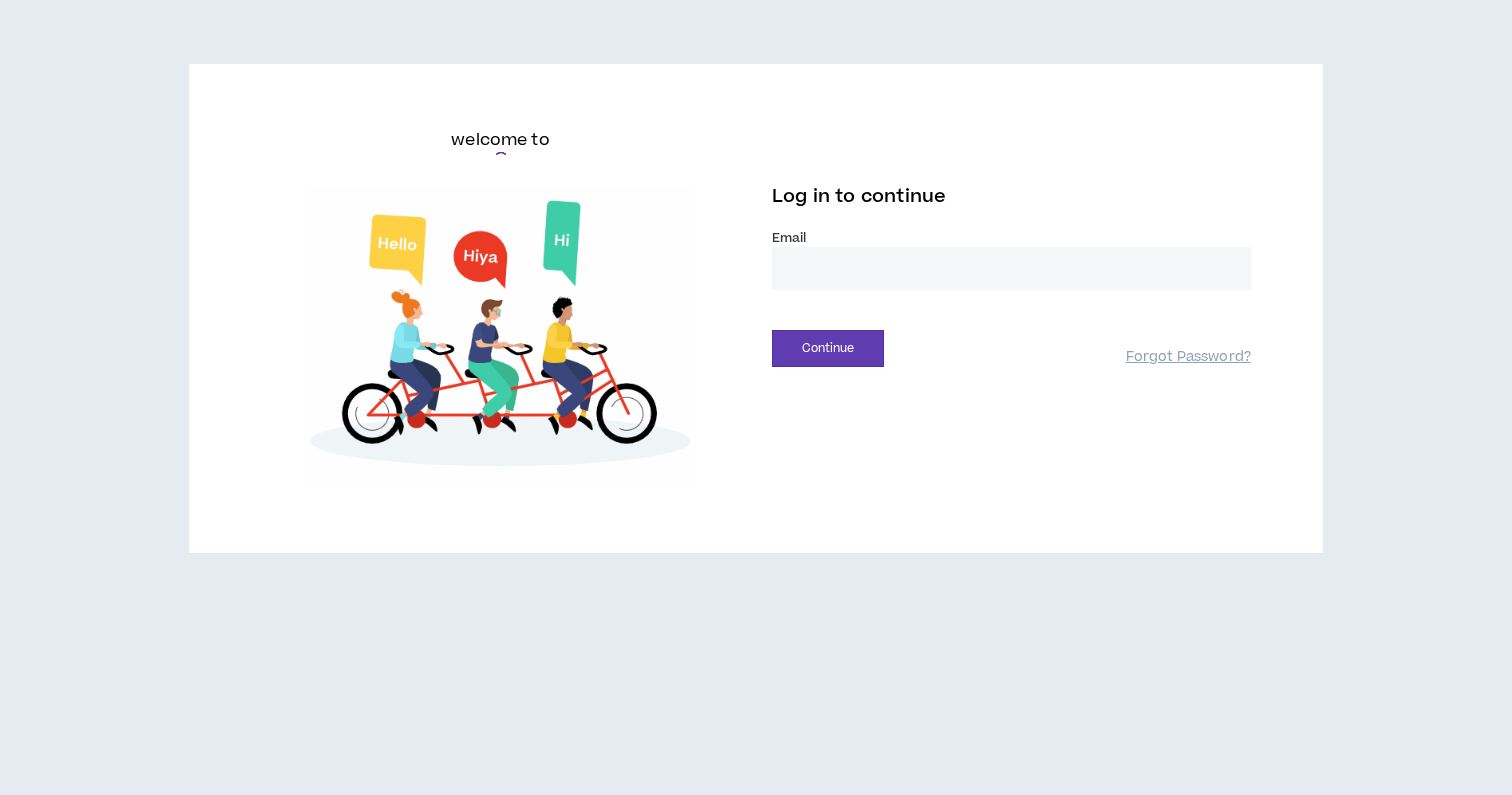 scroll, scrollTop: 0, scrollLeft: 0, axis: both 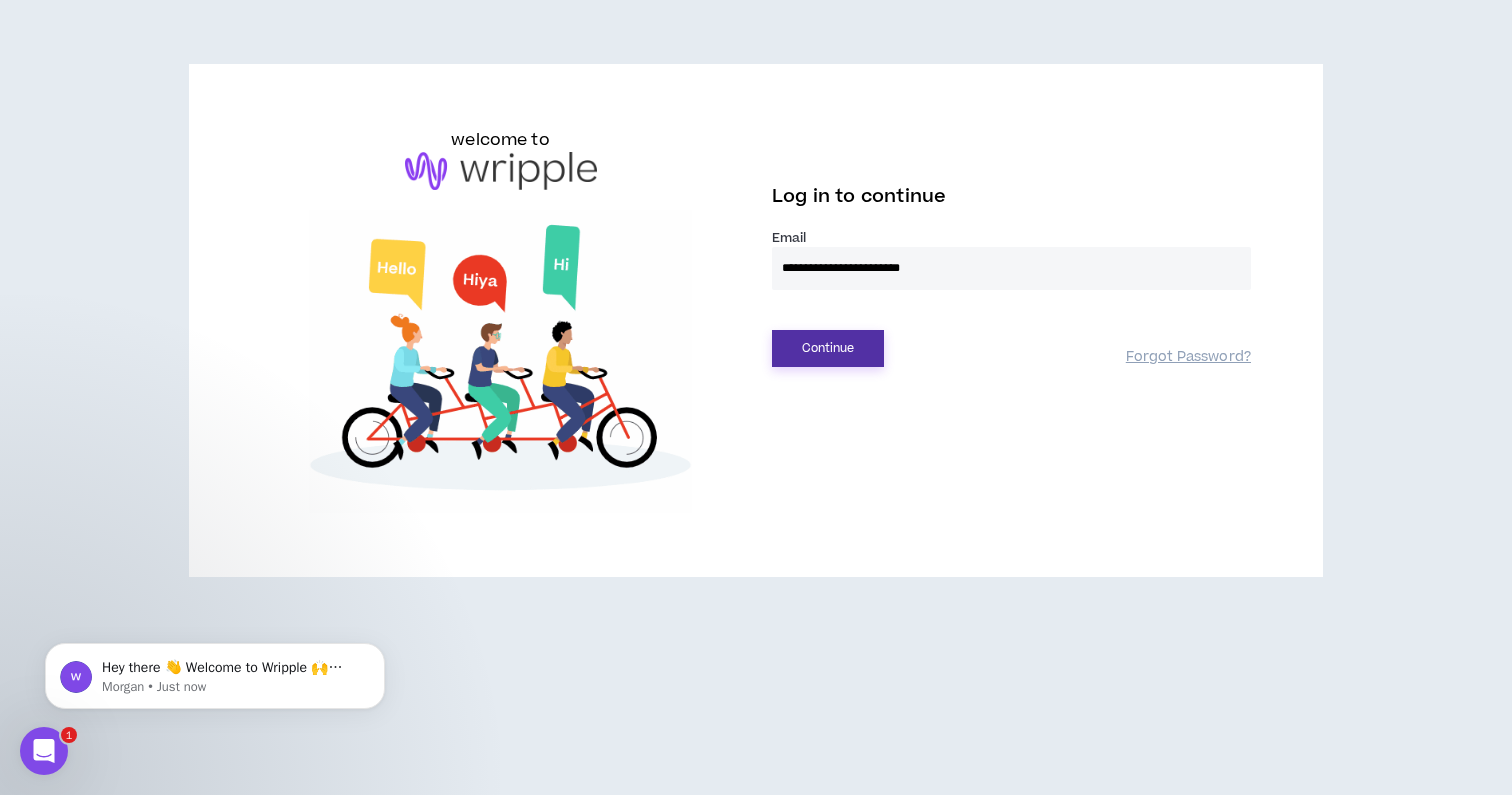 type on "**********" 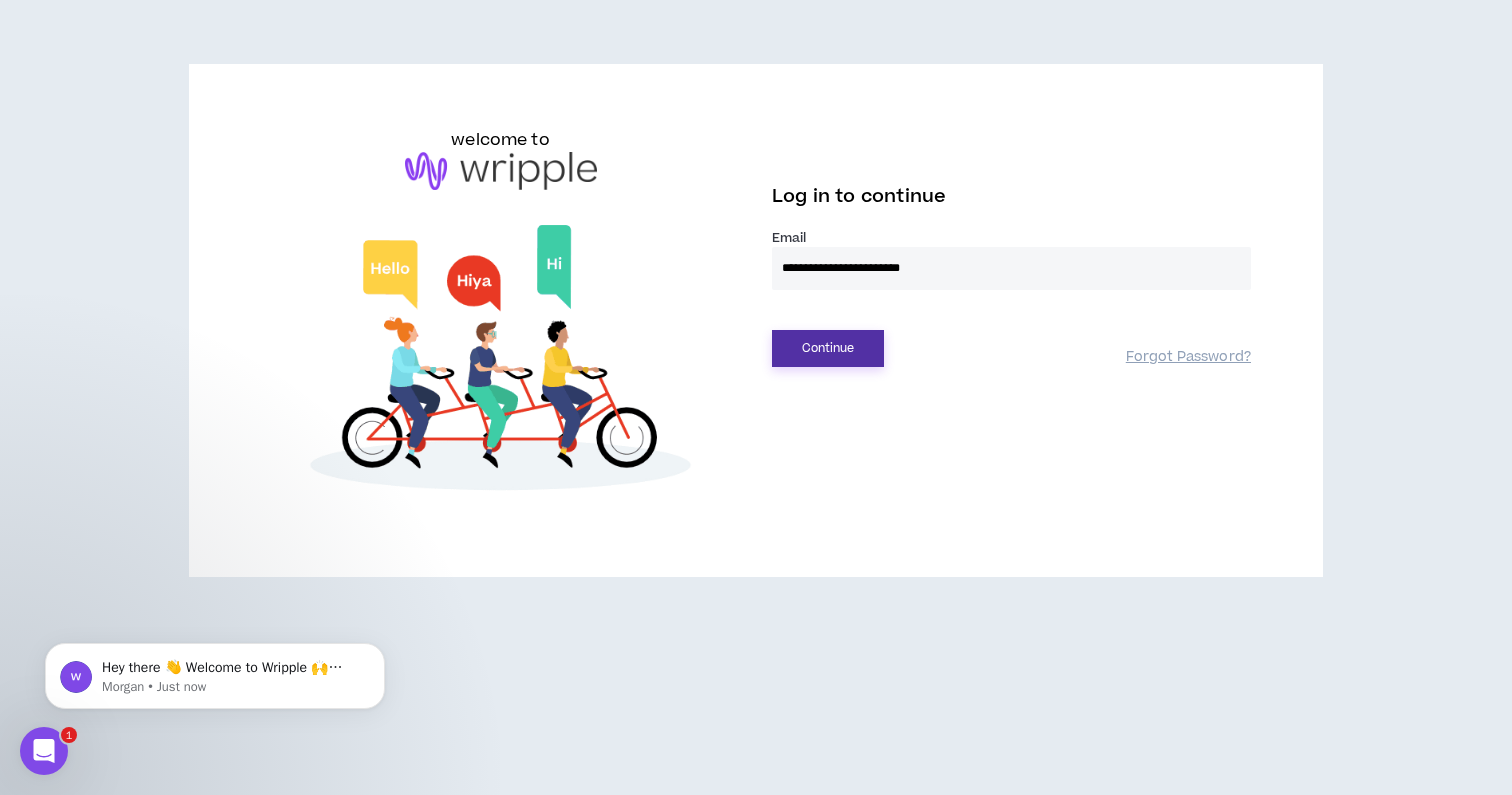 click on "Continue" at bounding box center [828, 348] 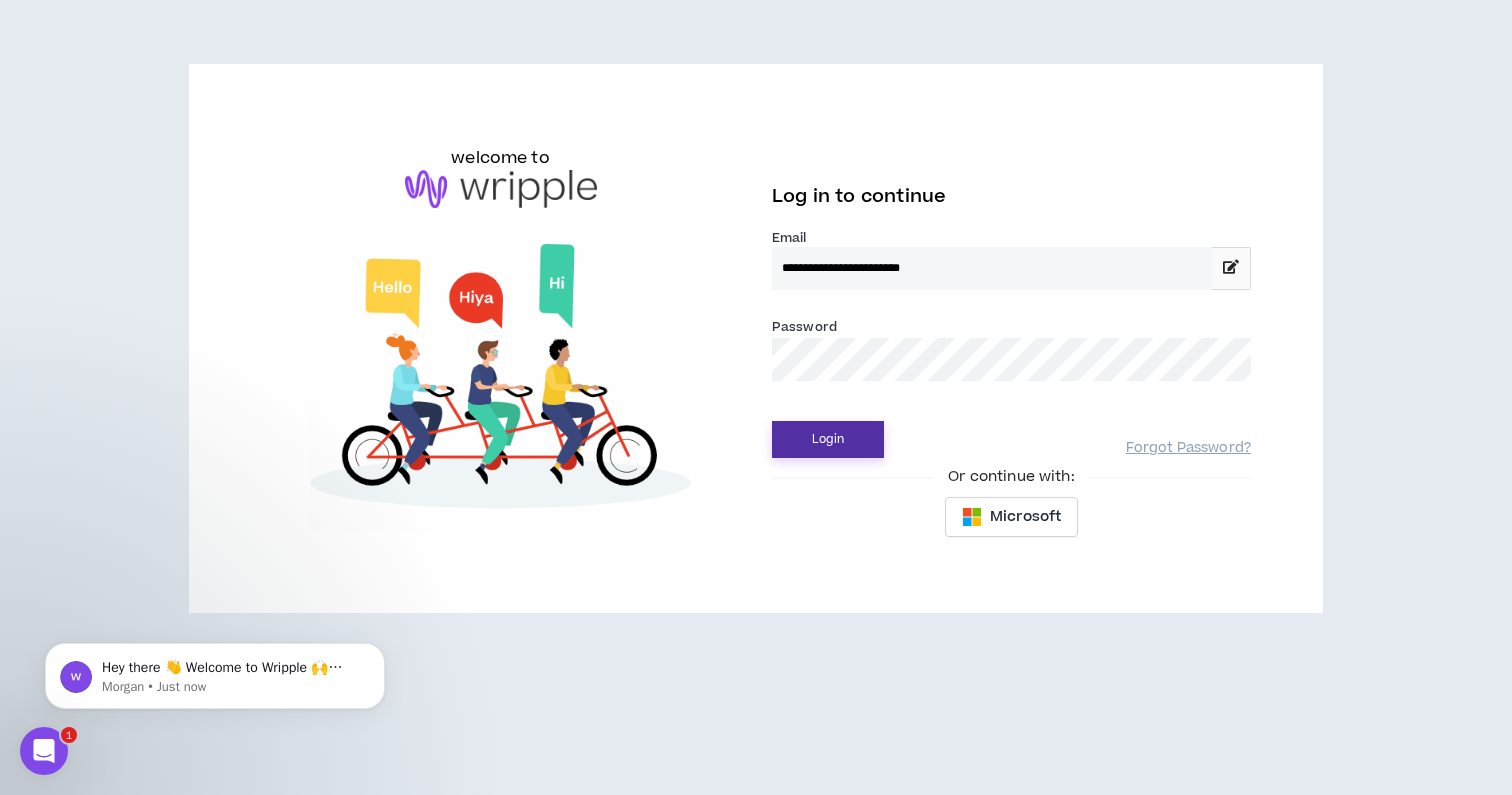 click on "Login" at bounding box center [828, 439] 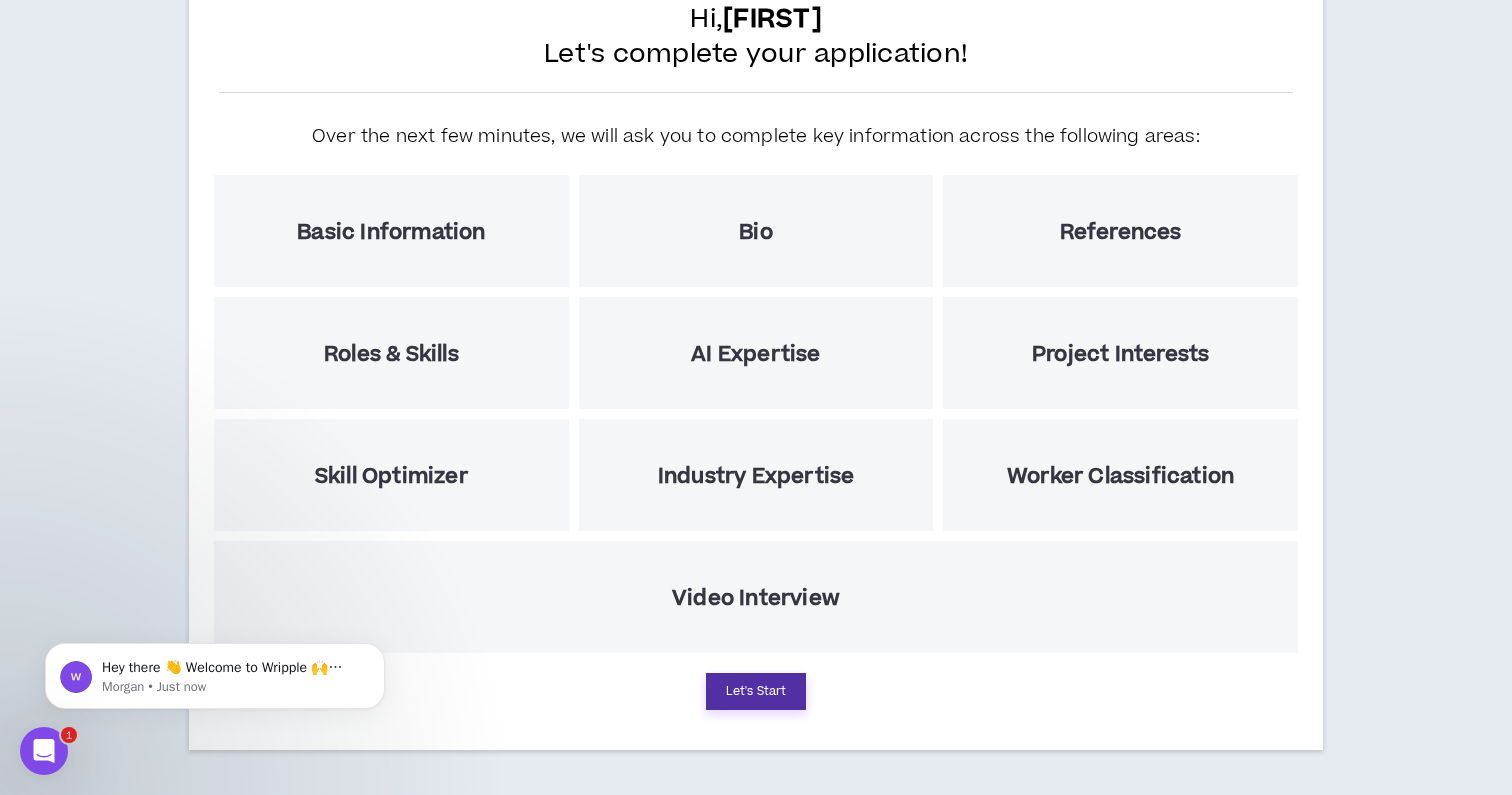 click on "Let's Start" at bounding box center [756, 691] 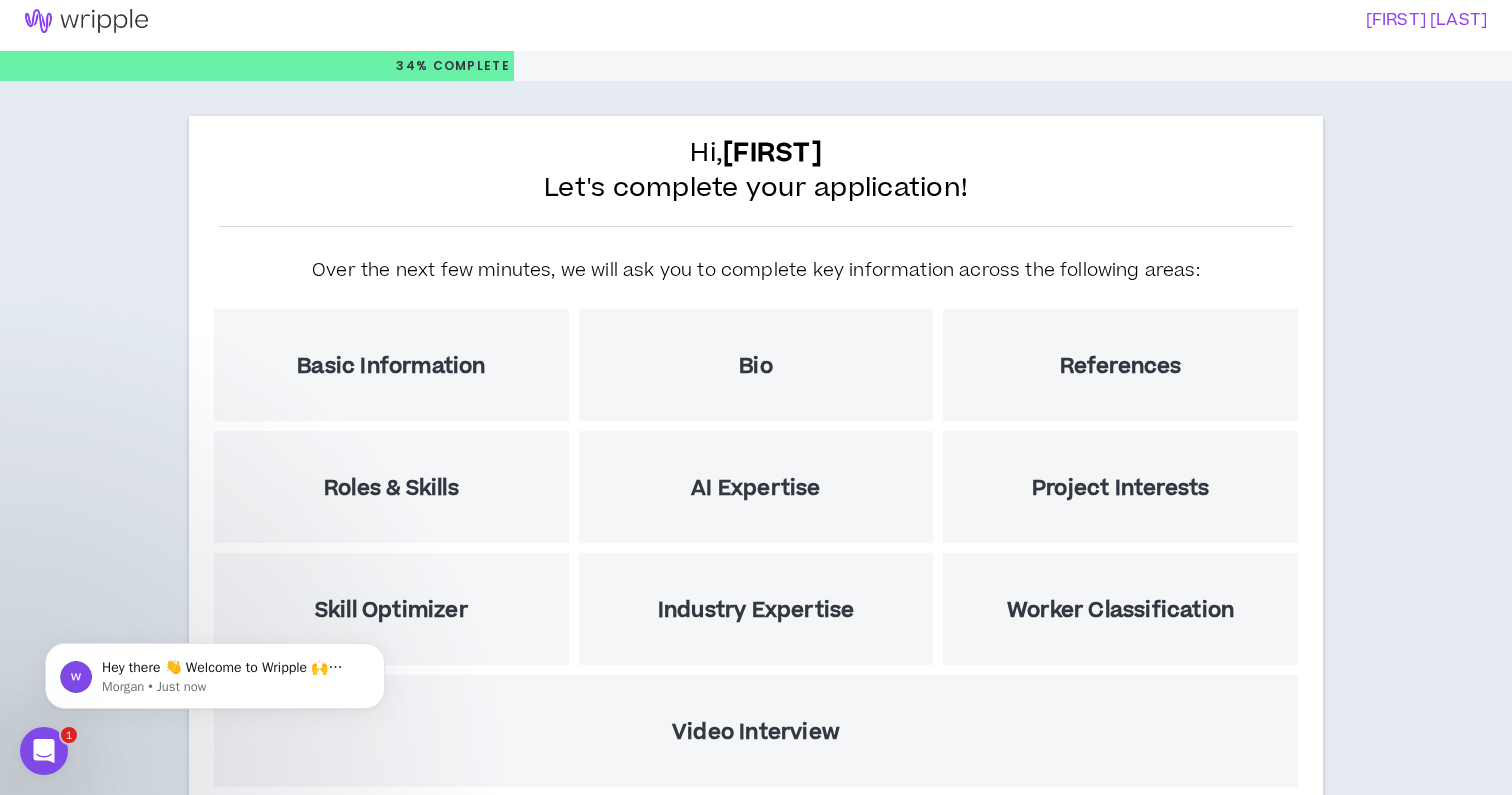 select on "US" 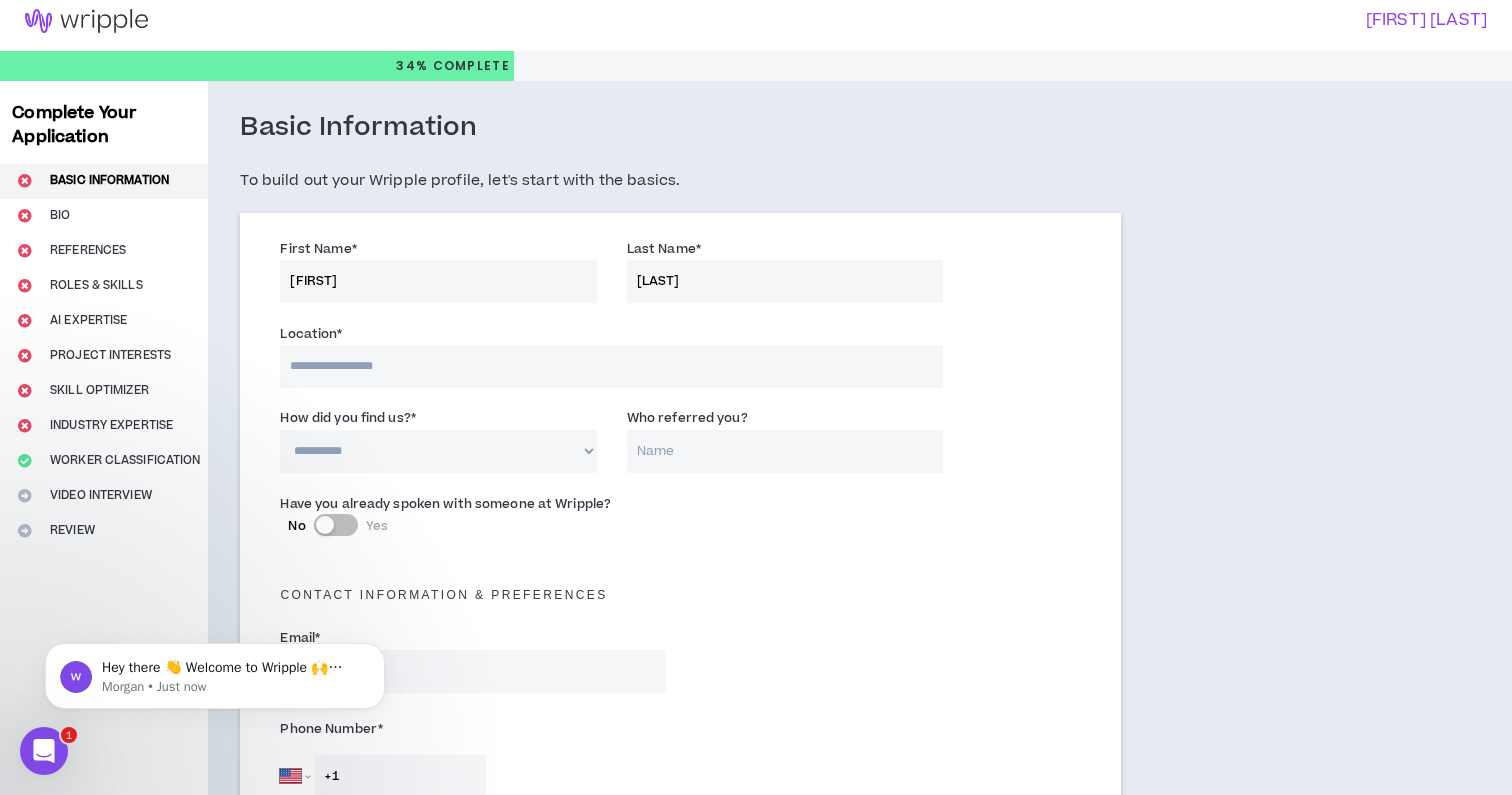 scroll, scrollTop: 0, scrollLeft: 0, axis: both 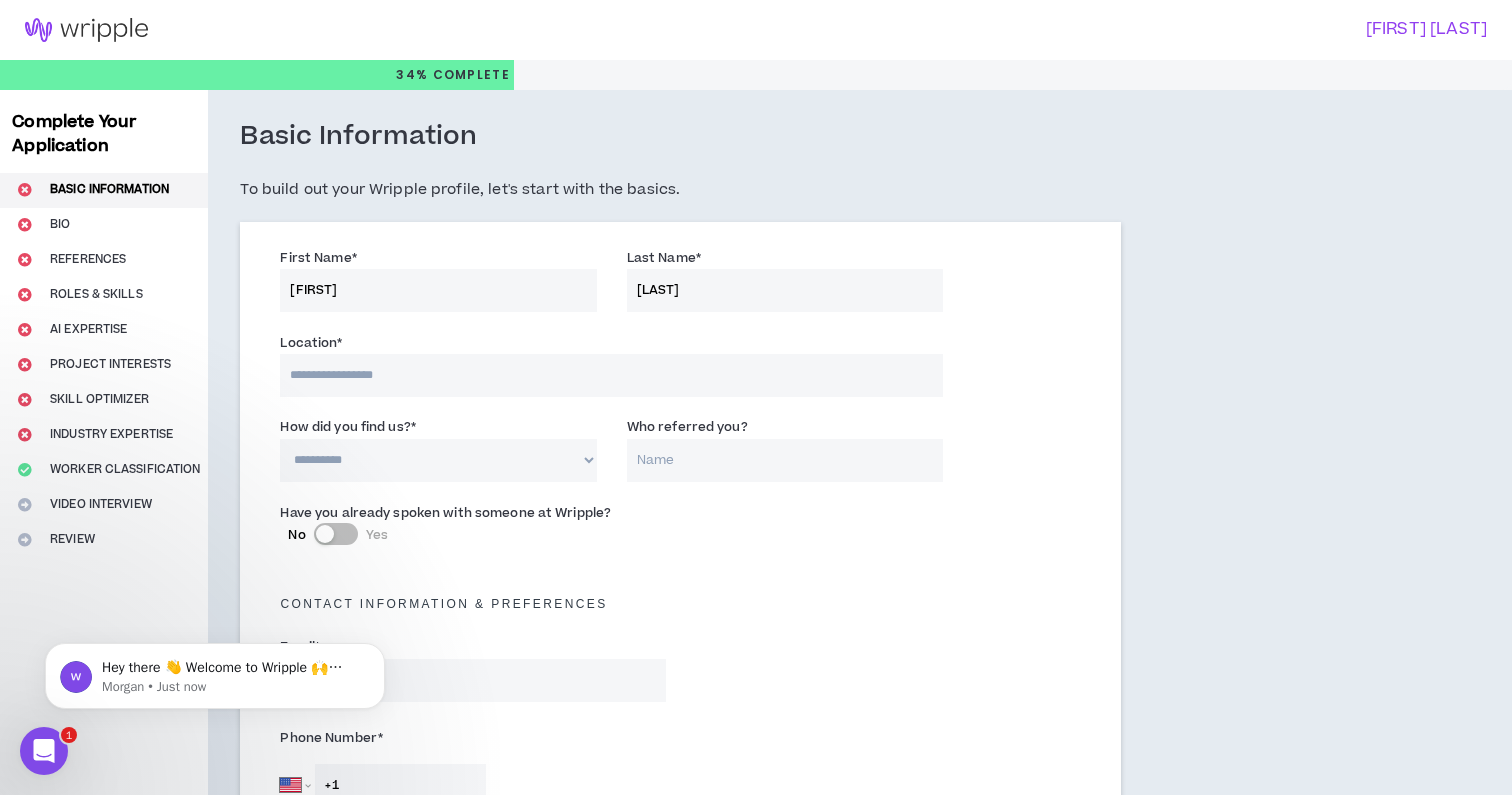click at bounding box center [611, 375] 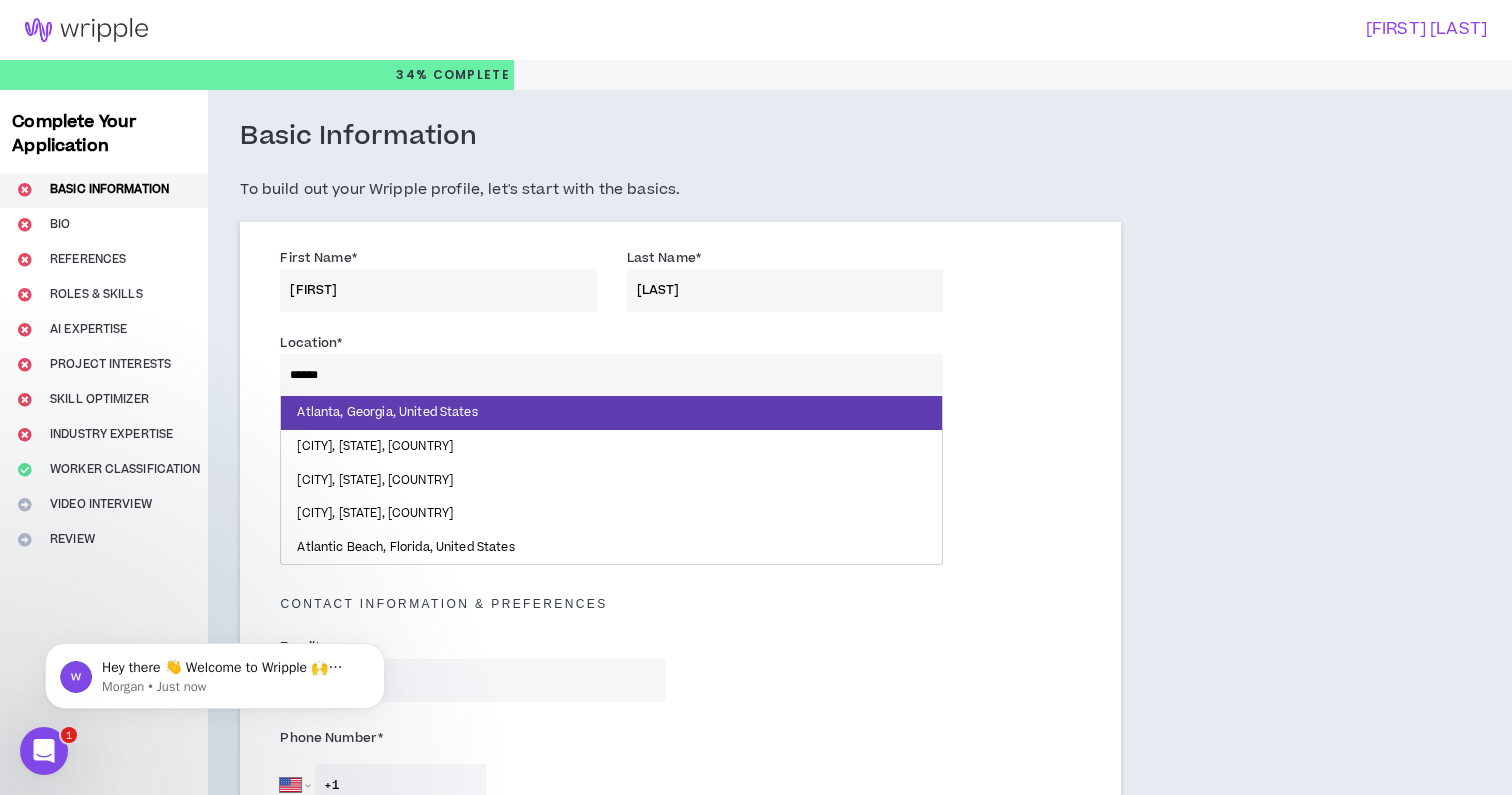 type on "*******" 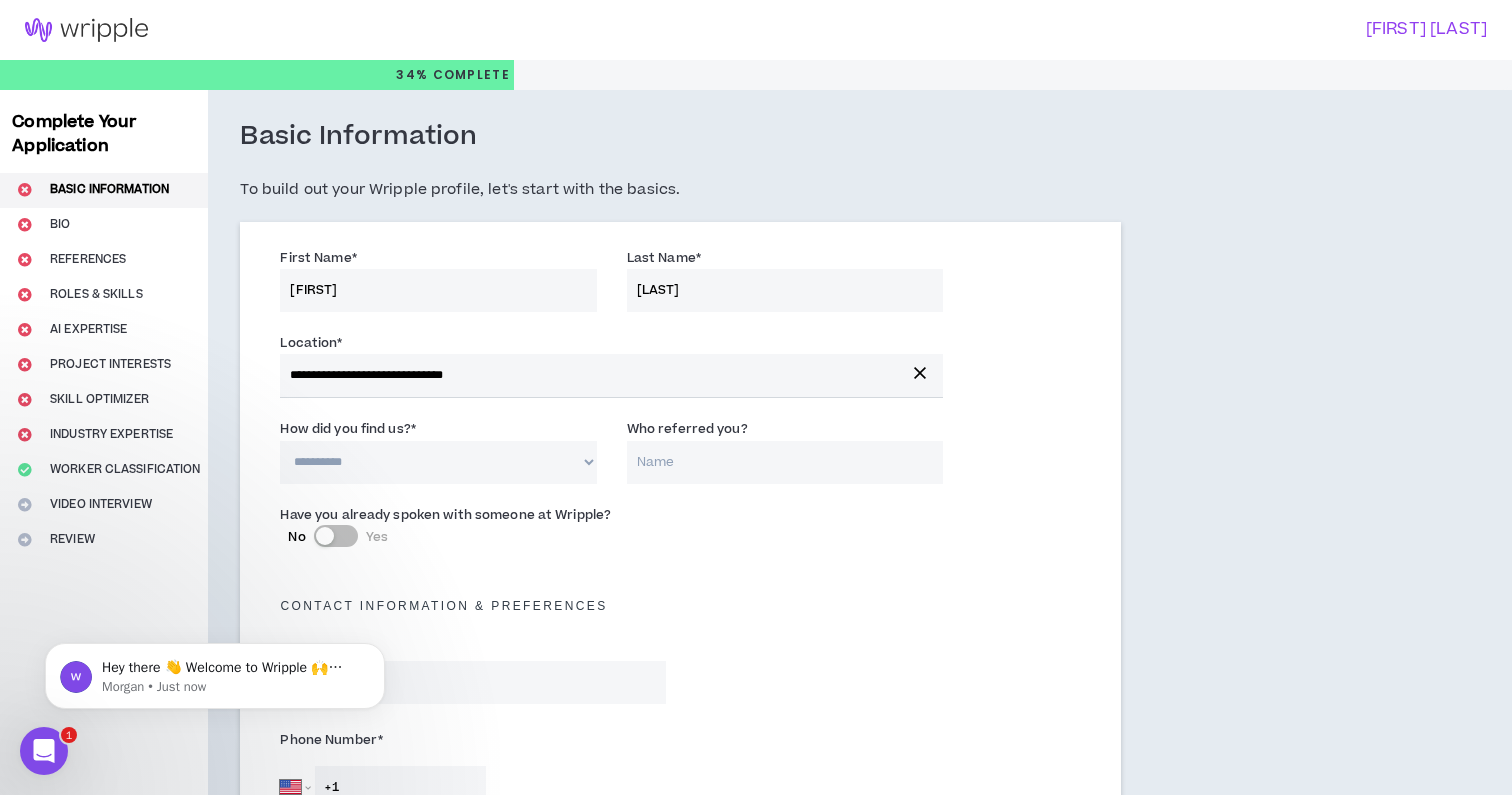 click on "**********" at bounding box center [438, 462] 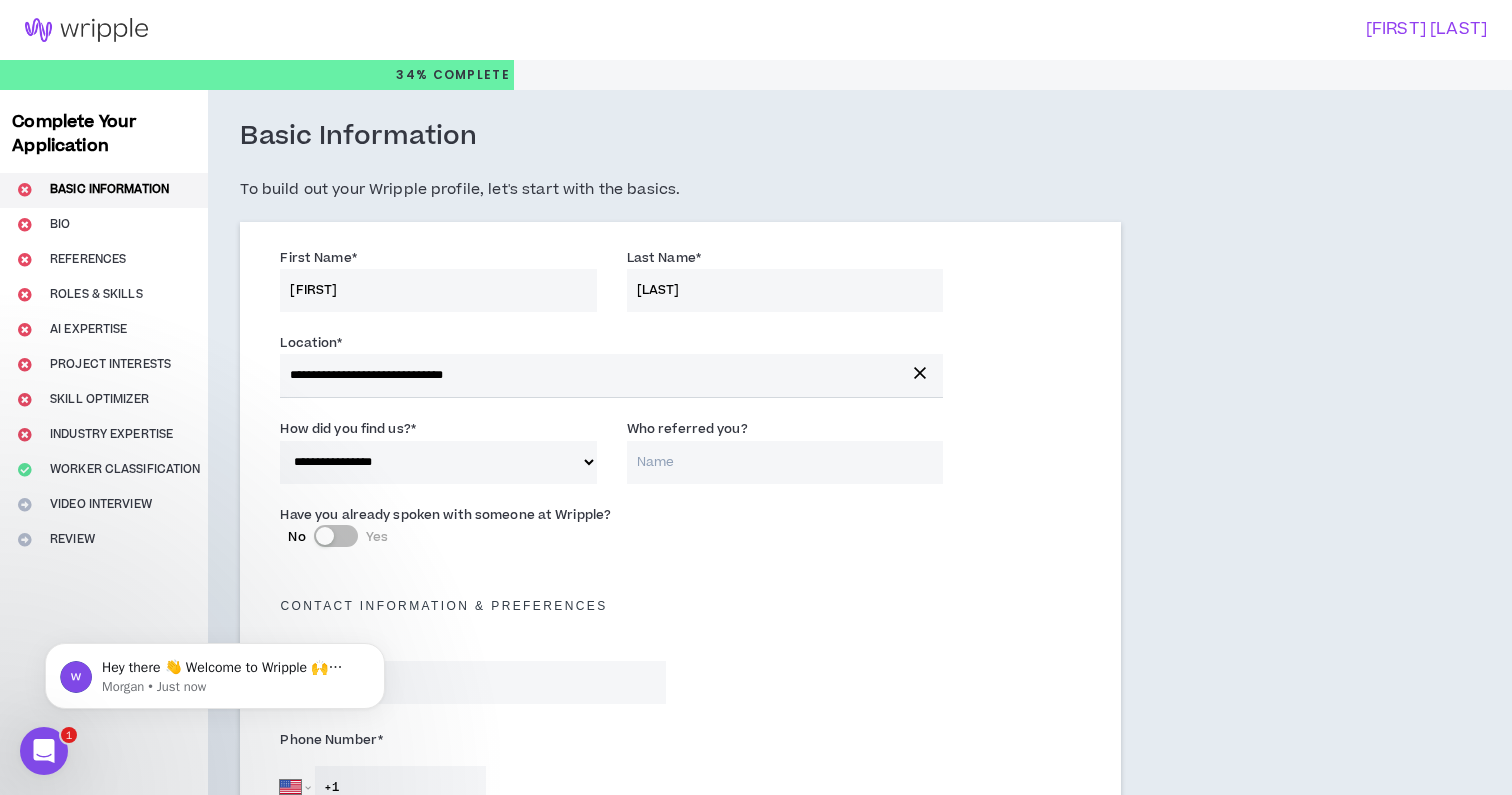 click on "Have you already spoken with someone at Wripple? No Yes" at bounding box center [680, 534] 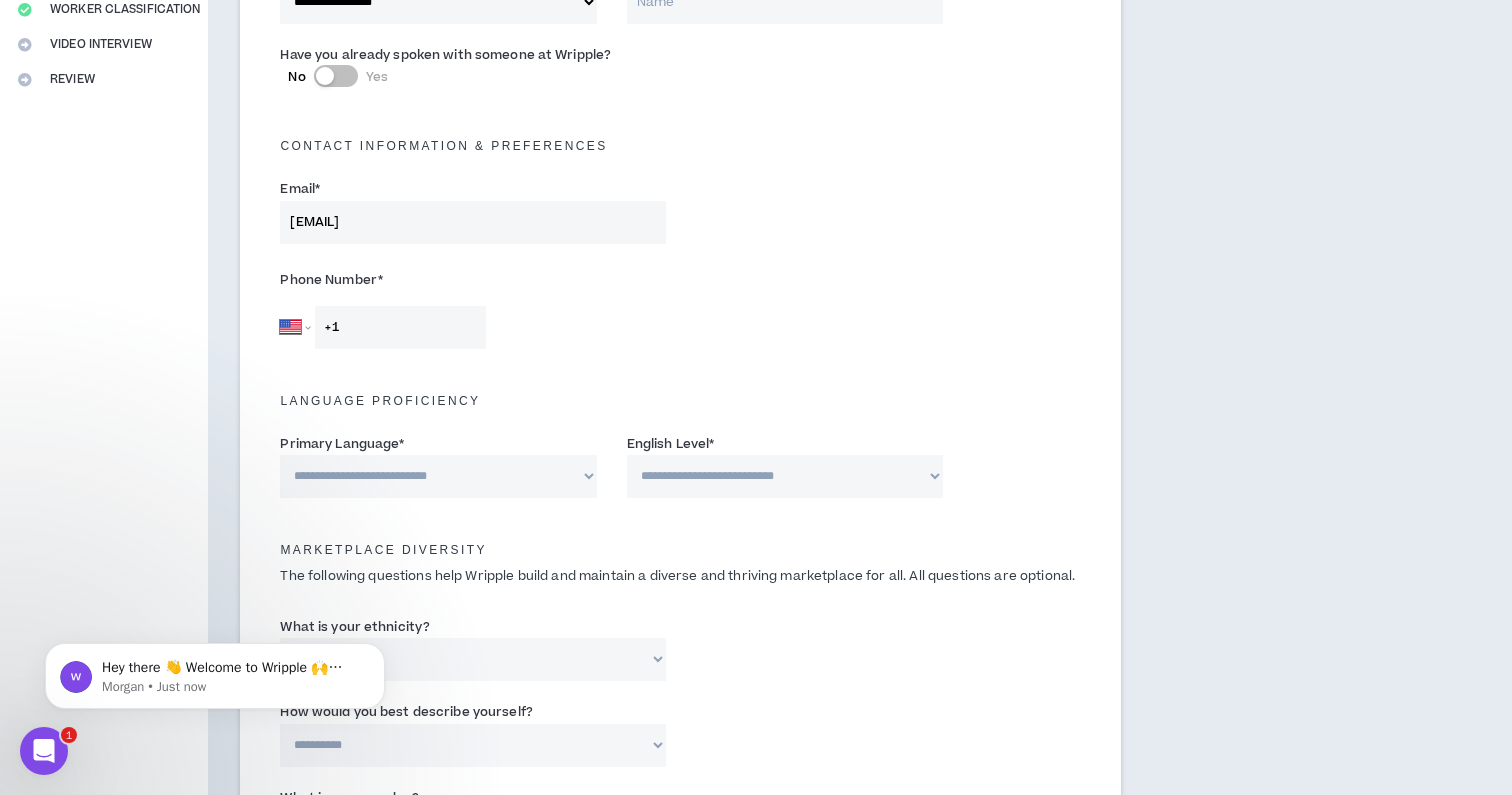 scroll, scrollTop: 468, scrollLeft: 0, axis: vertical 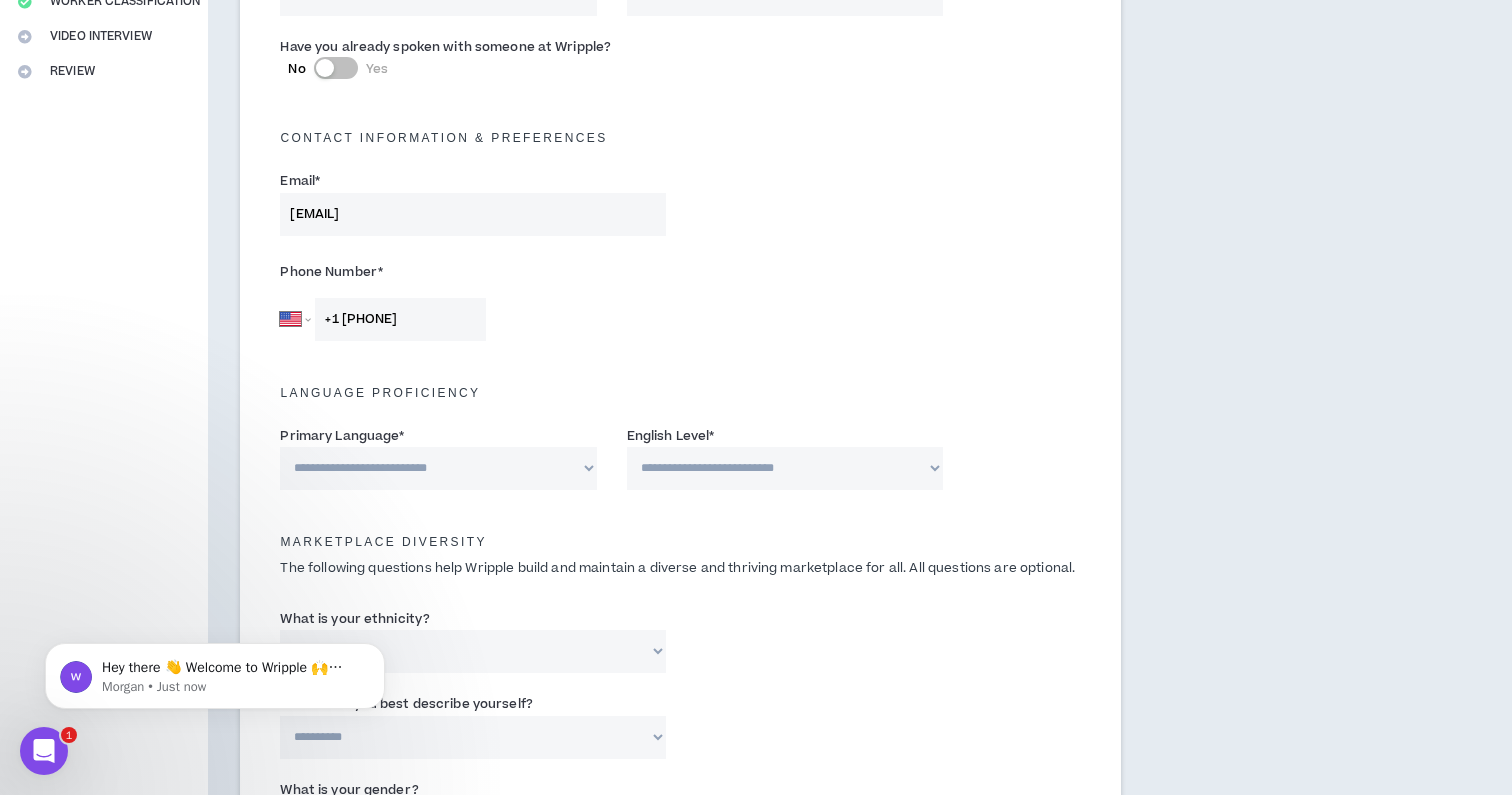 type on "+1 770 309 8259" 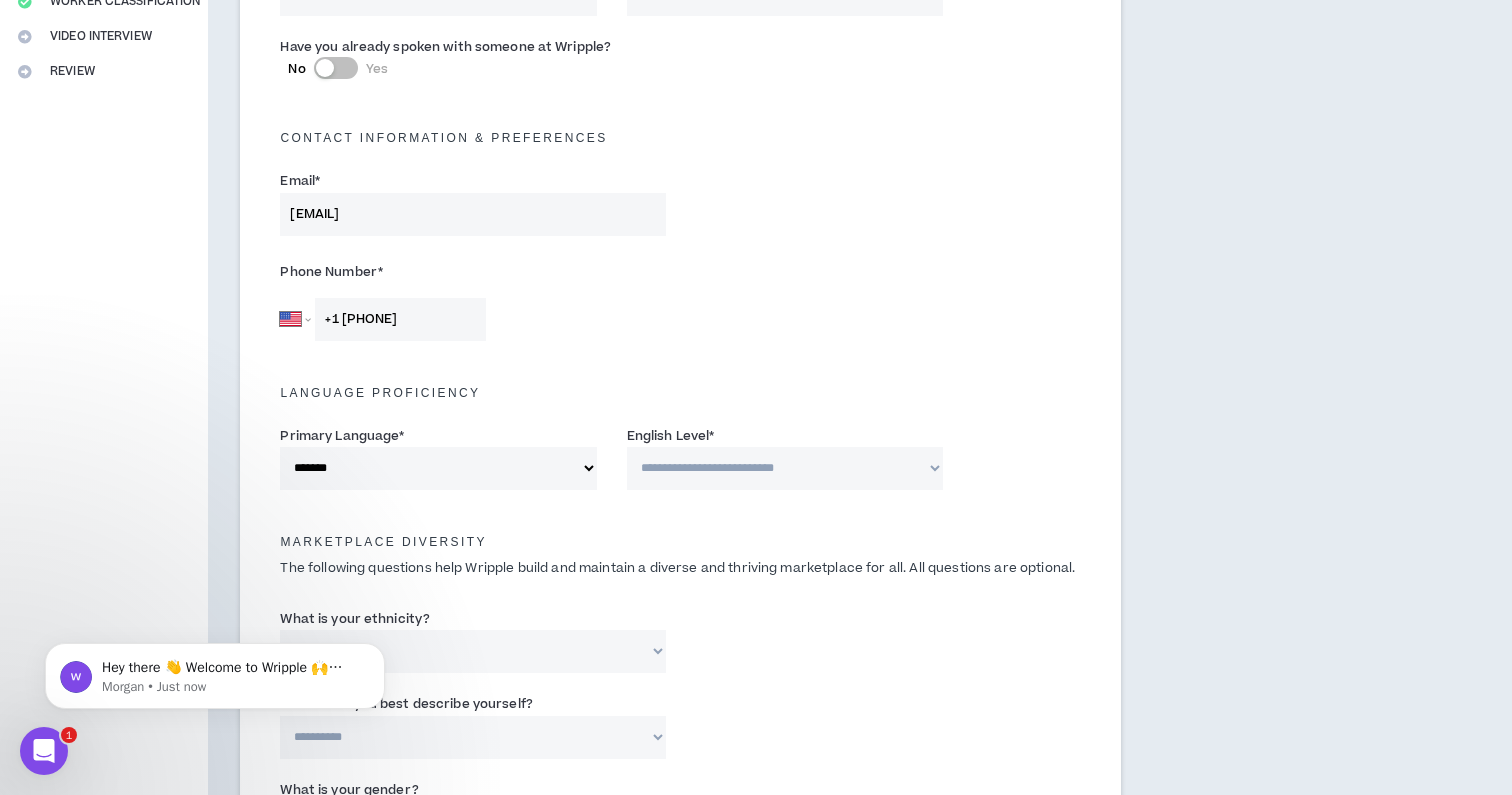 click on "**********" at bounding box center (785, 468) 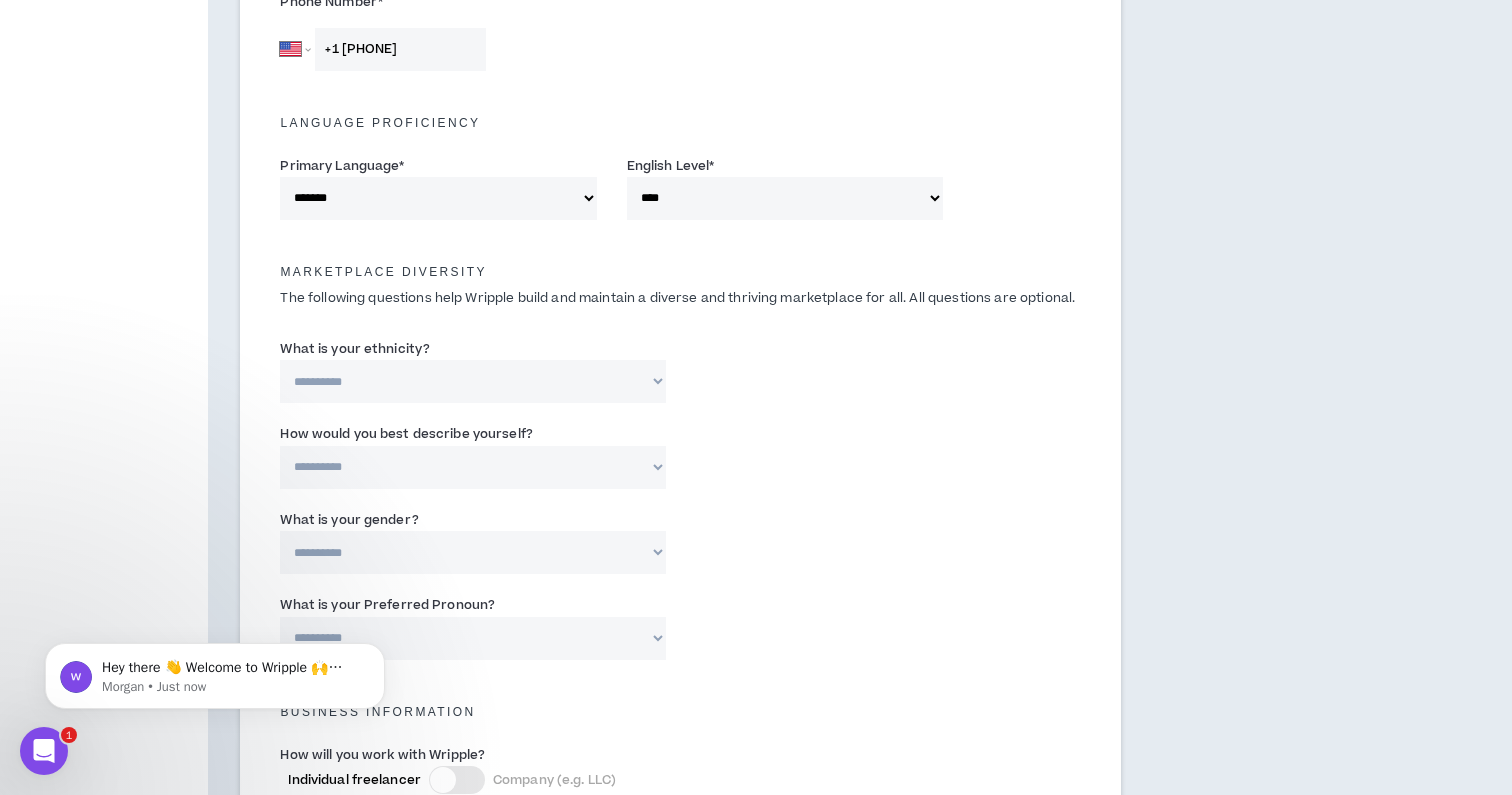 scroll, scrollTop: 750, scrollLeft: 0, axis: vertical 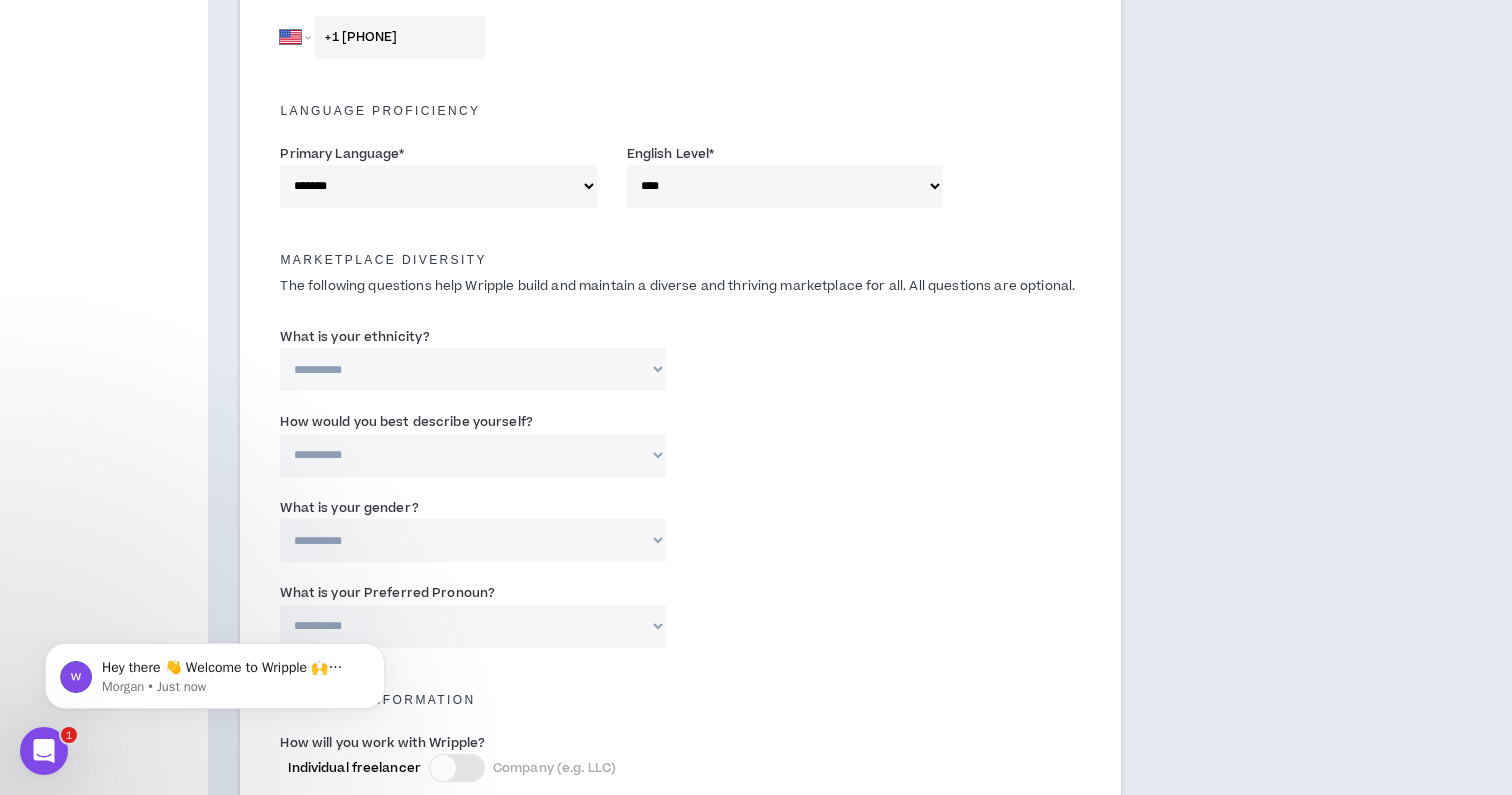 click on "**********" at bounding box center (473, 358) 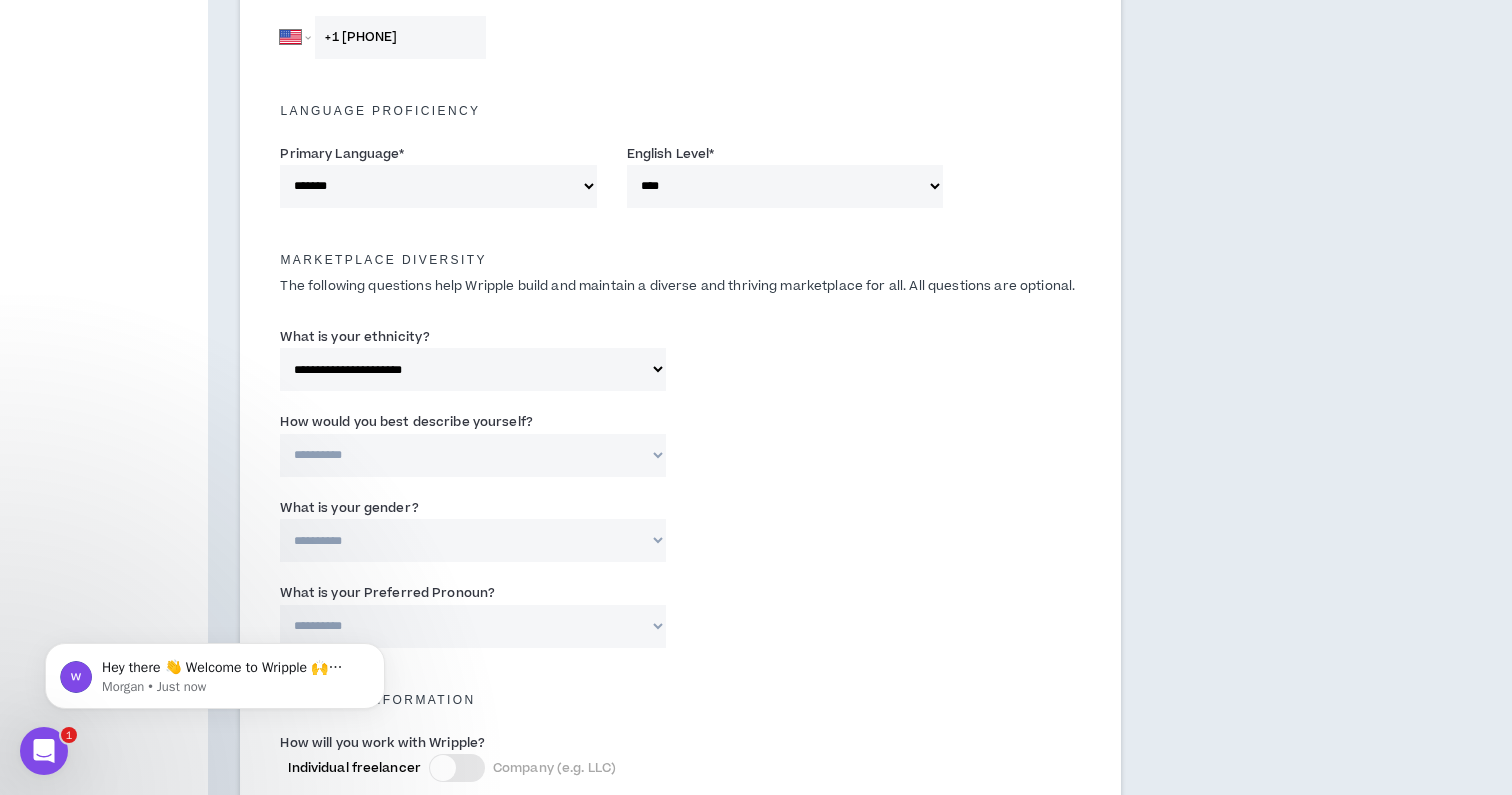 click on "**********" at bounding box center [473, 455] 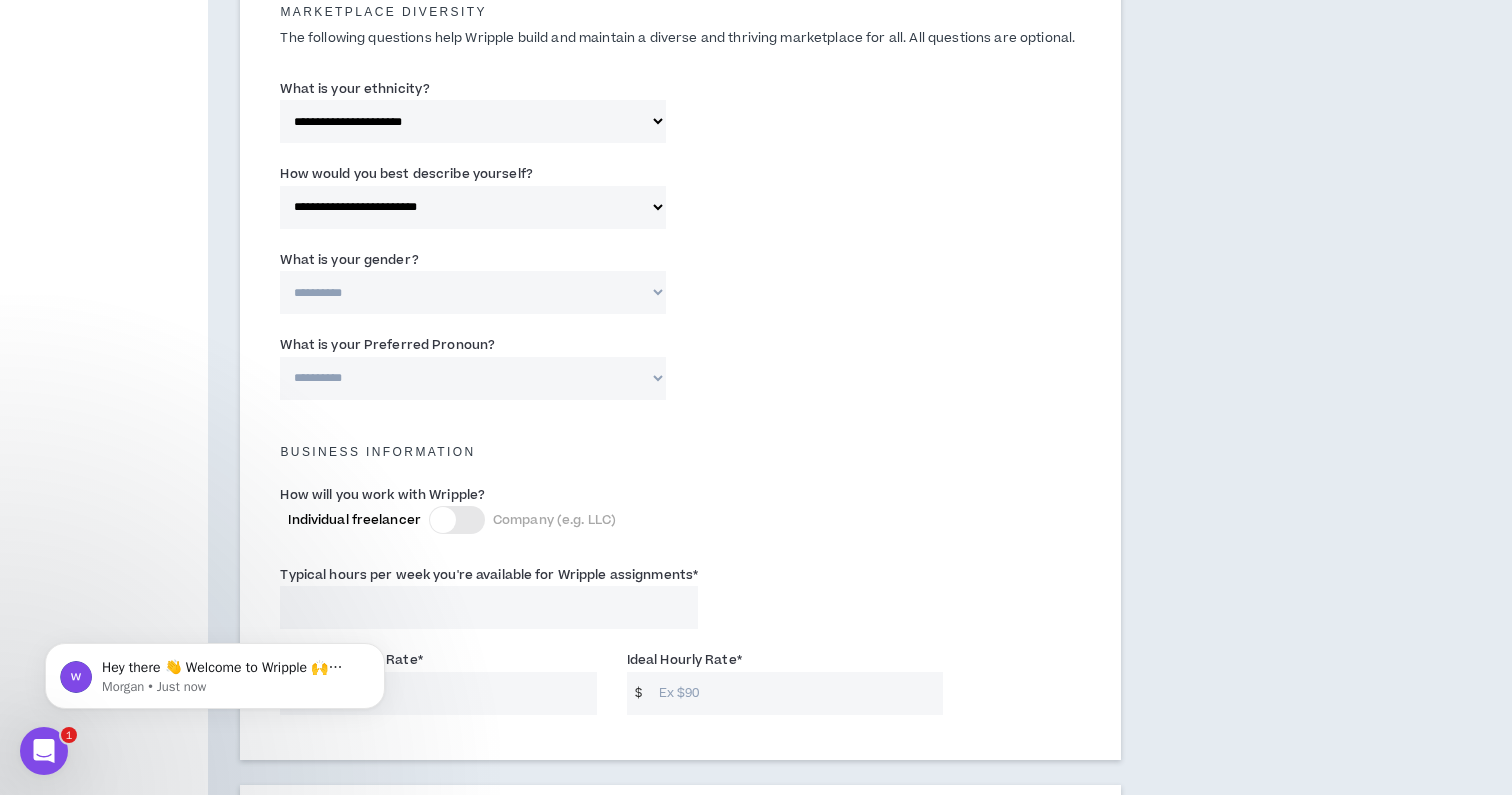 scroll, scrollTop: 1024, scrollLeft: 0, axis: vertical 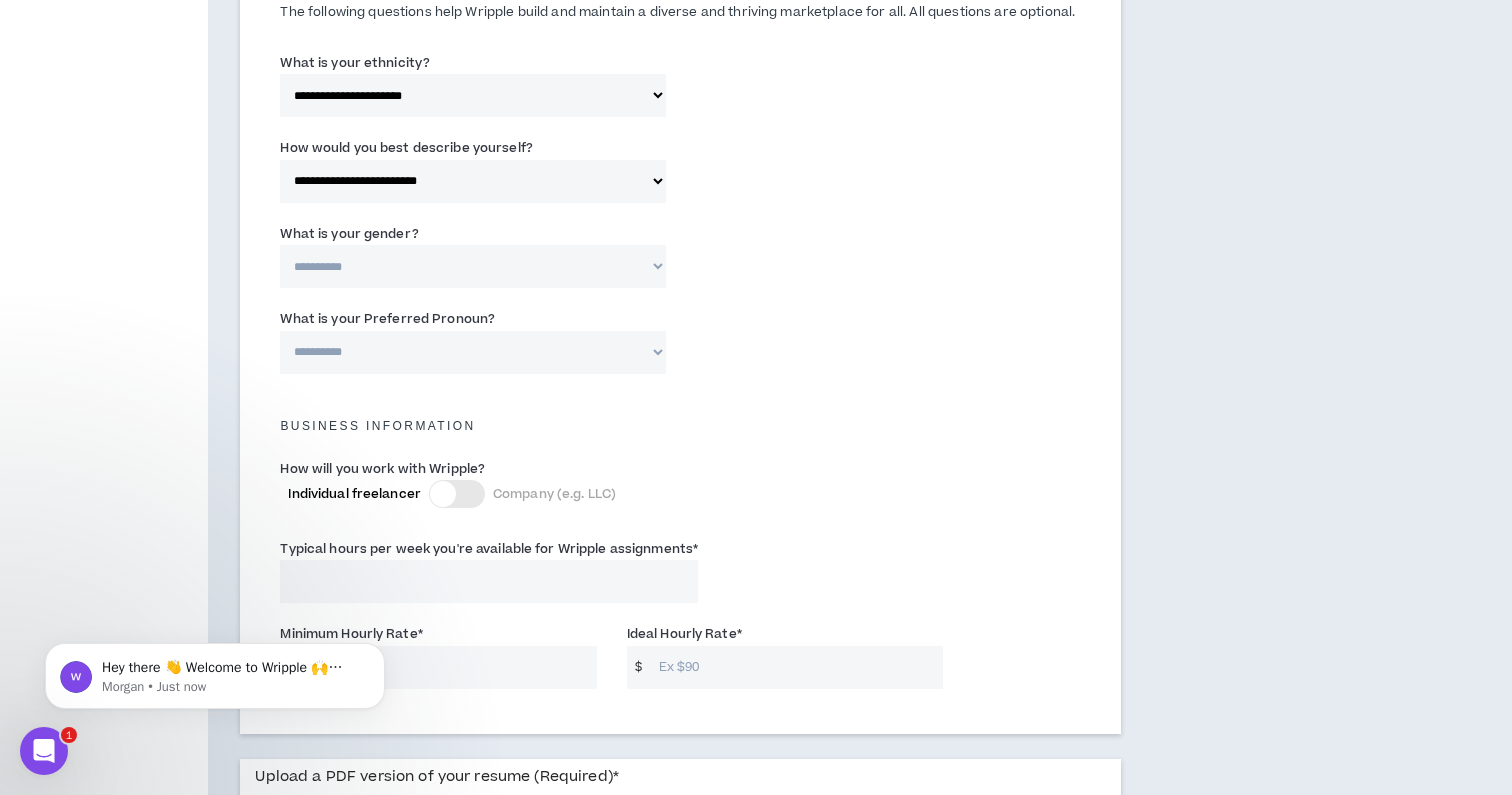 click on "**********" at bounding box center [473, 266] 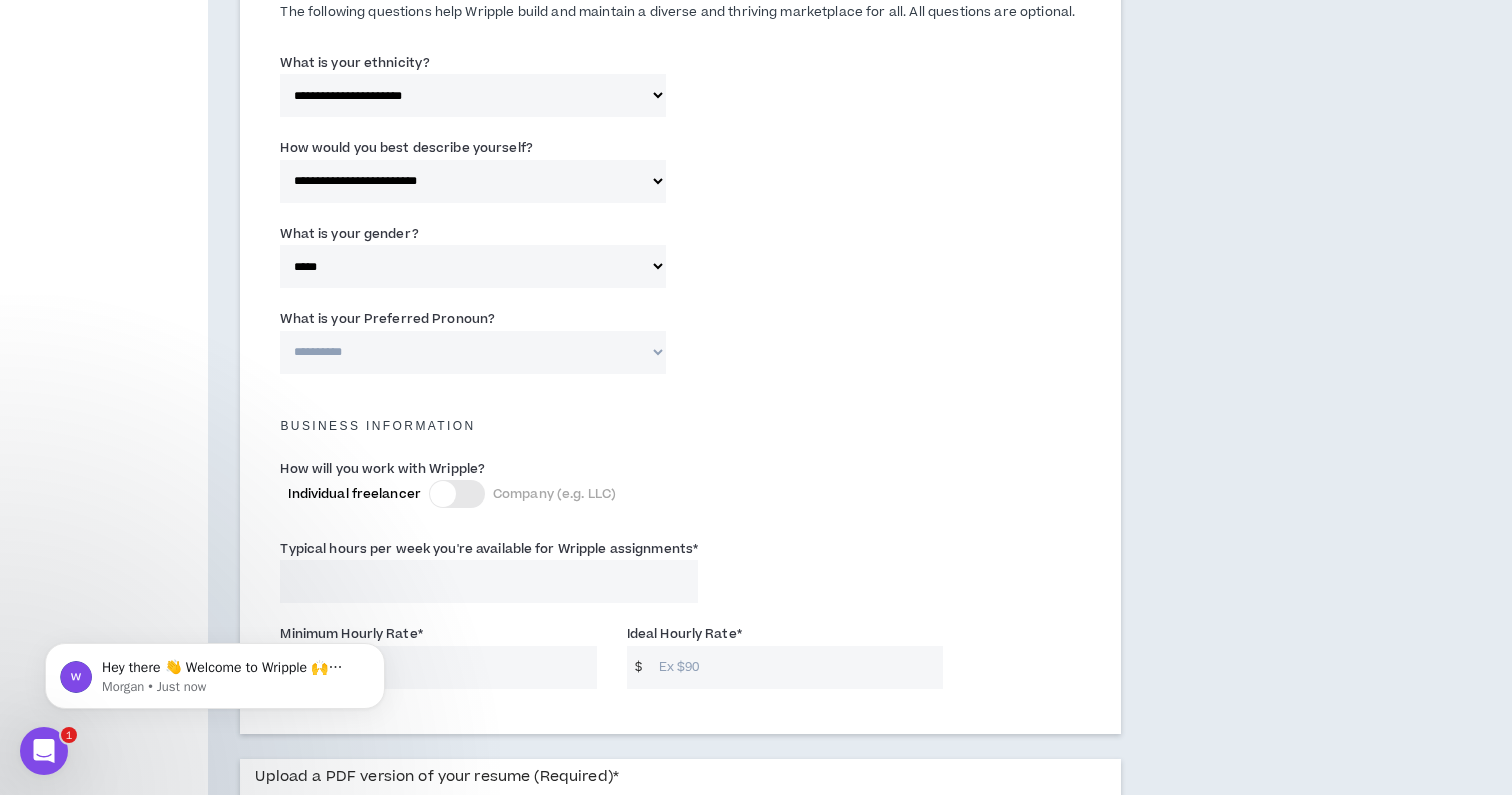 click on "**********" at bounding box center (473, 352) 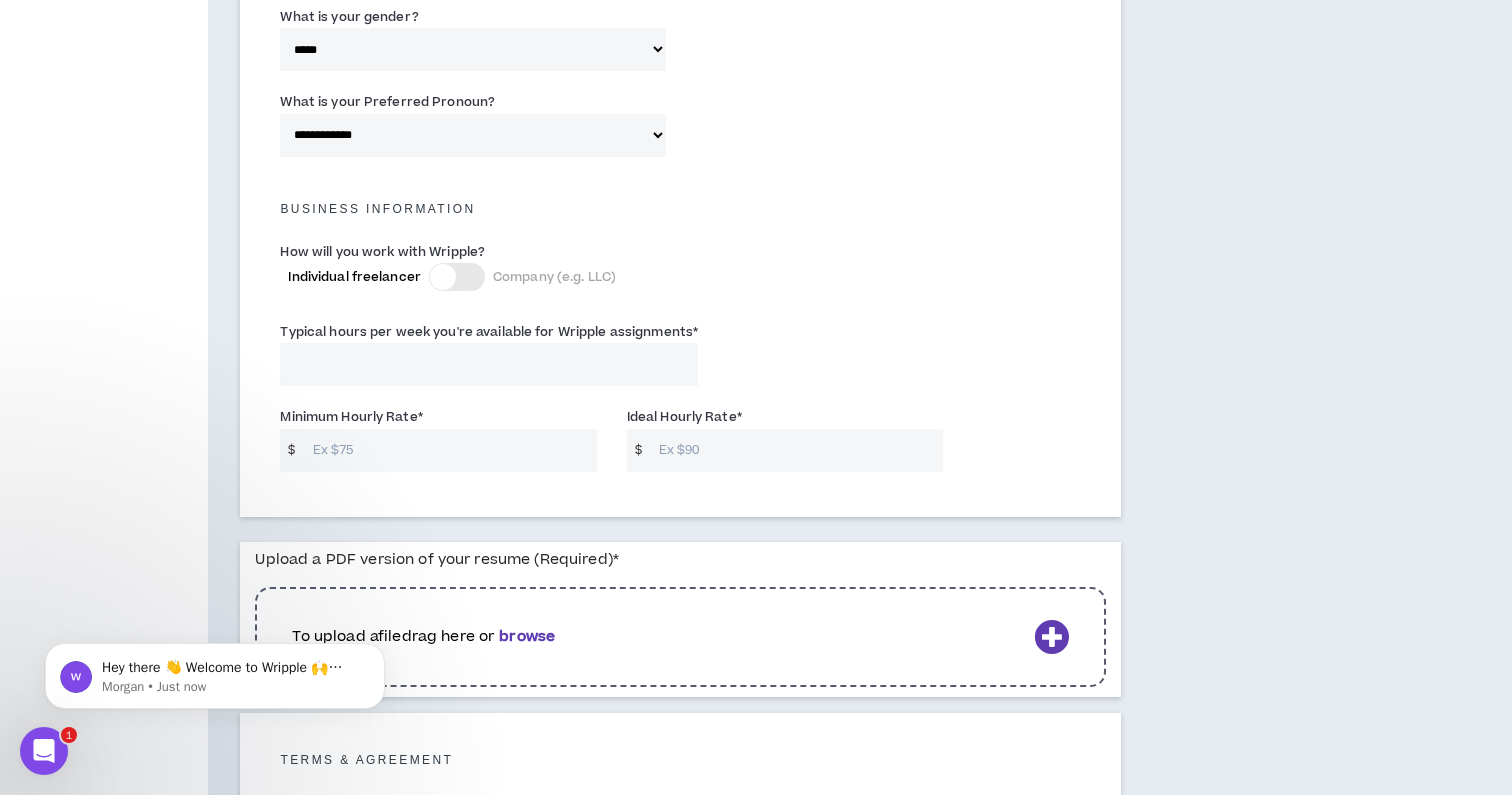 scroll, scrollTop: 1243, scrollLeft: 0, axis: vertical 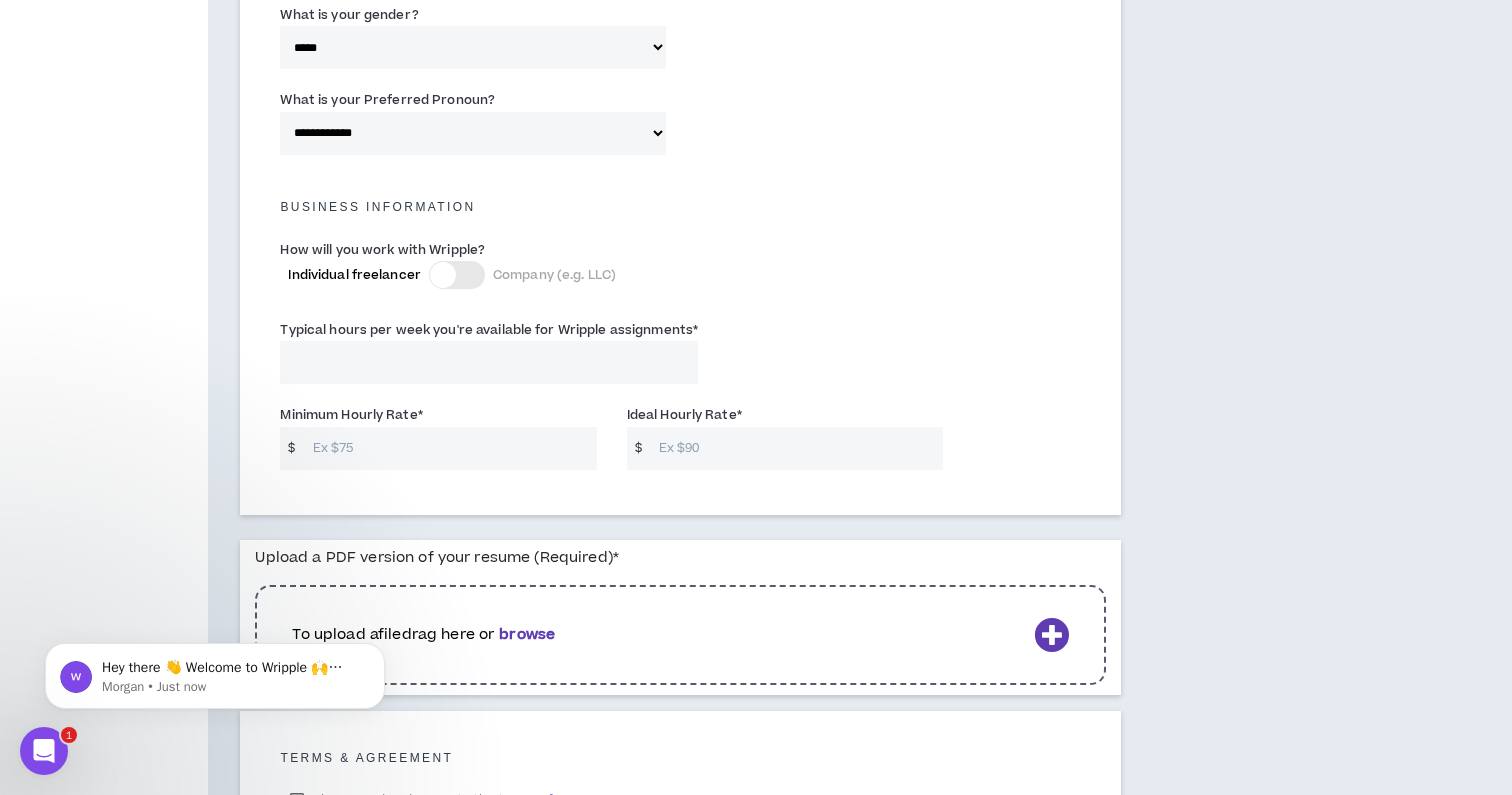 click on "Typical hours per week you're available for Wripple assignments  *" at bounding box center [489, 362] 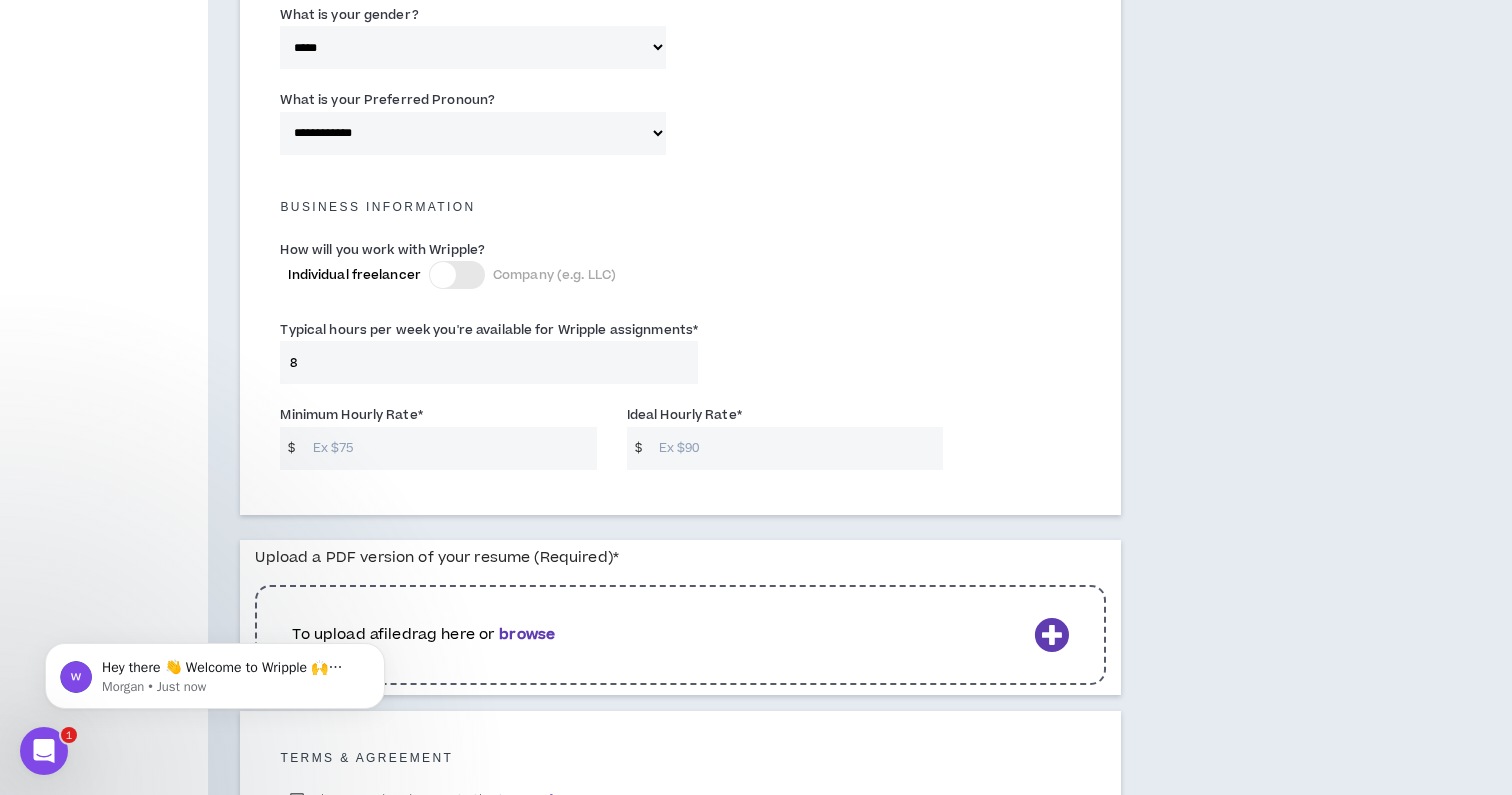 type 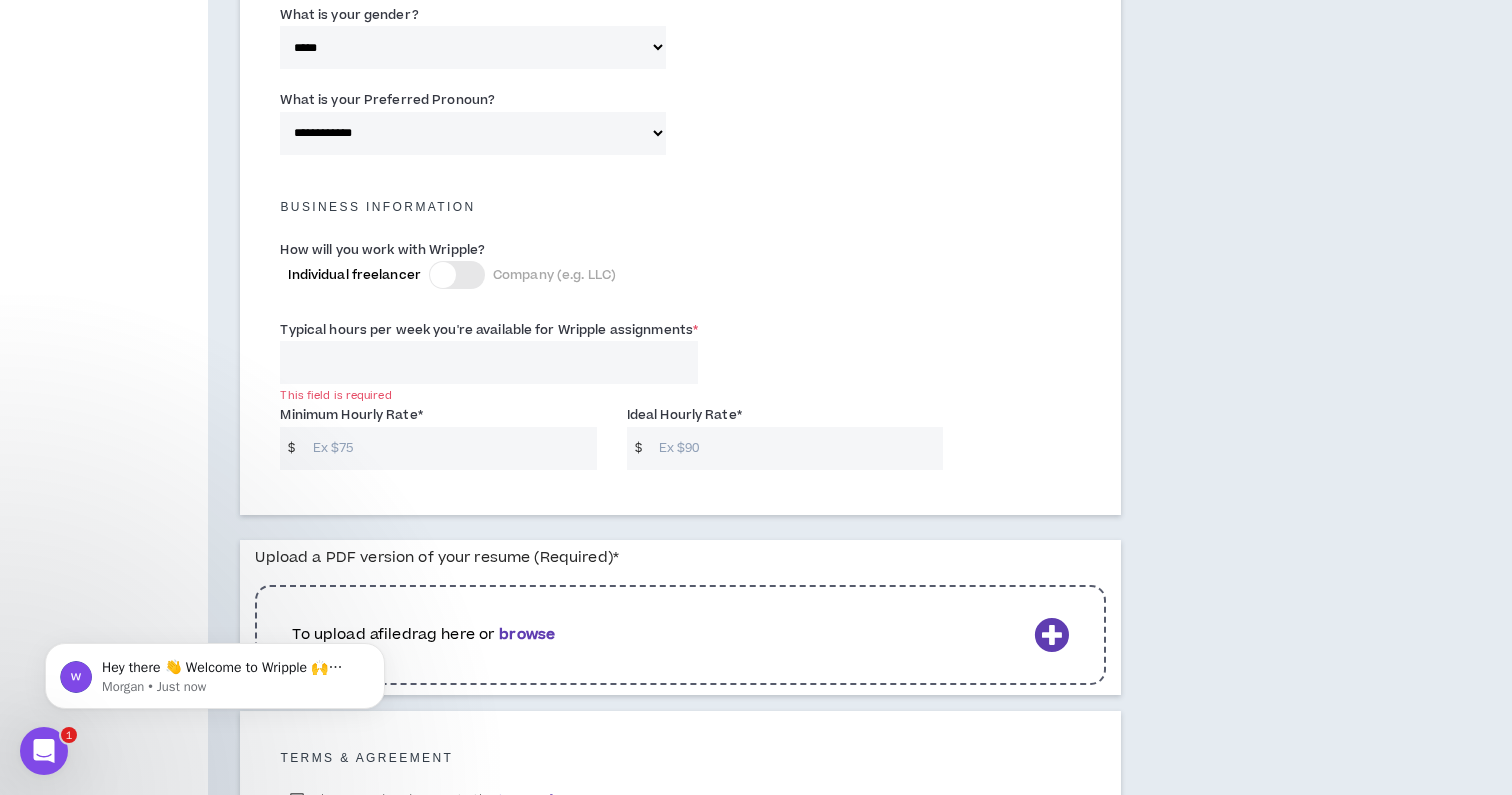 click on "Typical hours per week you're available for Wripple assignments  * This field is required" at bounding box center [680, 356] 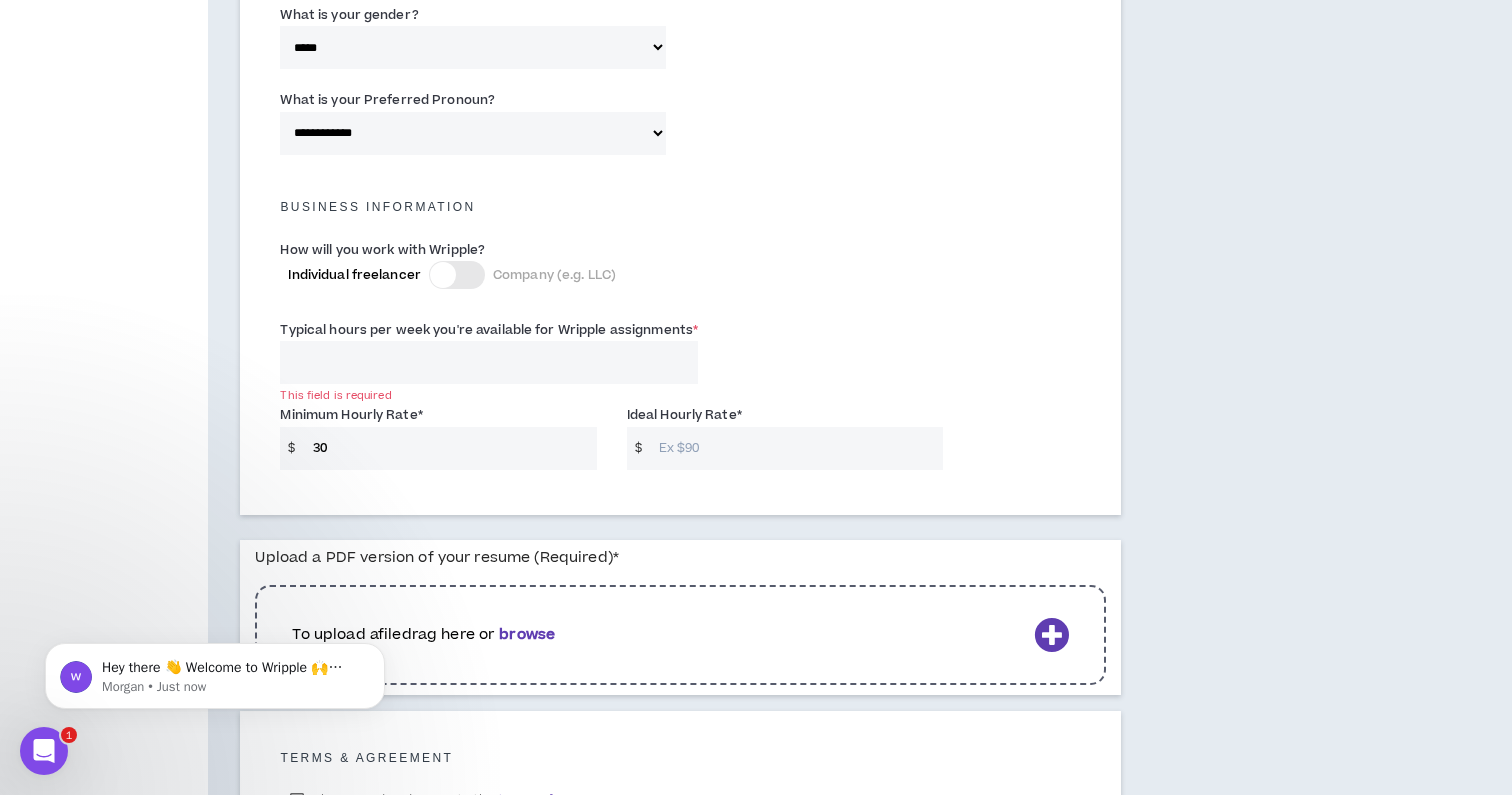 type on "30" 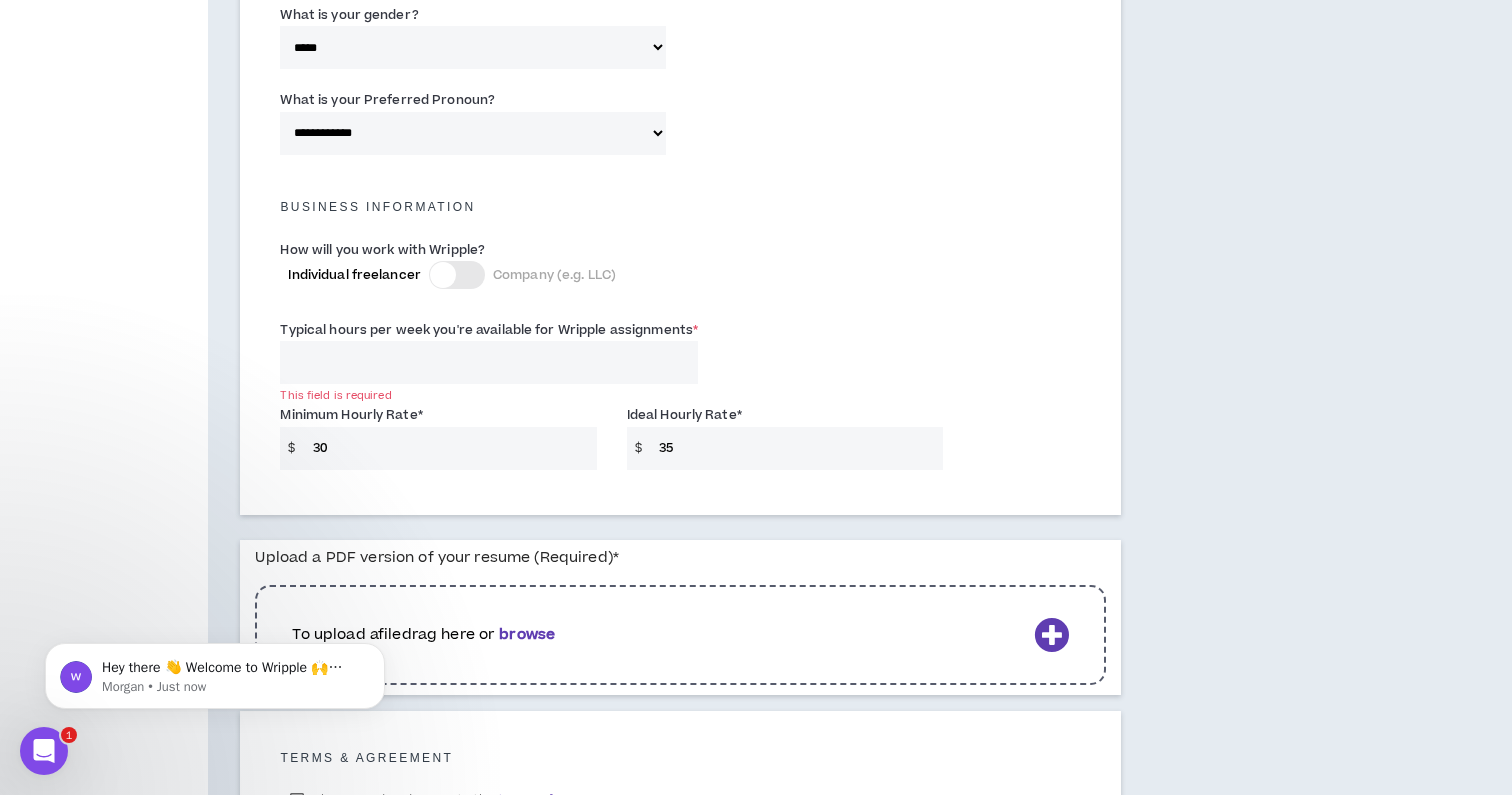 click on "**********" at bounding box center (680, -253) 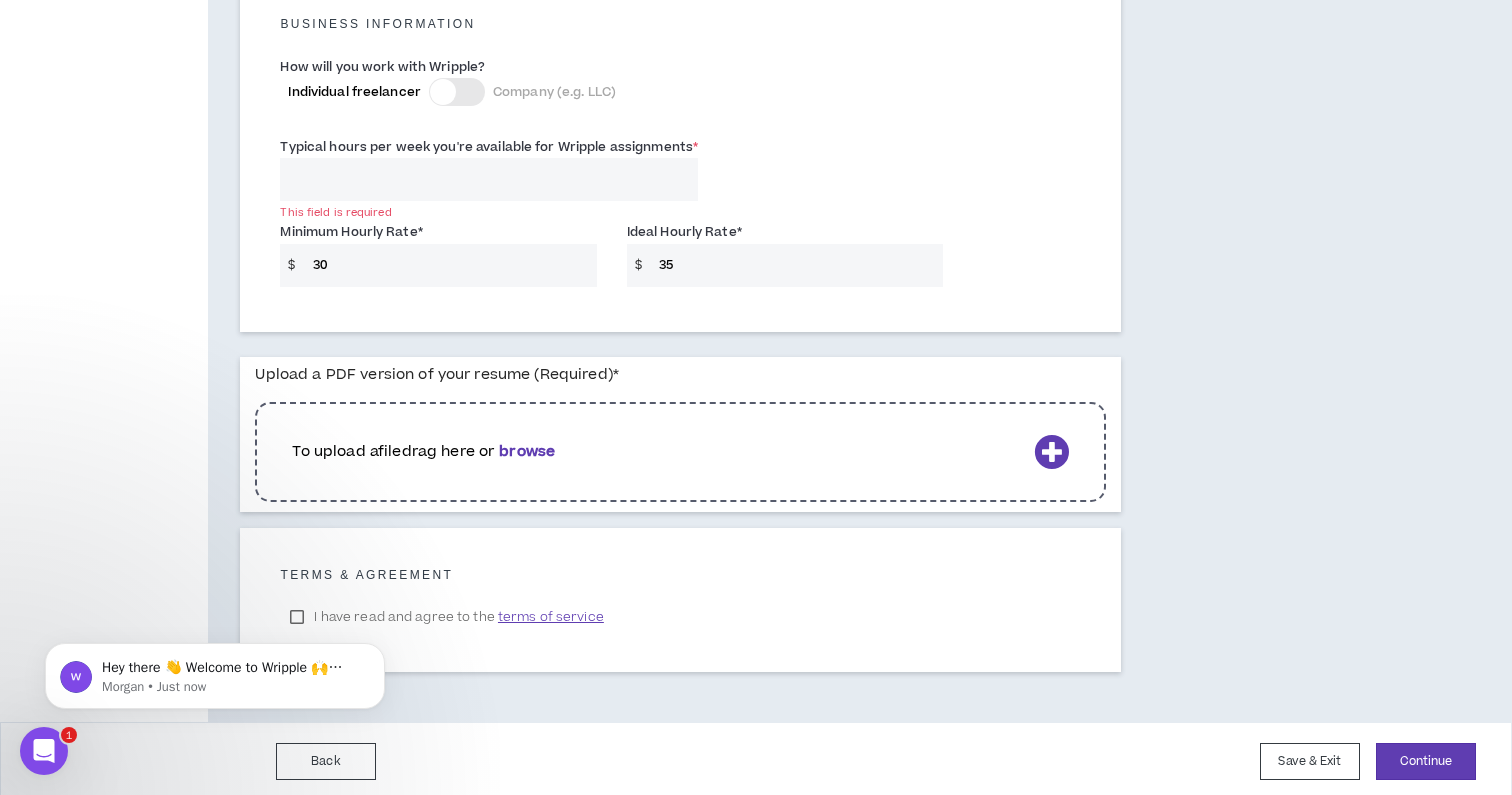 scroll, scrollTop: 1425, scrollLeft: 0, axis: vertical 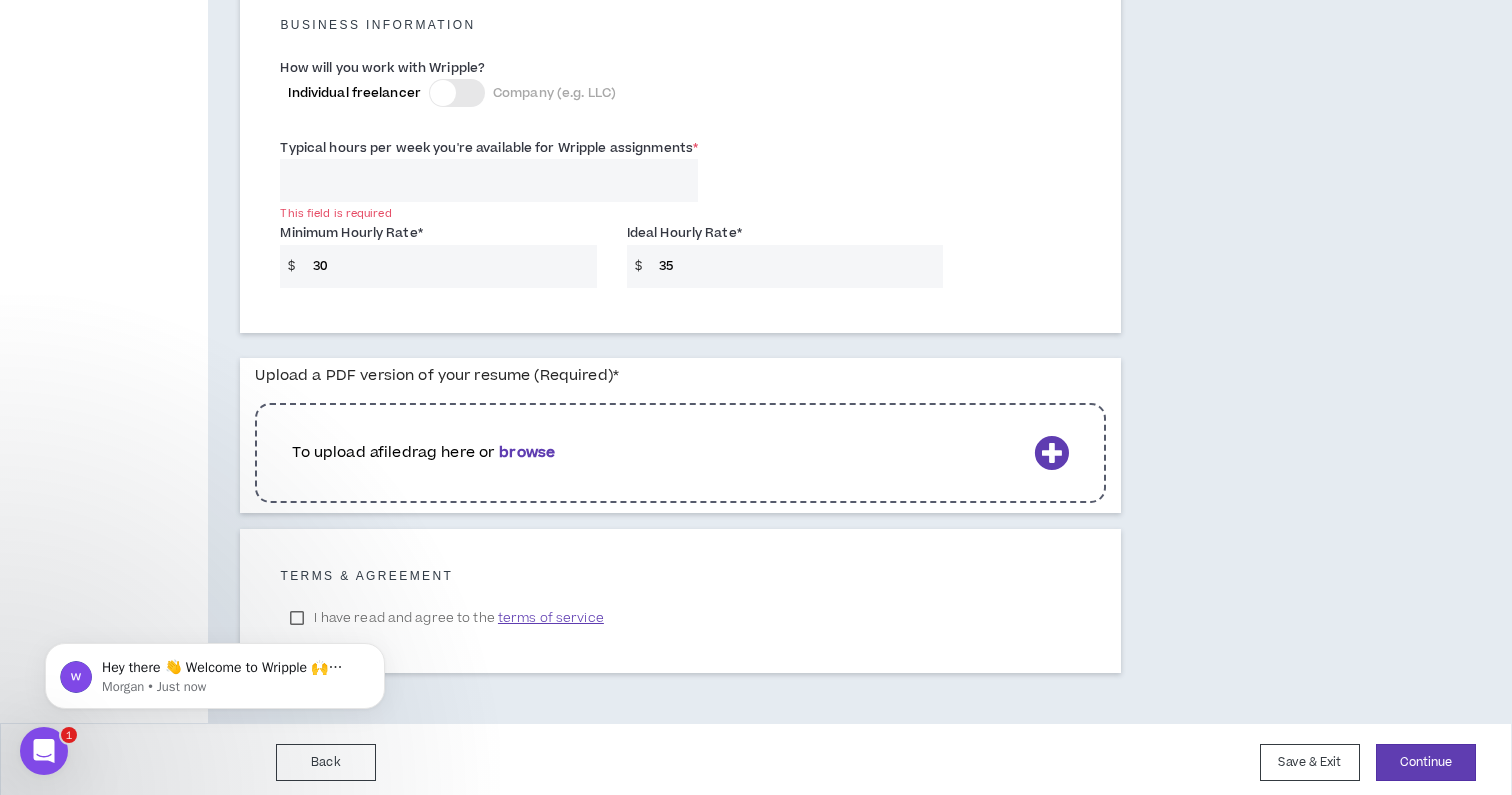 click at bounding box center (1051, 452) 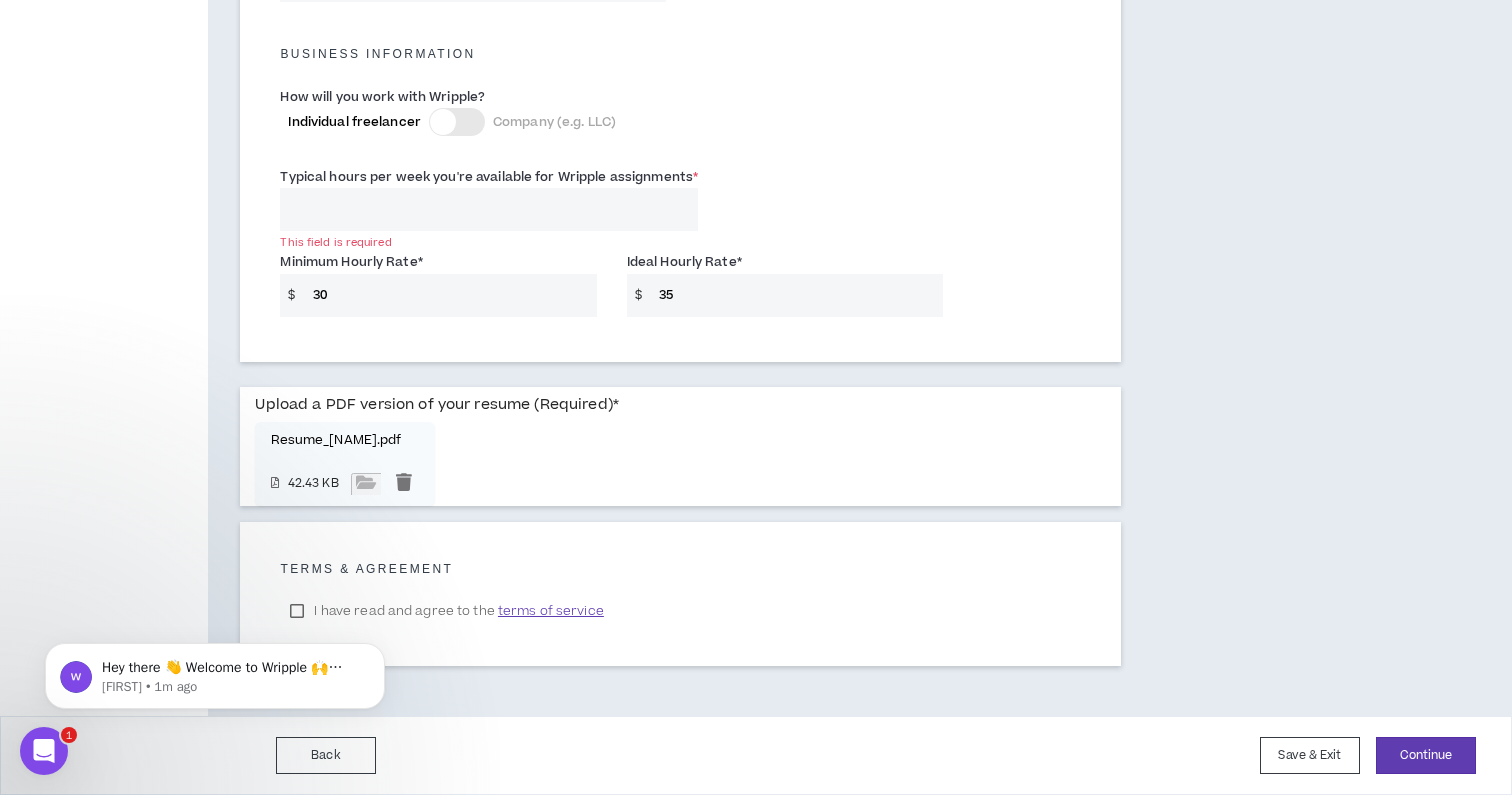 scroll, scrollTop: 1389, scrollLeft: 0, axis: vertical 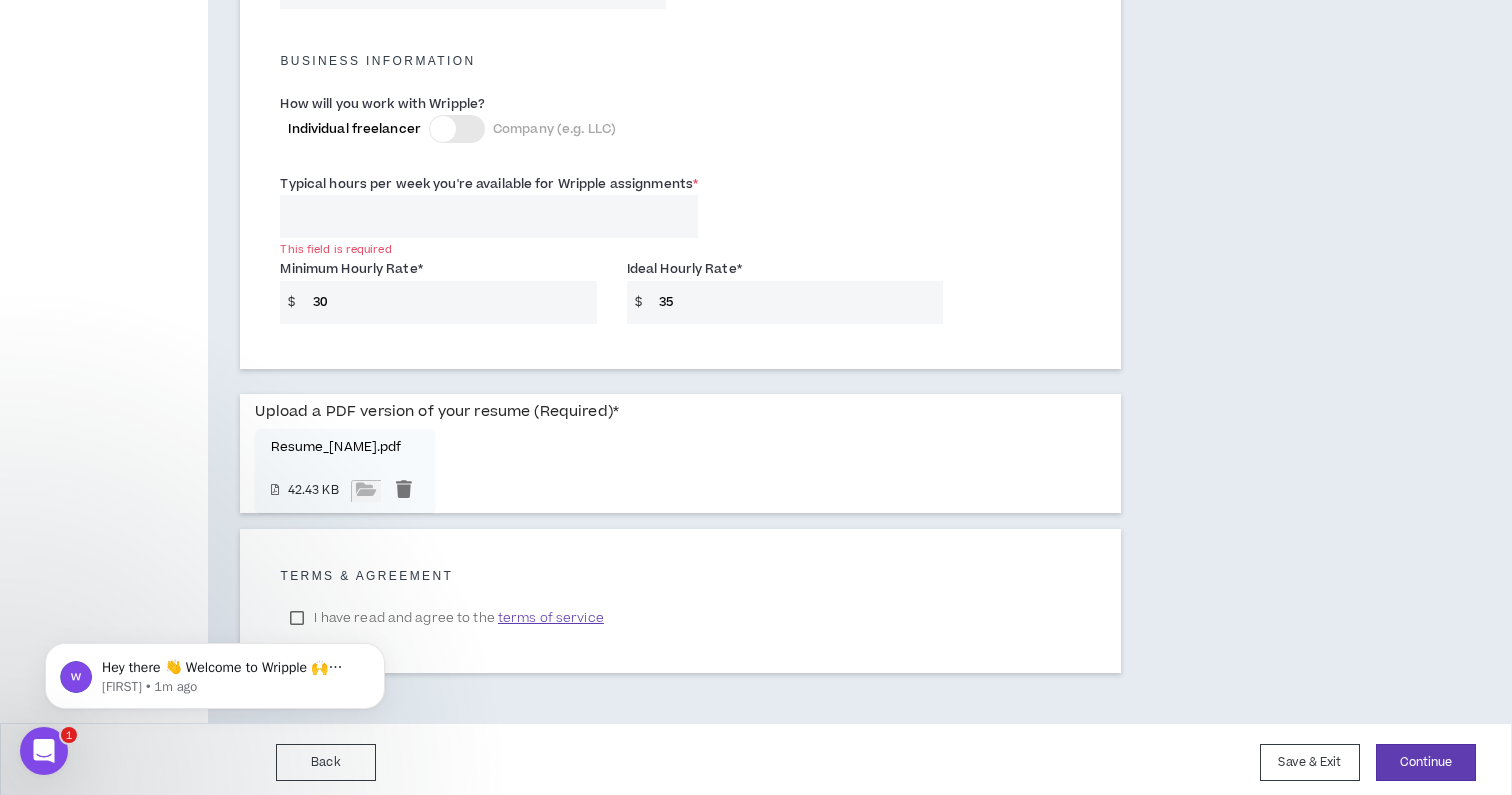 drag, startPoint x: 691, startPoint y: 295, endPoint x: 649, endPoint y: 292, distance: 42.107006 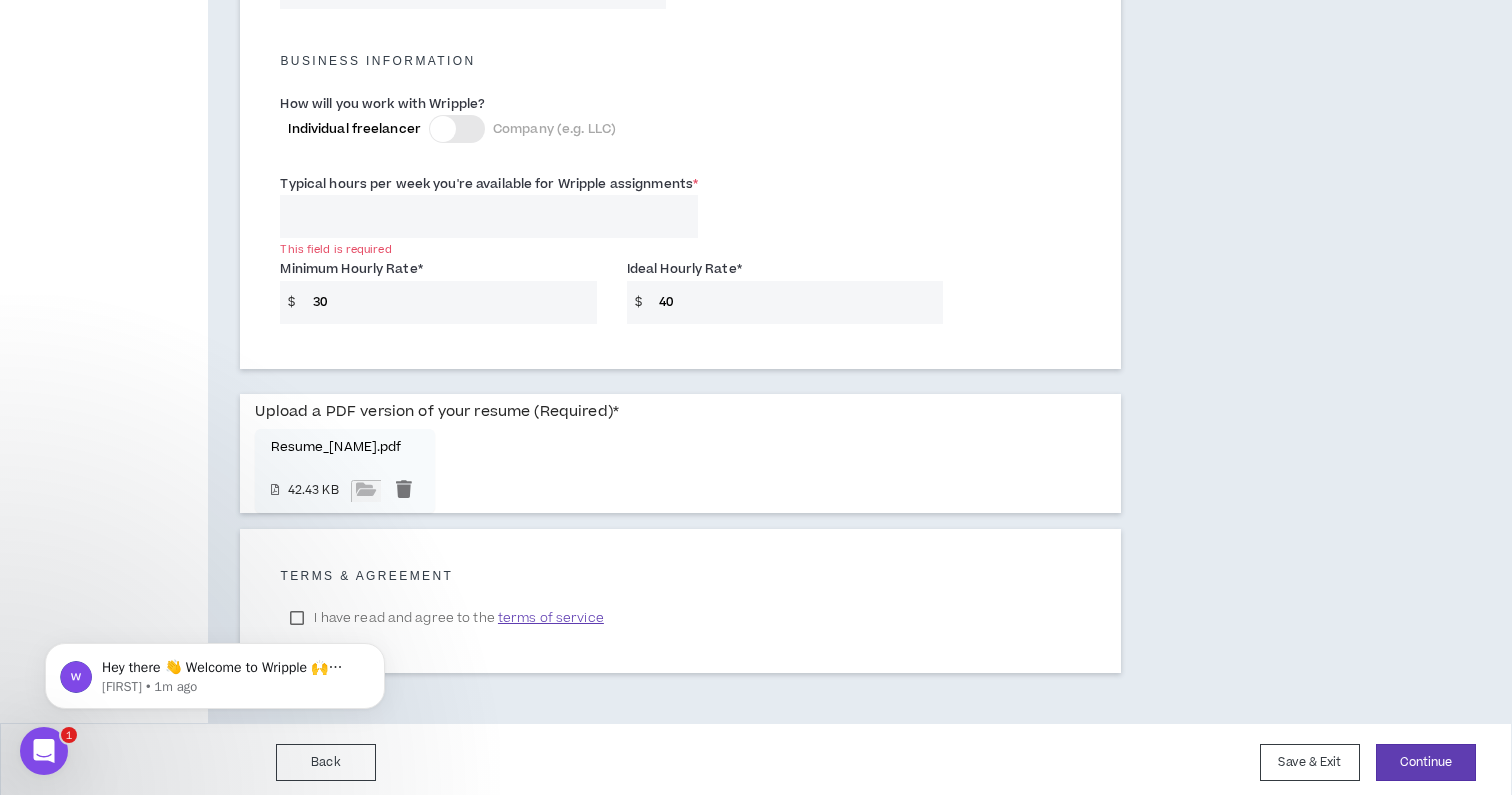 type on "40" 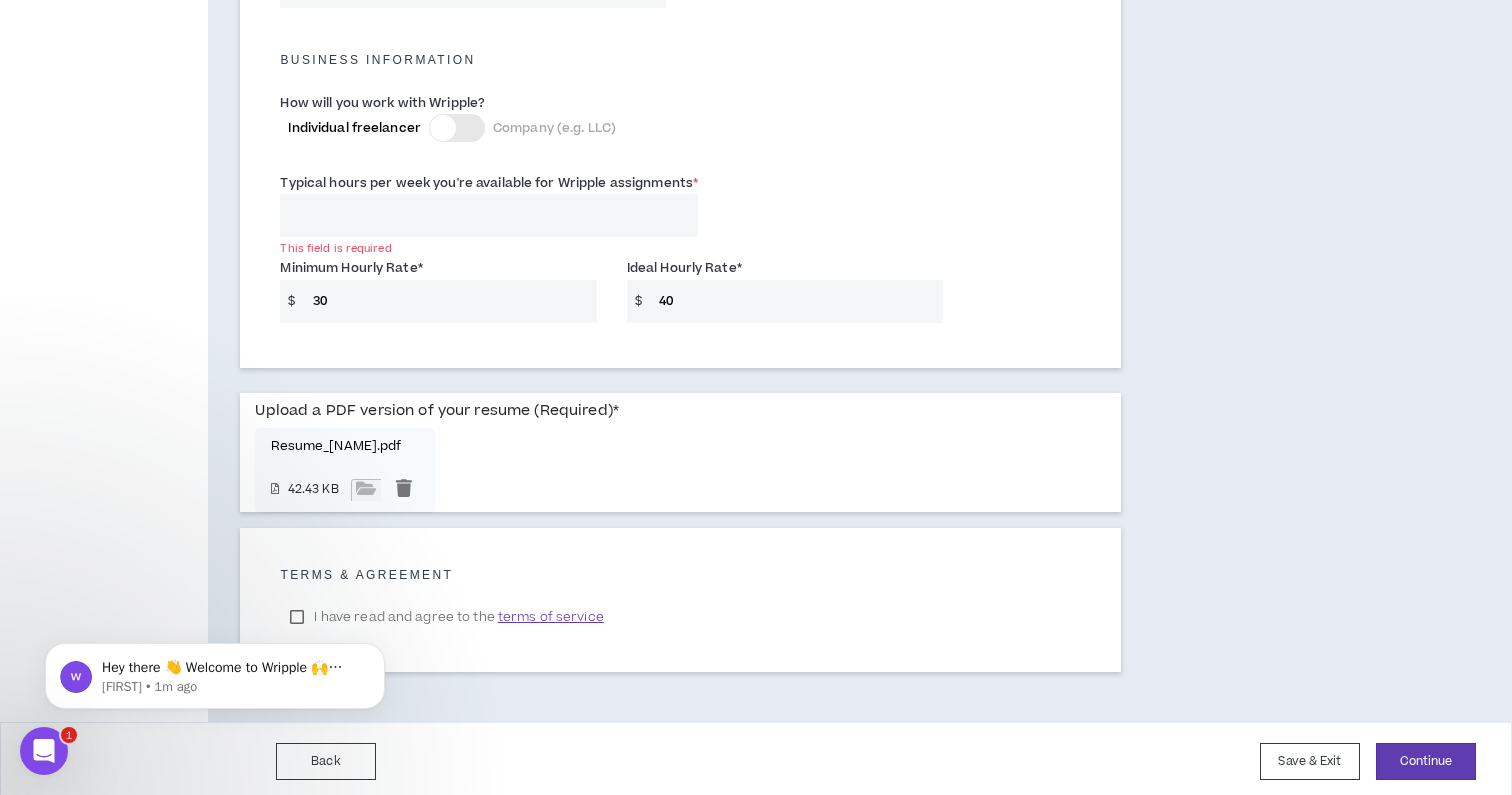 scroll, scrollTop: 1389, scrollLeft: 0, axis: vertical 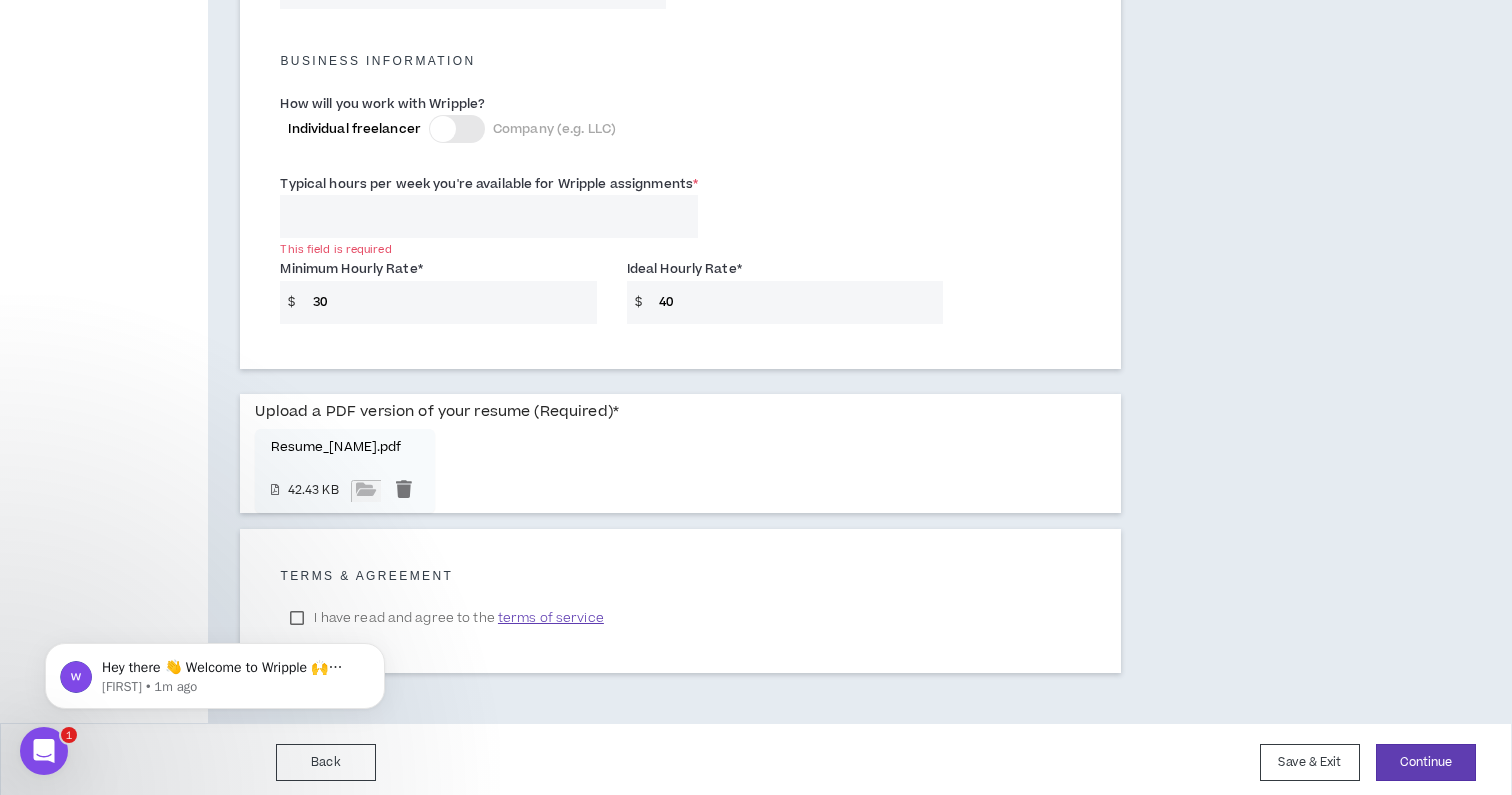 click on "Hey there 👋 Welcome to Wripple 🙌 Take a look around! If you have any questions, just reply to this message. Morgan Morgan • 1m ago" at bounding box center [215, 671] 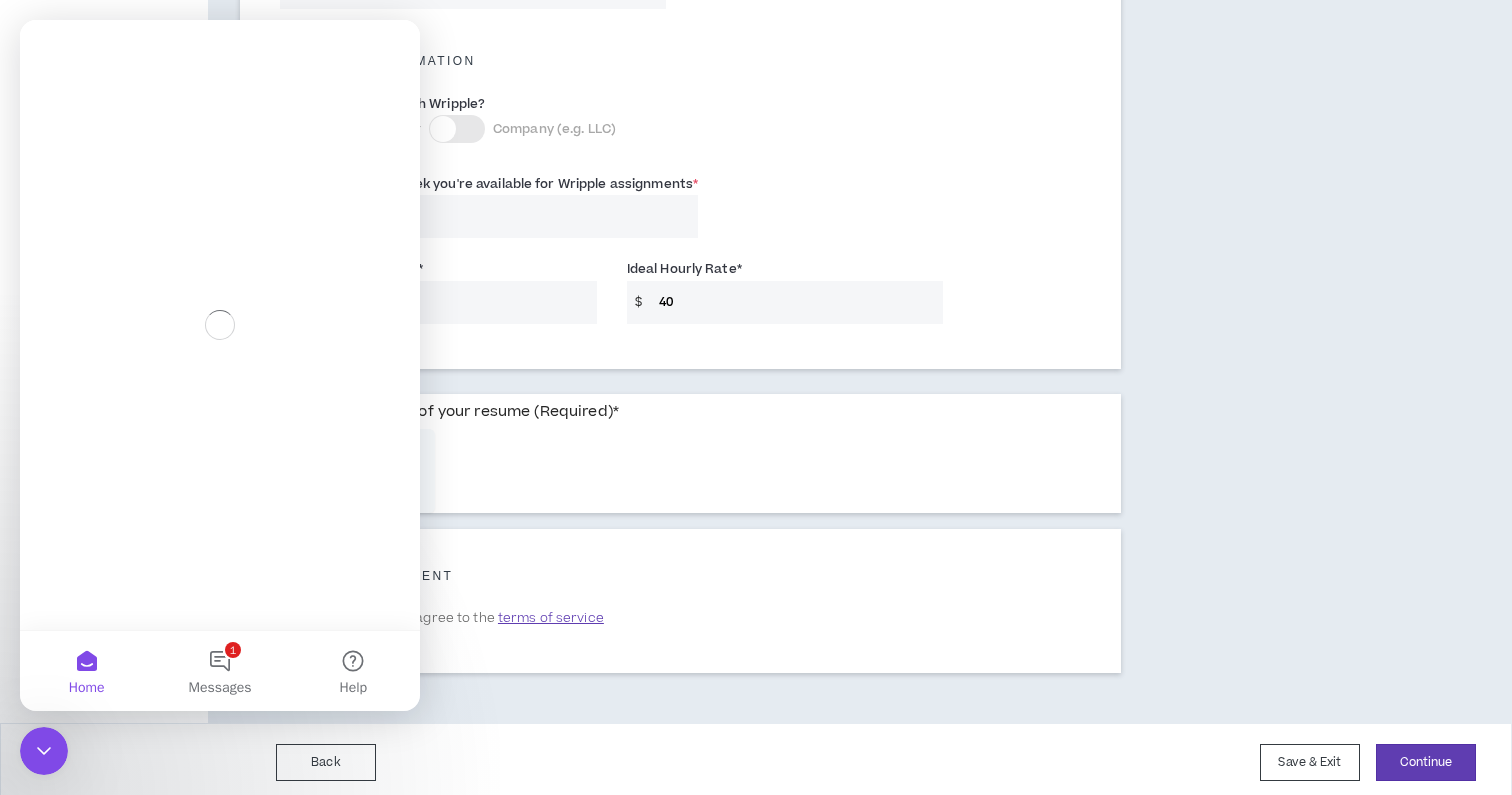 scroll, scrollTop: 0, scrollLeft: 0, axis: both 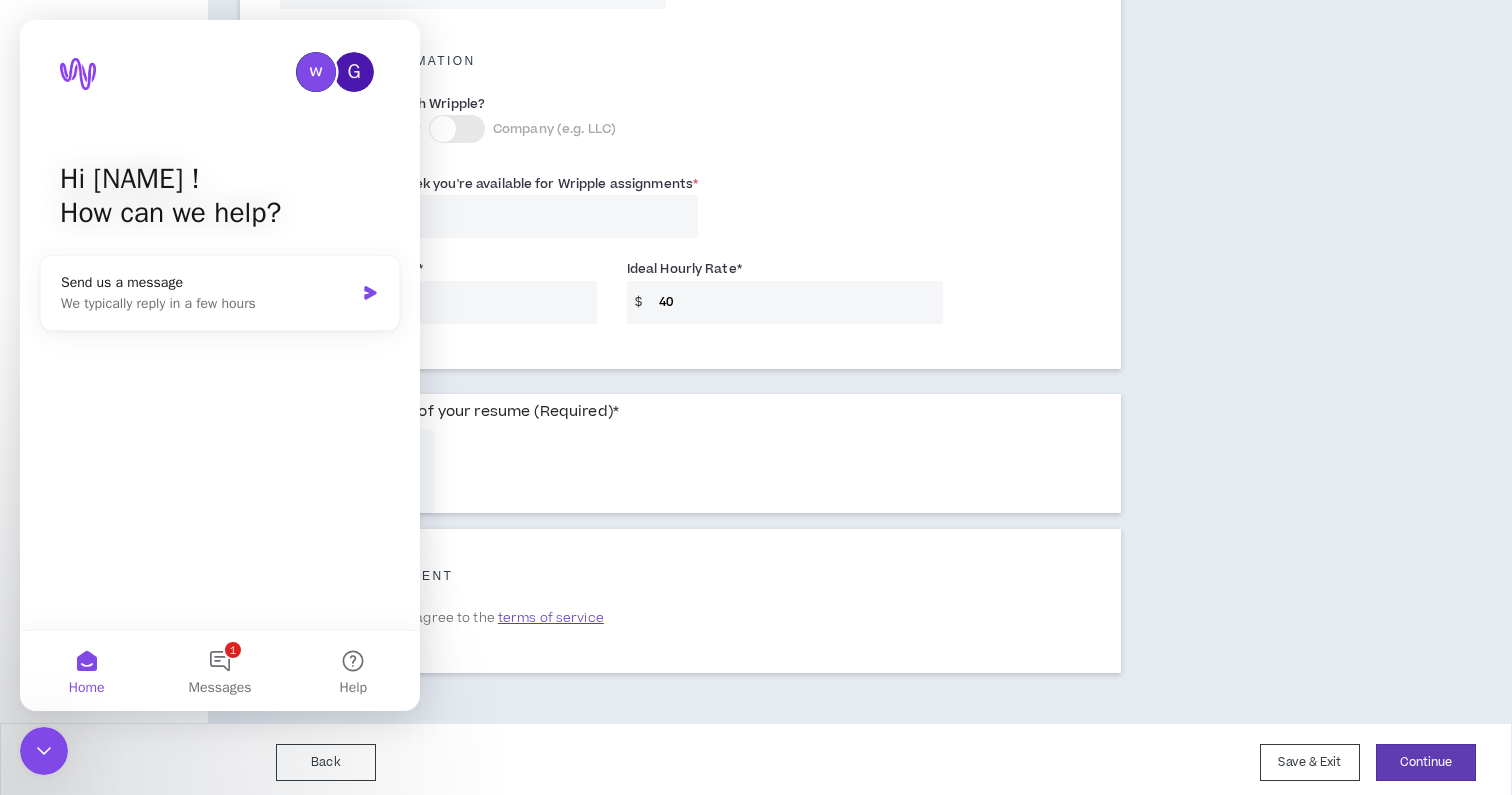 click 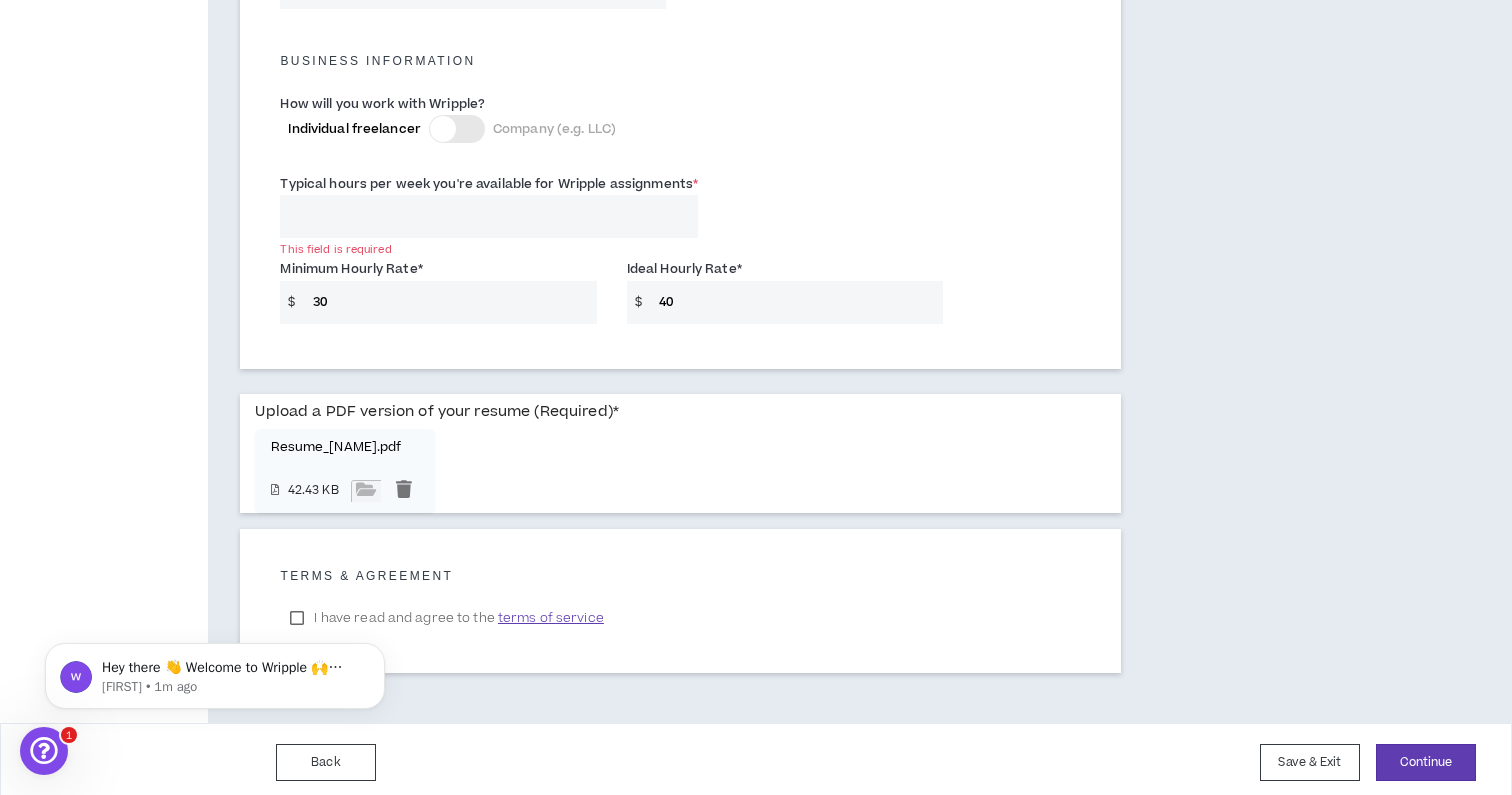scroll, scrollTop: 0, scrollLeft: 0, axis: both 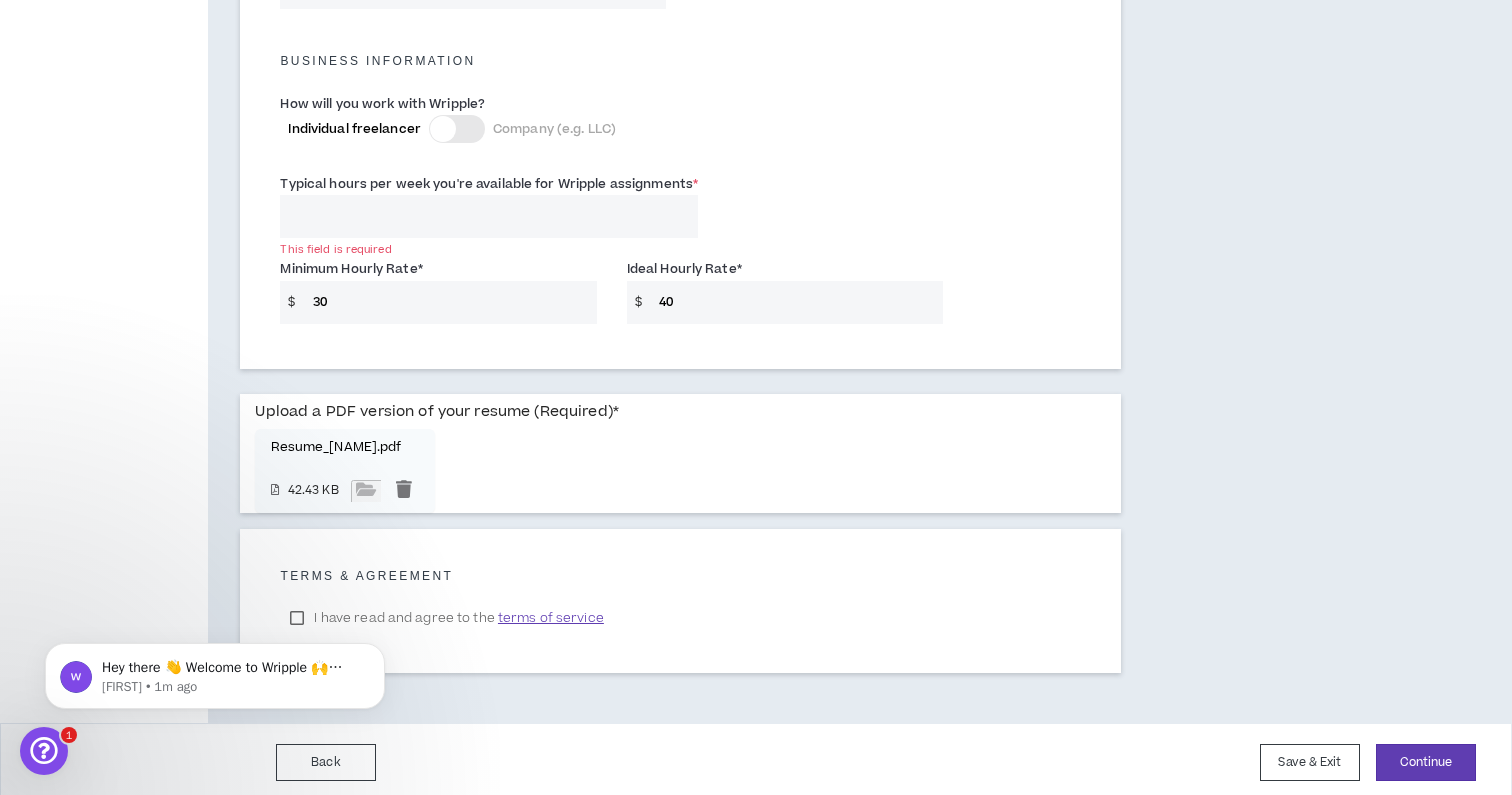 click on "Hey there 👋 Welcome to Wripple 🙌 Take a look around! If you have any questions, just reply to this message. Morgan Morgan • 1m ago" at bounding box center [215, 671] 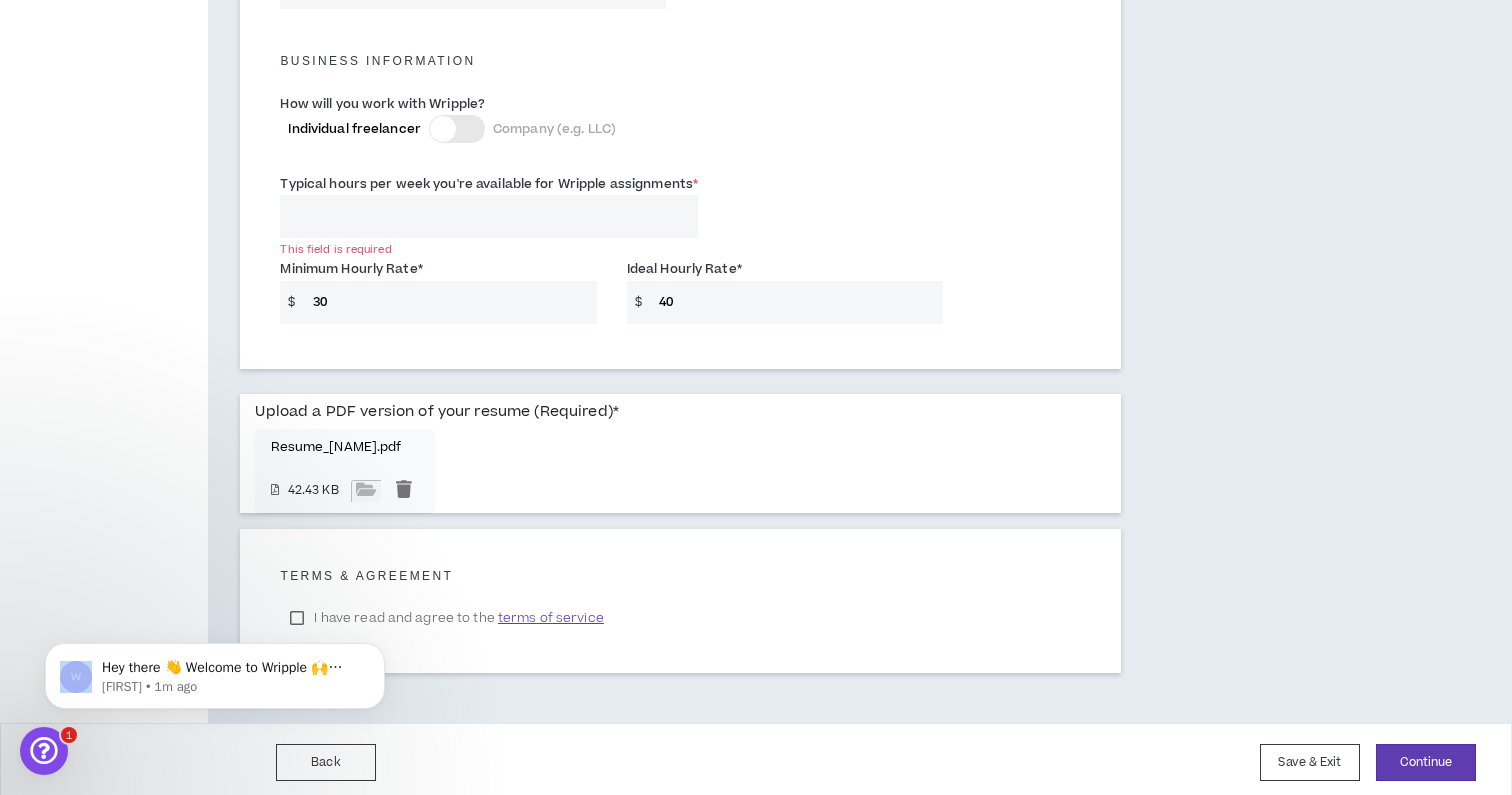 click on "Hey there 👋 Welcome to Wripple 🙌 Take a look around! If you have any questions, just reply to this message. Morgan Morgan • 1m ago" at bounding box center [215, 671] 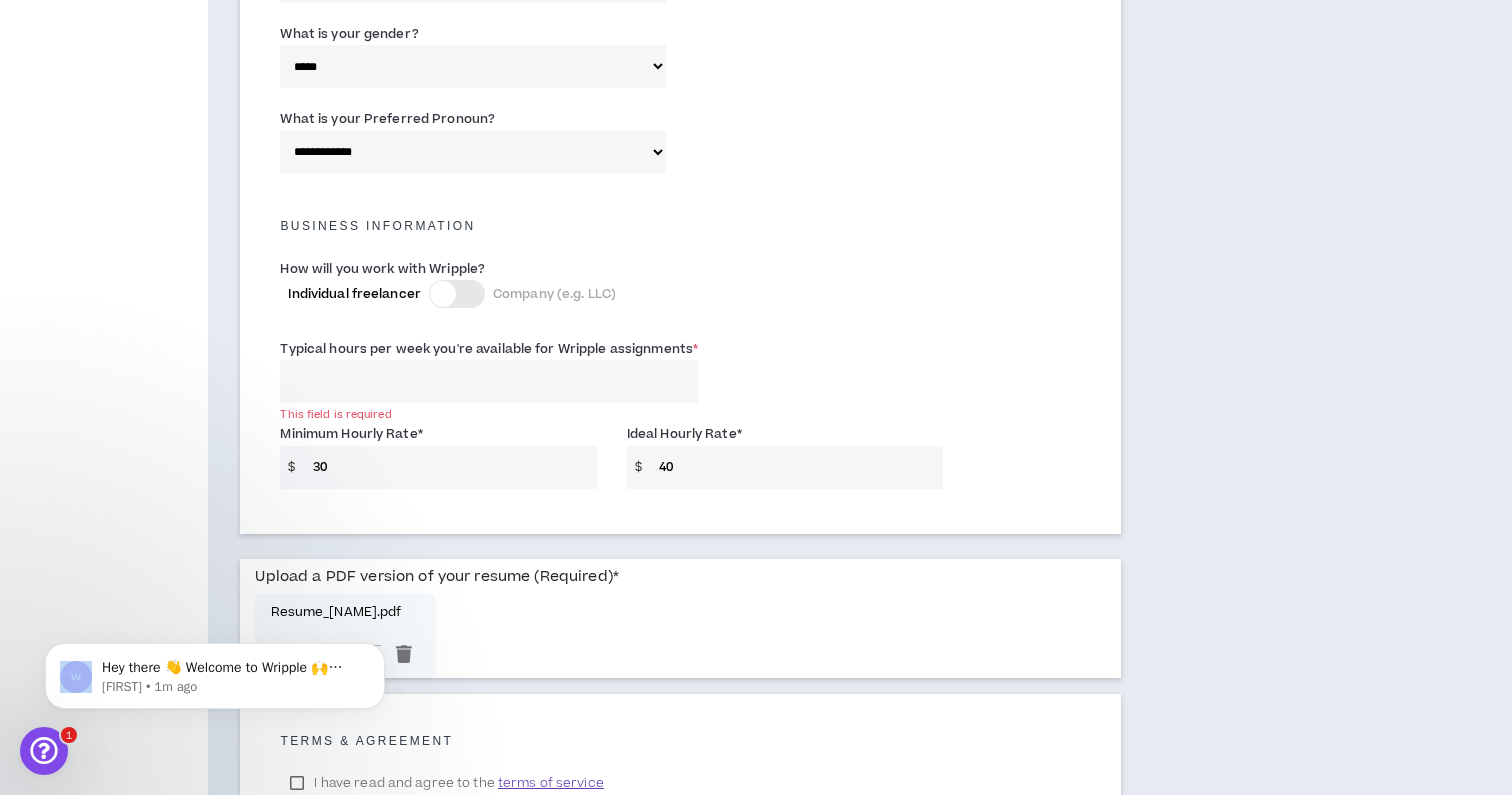 scroll, scrollTop: 1250, scrollLeft: 0, axis: vertical 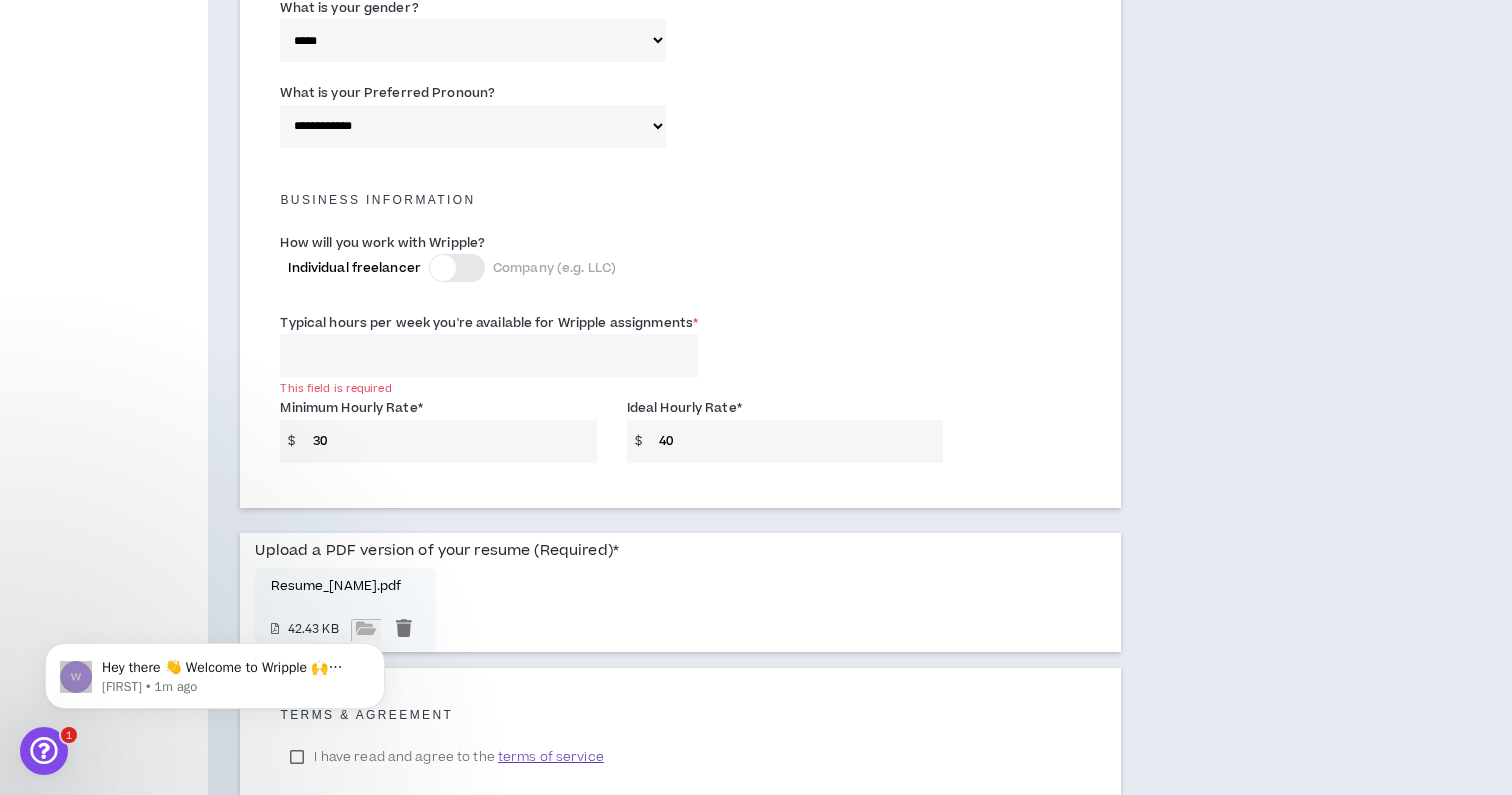 click on "I have read and agree to the    terms of service" at bounding box center [446, 757] 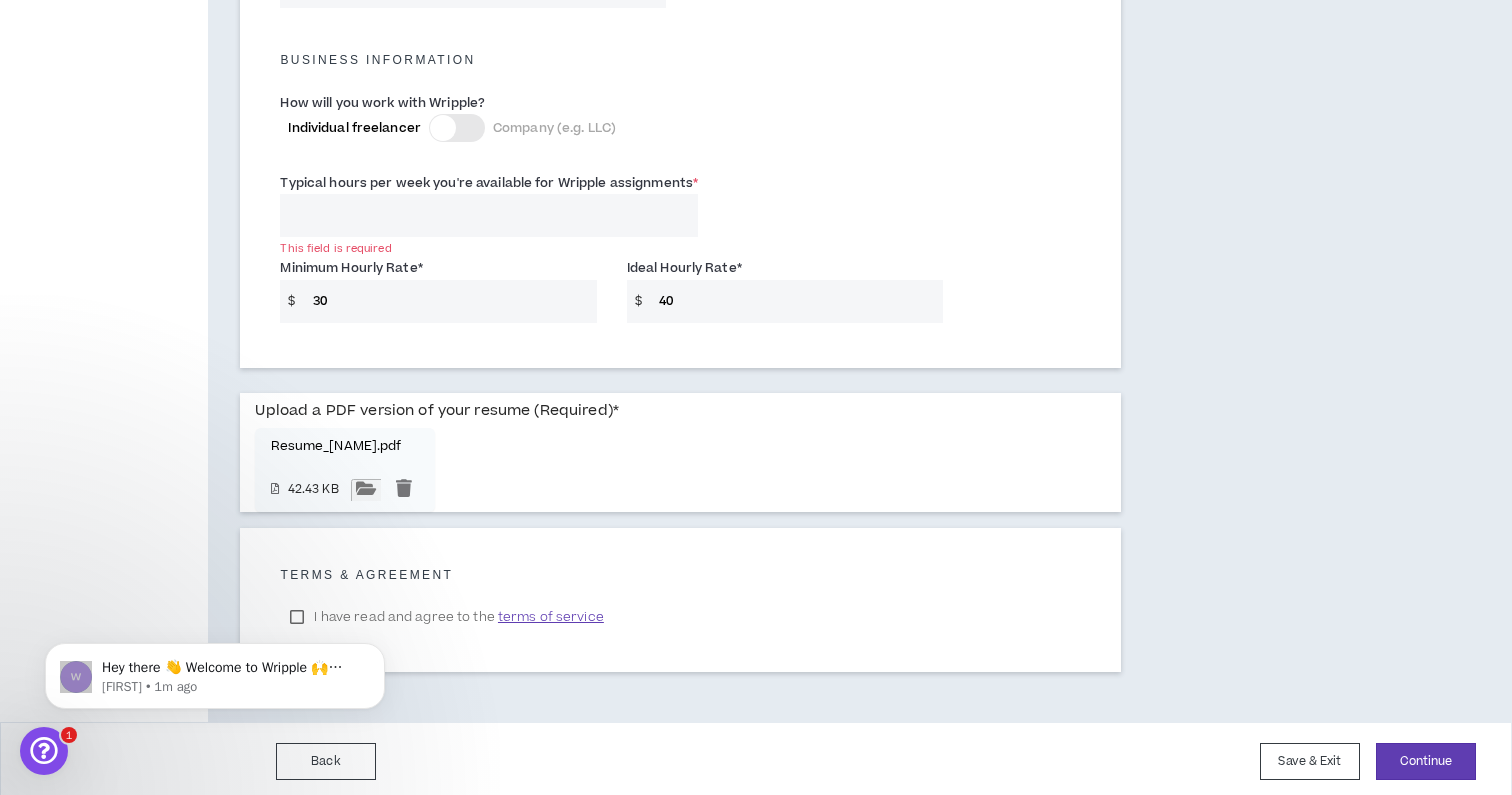 scroll, scrollTop: 1389, scrollLeft: 0, axis: vertical 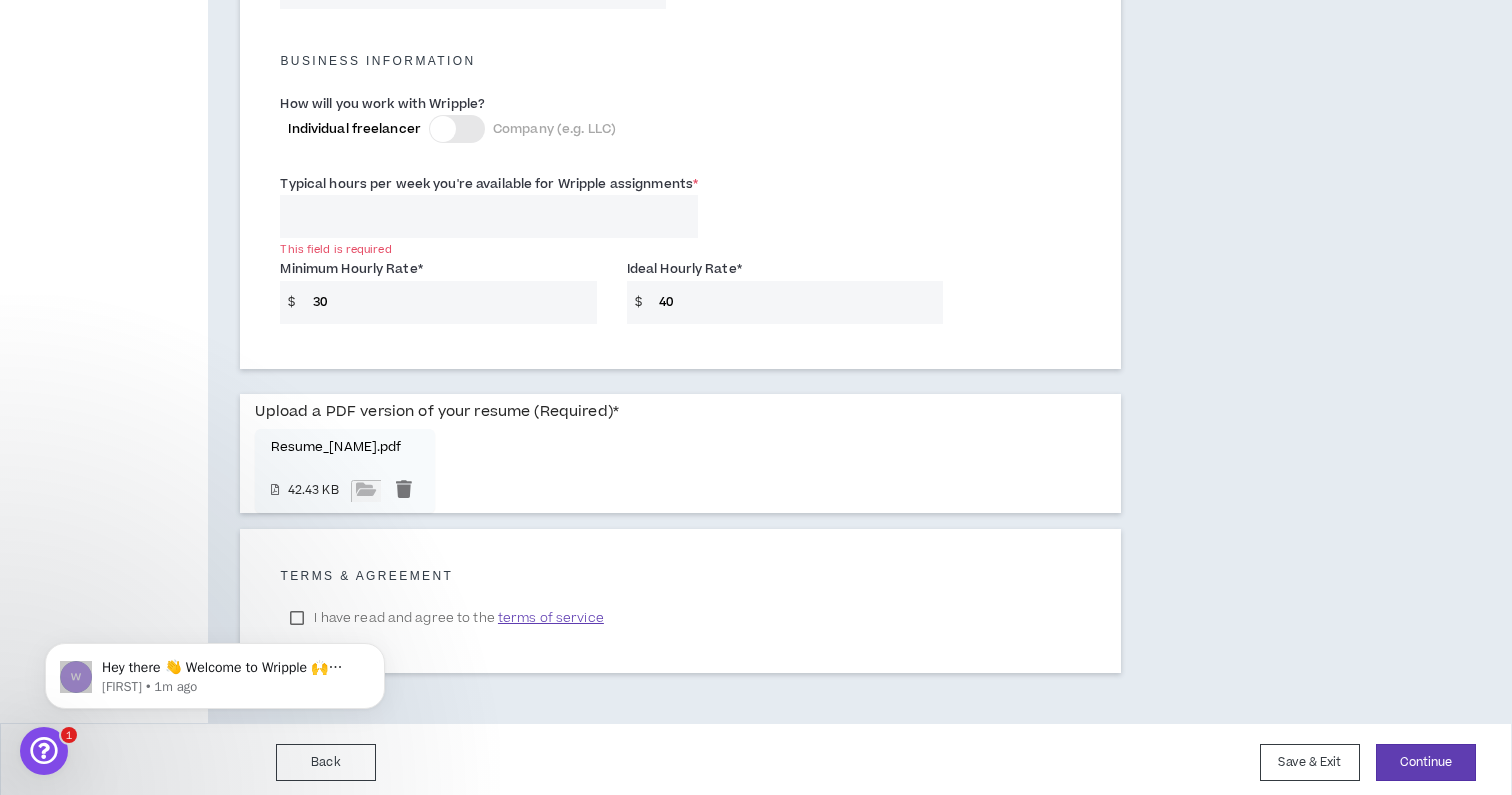 drag, startPoint x: 314, startPoint y: 207, endPoint x: 303, endPoint y: 207, distance: 11 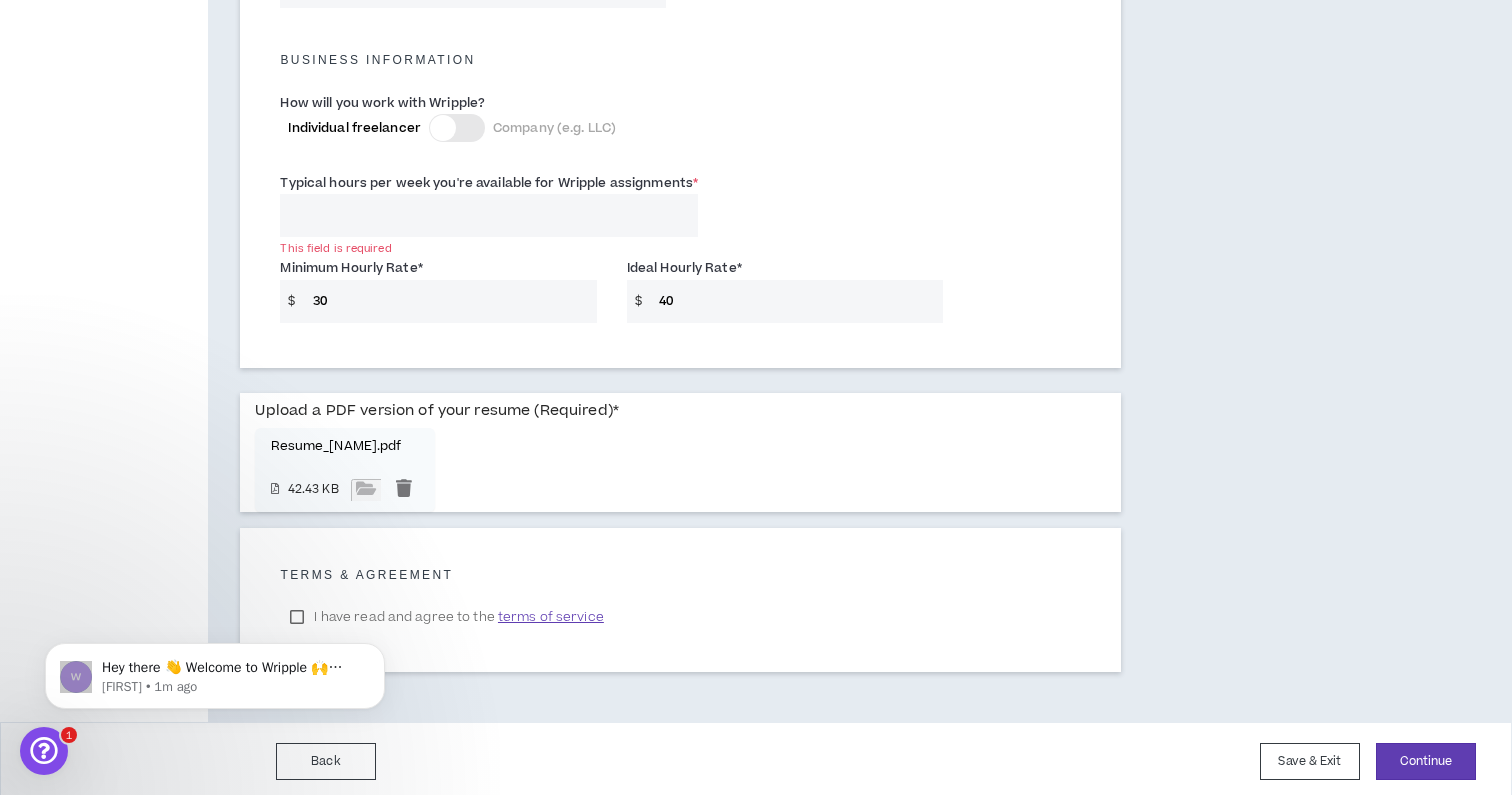 scroll, scrollTop: 1389, scrollLeft: 0, axis: vertical 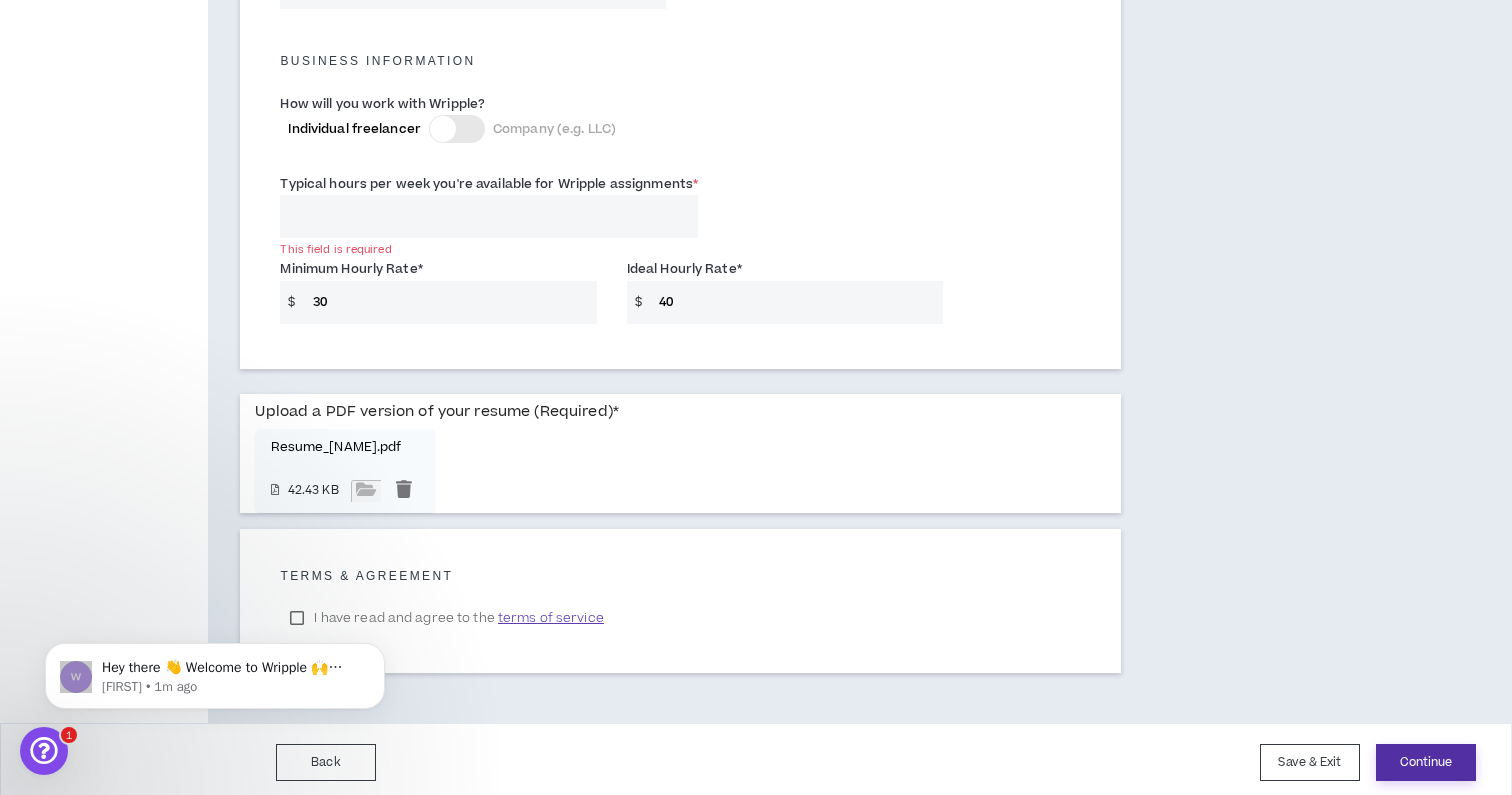 click on "Continue" at bounding box center [1426, 762] 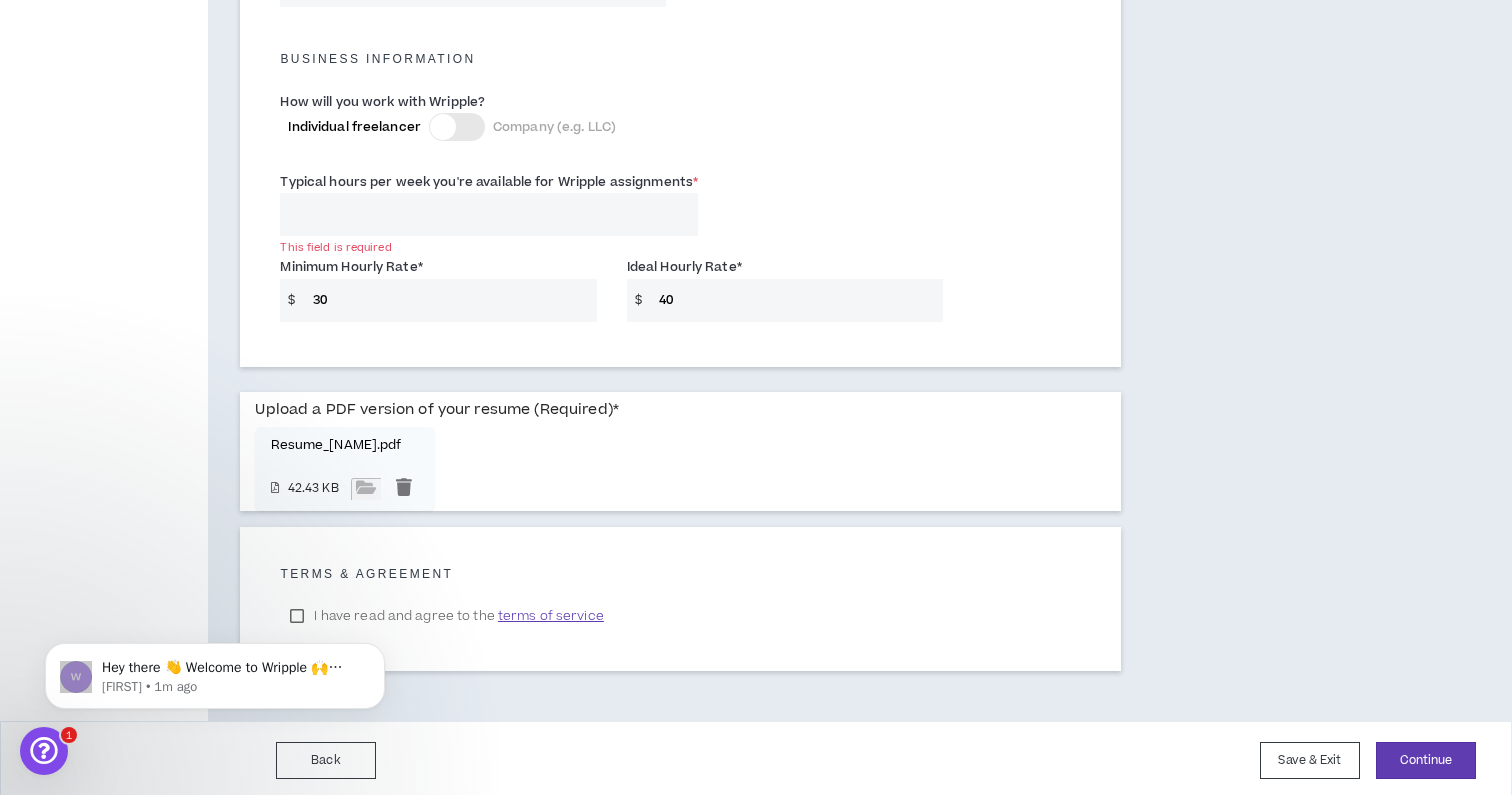 scroll, scrollTop: 1389, scrollLeft: 0, axis: vertical 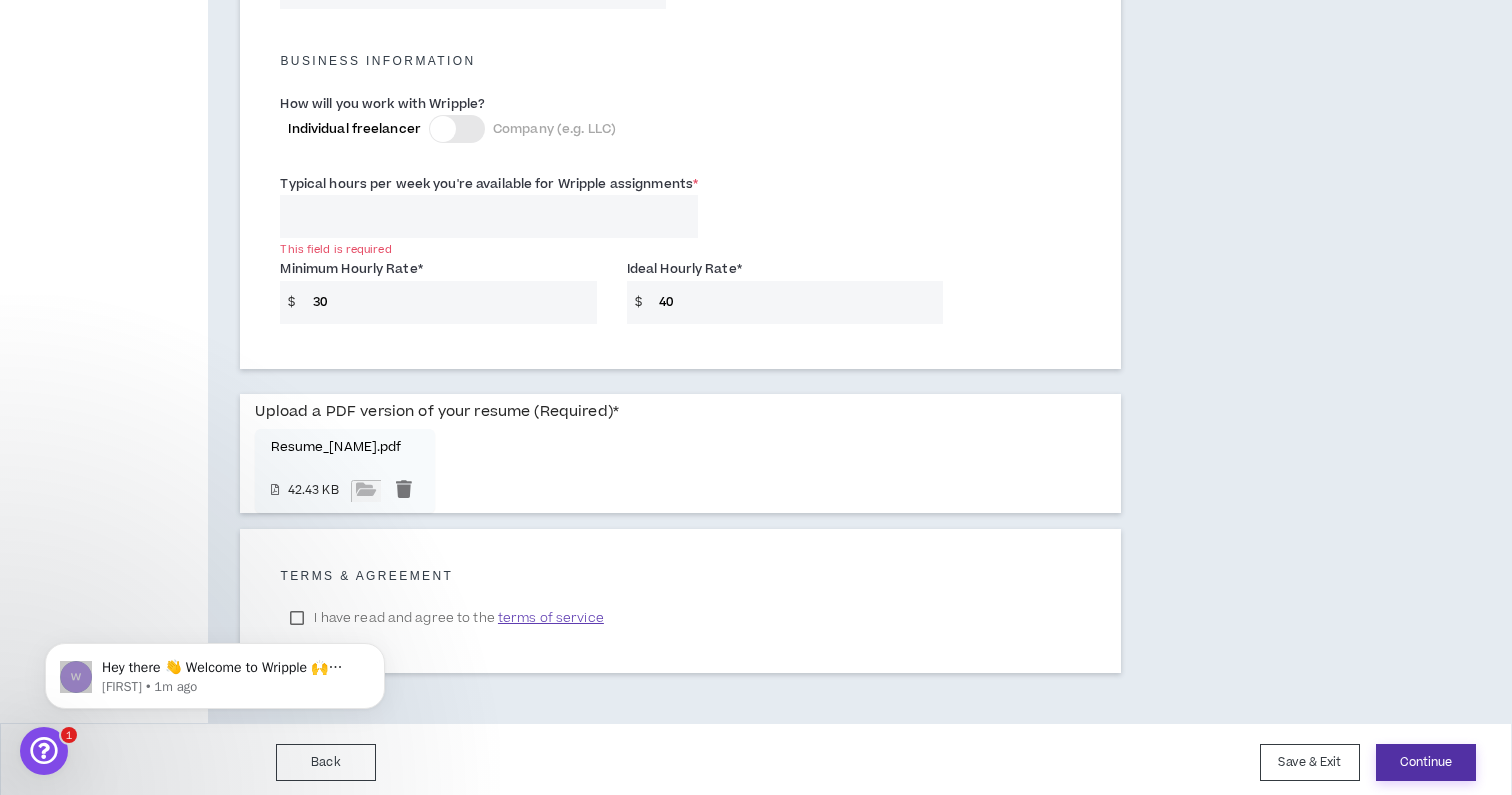 click on "Continue" at bounding box center (1426, 762) 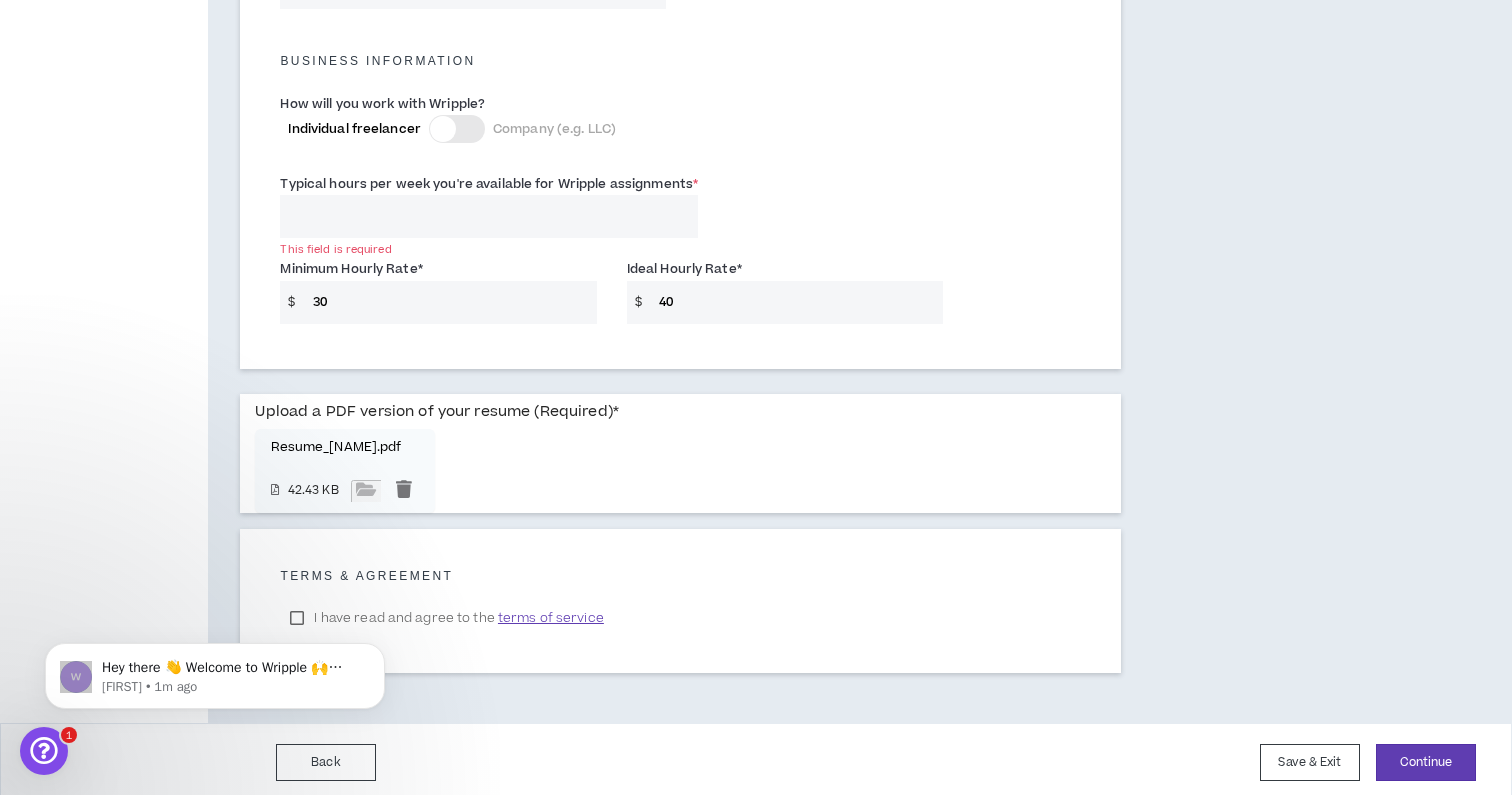 drag, startPoint x: 362, startPoint y: 208, endPoint x: 225, endPoint y: 205, distance: 137.03284 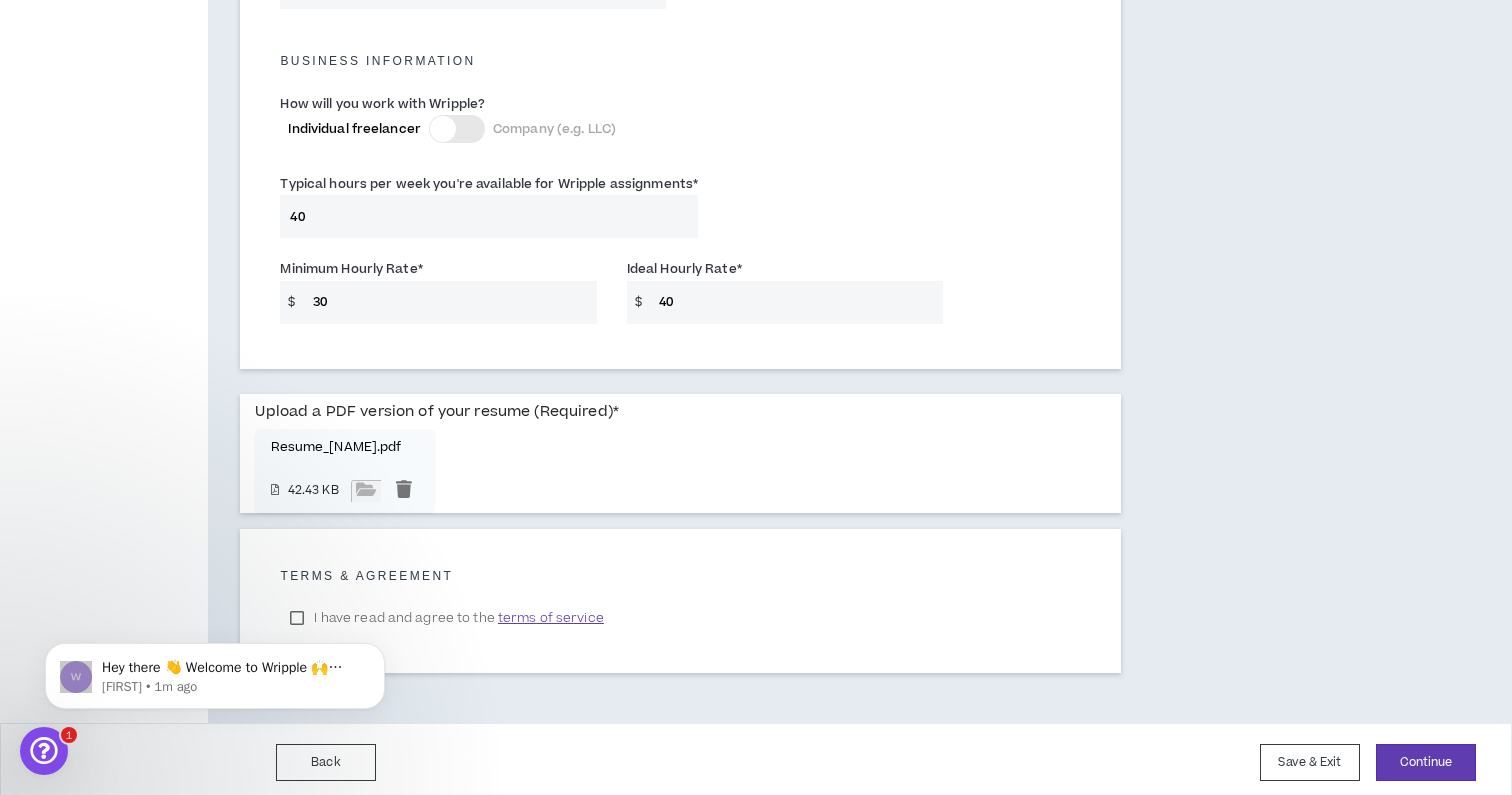 type on "40" 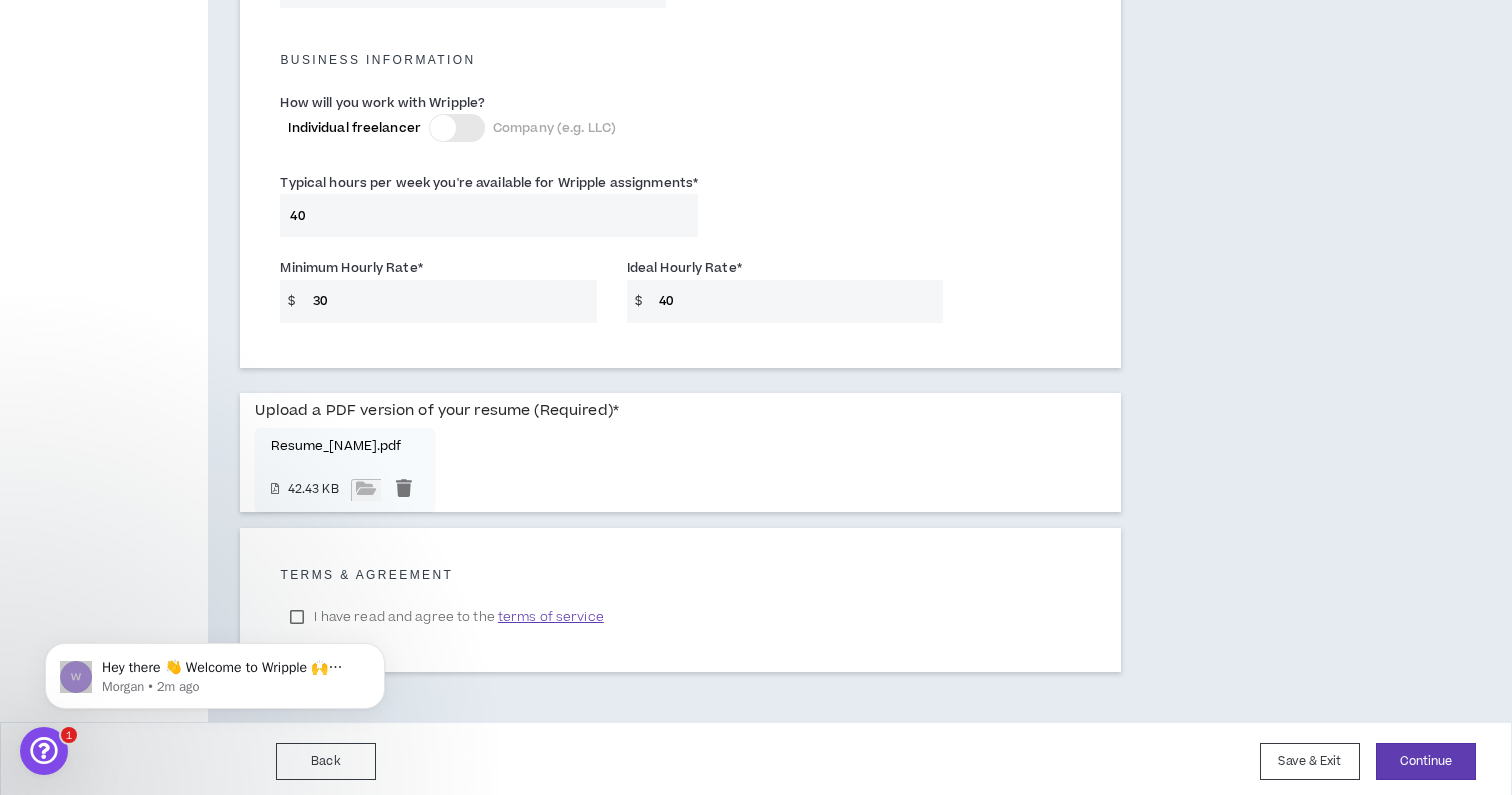 scroll, scrollTop: 1389, scrollLeft: 0, axis: vertical 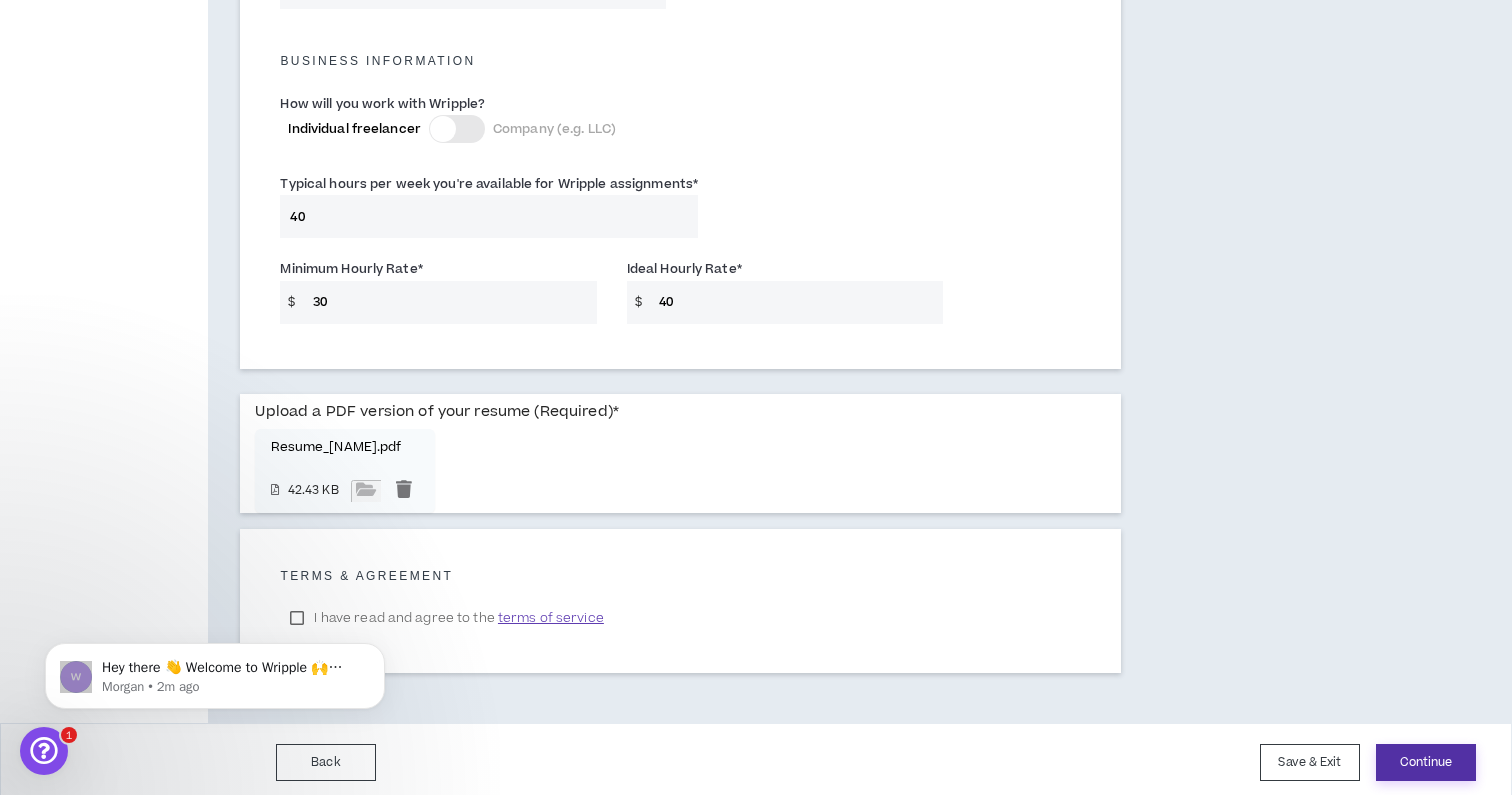 click on "Continue" at bounding box center [1426, 762] 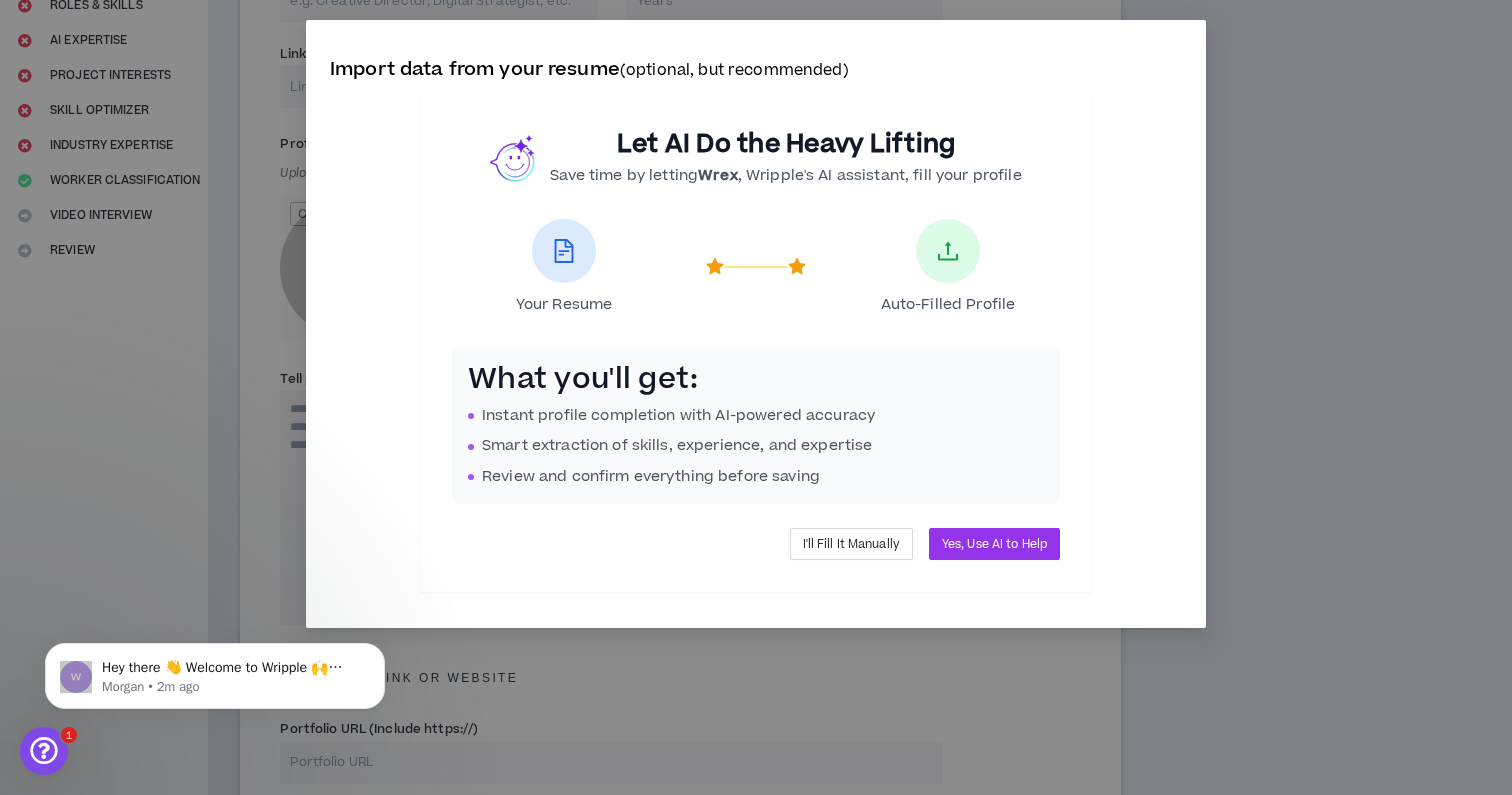 scroll, scrollTop: 0, scrollLeft: 0, axis: both 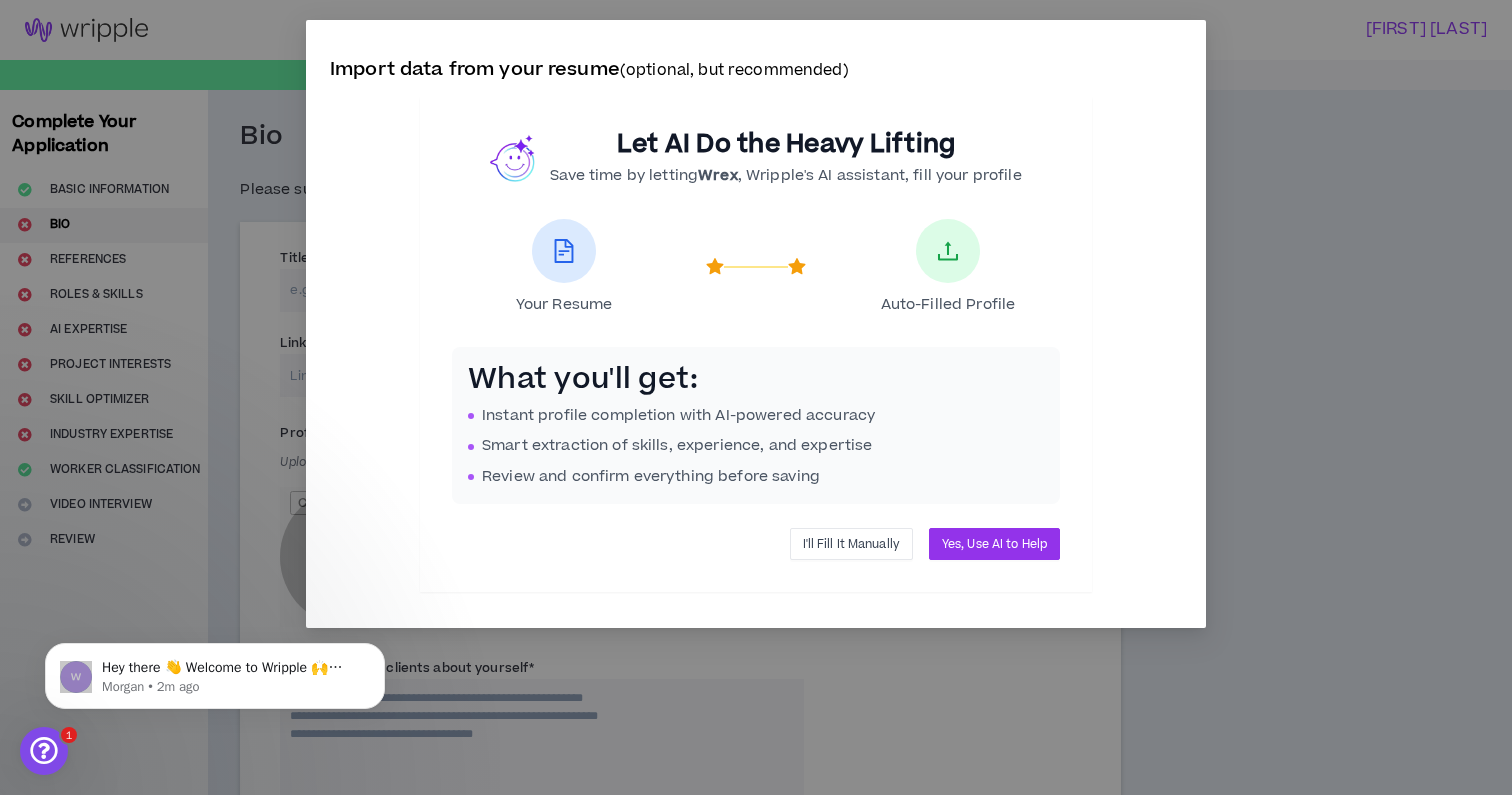 click on "I'll Fill It Manually" at bounding box center [851, 544] 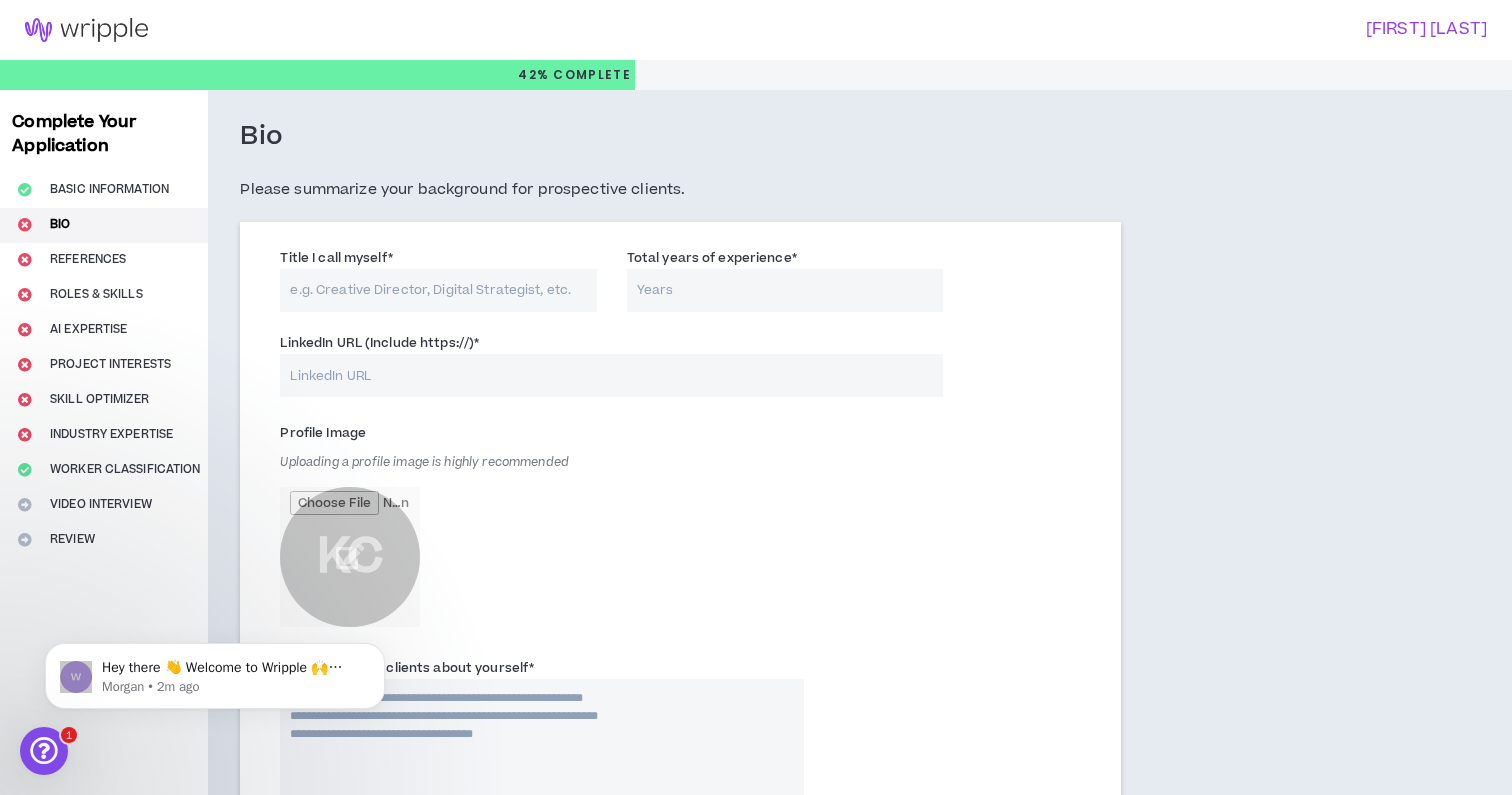 click on "Title I call myself  *" at bounding box center (438, 290) 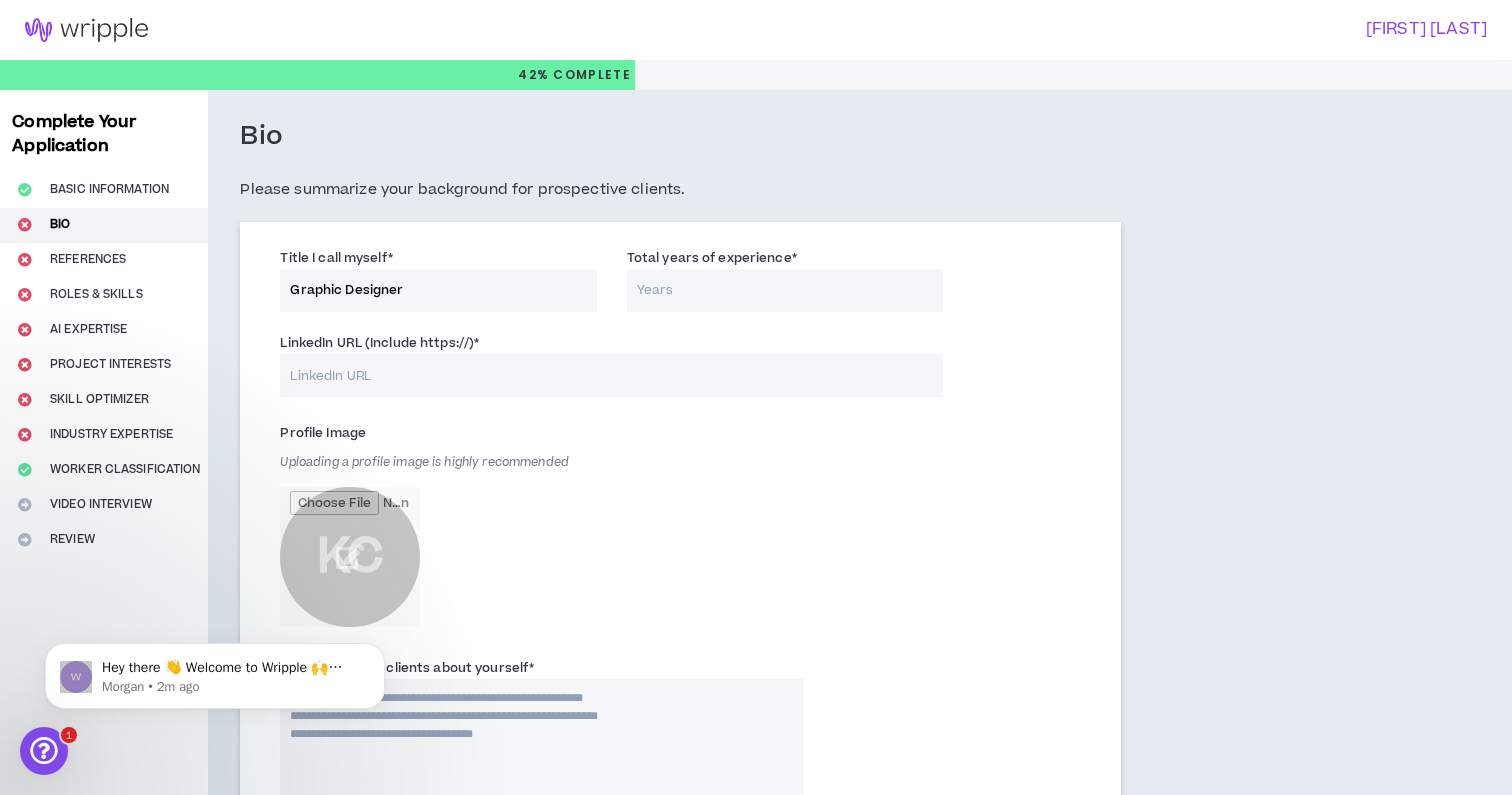type on "Graphic Designer" 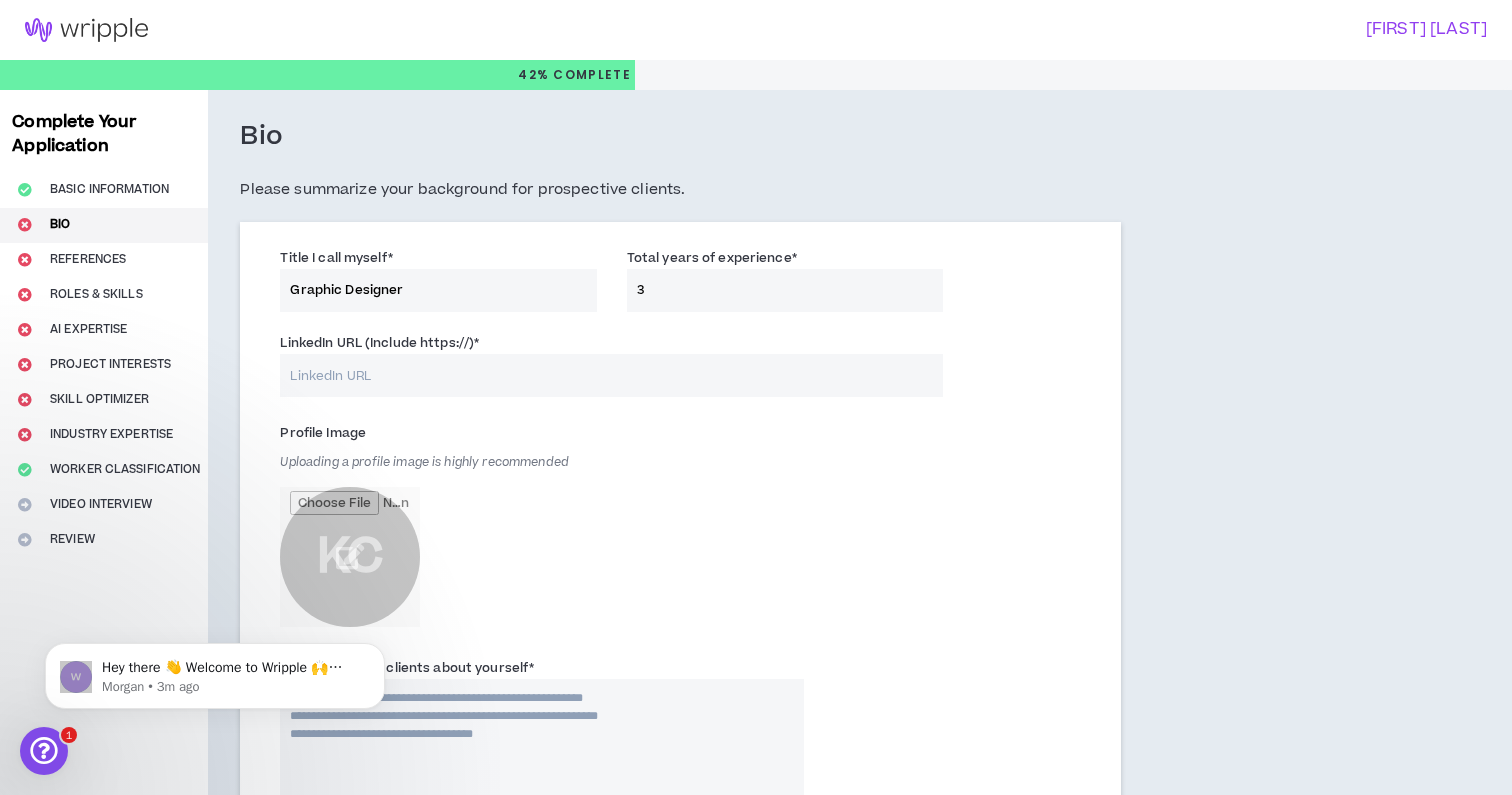 type on "3" 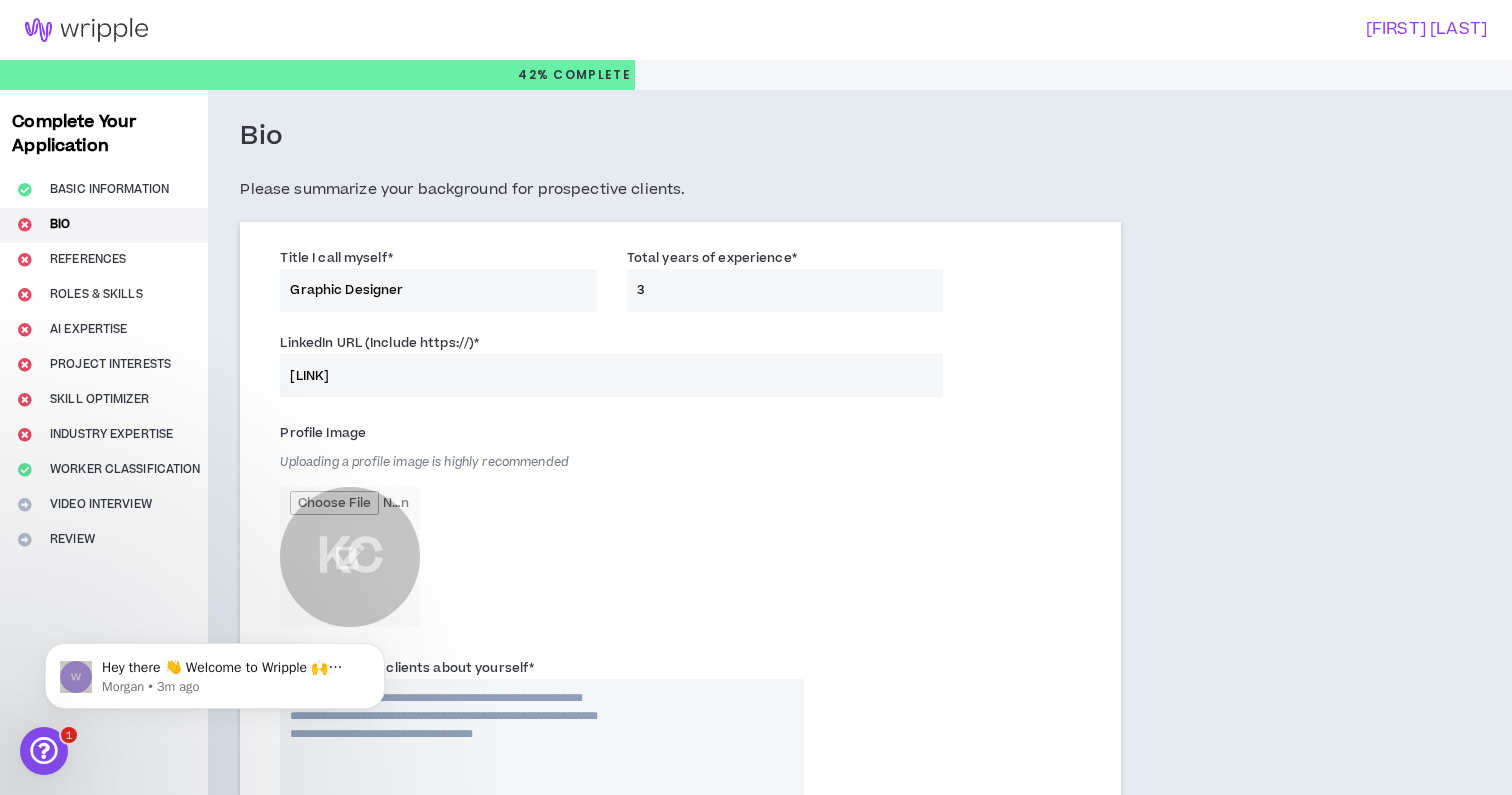 type on "https://www.linkedin.com/in/katya-campbell/" 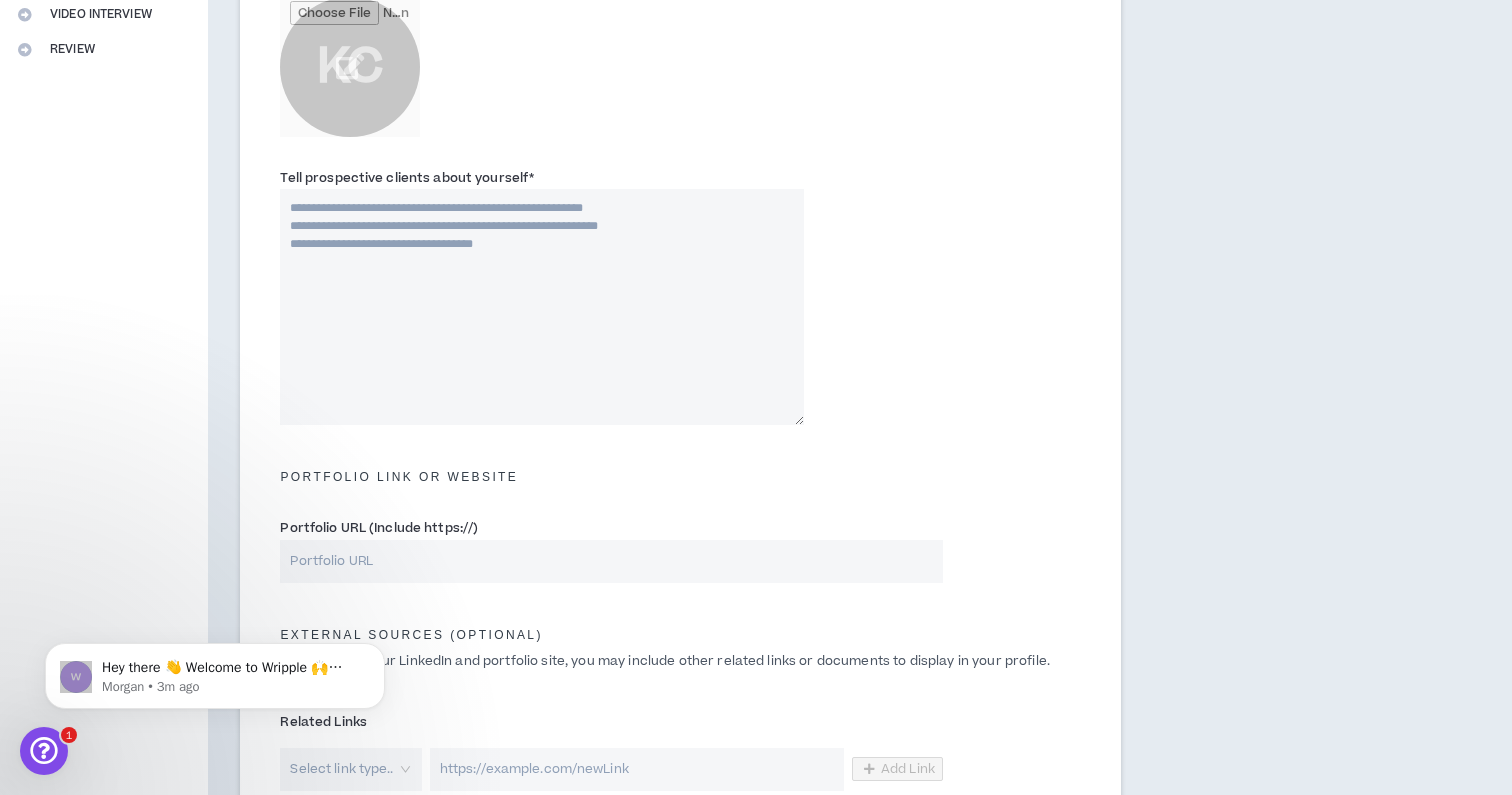 scroll, scrollTop: 499, scrollLeft: 0, axis: vertical 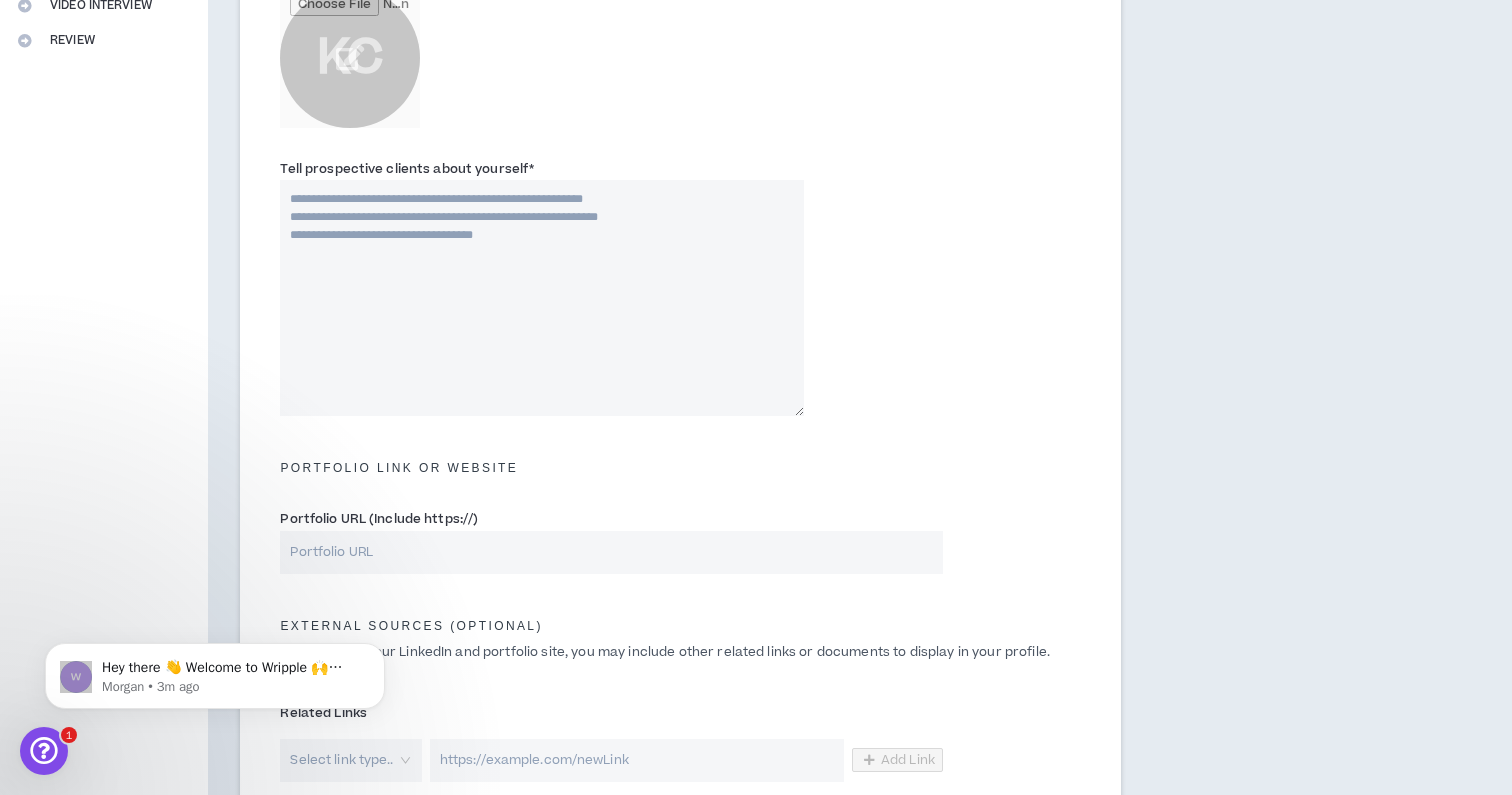 click on "Portfolio URL (Include https://)" at bounding box center [611, 552] 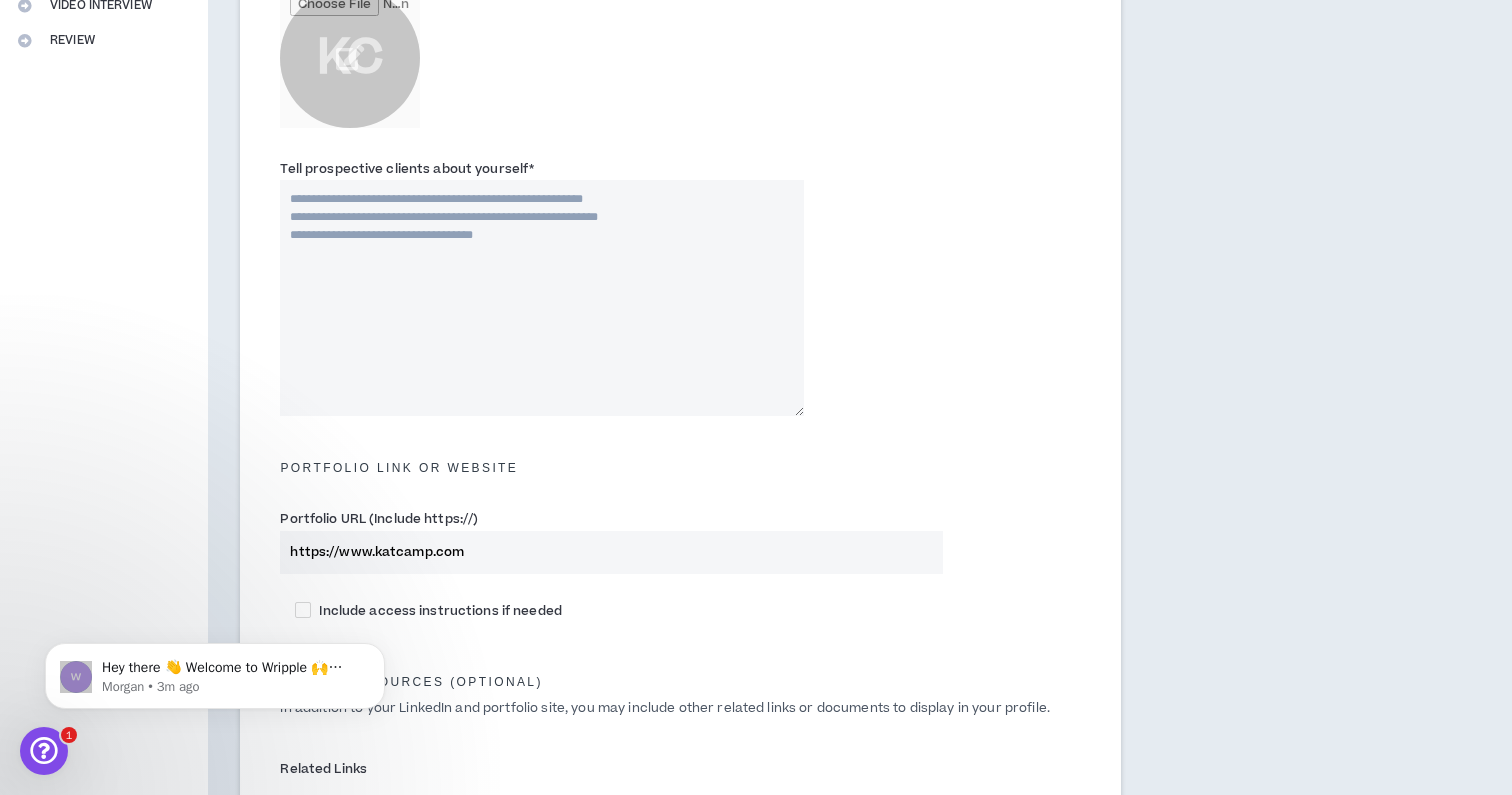 type on "https://www.katcamp.com" 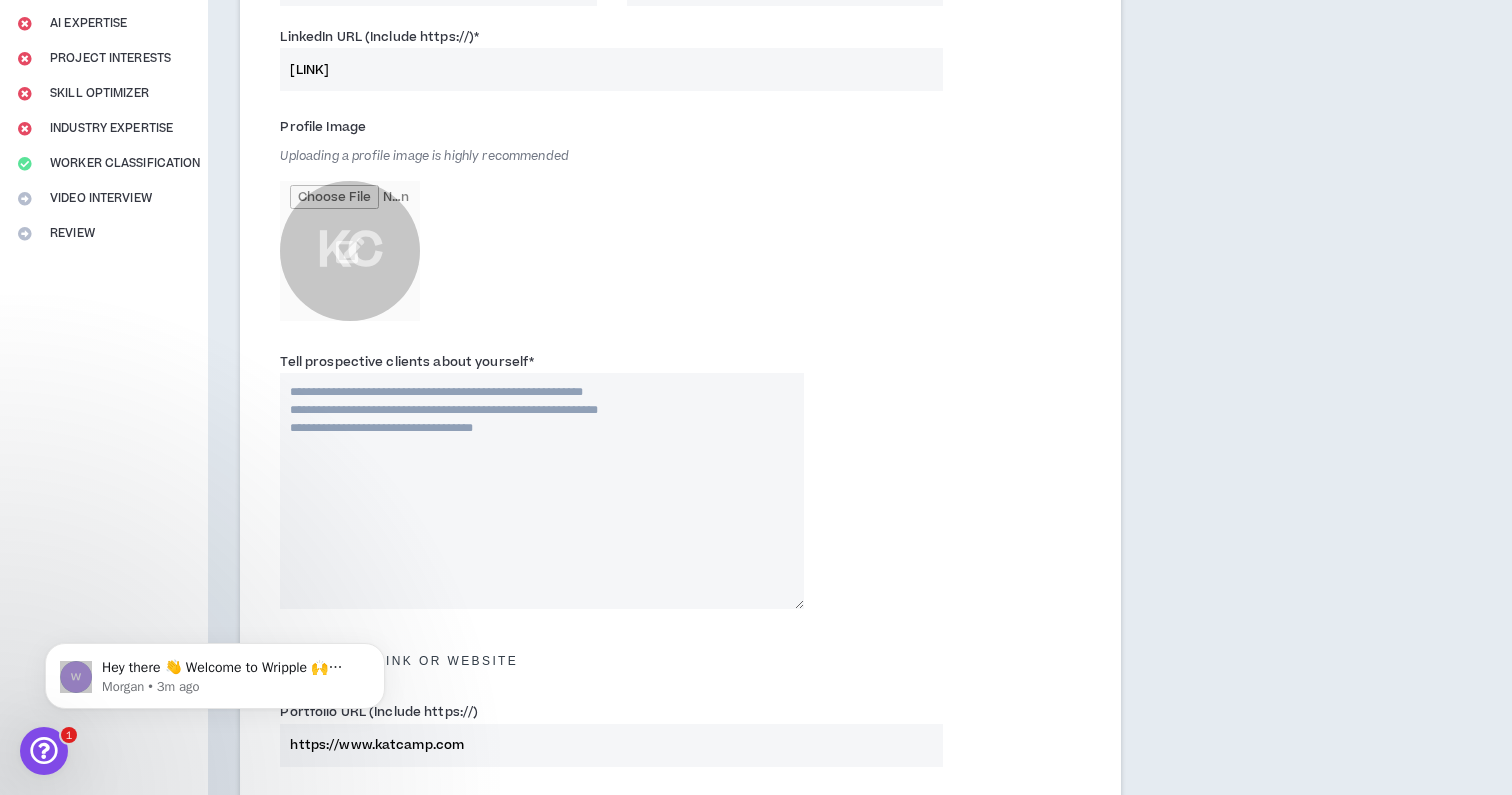 scroll, scrollTop: 293, scrollLeft: 0, axis: vertical 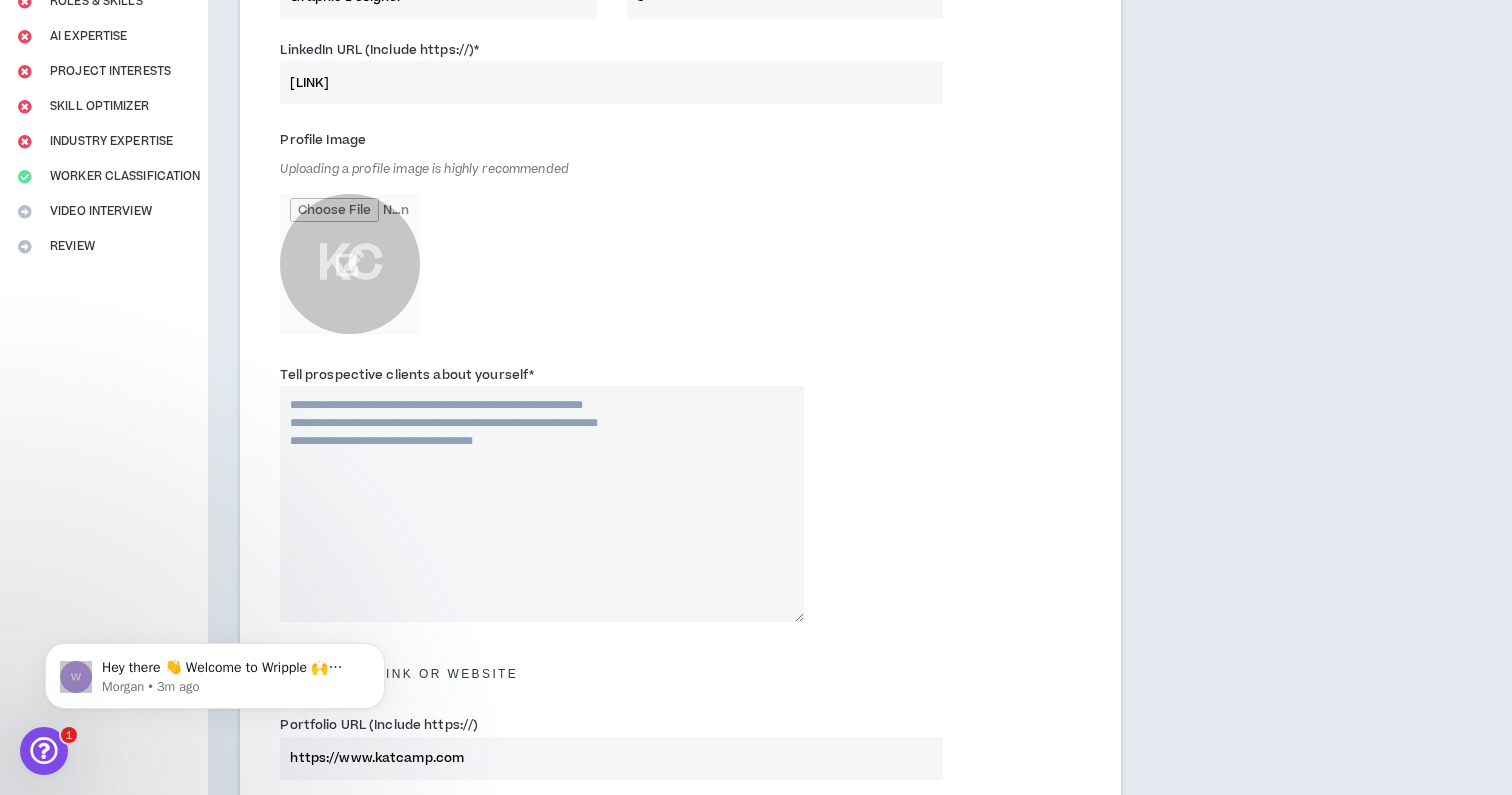 click on "Tell prospective clients about yourself  *" at bounding box center (542, 504) 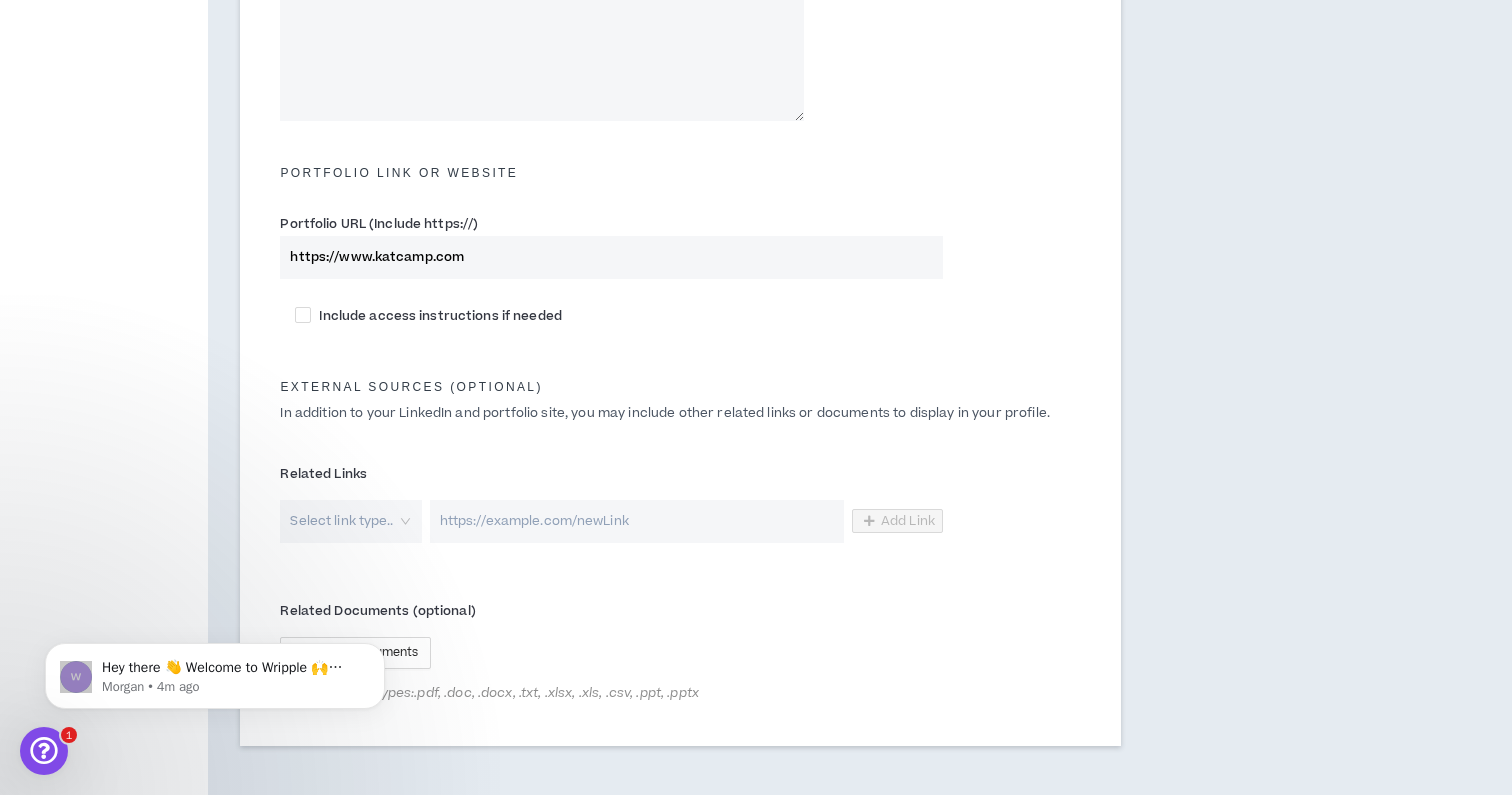 scroll, scrollTop: 795, scrollLeft: 0, axis: vertical 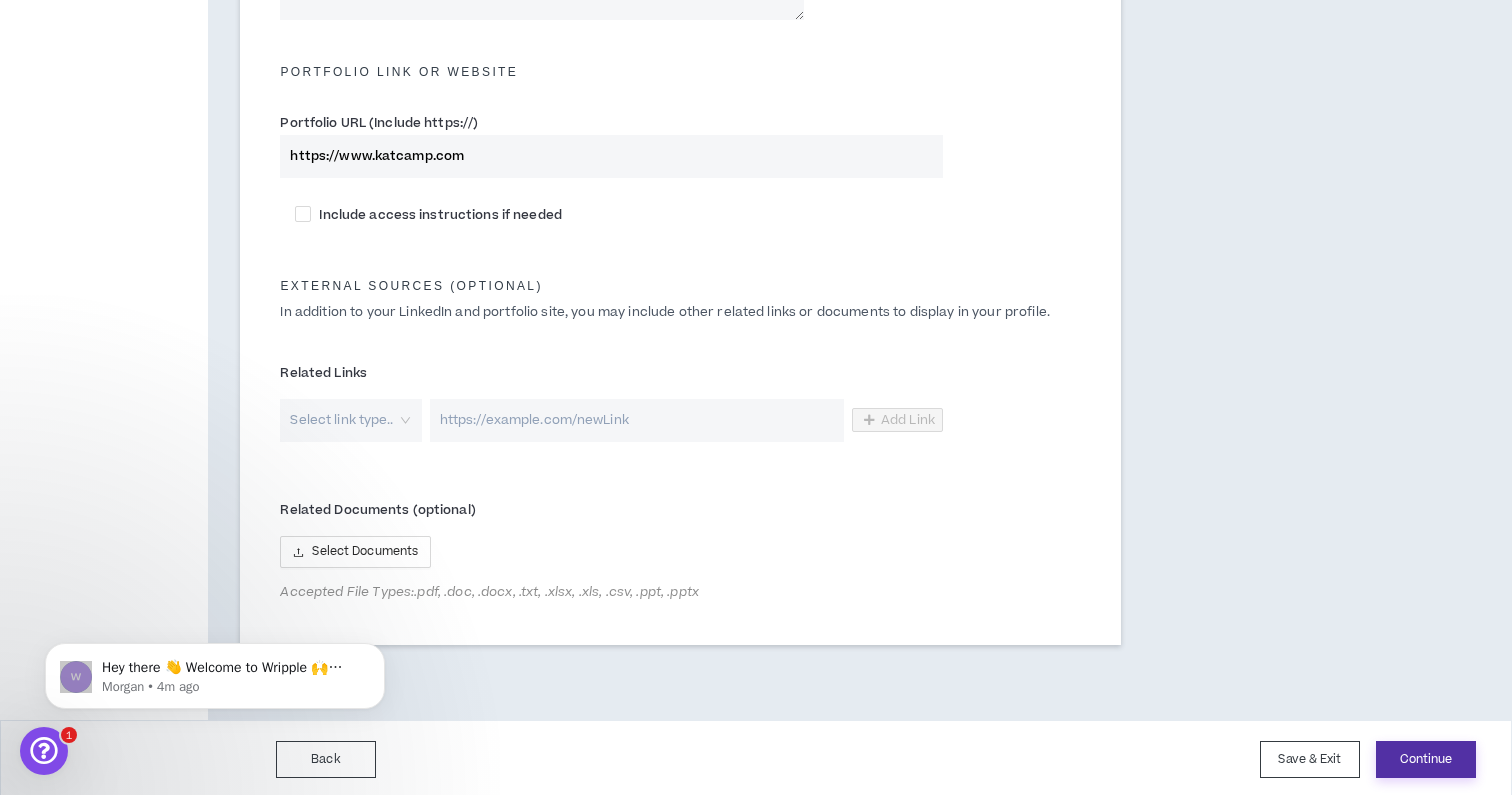 type on "**********" 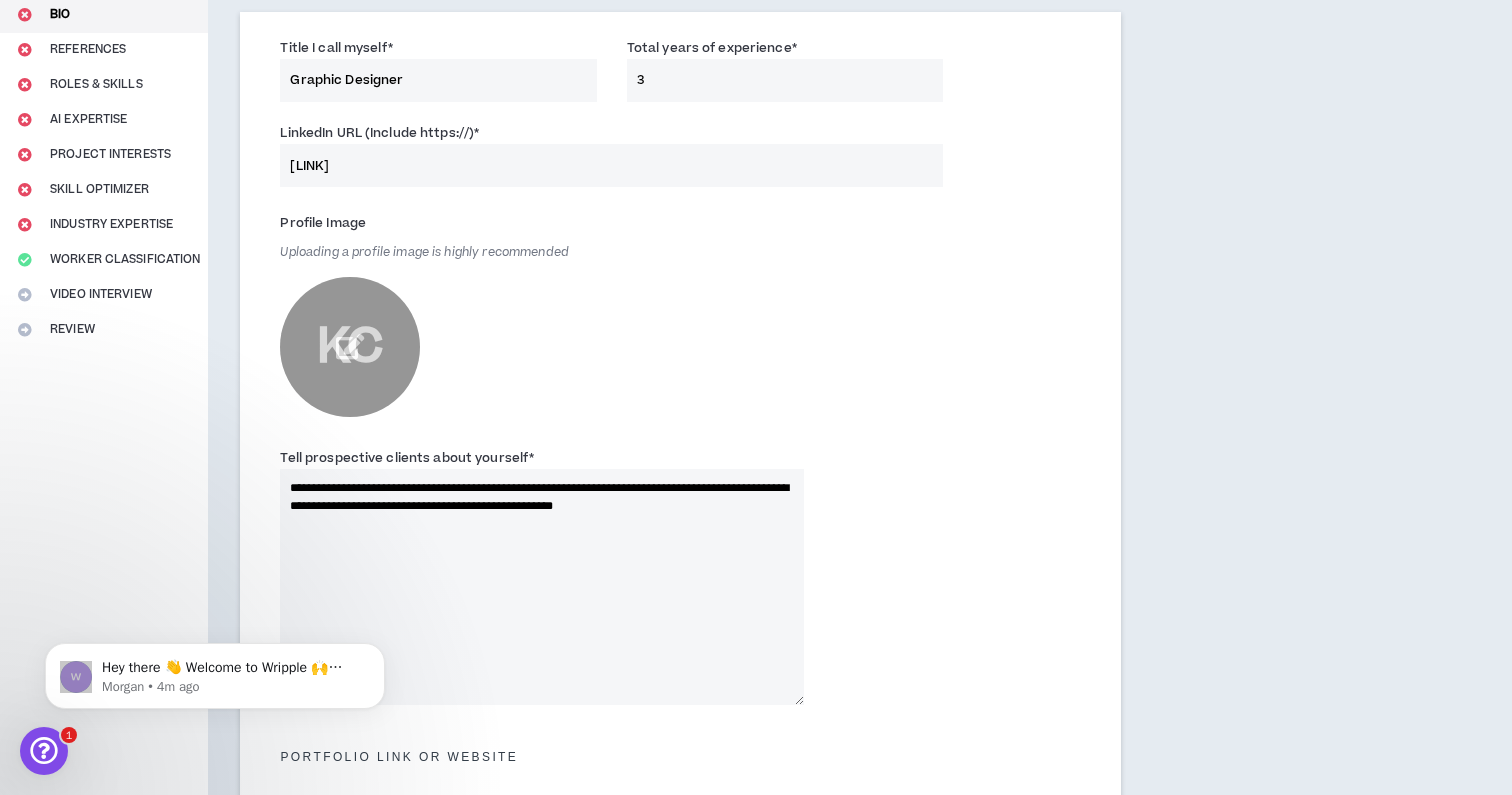 scroll, scrollTop: 227, scrollLeft: 0, axis: vertical 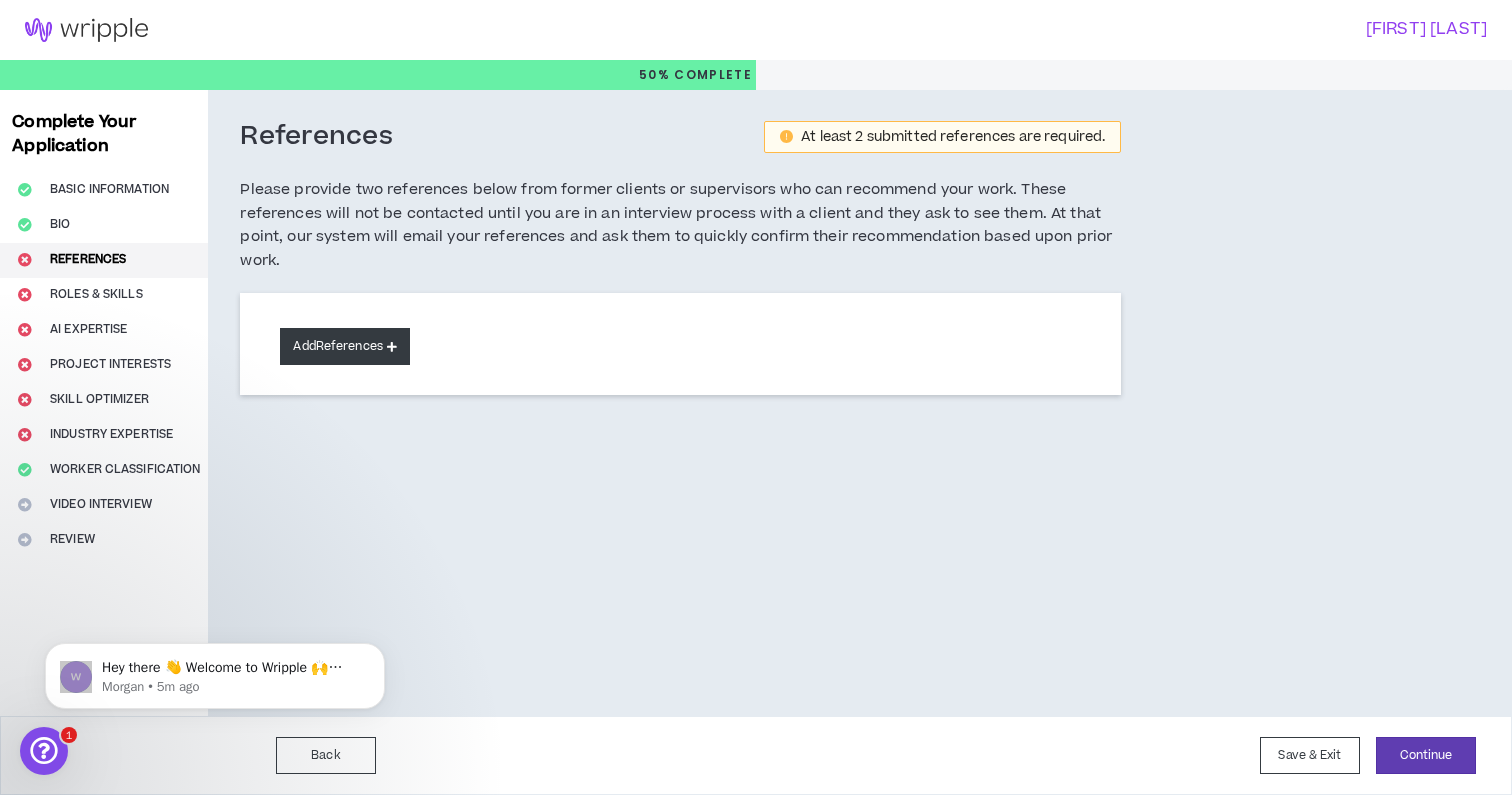 click on "Add  References" at bounding box center (345, 346) 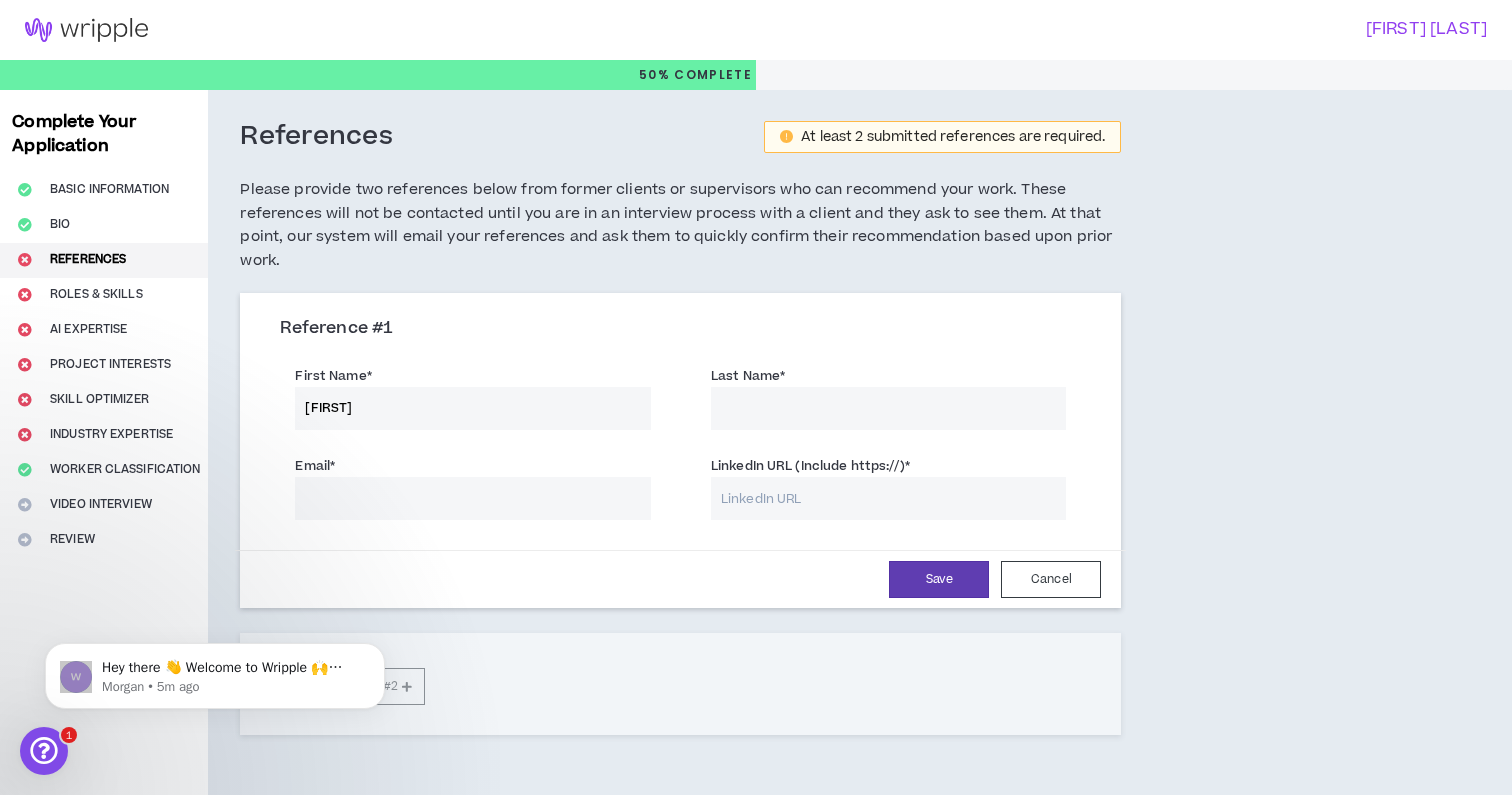 type on "Camilla" 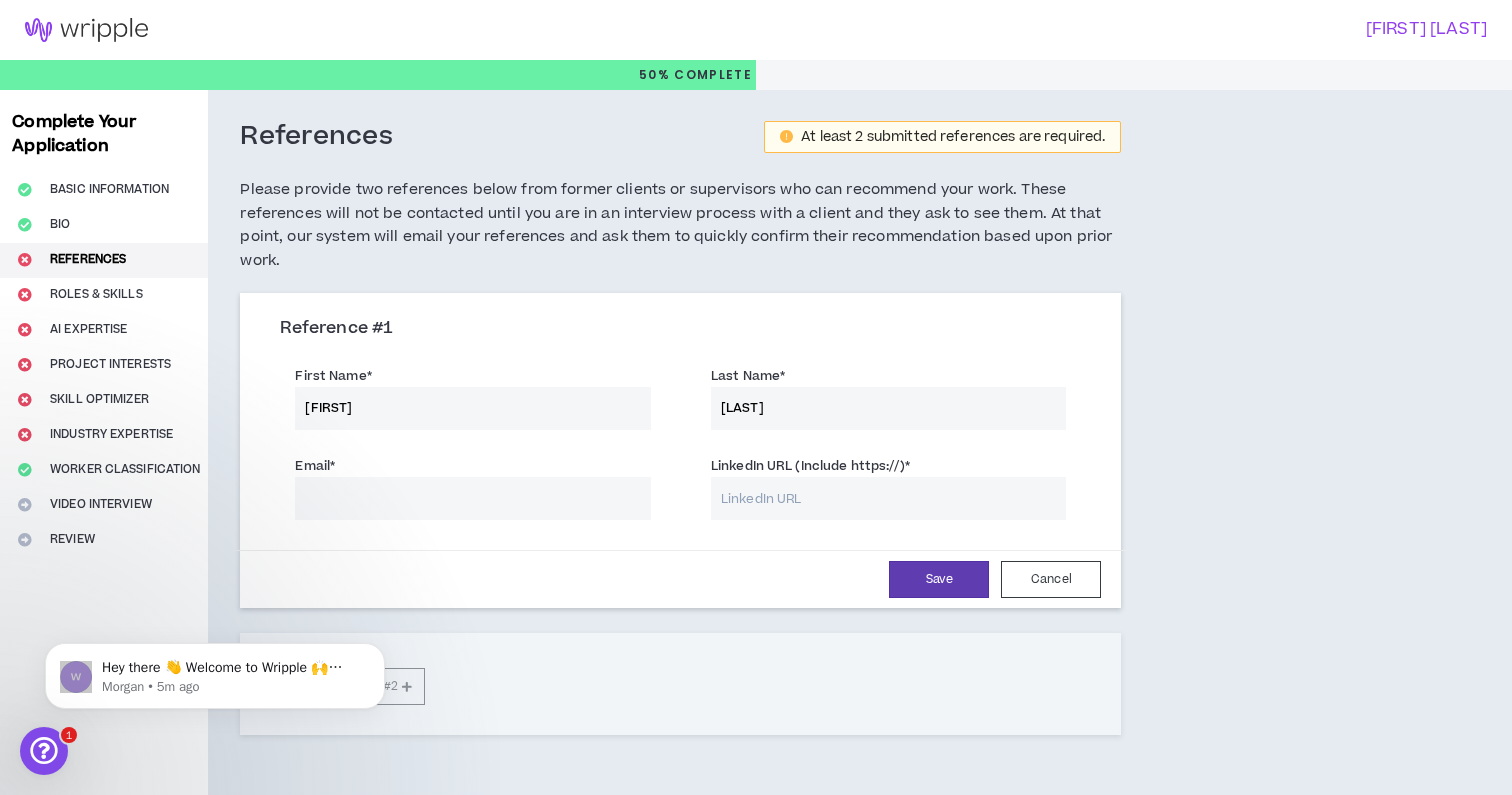 type on "Groth" 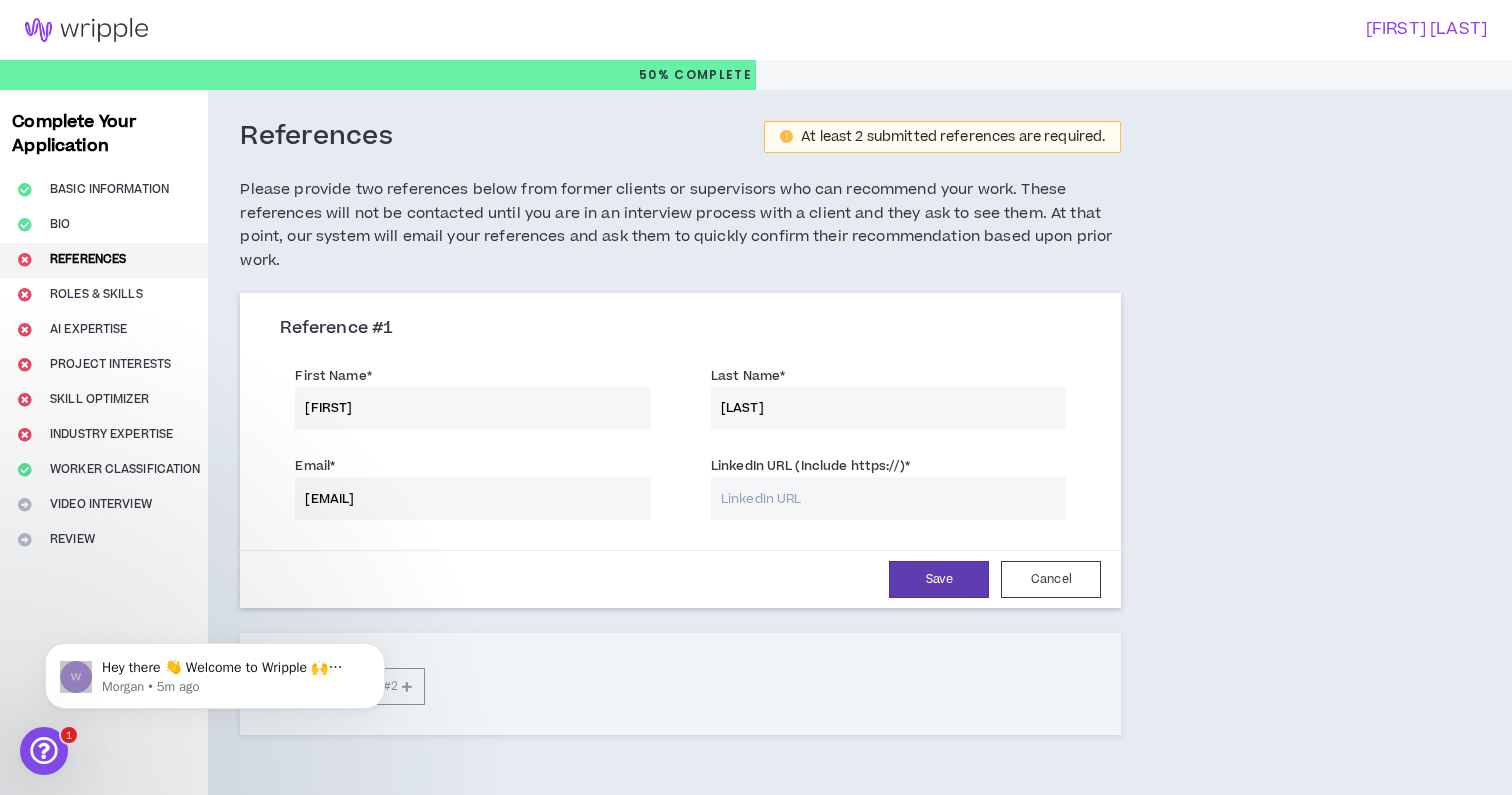 type on "CGroth@macleanfogg.com" 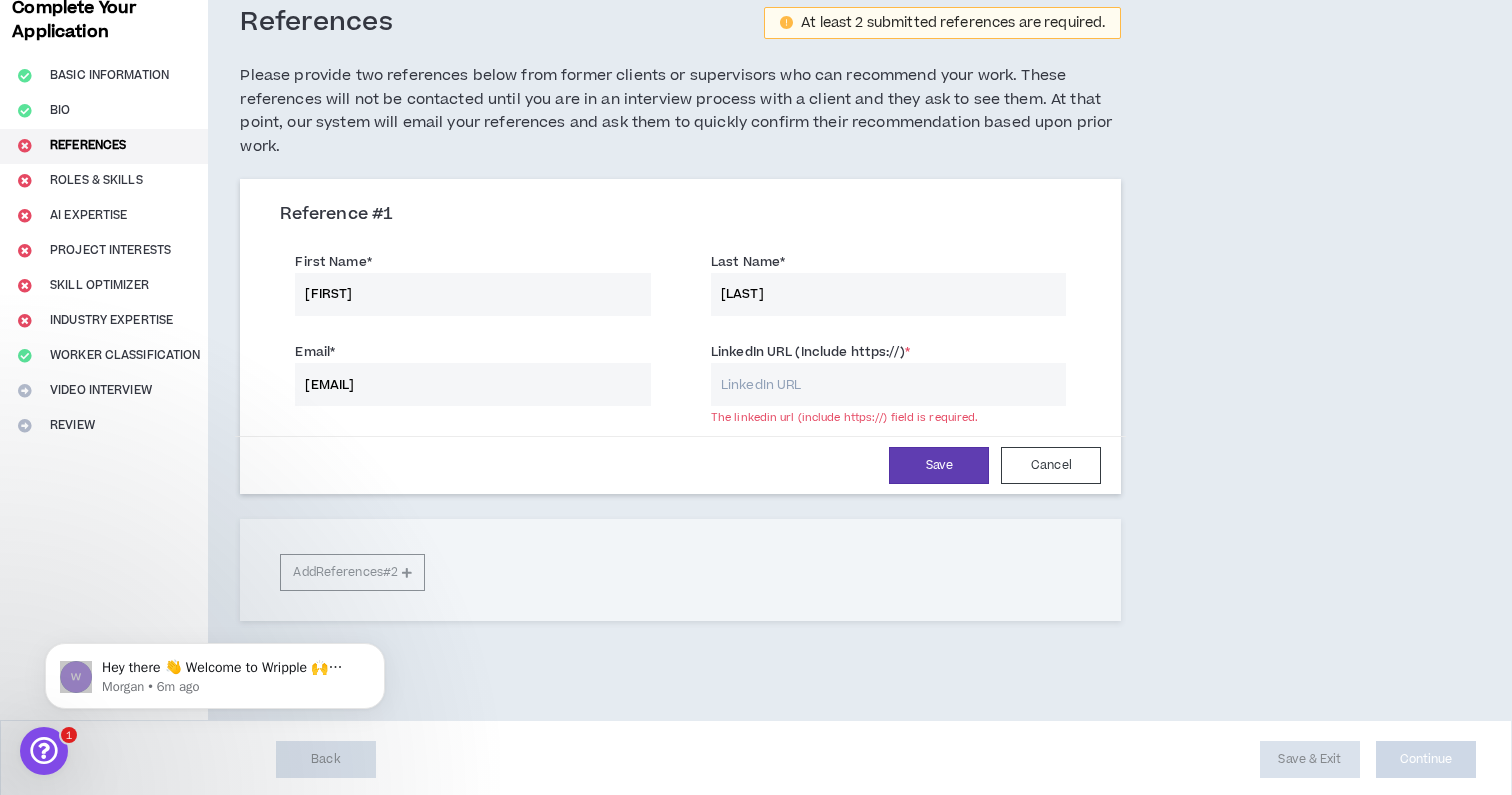 scroll, scrollTop: 113, scrollLeft: 0, axis: vertical 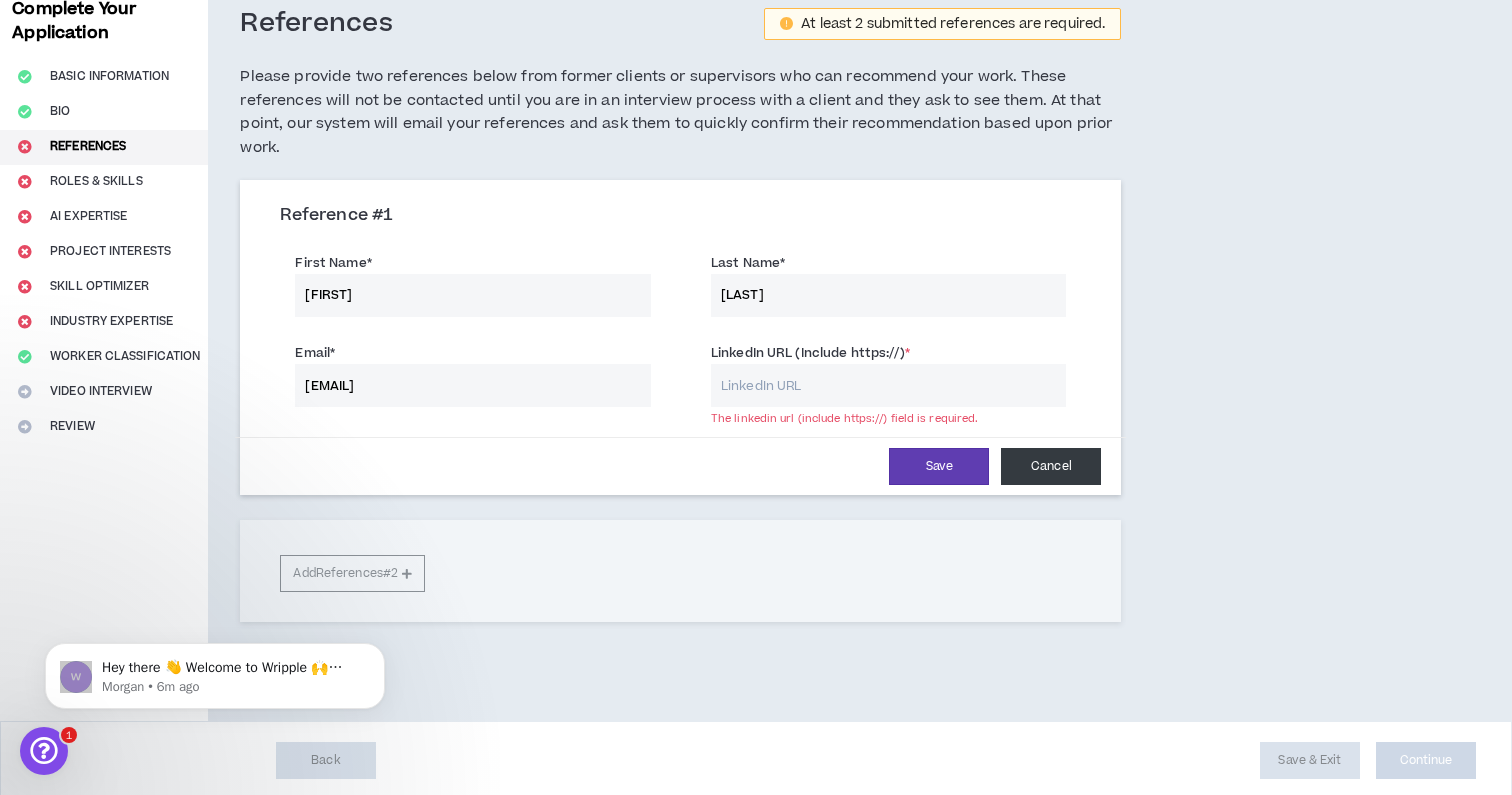 click on "Cancel" at bounding box center (1051, 466) 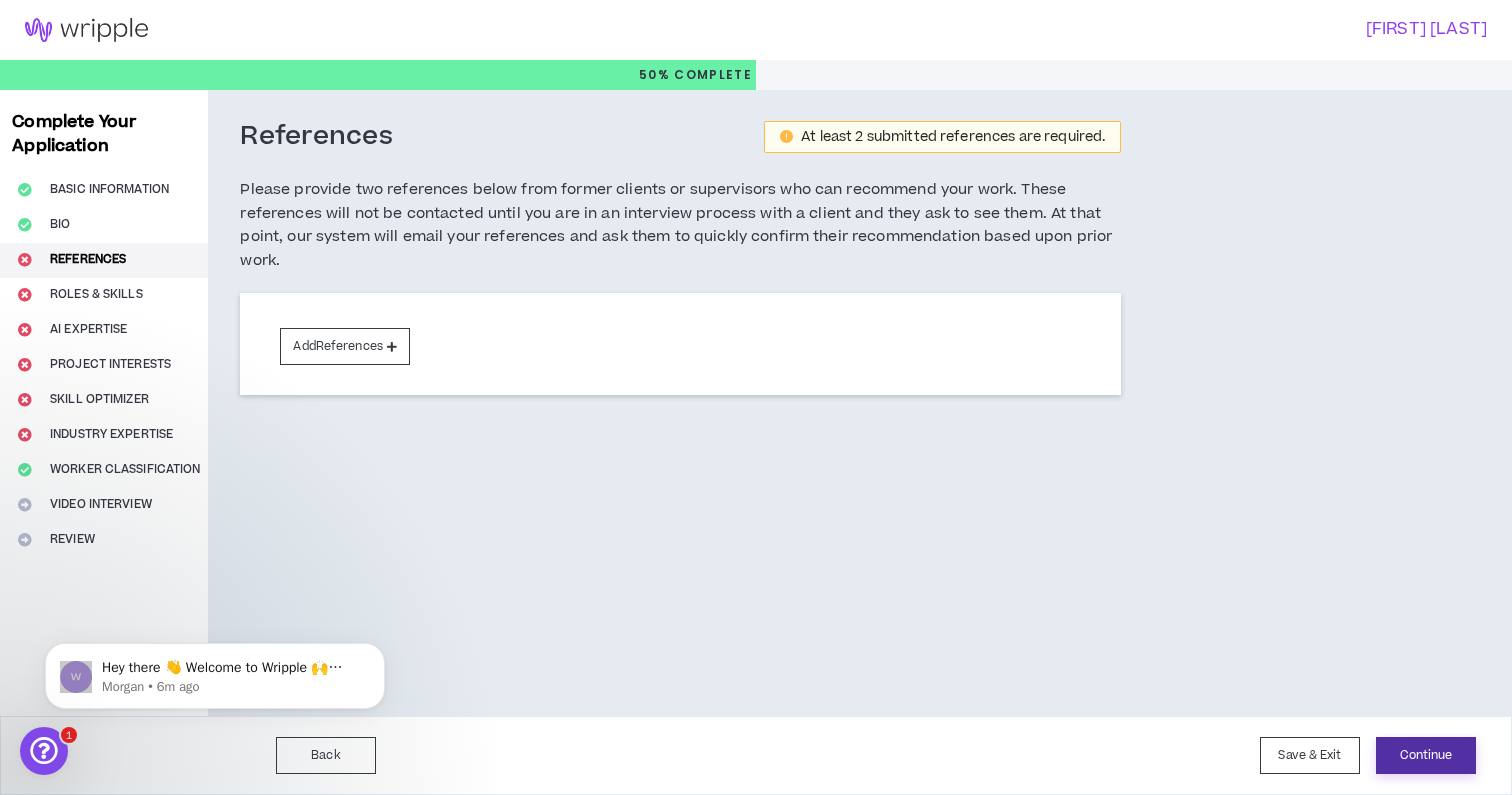 click on "Continue" at bounding box center [1426, 755] 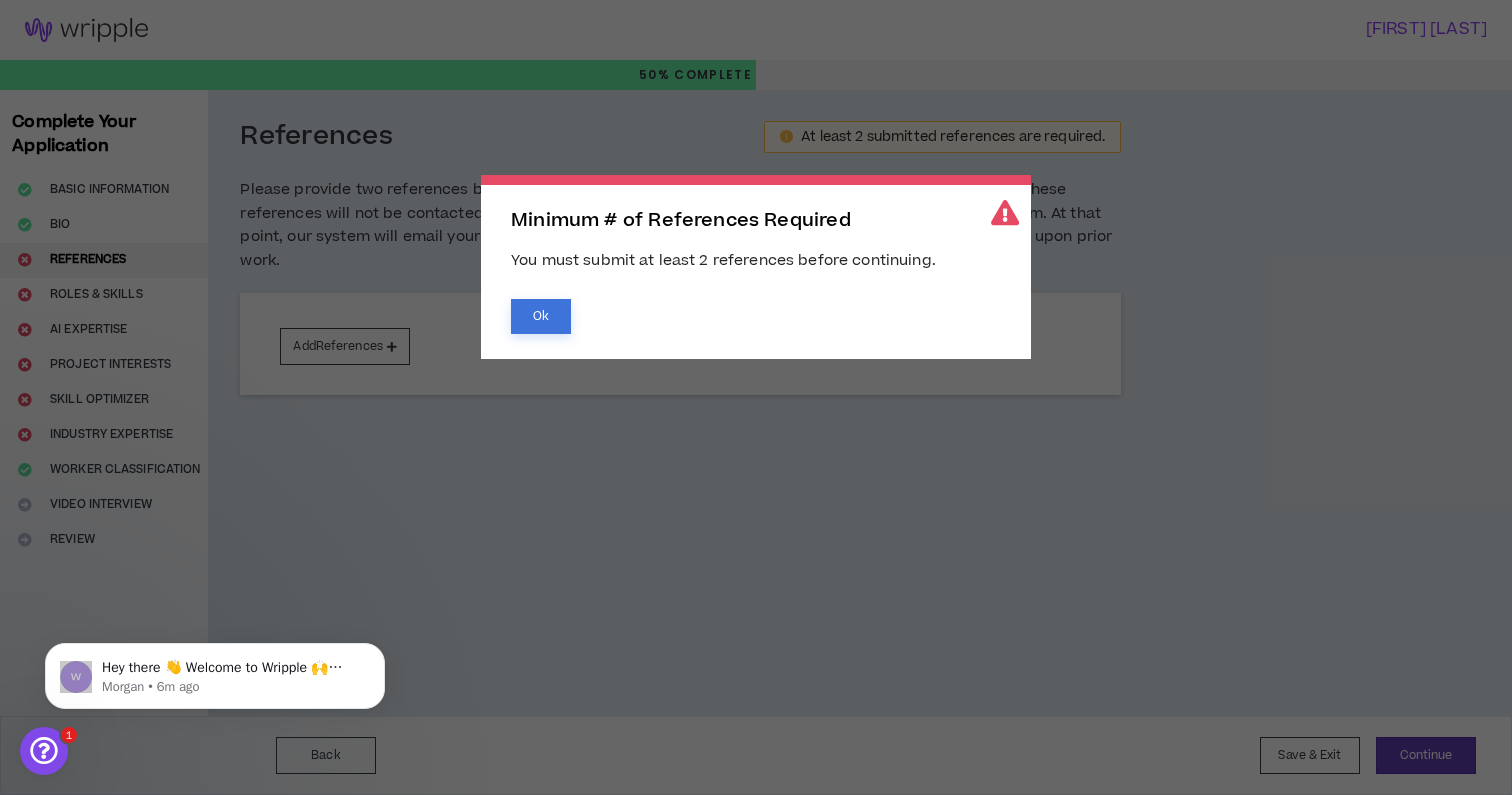click on "Ok" at bounding box center [541, 316] 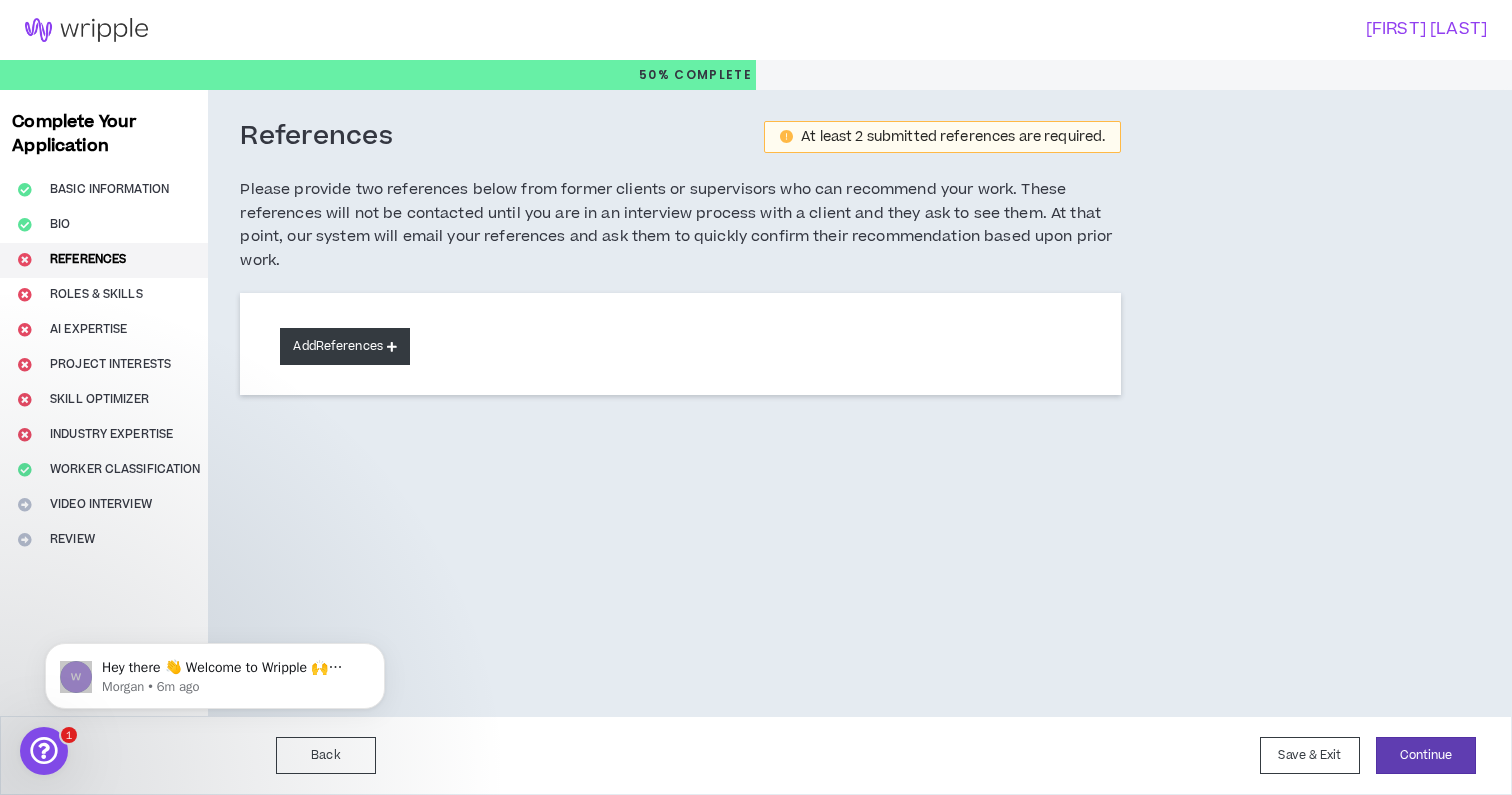 click on "Add  References" at bounding box center (345, 346) 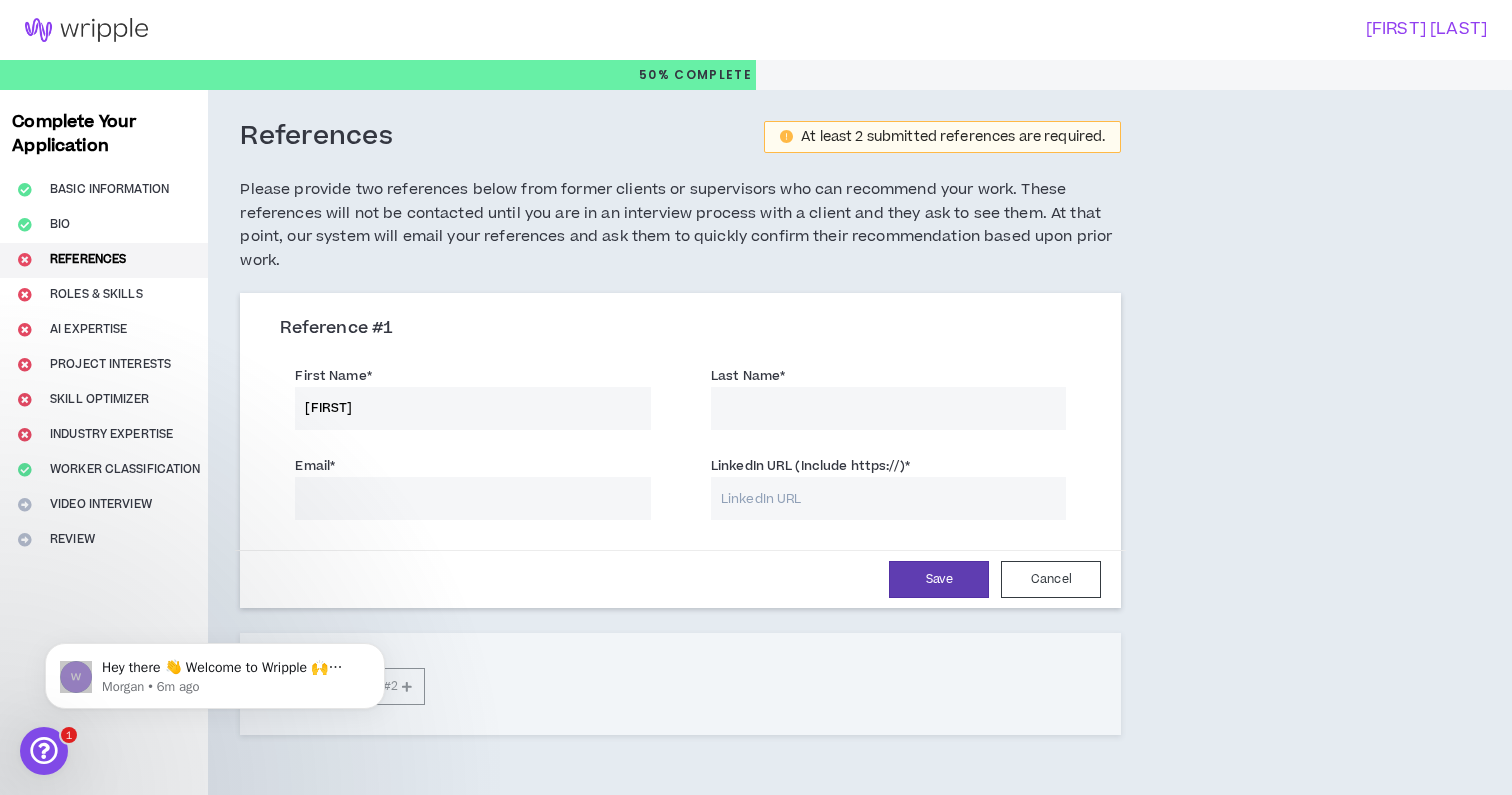 type on "Camilla" 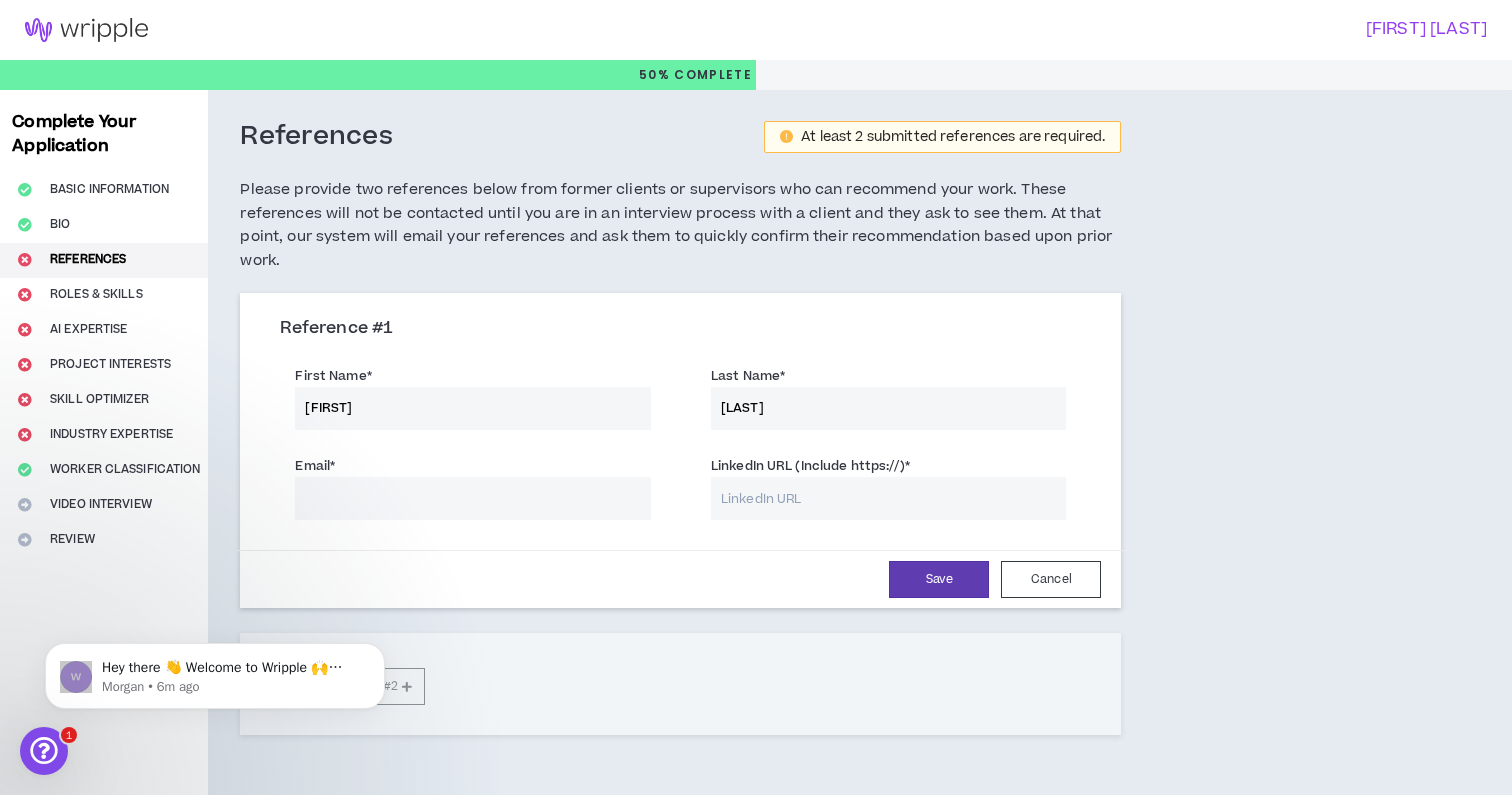 type on "Groth" 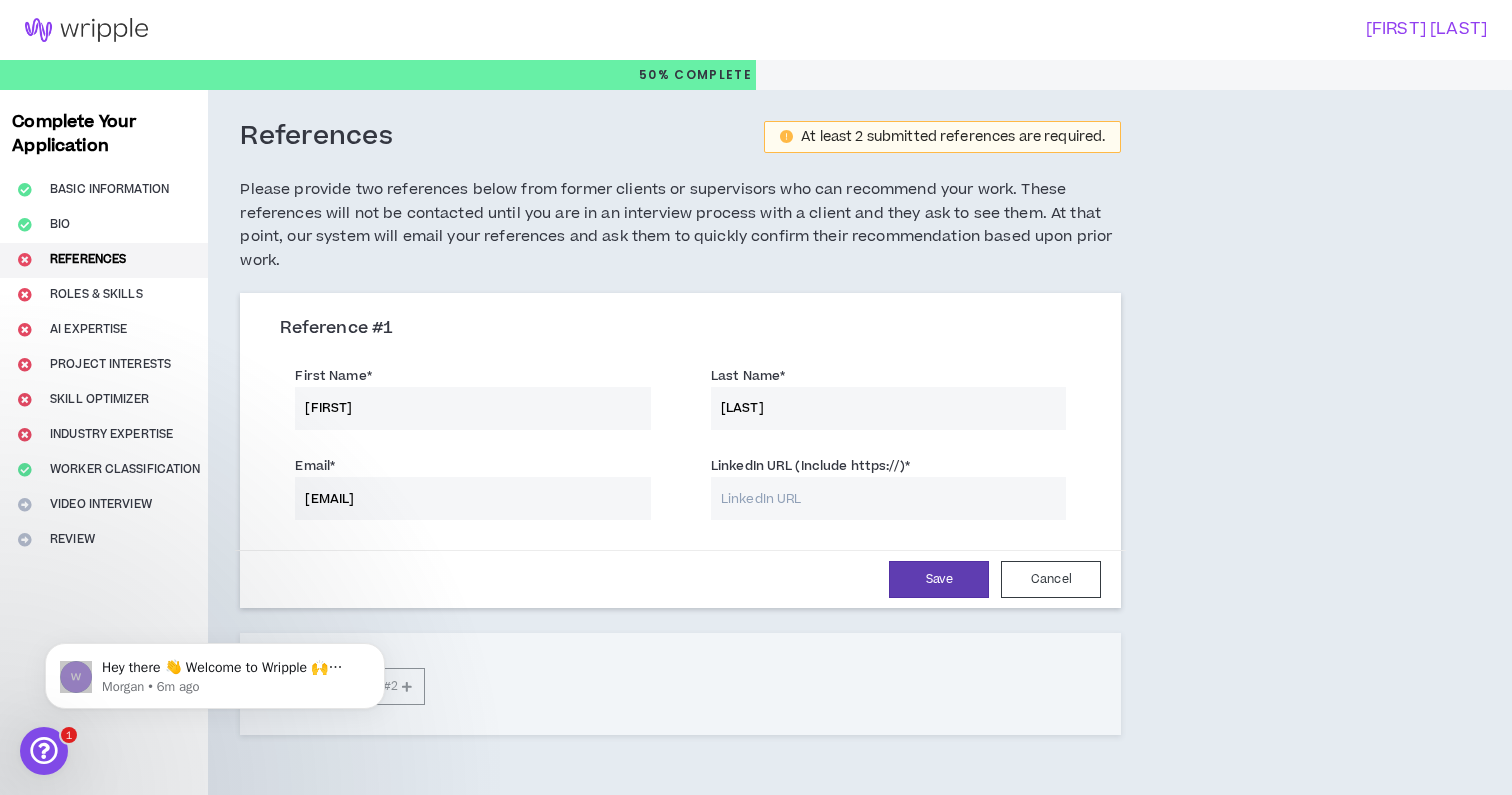 type on "cgroth@macleanfogg.com" 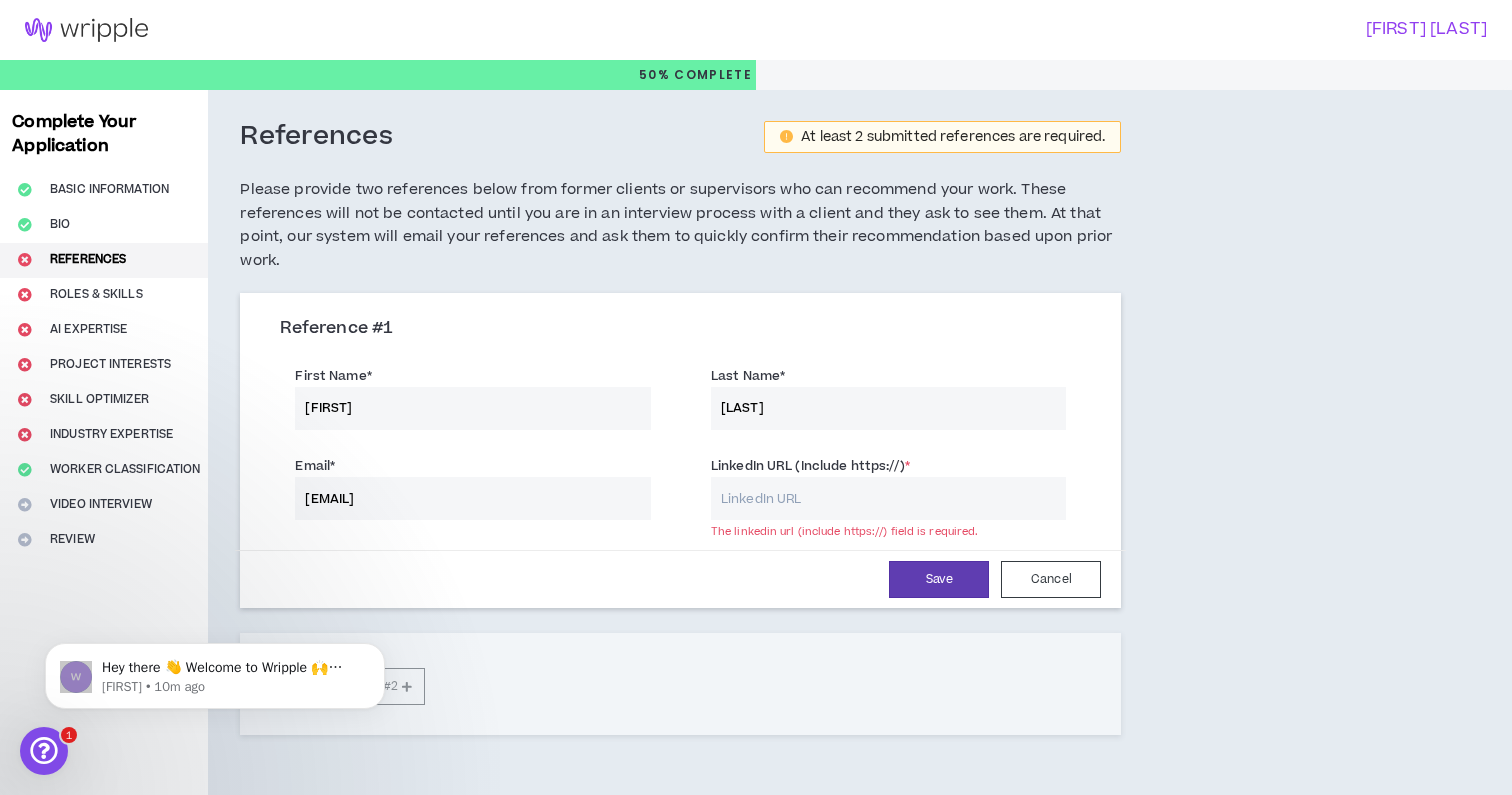 paste on "https://www.linkedin.com/in/camilla-groth?miniProfileUrn=urn%3Ali%3Afs_miniProfile%3AACoAABcfOawB4nVCEQ_FFbeo3bovngqNby_2E4I&lipi=urn%3Ali%3Apage%3Ad_flagship3_search_srp_people%3Br6rHgCwYQ0iAjYiAtq8M8Q%3D%3D" 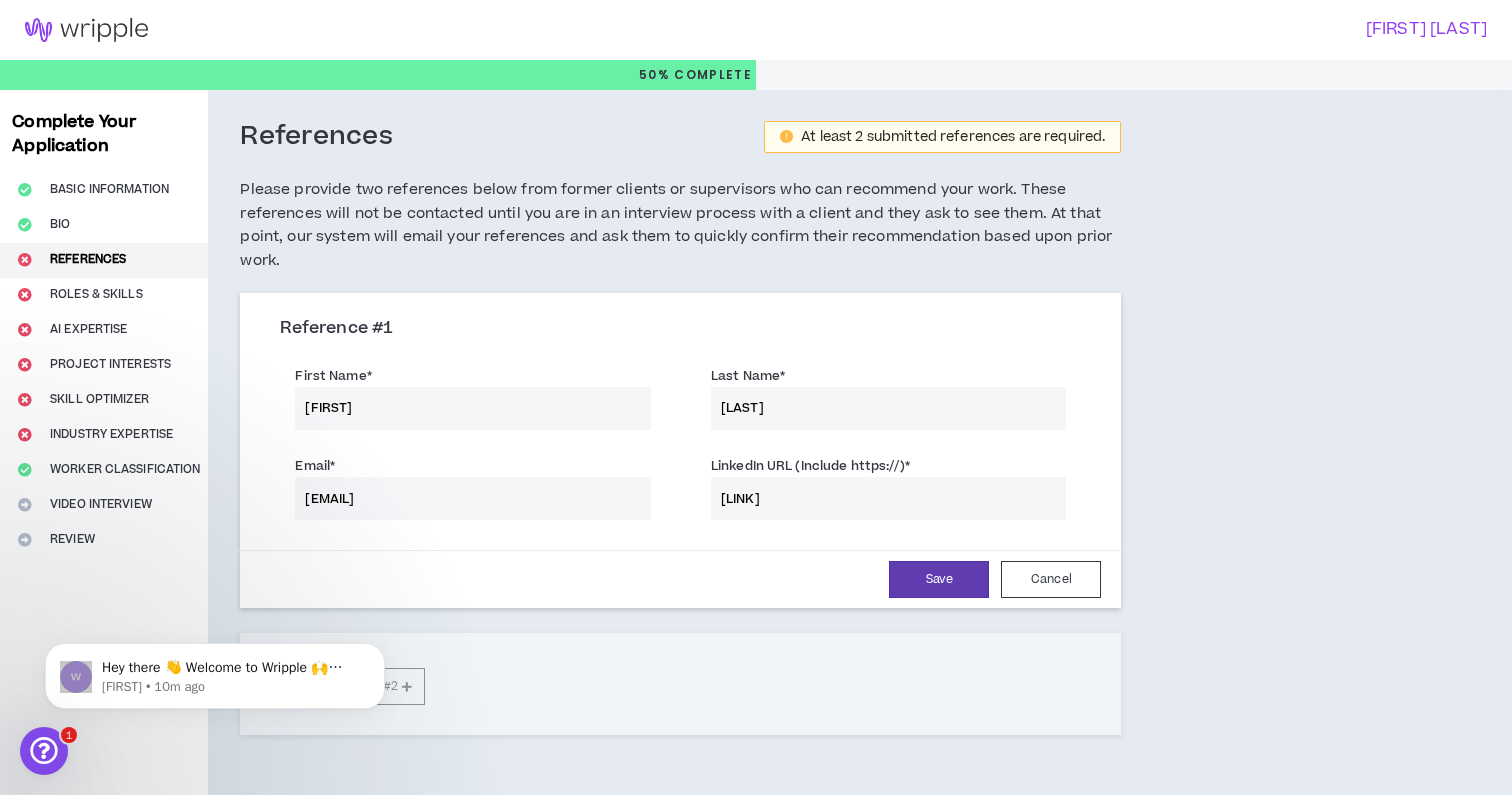 type on "https://www.linkedin.com/in/camilla-groth?miniProfileUrn=urn%3Ali%3Afs_miniProfile%3AACoAABcfOawB4nVCEQ_FFbeo3bovngqNby_2E4I&lipi=urn%3Ali%3Apage%3Ad_flagship3_search_srp_people%3Br6rHgCwYQ0iAjYiAtq8M8Q%3D%3D" 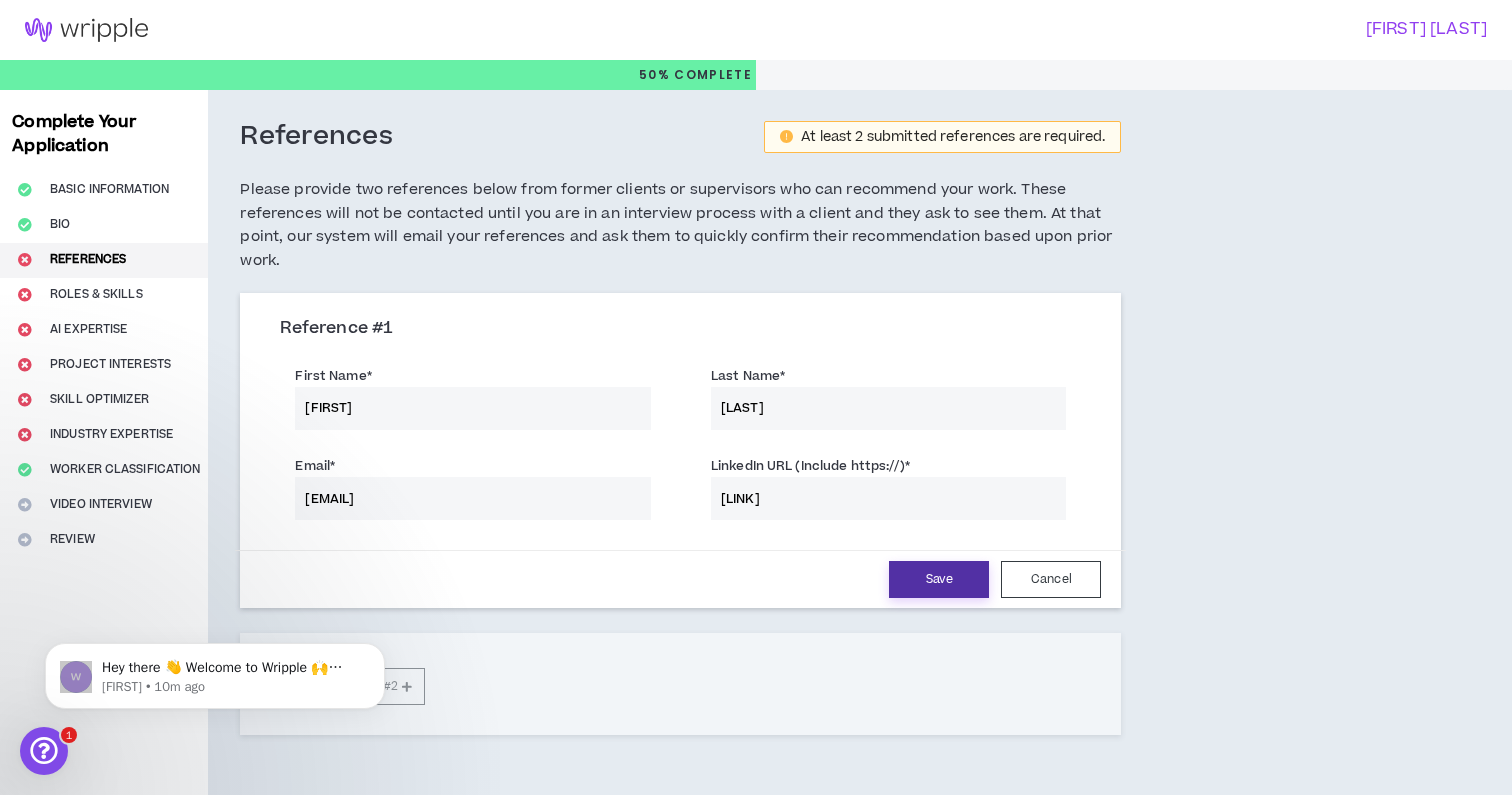 click on "Save" at bounding box center (939, 579) 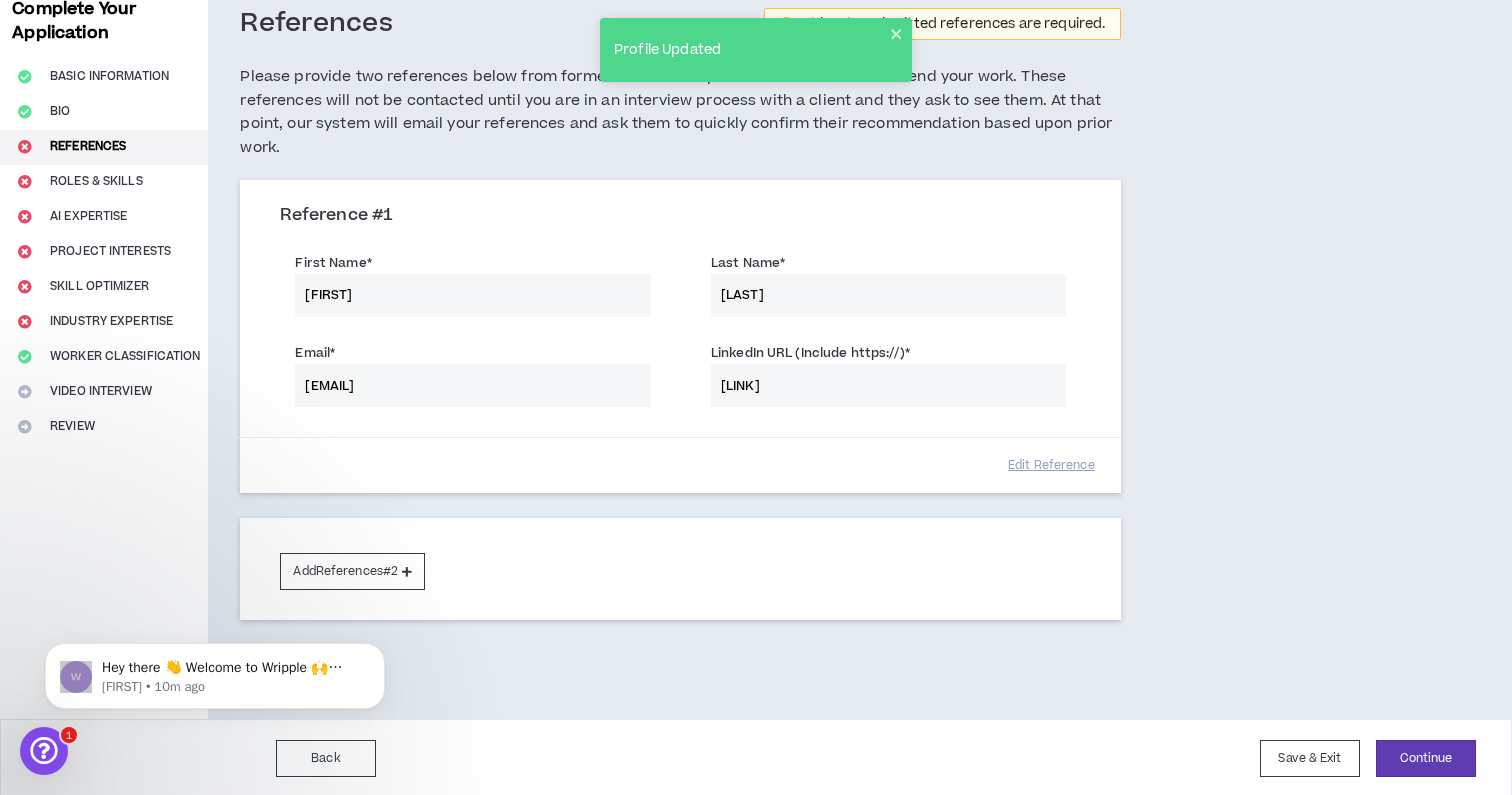 scroll, scrollTop: 111, scrollLeft: 0, axis: vertical 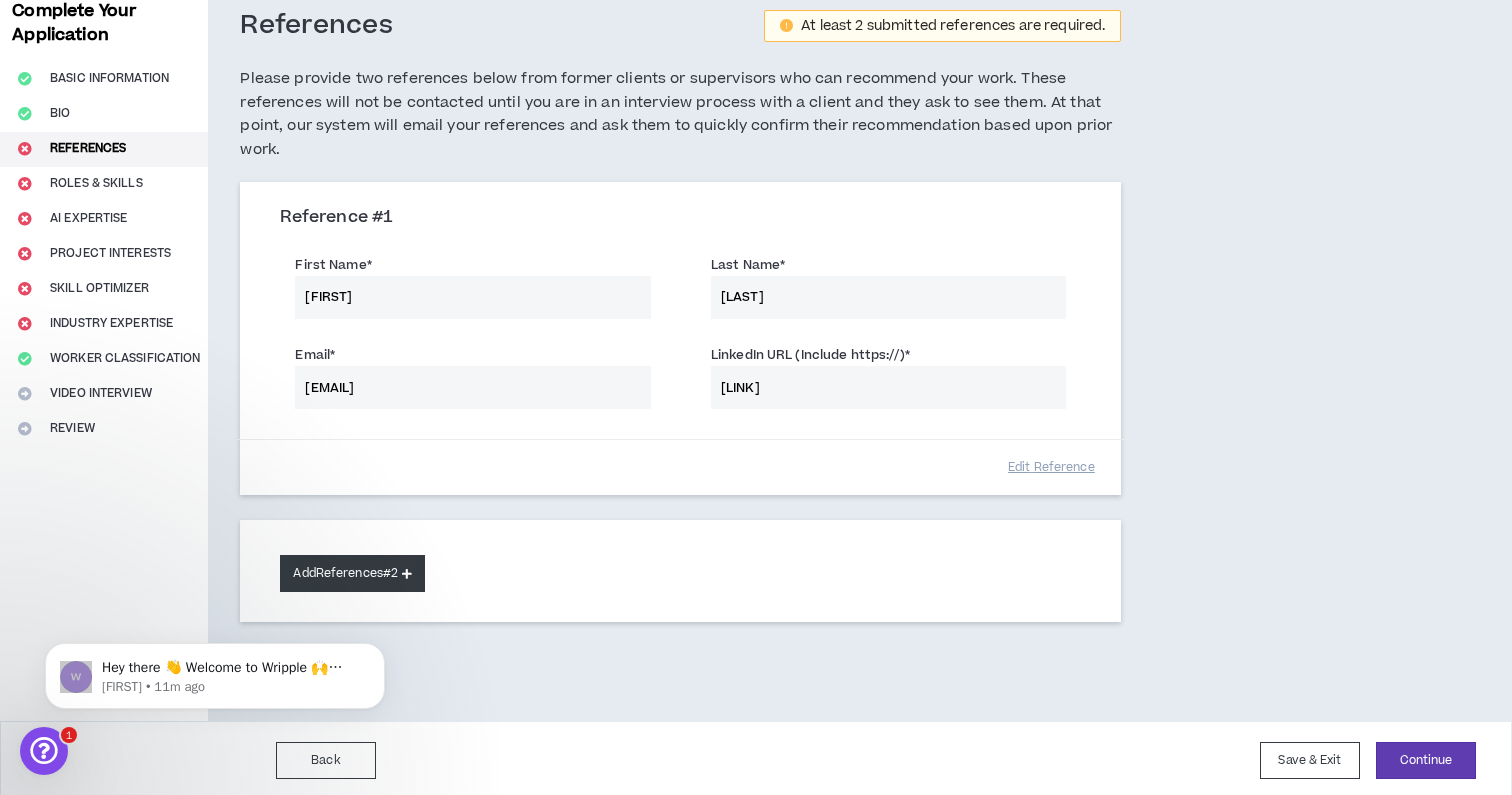 click on "Add  References  #2" at bounding box center (352, 573) 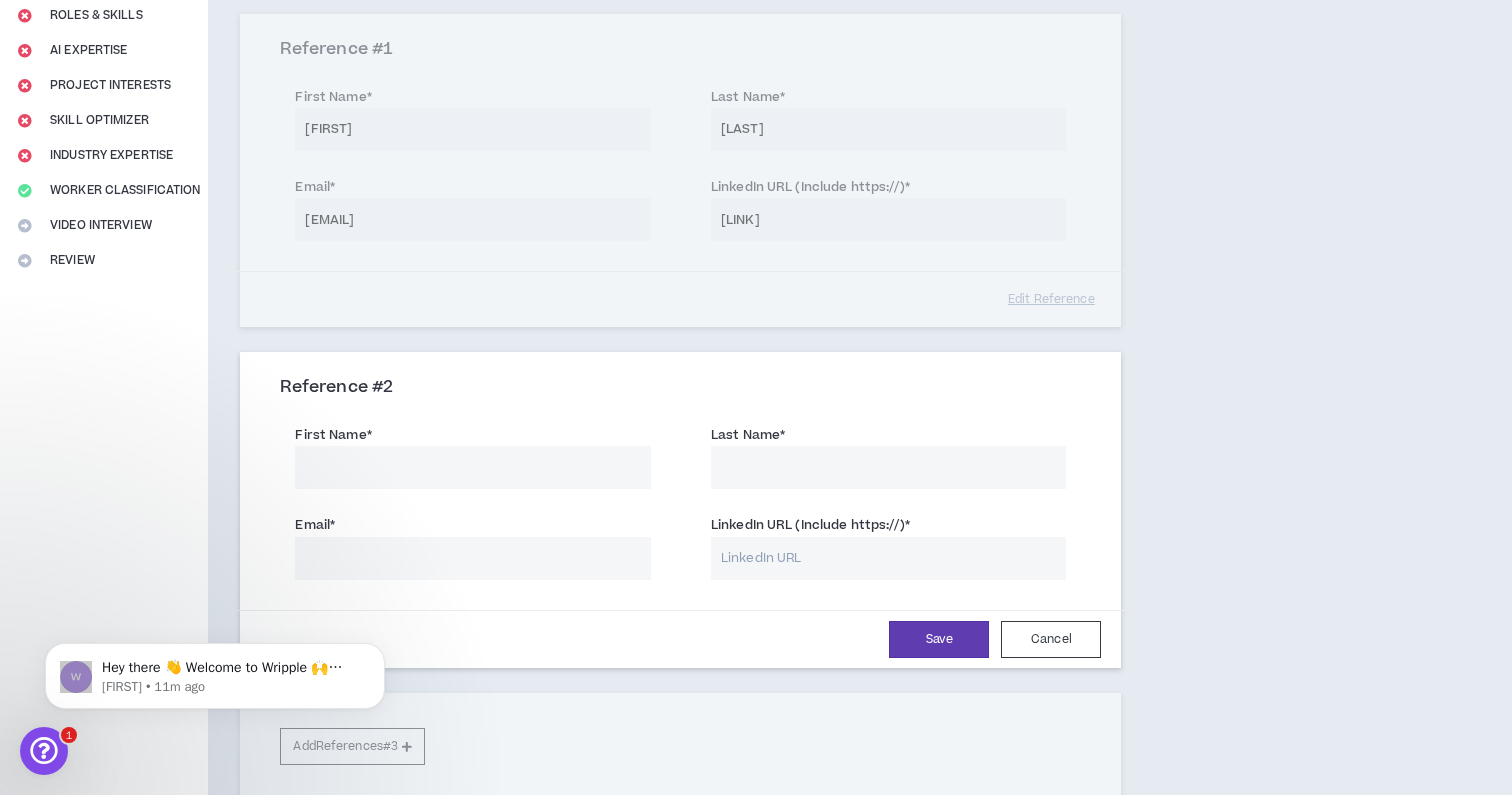 scroll, scrollTop: 312, scrollLeft: 0, axis: vertical 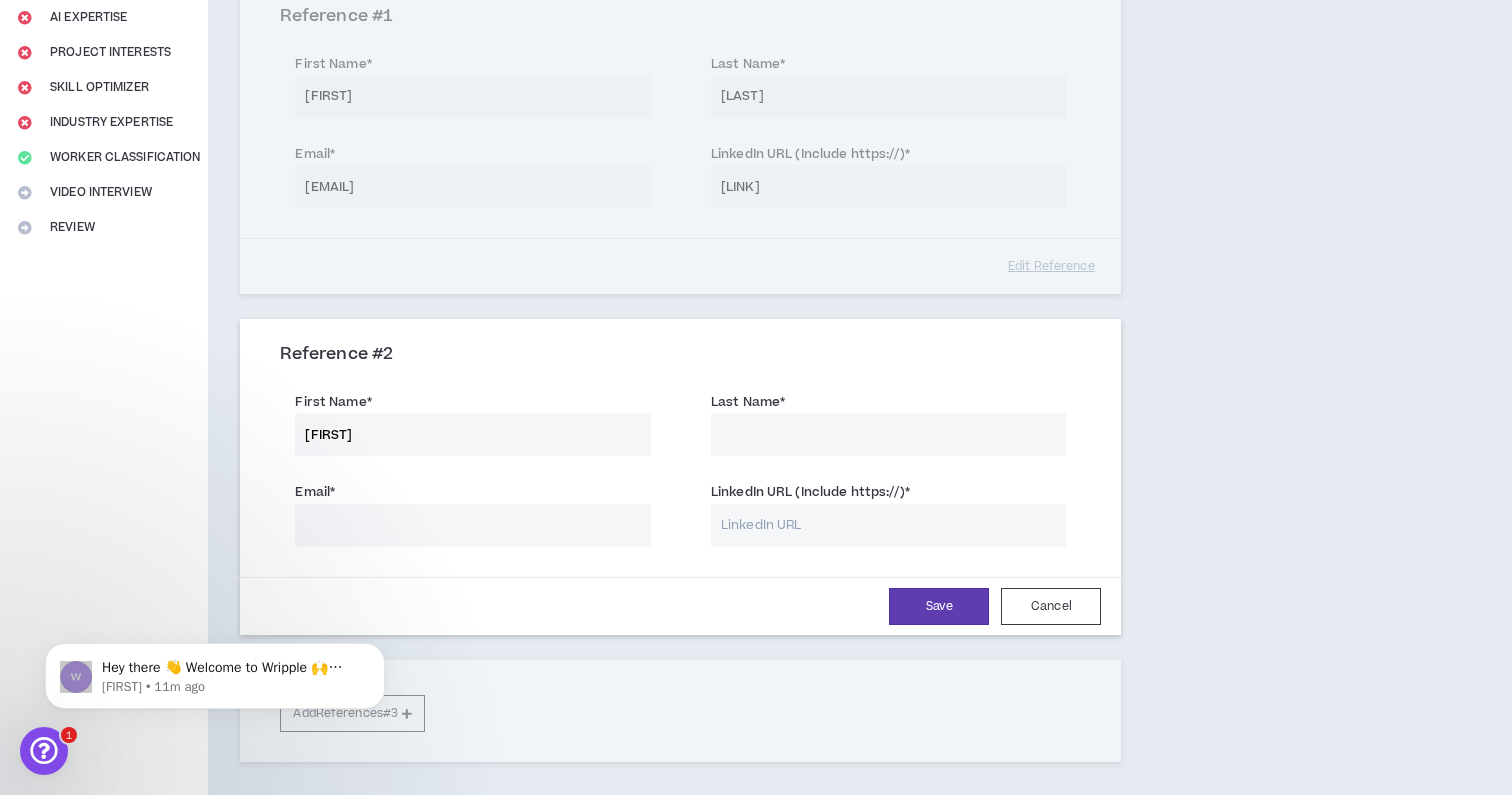 type on "Nick" 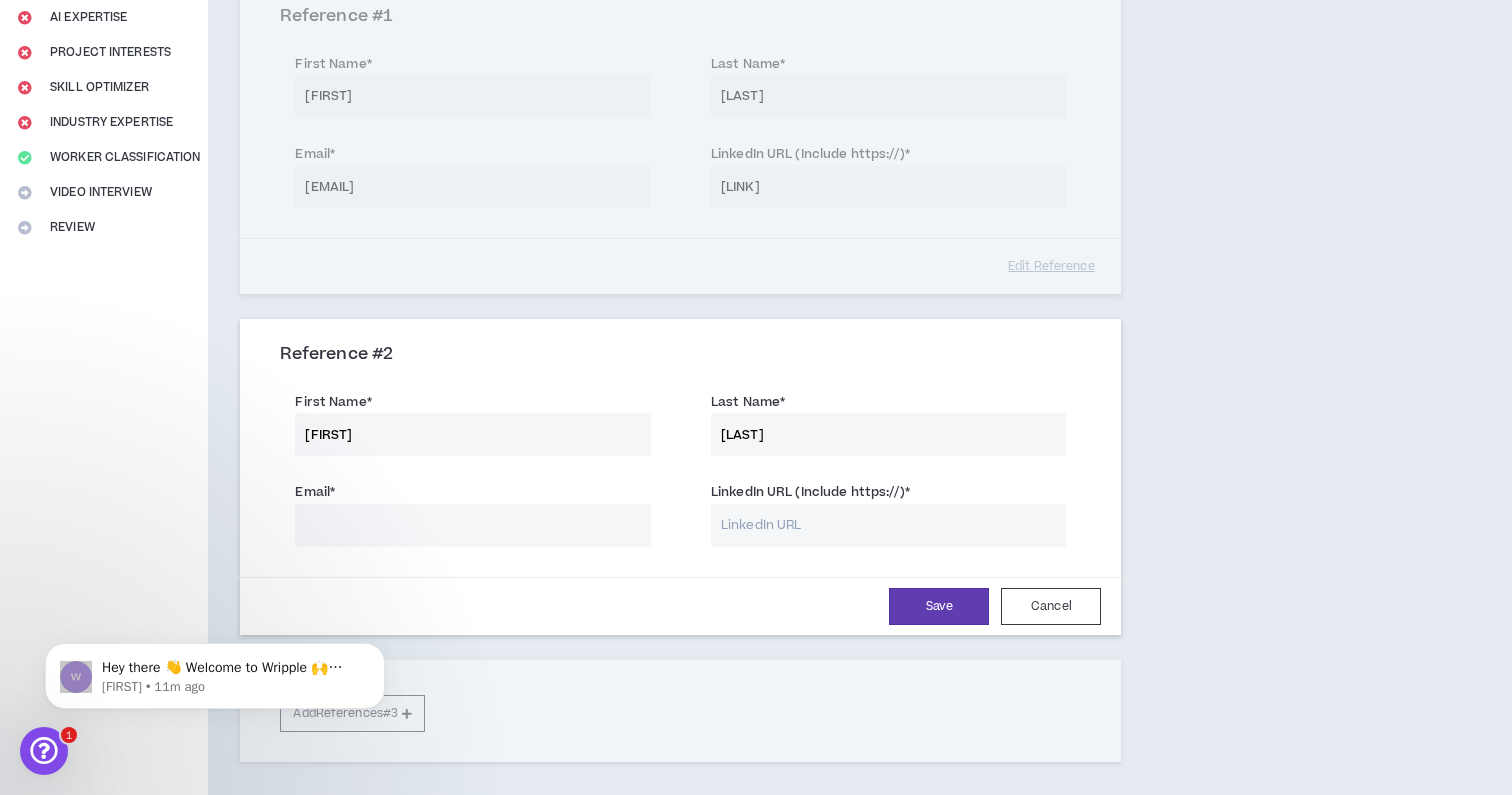 type on "Stauffer" 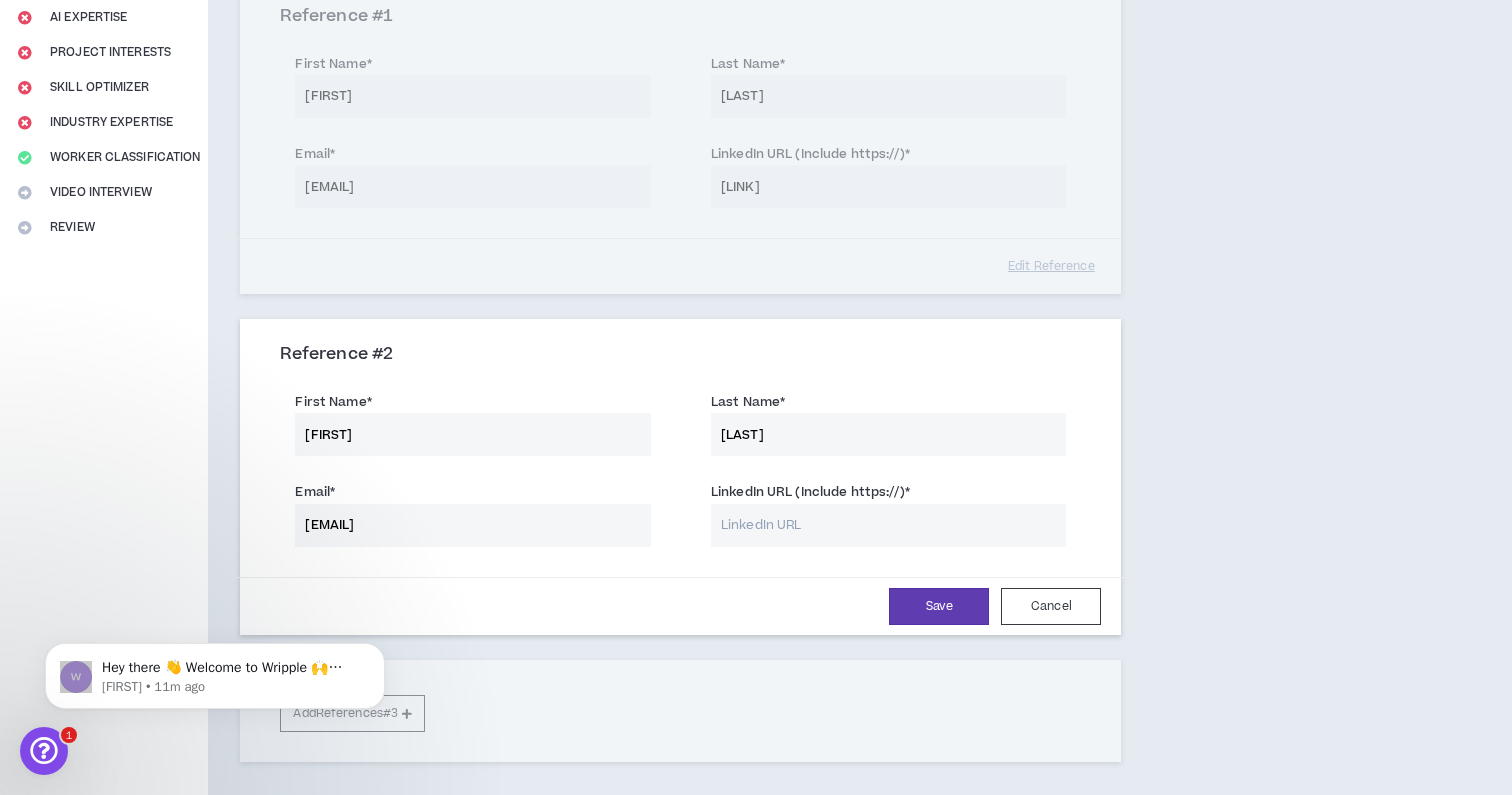 type on "nstauffer@macleanfogg.com" 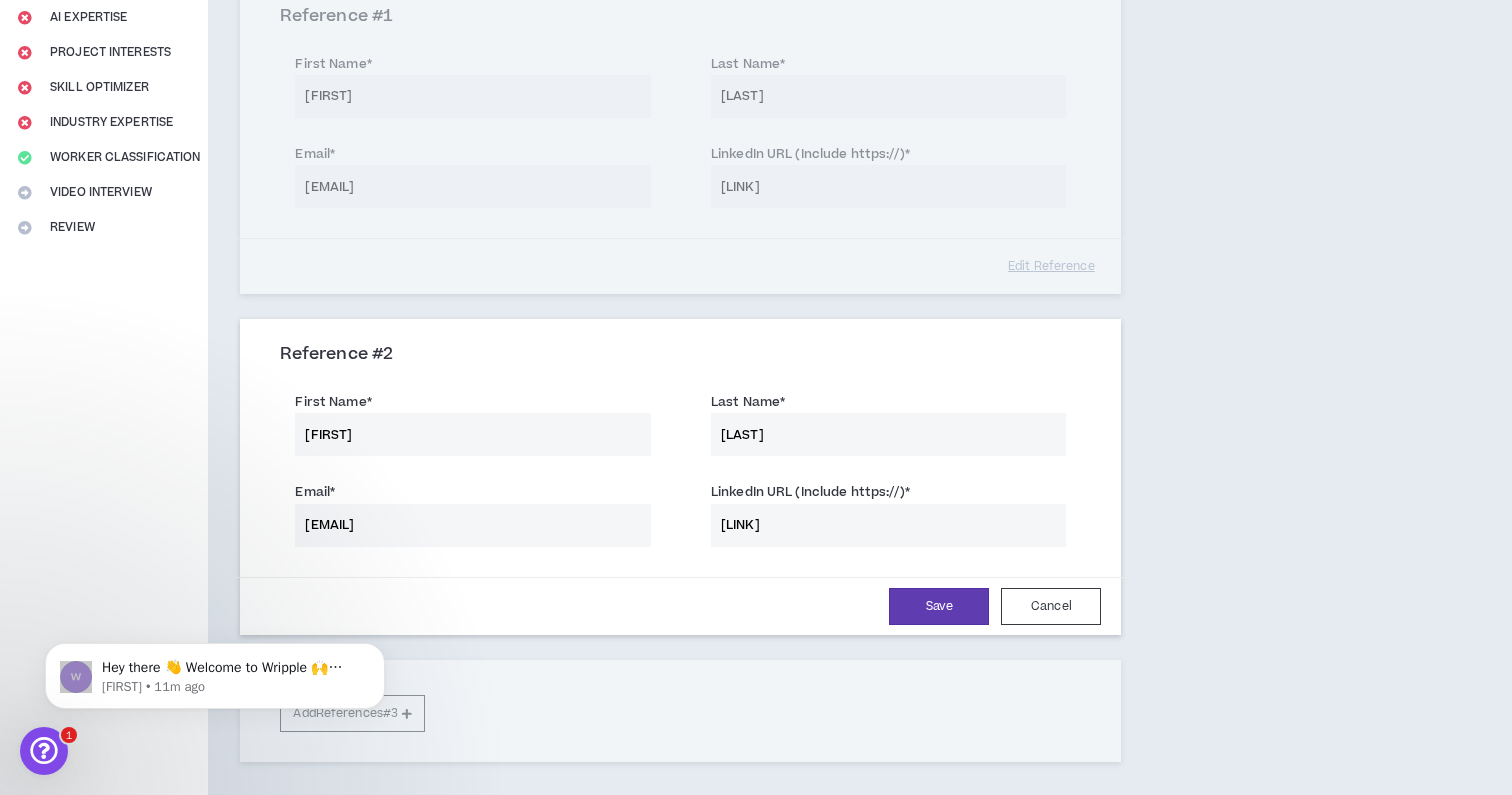 click on "https://www.linkedin.com/in/nickstauffer?miniProfileUrn=urn%3Ali%3Afs_miniProfile%3AACoAAAahhygBtWY8M3odwRhLisC3cg8qJTQS8Ro&lipi=urn%3Ali%3Apage%3Ad_flagship3_search_srp_people%3Br6rHgCwYQ0iAjYiAtq8M8Q%3D%3D" at bounding box center (889, 525) 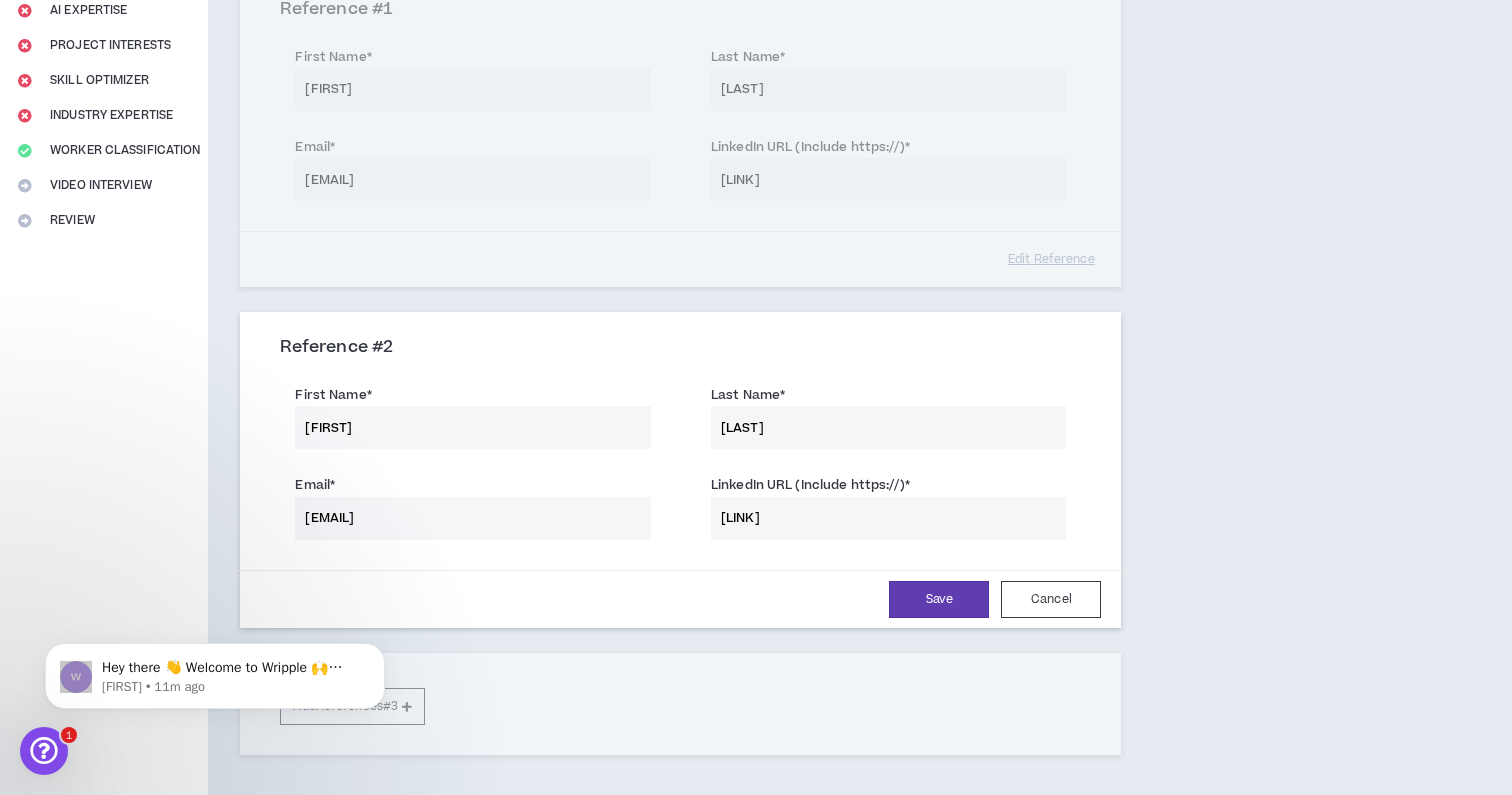 scroll, scrollTop: 321, scrollLeft: 0, axis: vertical 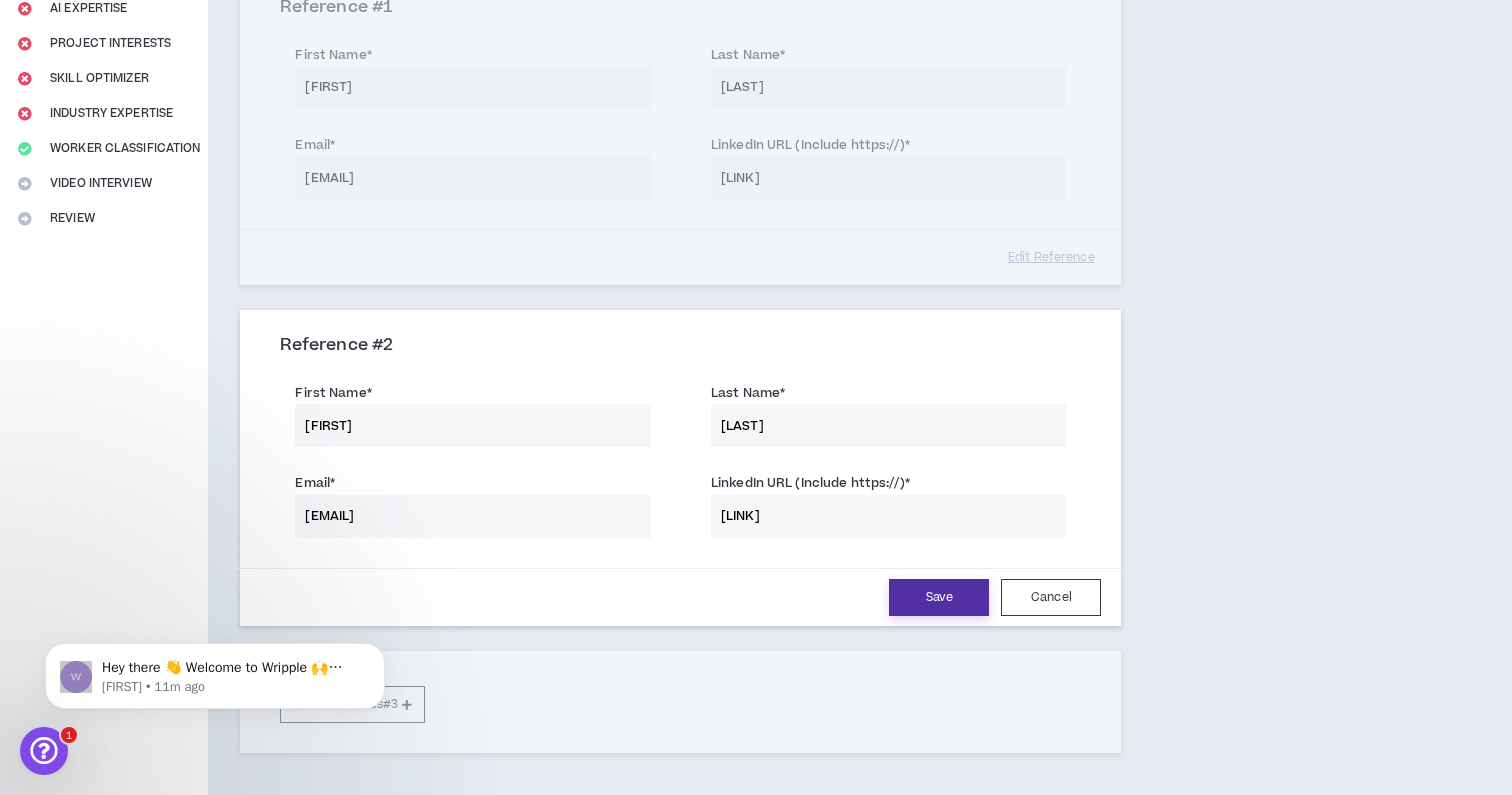 click on "Save" at bounding box center (939, 597) 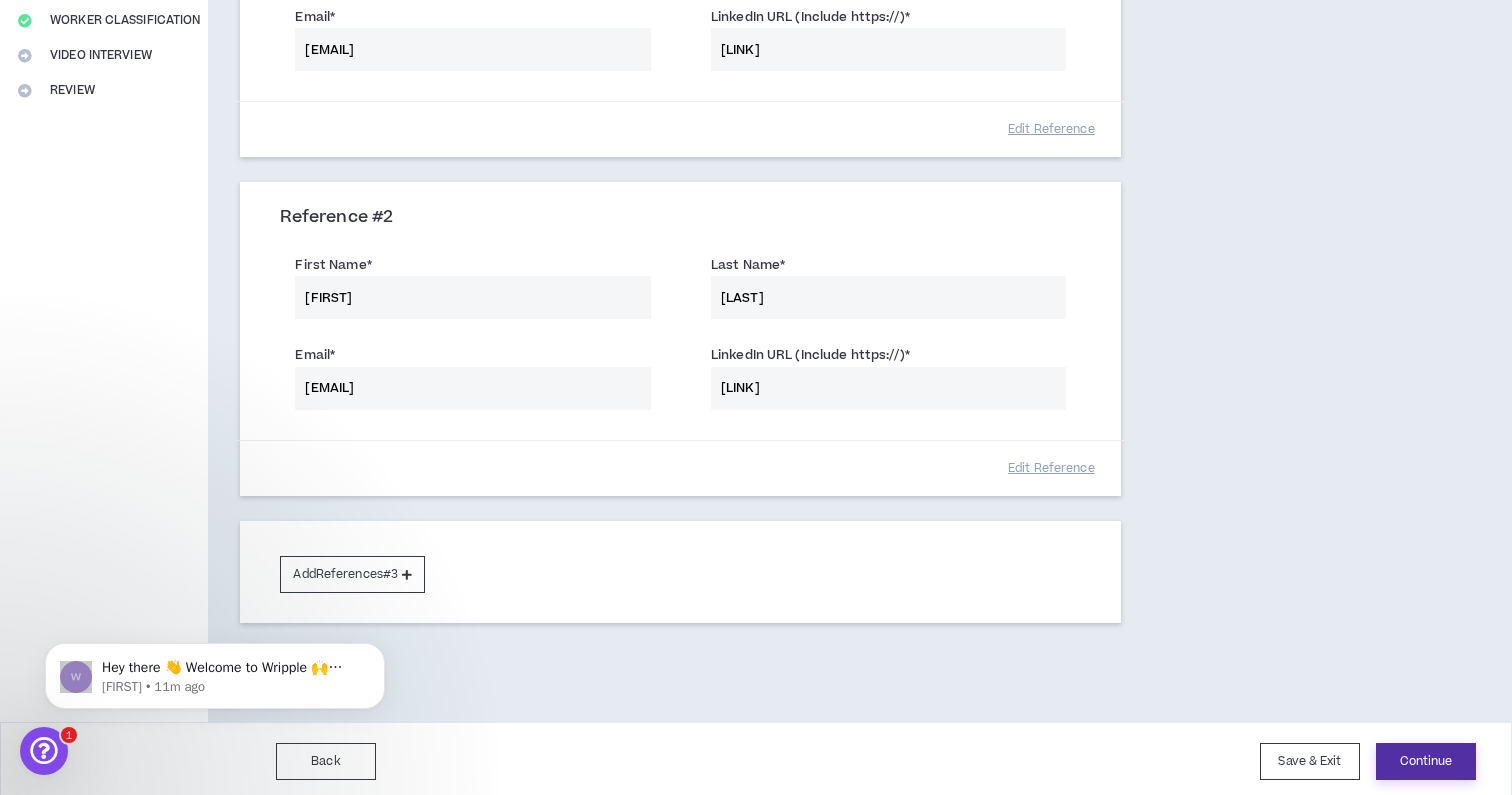scroll, scrollTop: 448, scrollLeft: 0, axis: vertical 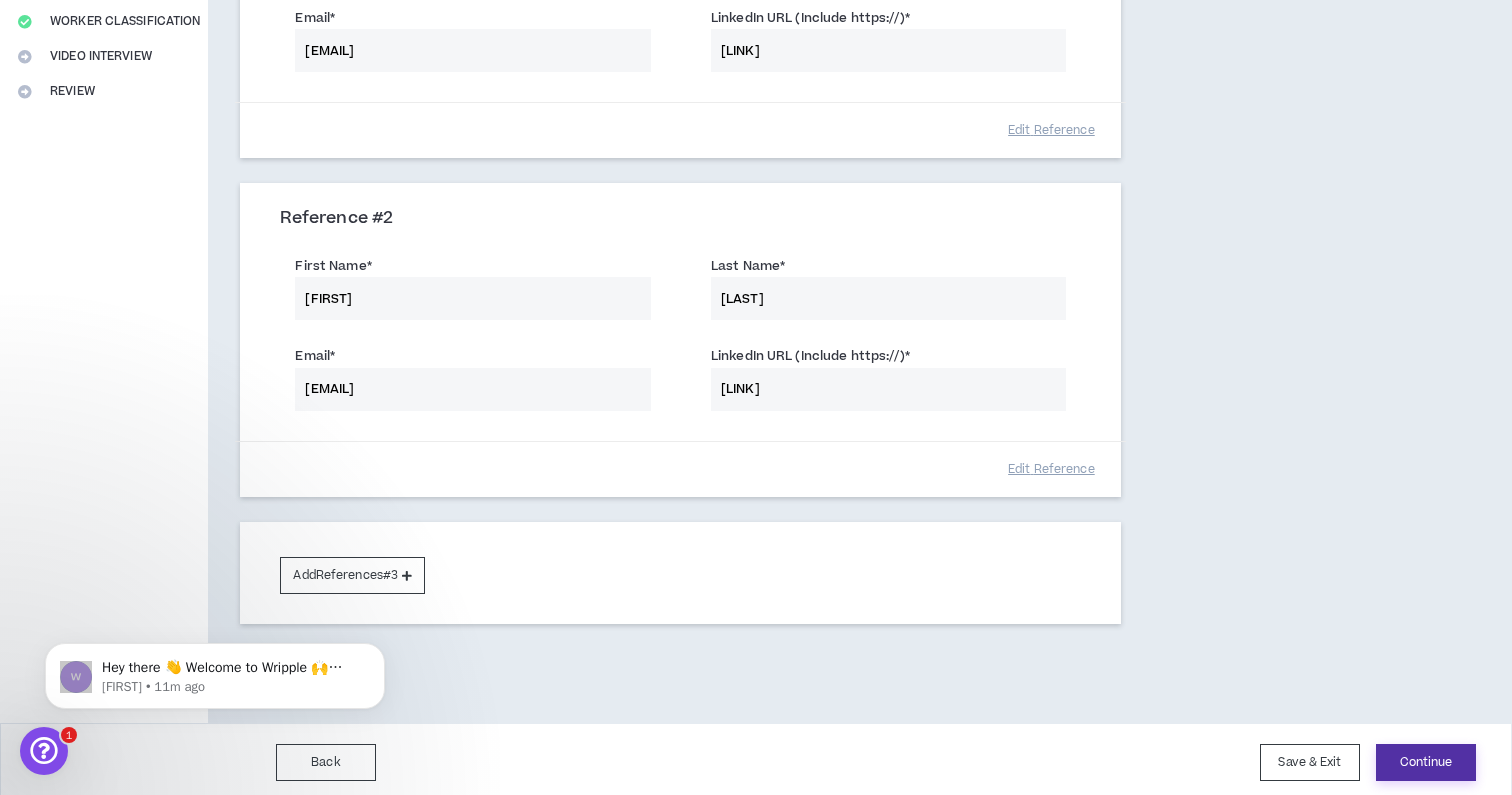 click on "Continue" at bounding box center [1426, 762] 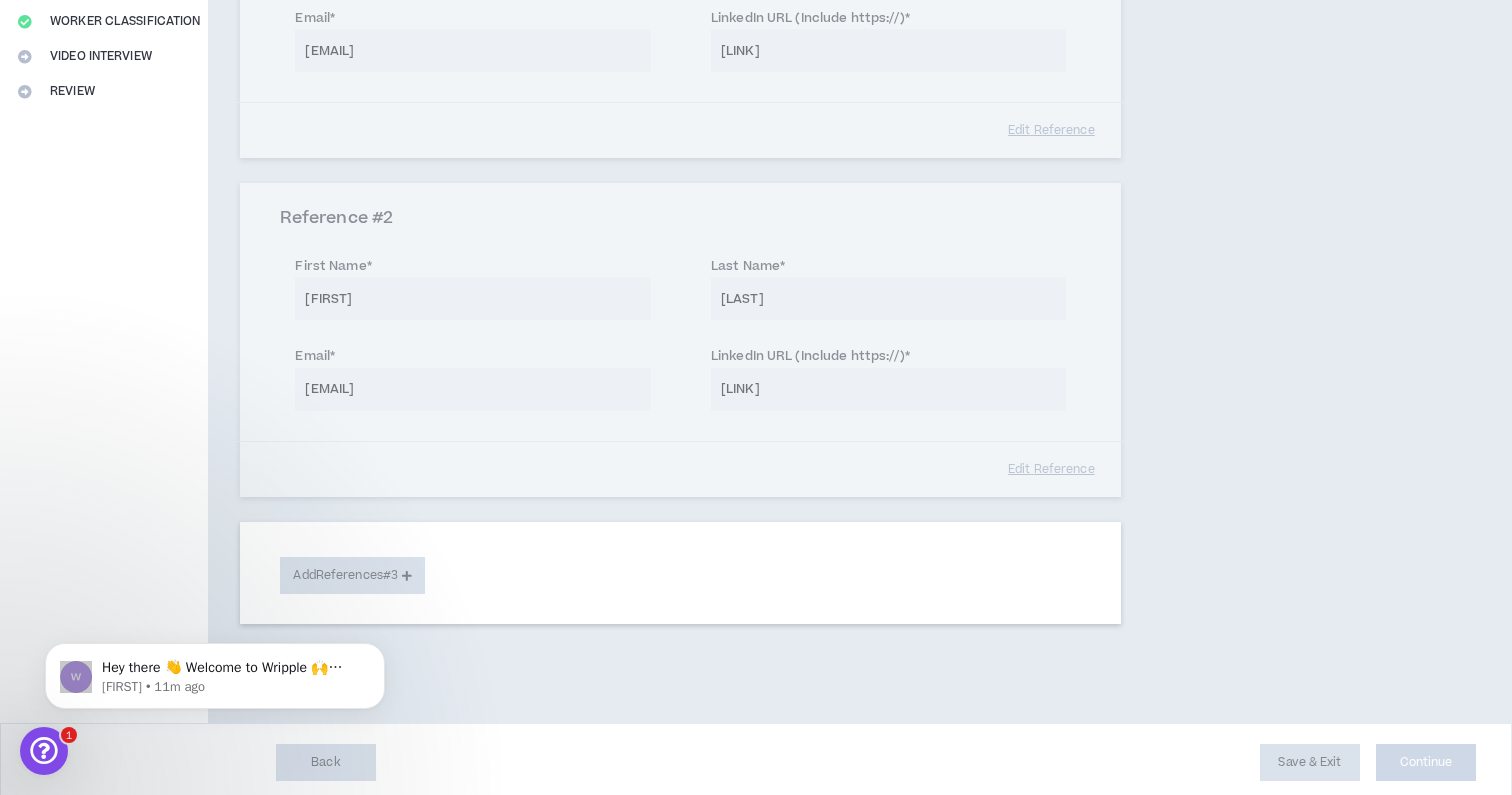 scroll, scrollTop: 0, scrollLeft: 0, axis: both 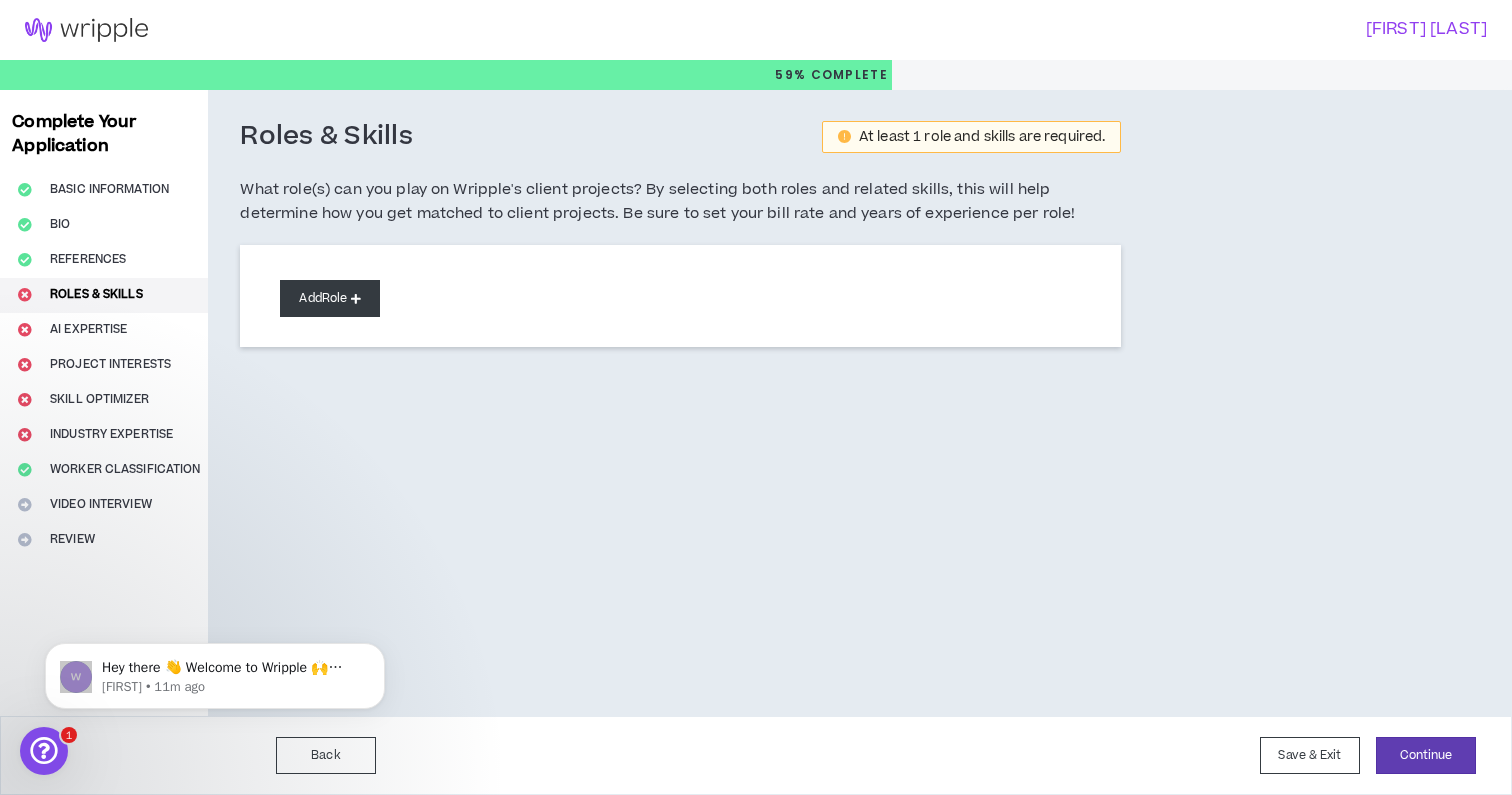 click on "Add  Role" at bounding box center [330, 298] 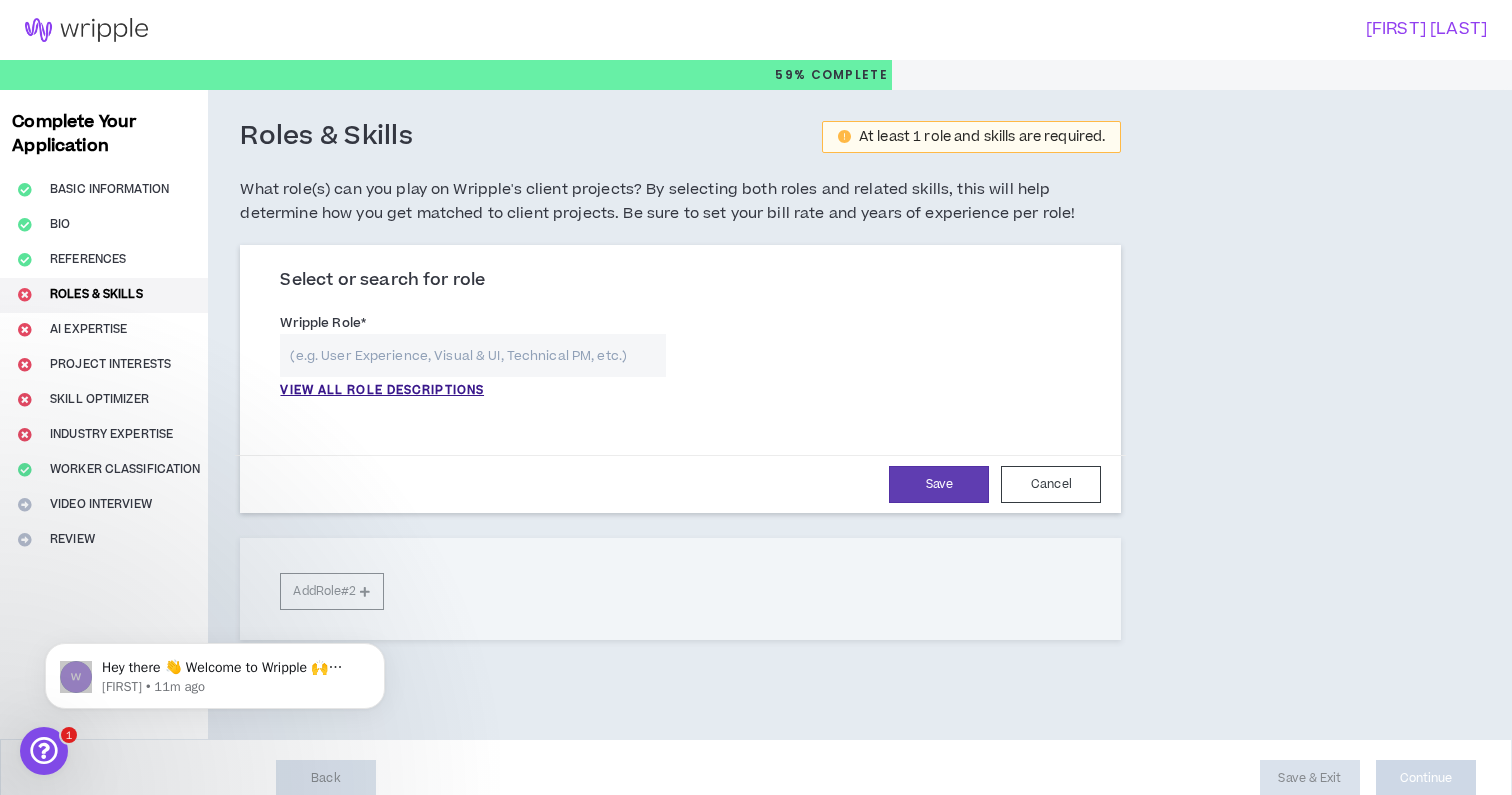click at bounding box center [473, 355] 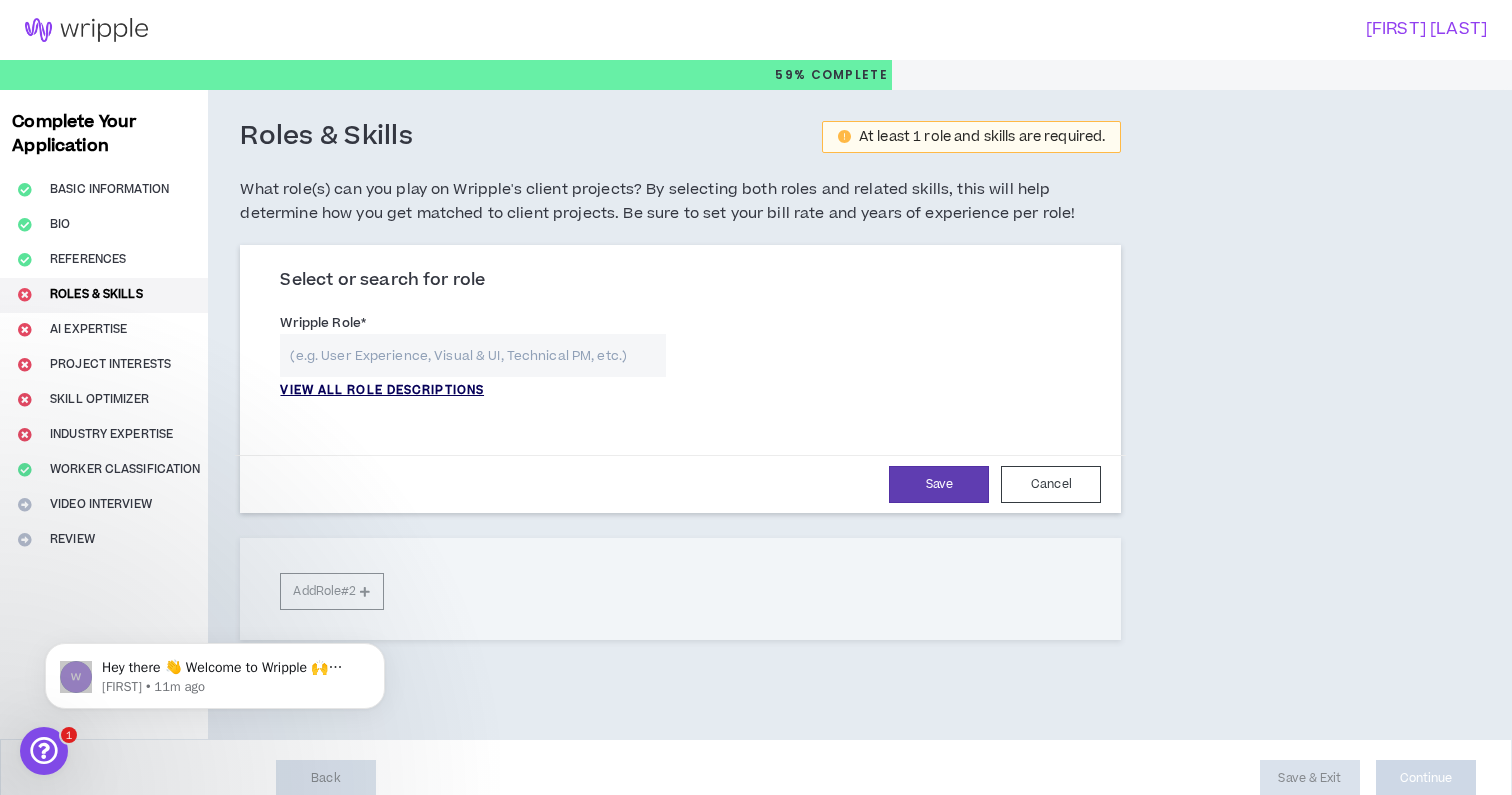 click on "VIEW ALL ROLE DESCRIPTIONS" at bounding box center [382, 391] 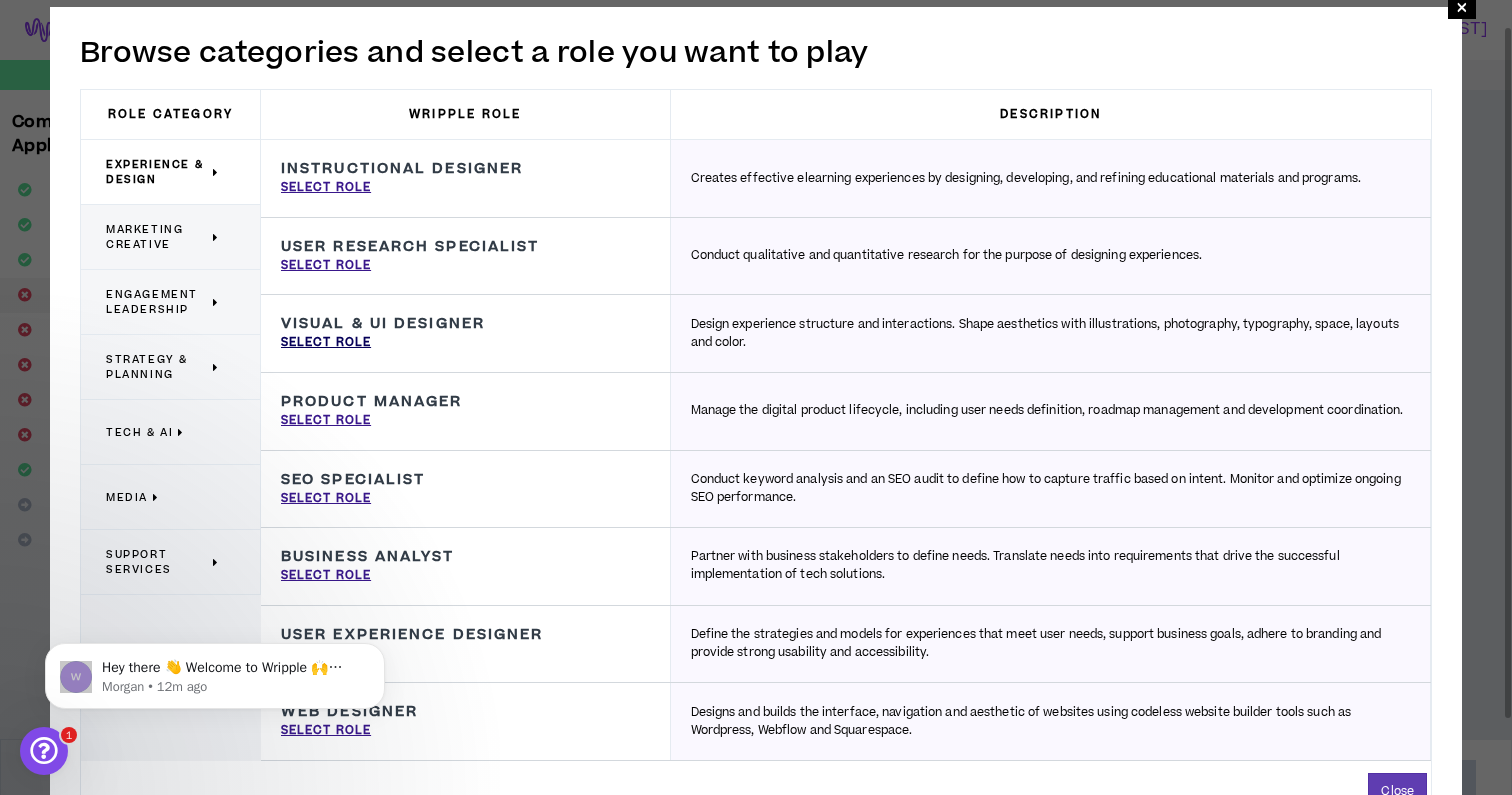 click on "Select Role" at bounding box center [326, 343] 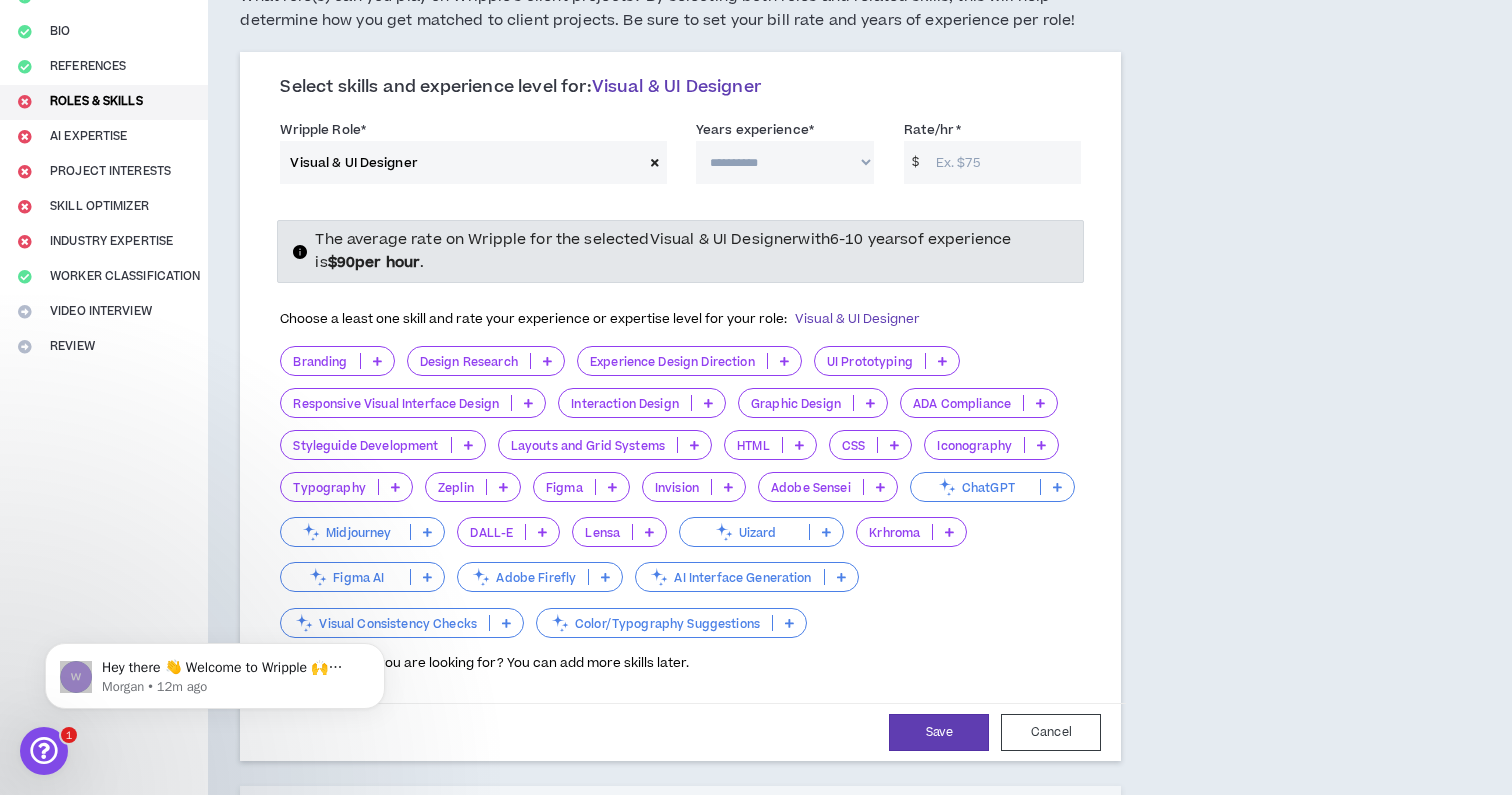 scroll, scrollTop: 186, scrollLeft: 0, axis: vertical 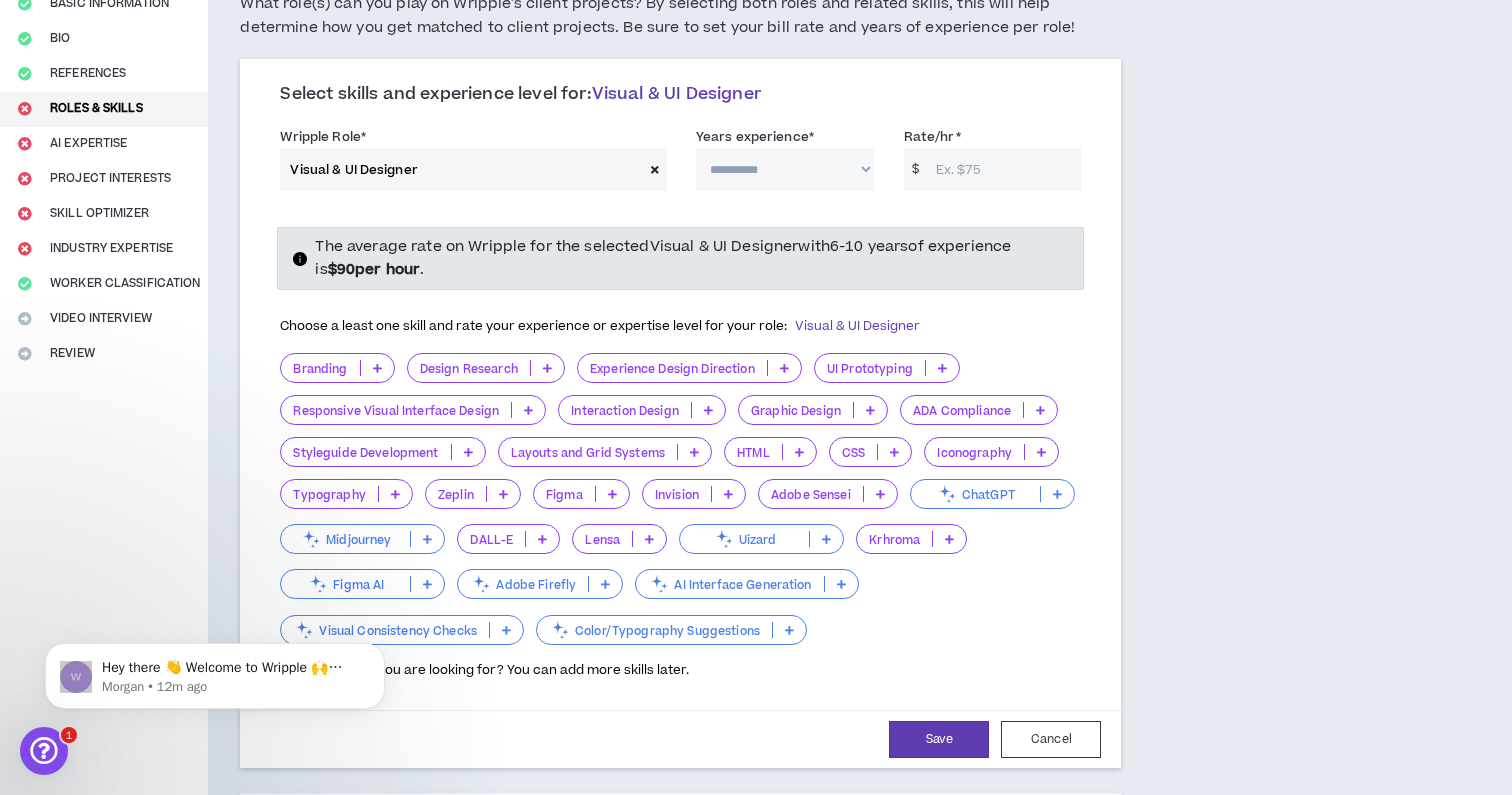 click on "**********" at bounding box center (785, 169) 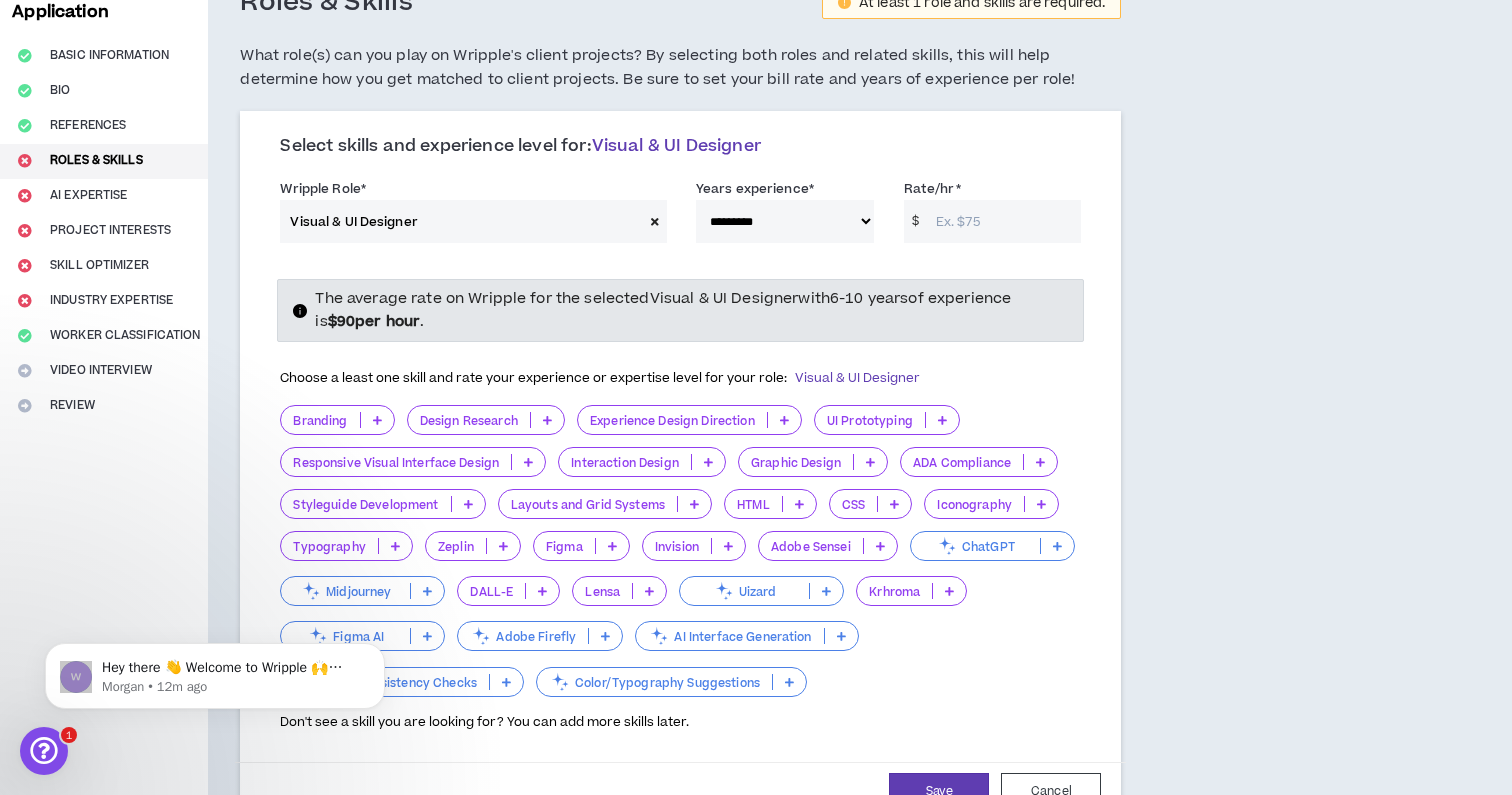 scroll, scrollTop: 153, scrollLeft: 0, axis: vertical 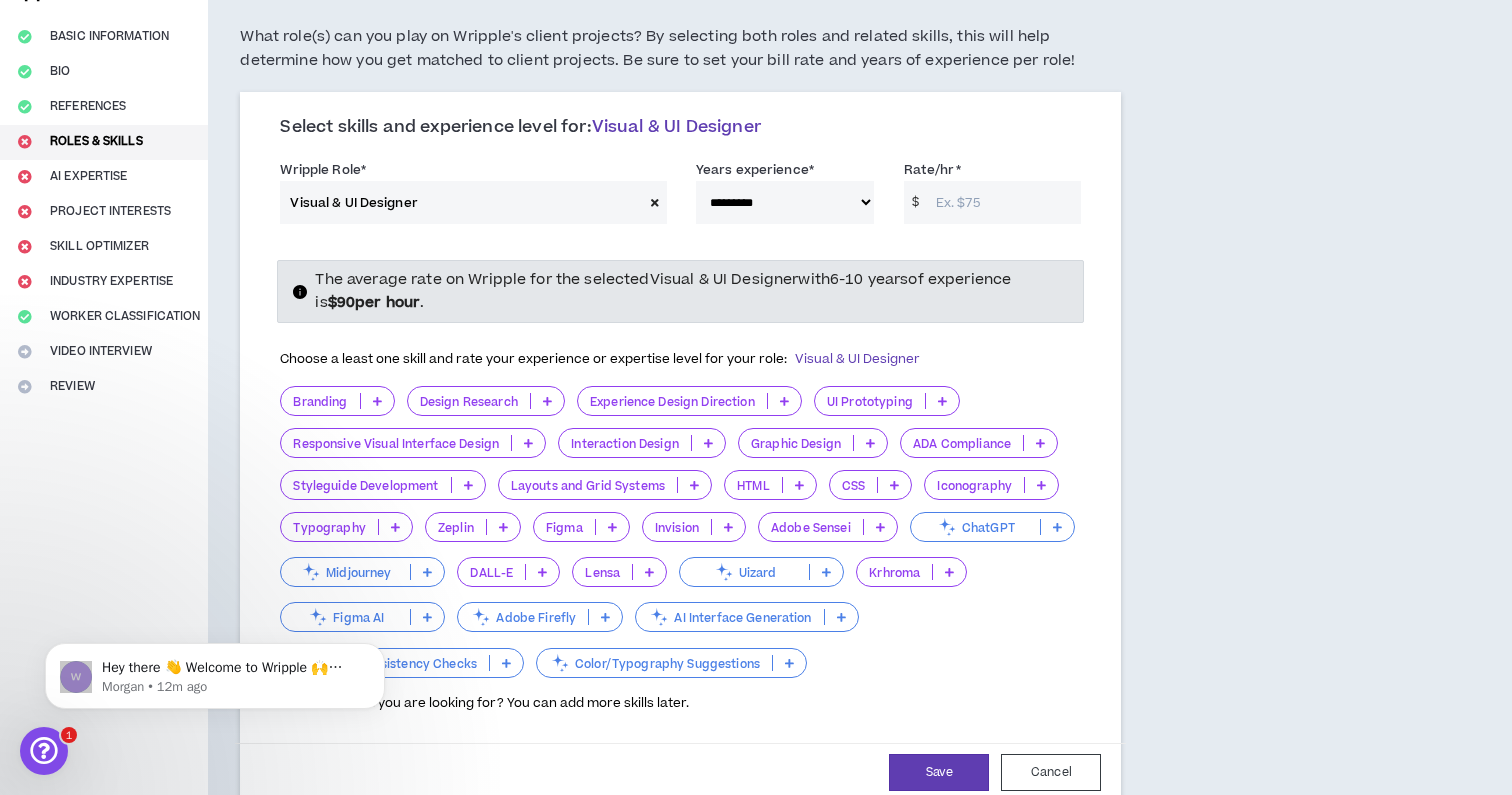 click on "Rate/hr  *" at bounding box center (1004, 202) 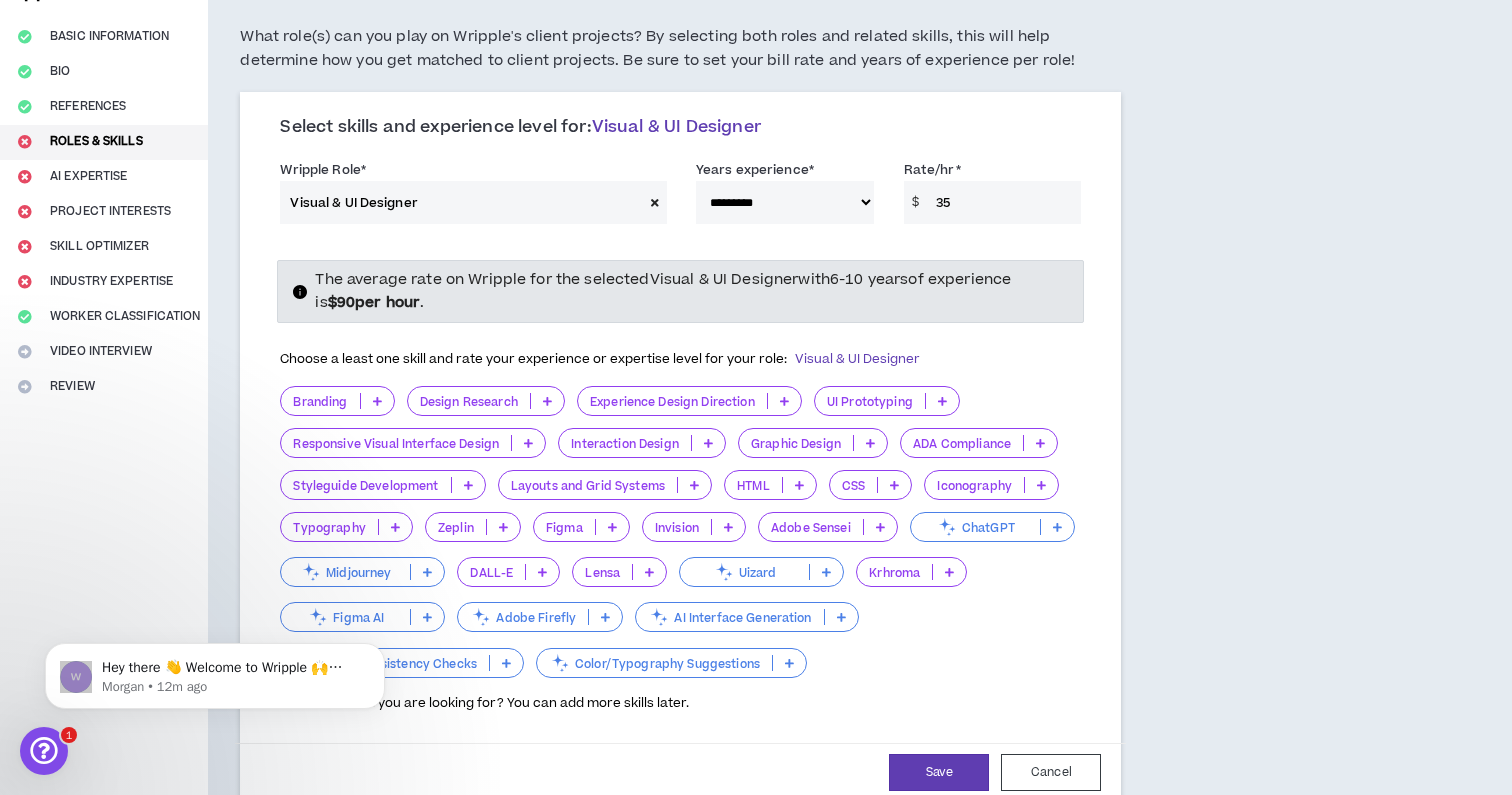 type on "35" 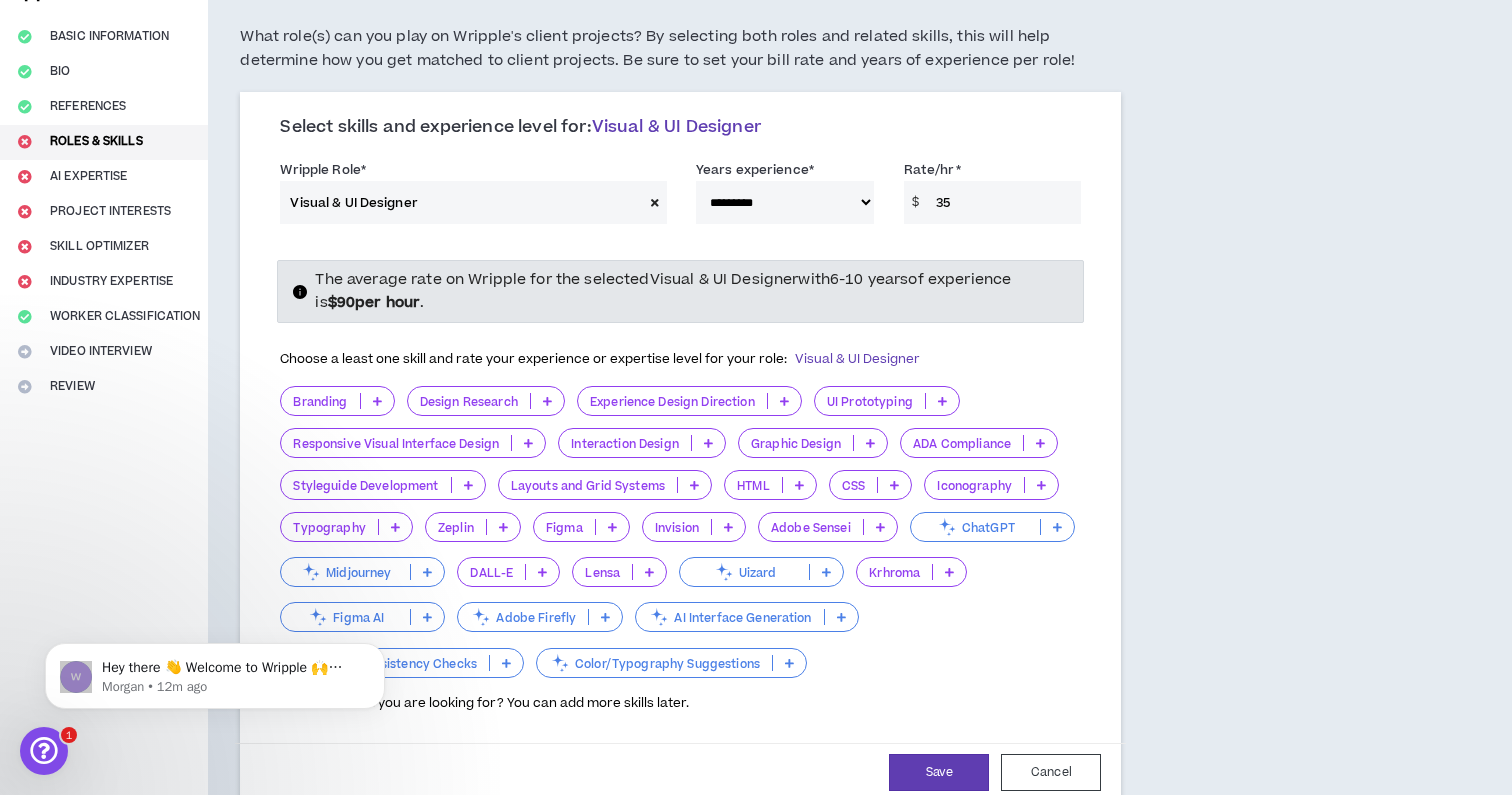 click on "**********" at bounding box center [775, 482] 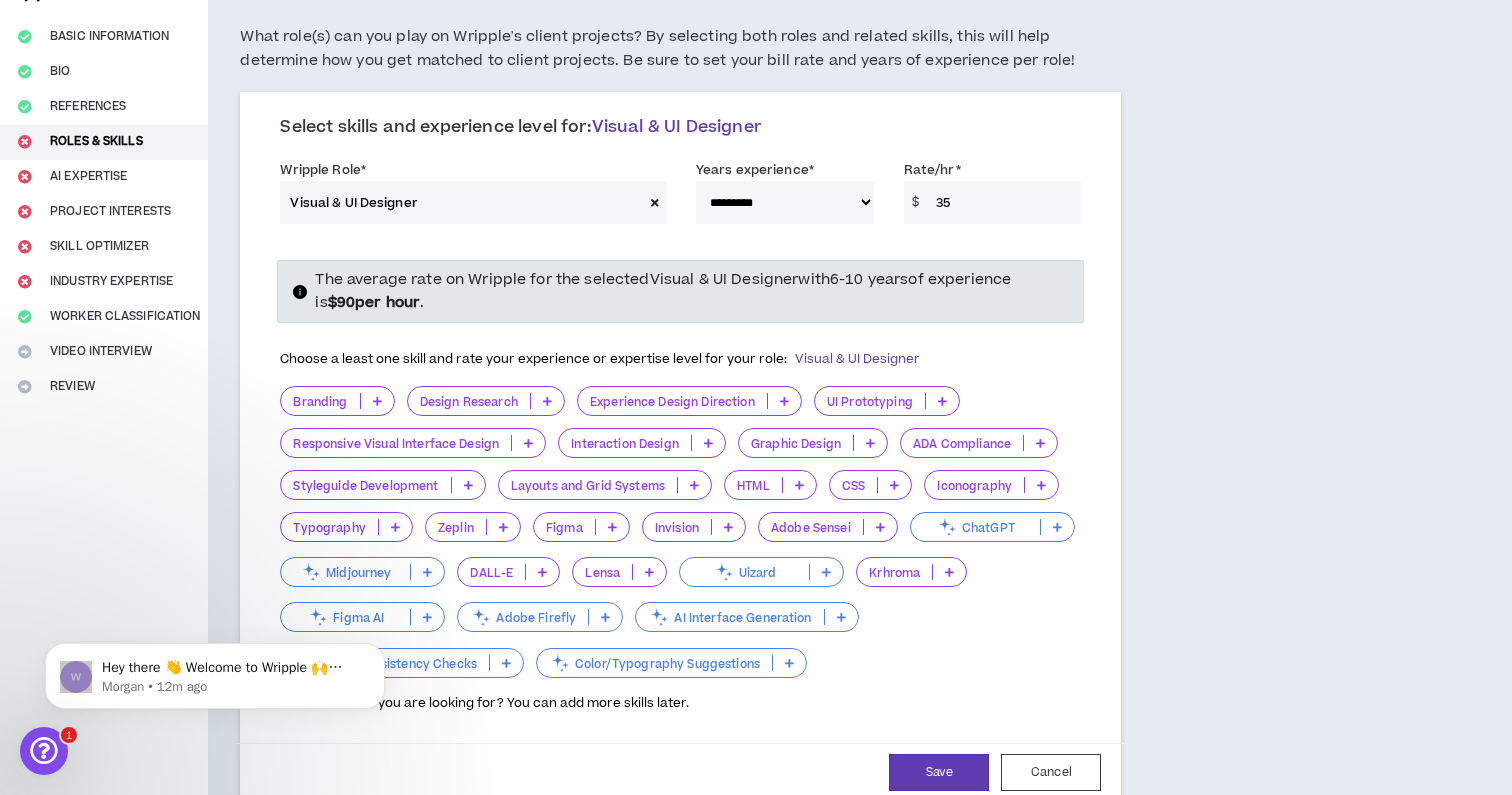 drag, startPoint x: 971, startPoint y: 199, endPoint x: 923, endPoint y: 198, distance: 48.010414 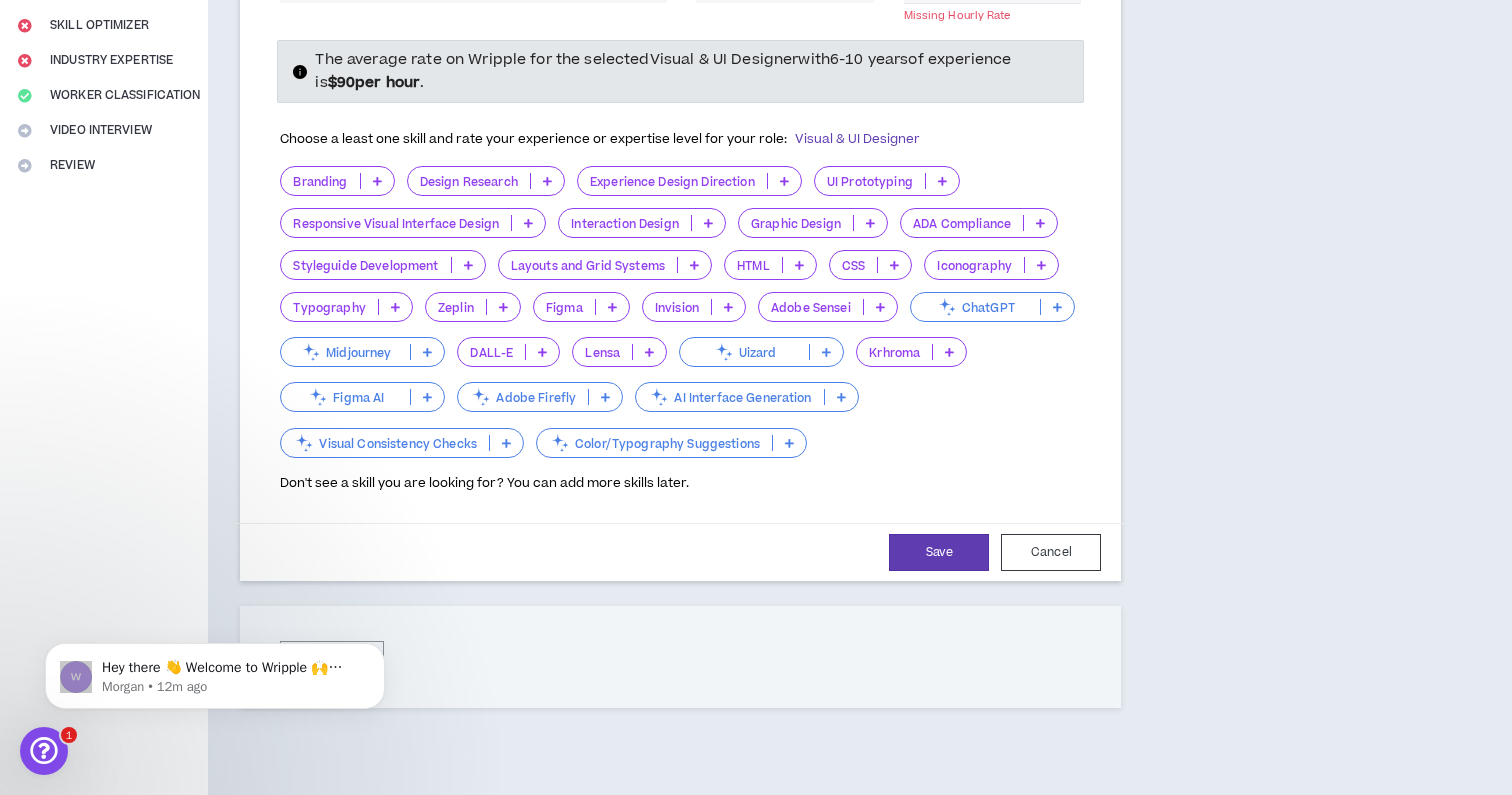 scroll, scrollTop: 365, scrollLeft: 0, axis: vertical 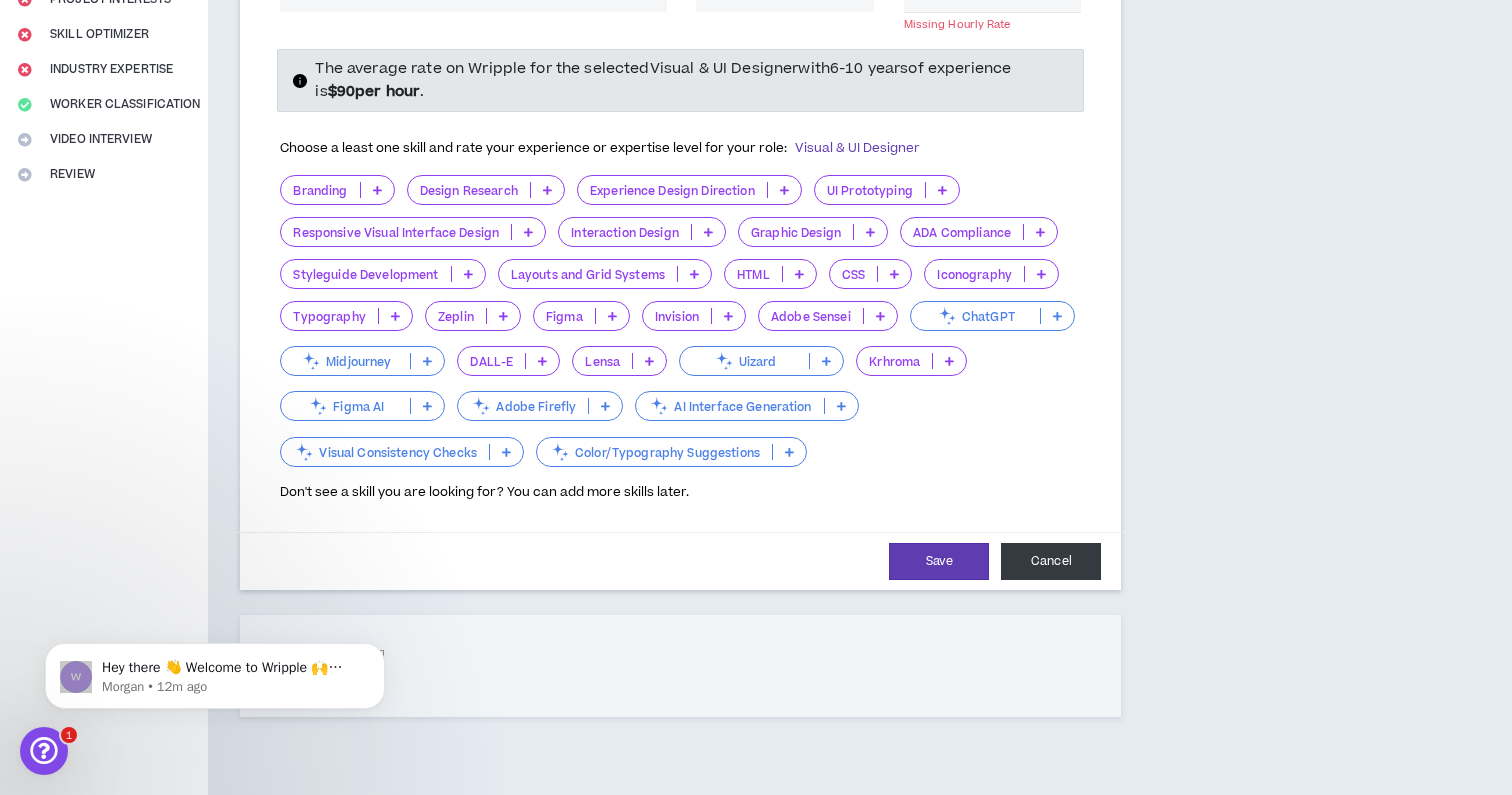 click on "Cancel" at bounding box center [1051, 561] 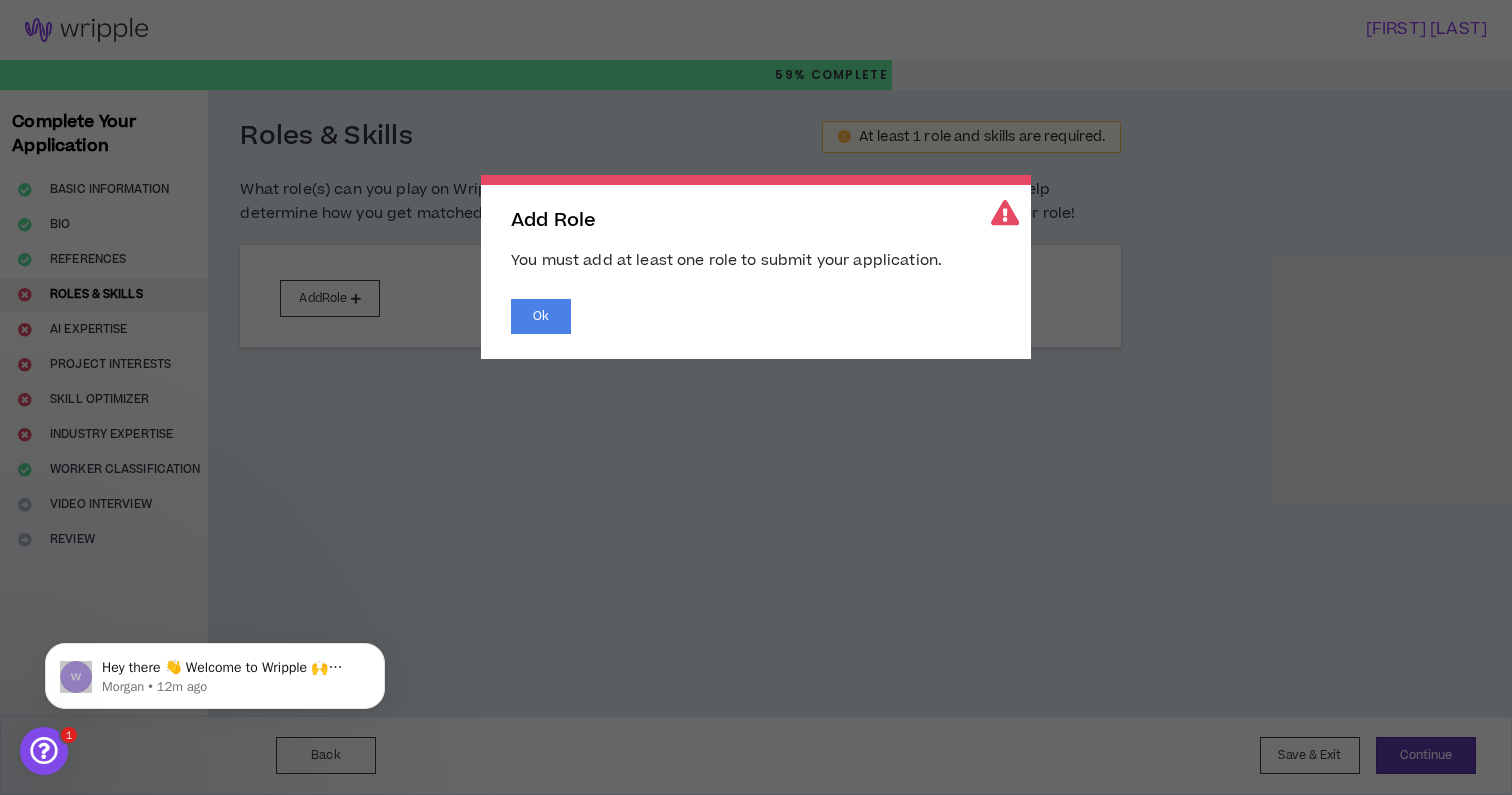 scroll, scrollTop: 0, scrollLeft: 0, axis: both 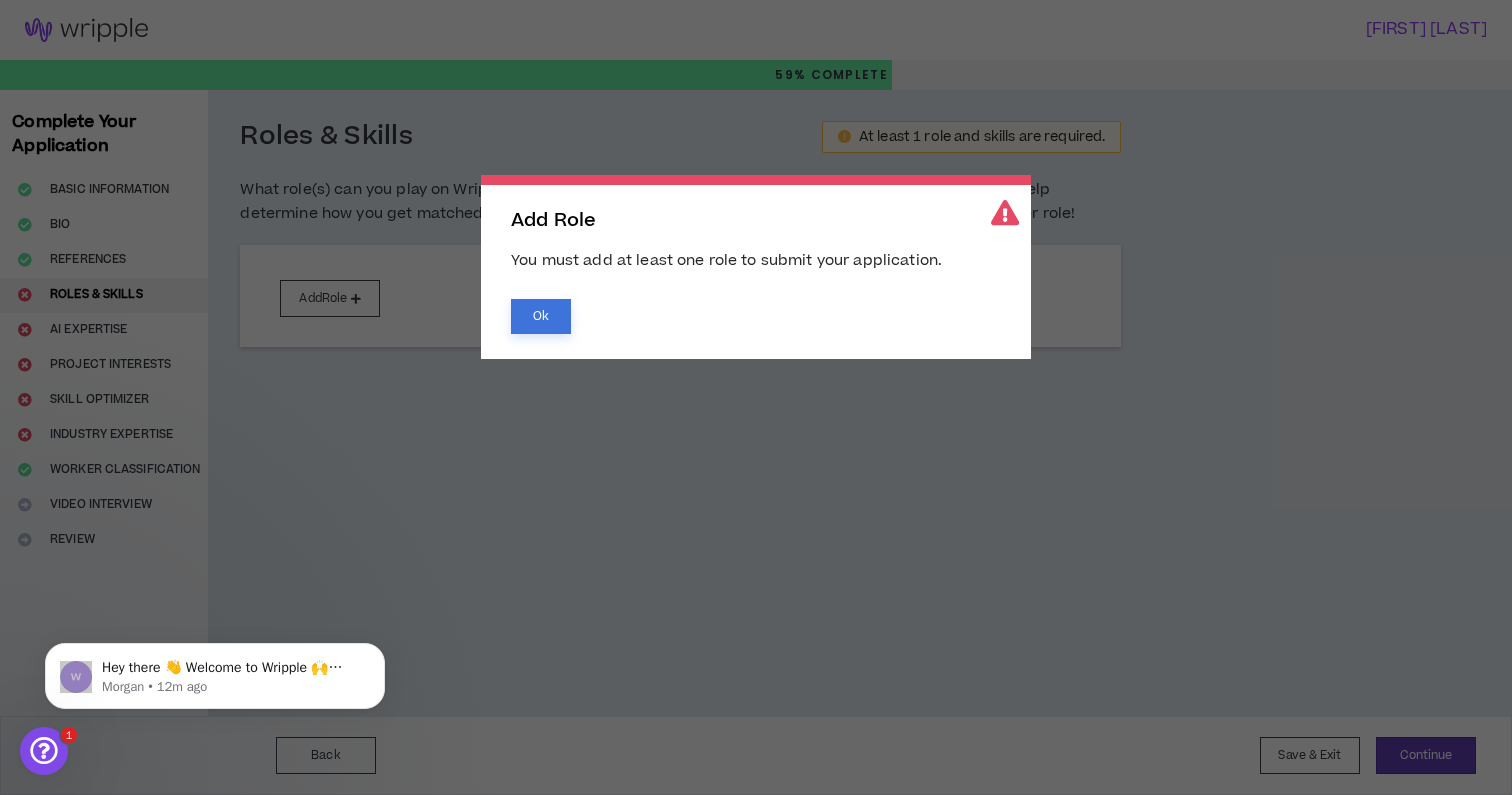 click on "Ok" at bounding box center [541, 316] 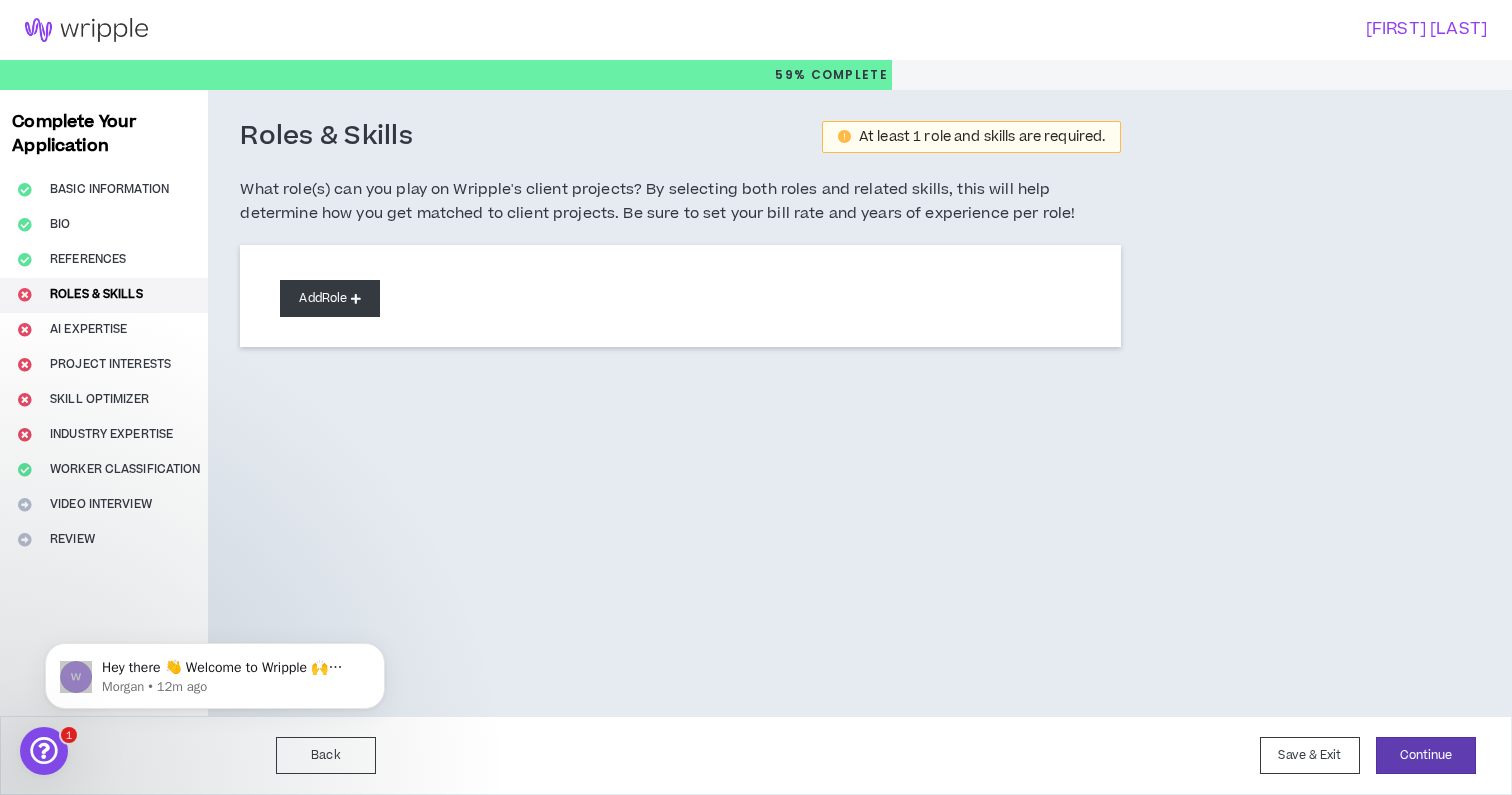 click on "Add  Role" at bounding box center (330, 298) 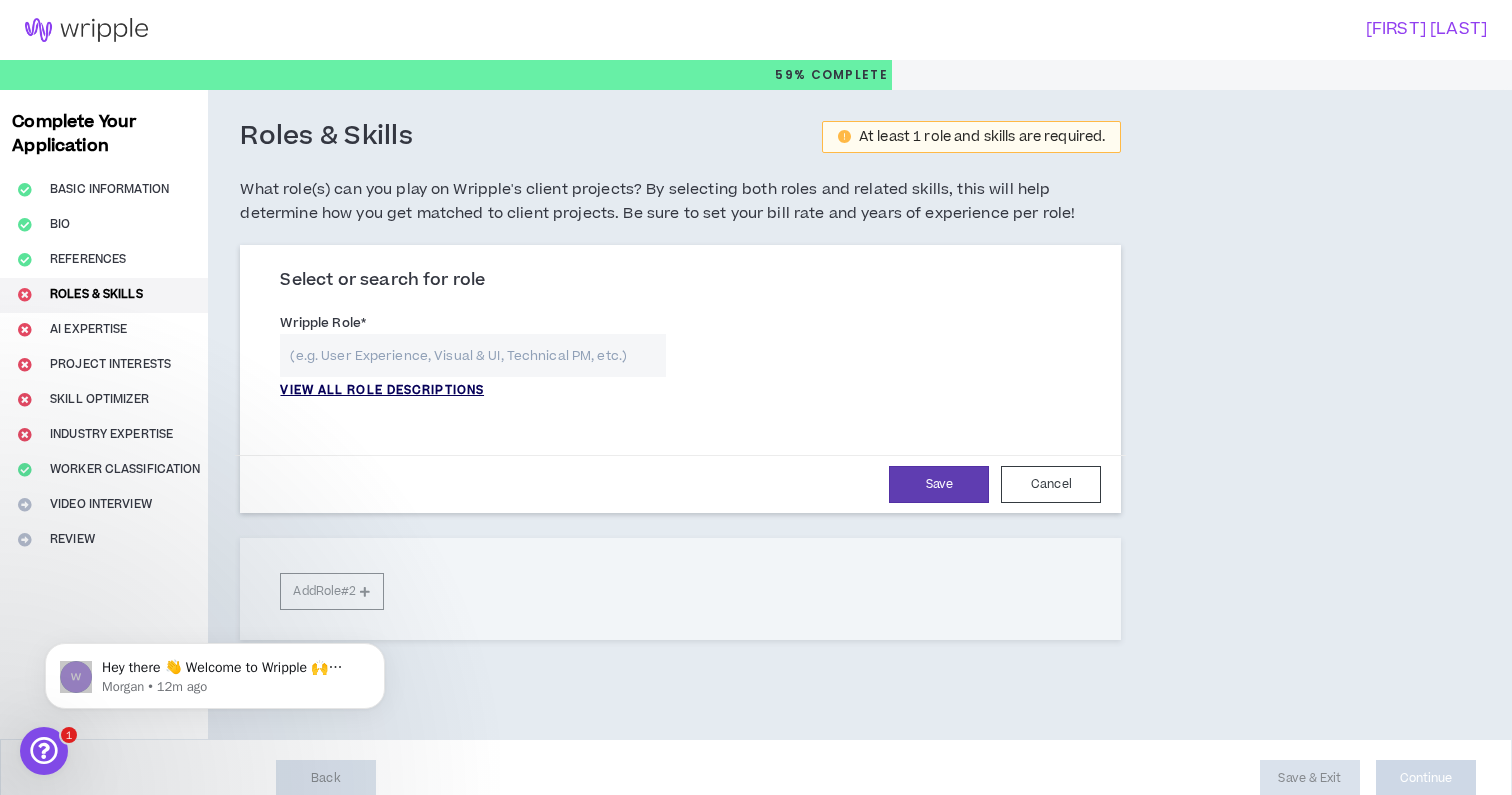 click on "VIEW ALL ROLE DESCRIPTIONS" at bounding box center (382, 391) 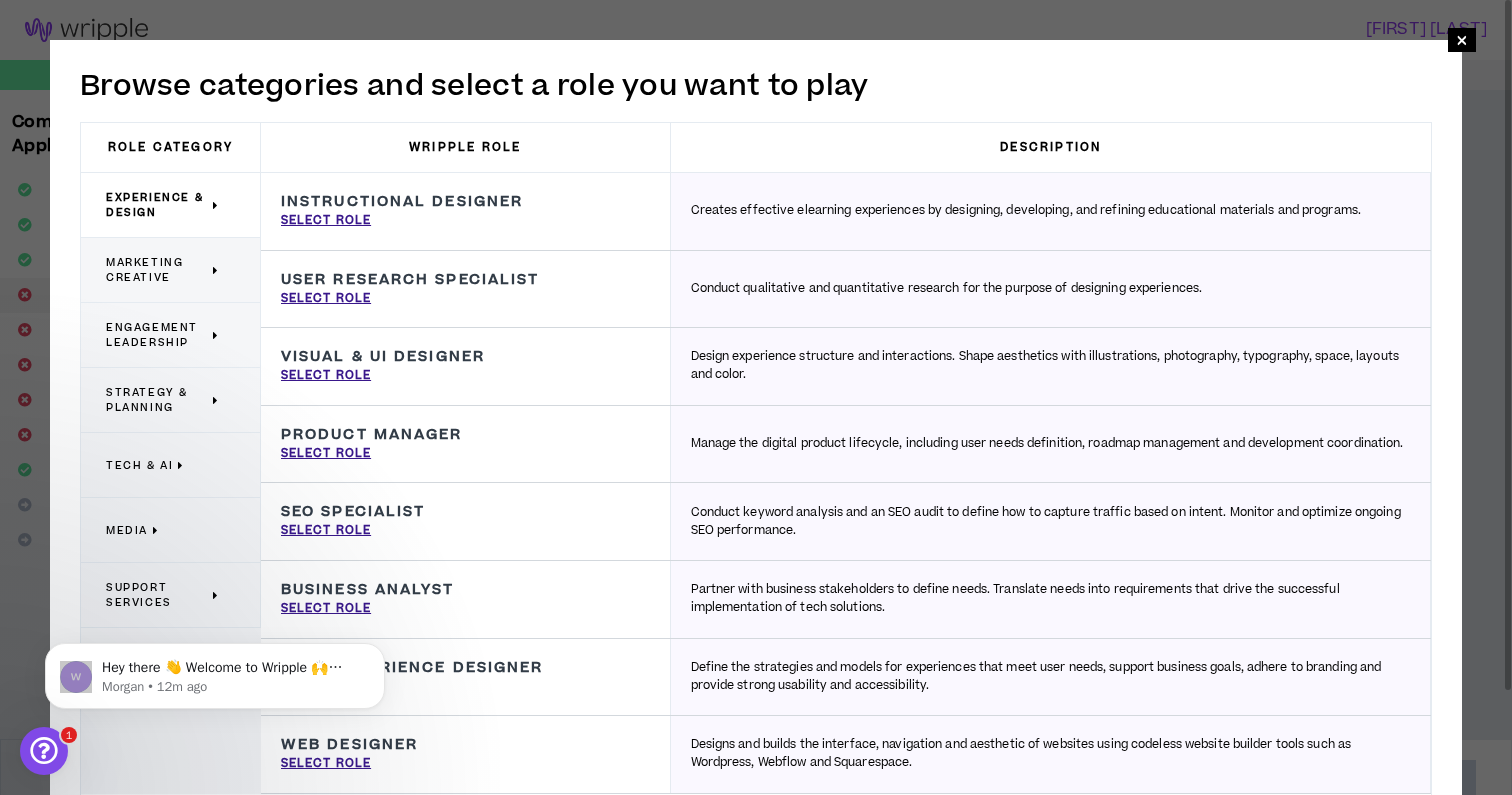click on "Marketing Creative" at bounding box center (157, 270) 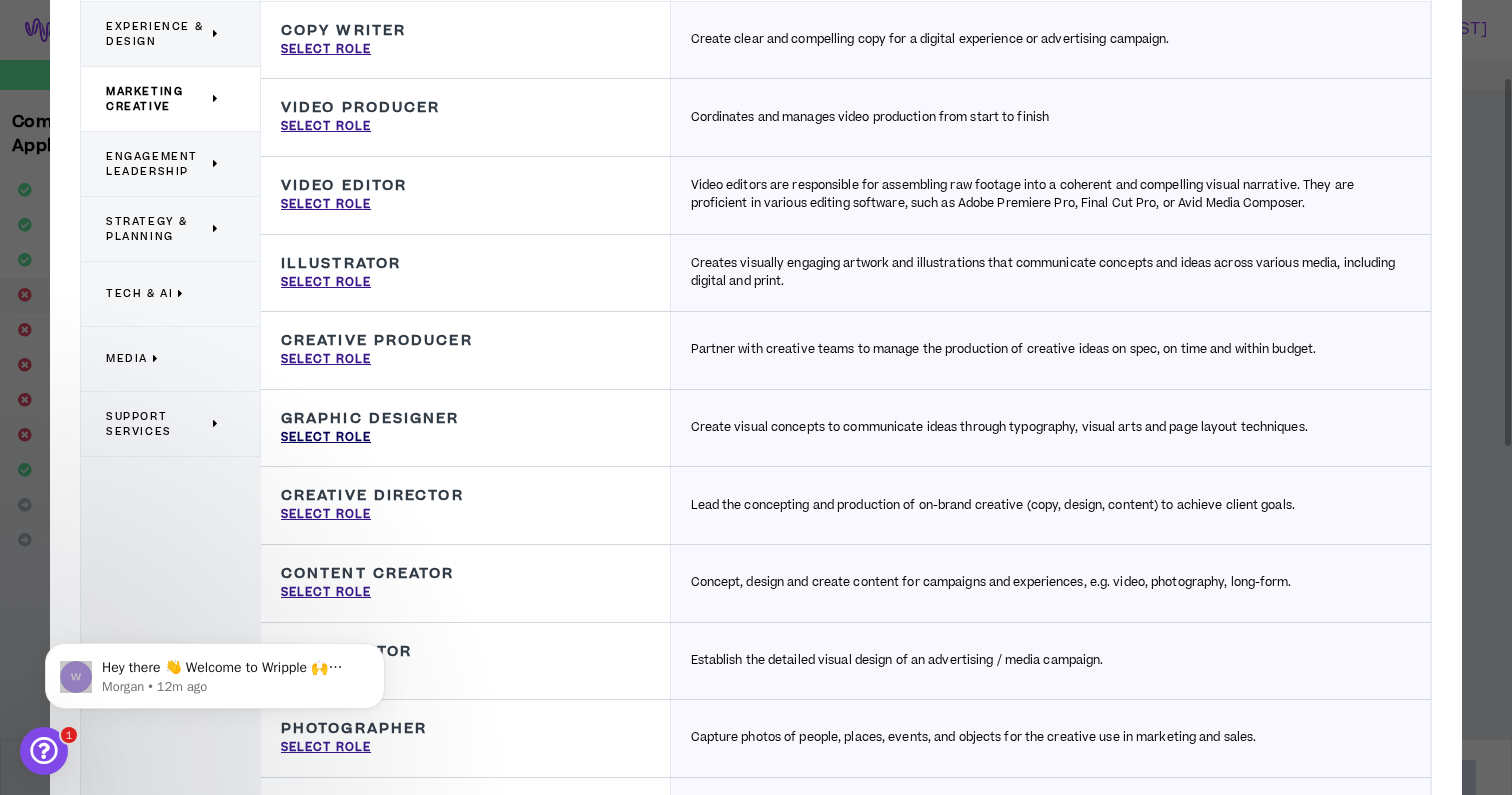 click on "Select Role" at bounding box center [326, 438] 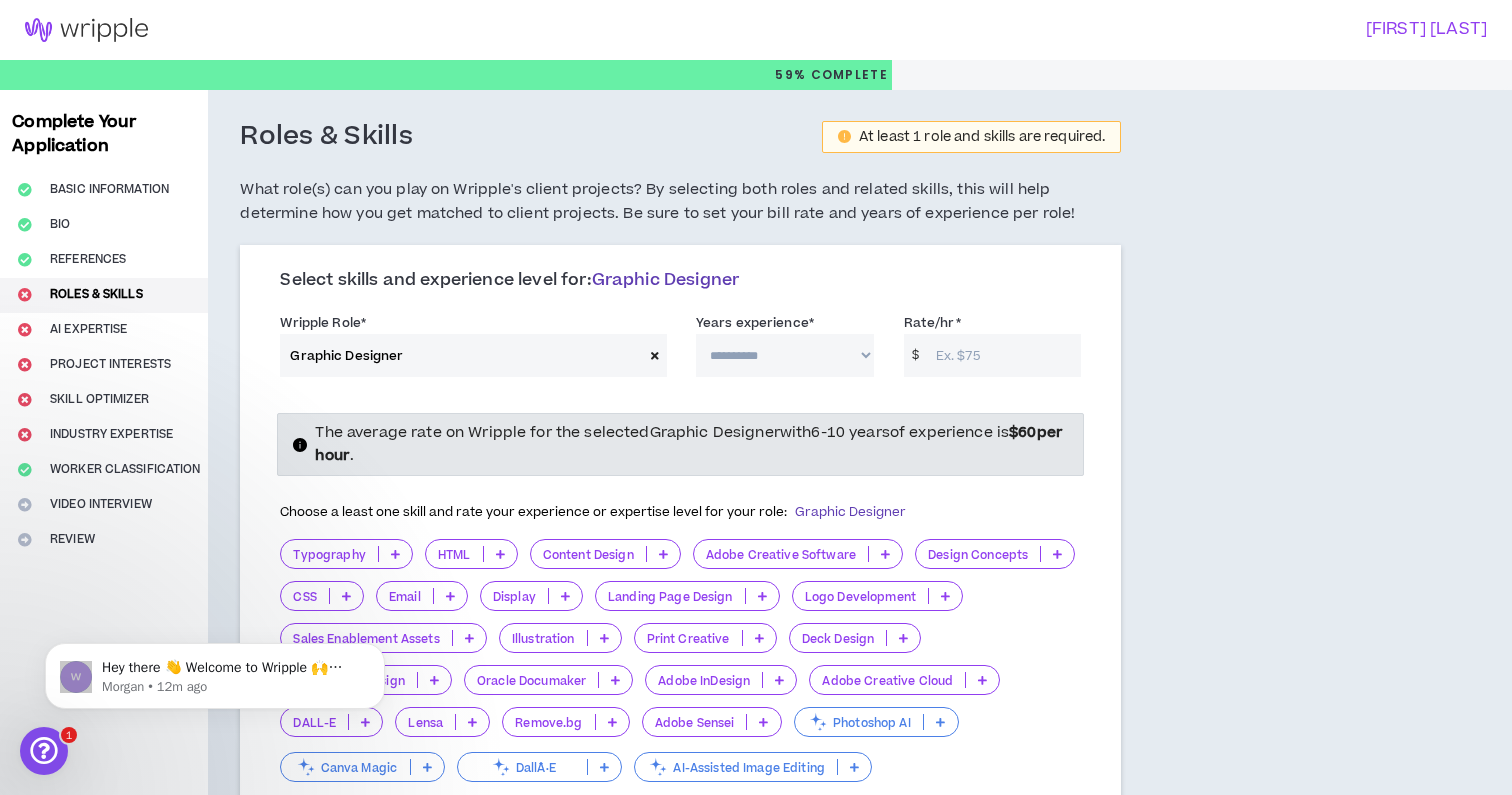 click on "**********" at bounding box center [785, 355] 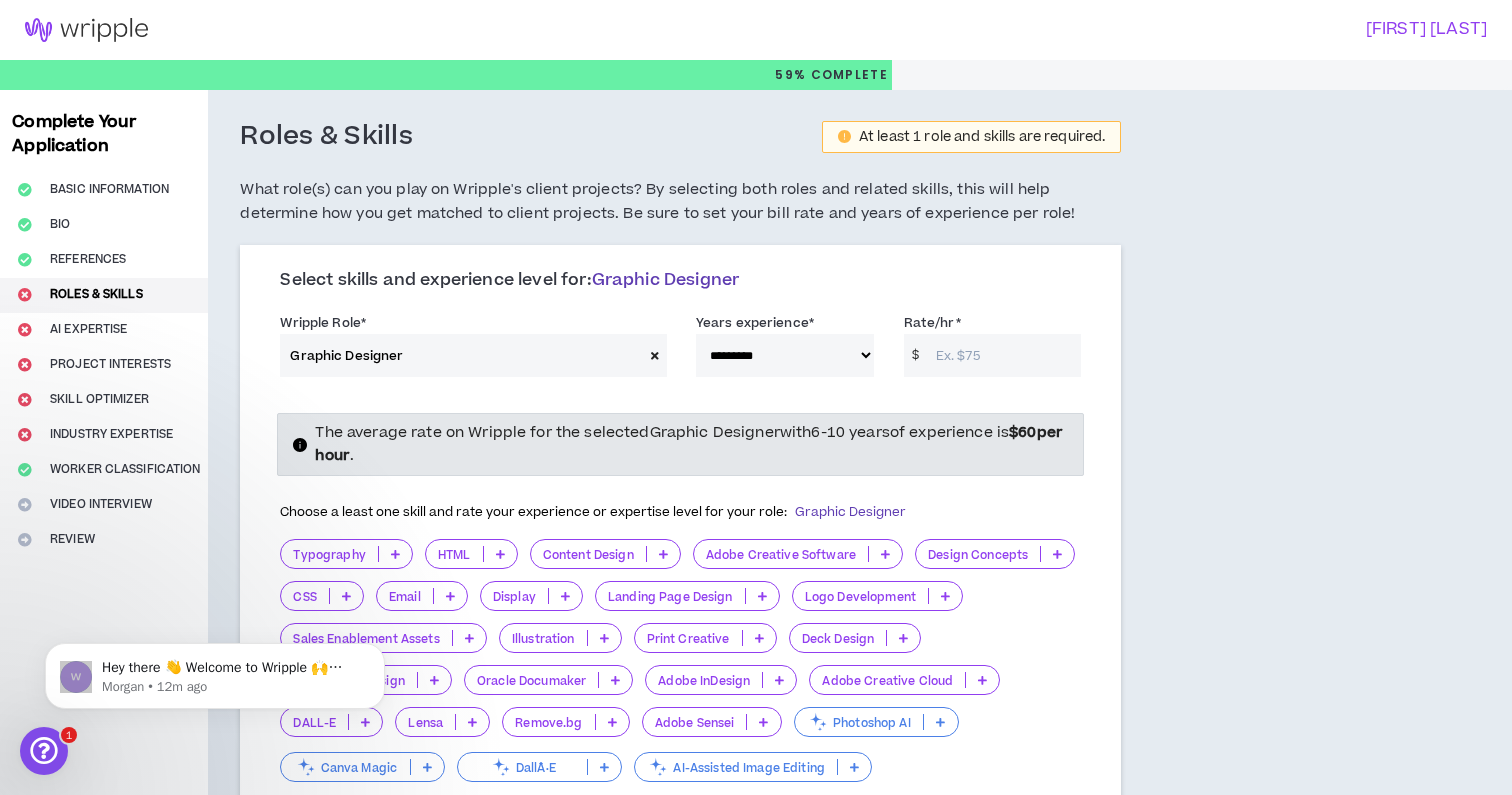 click on "Rate/hr  *" at bounding box center [1004, 355] 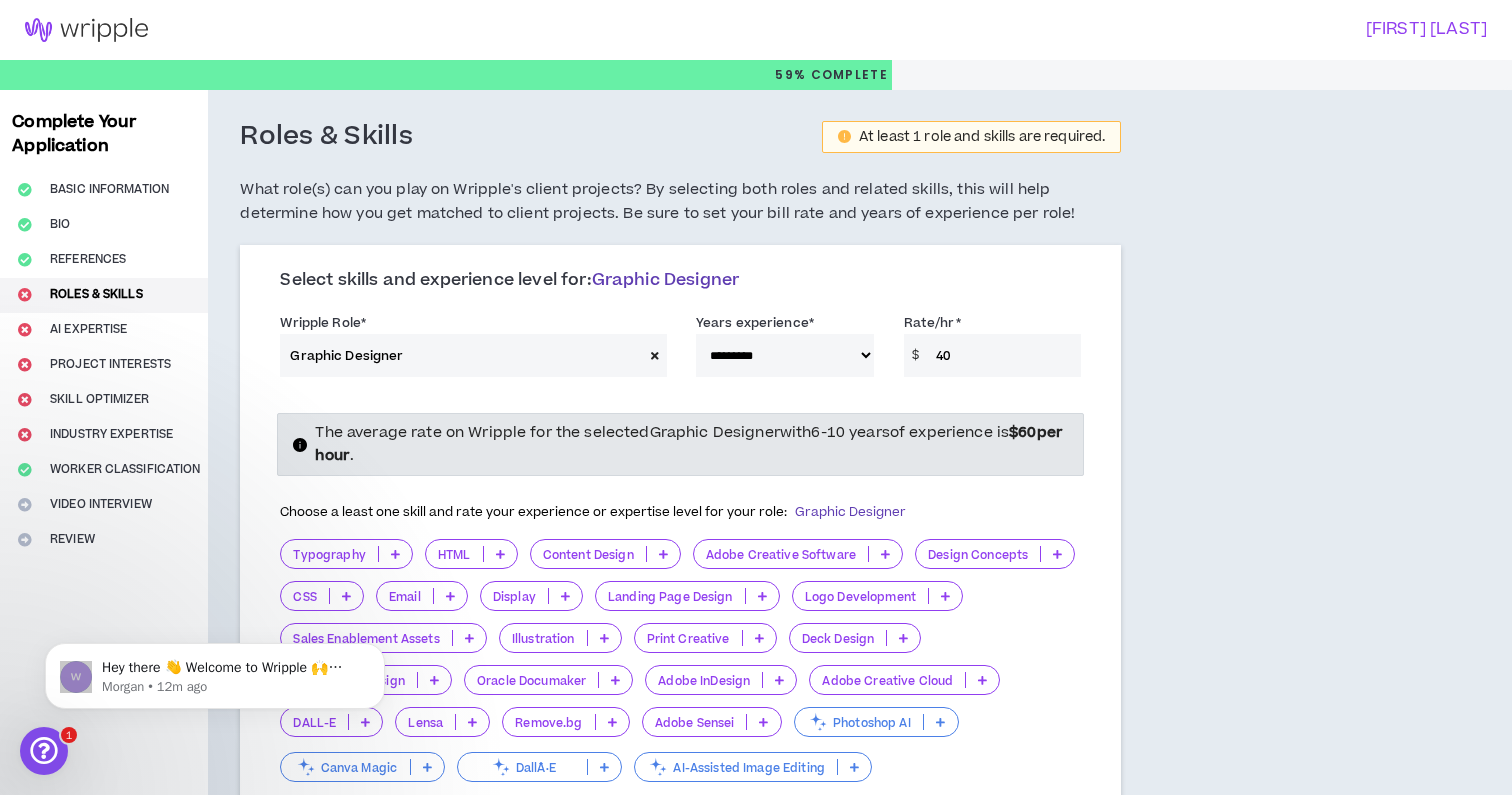 type on "40" 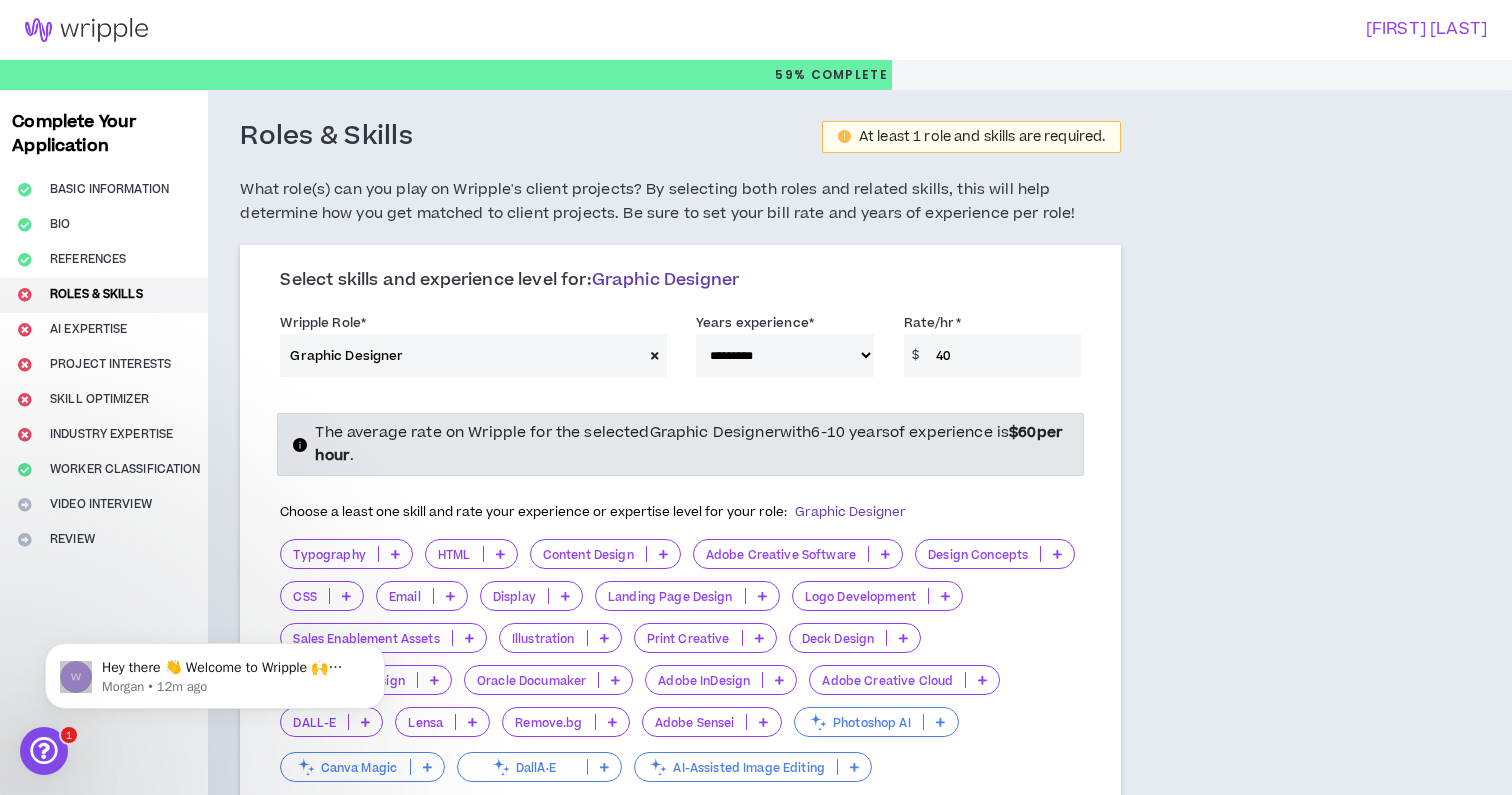 click on "**********" at bounding box center [775, 633] 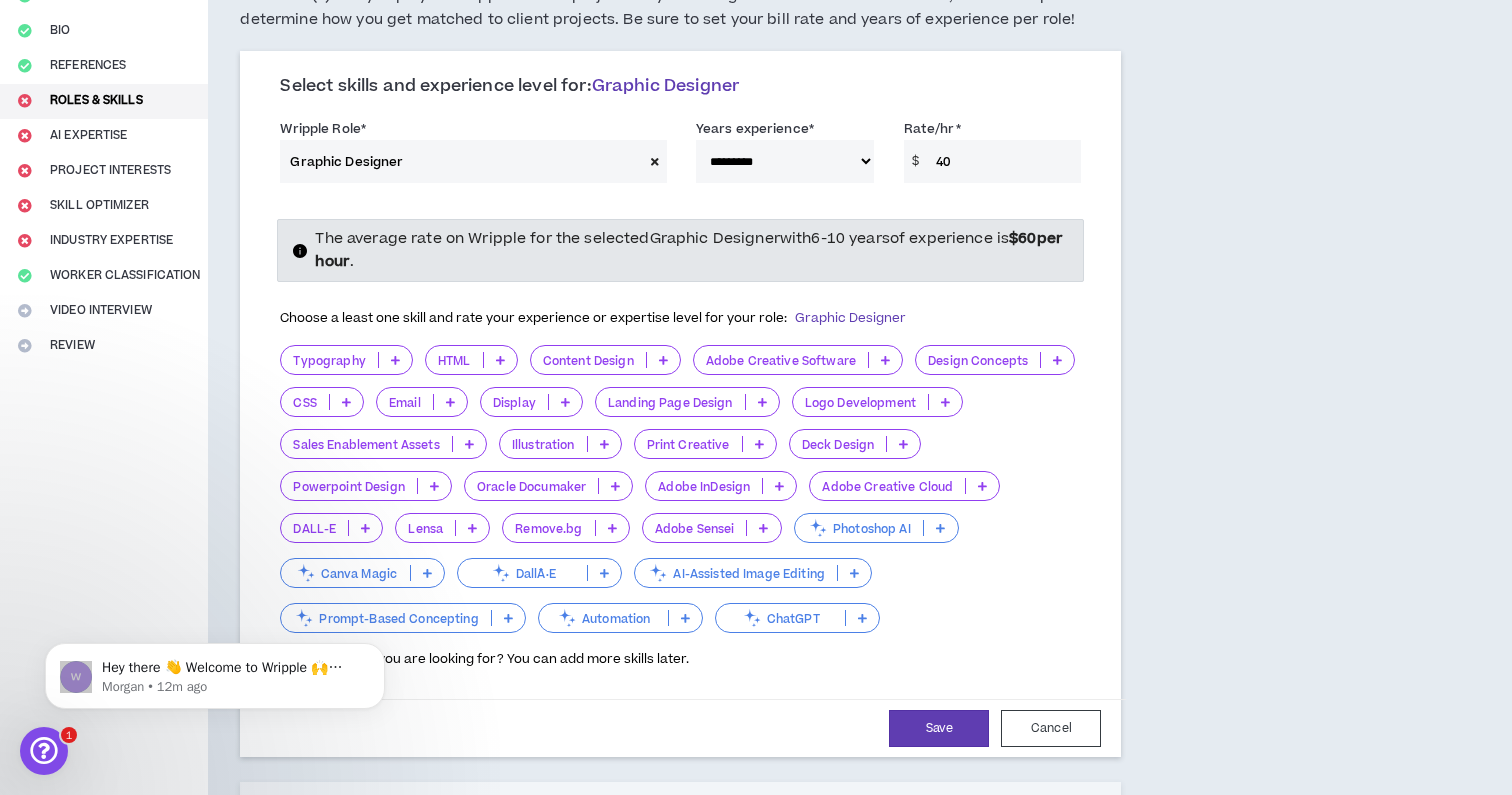 scroll, scrollTop: 212, scrollLeft: 0, axis: vertical 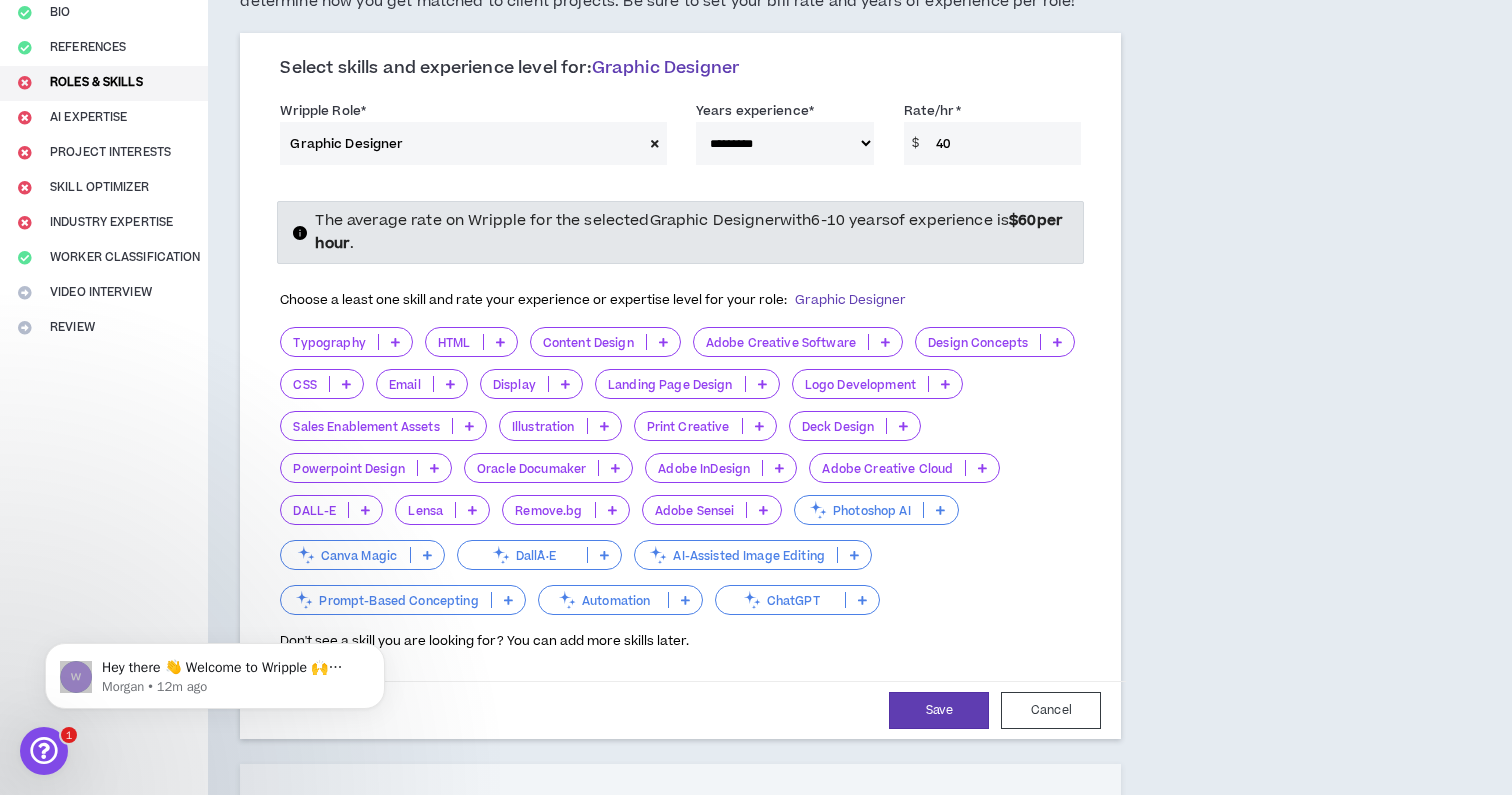 click at bounding box center [395, 342] 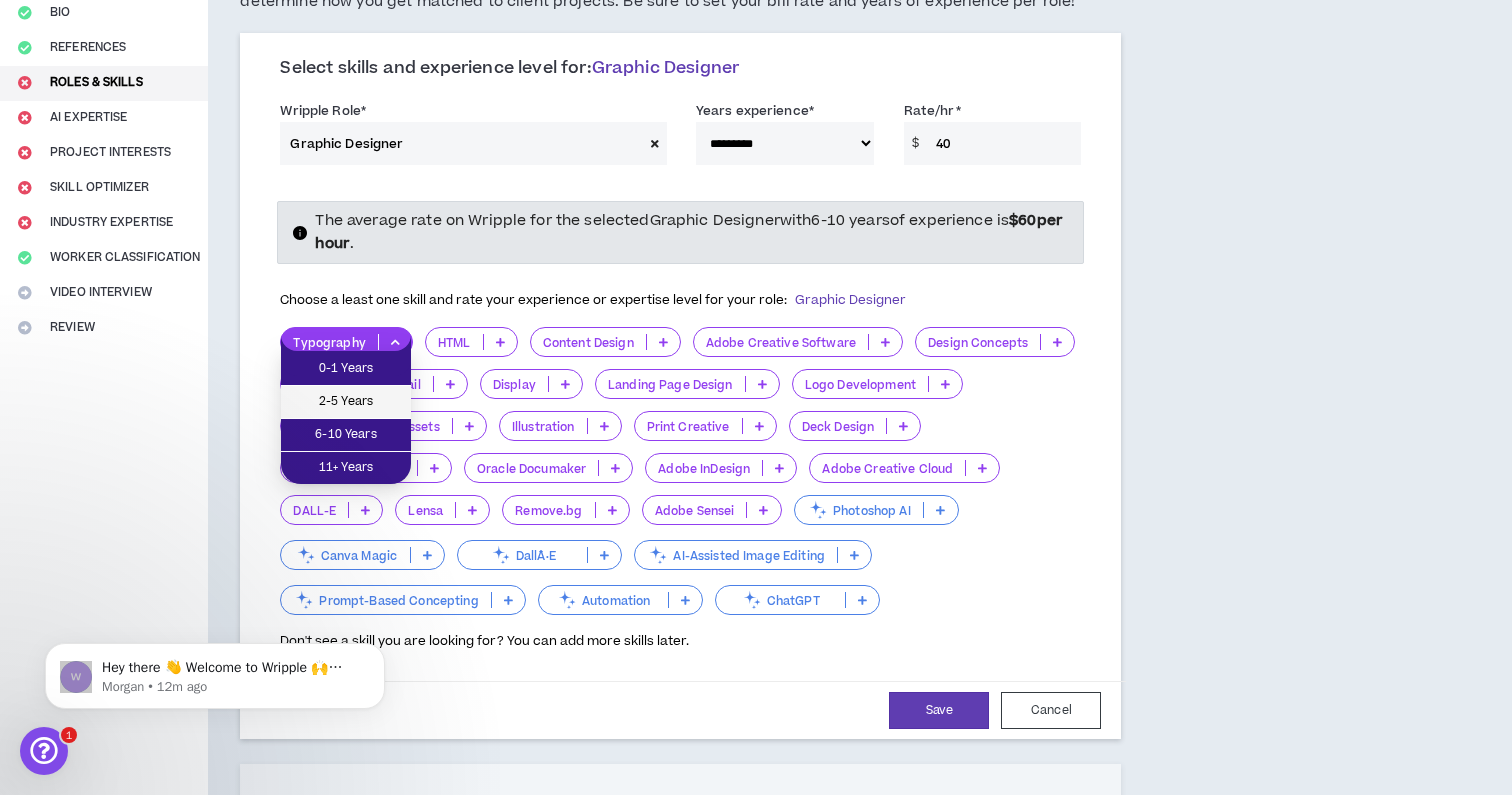 click on "2-5 Years" at bounding box center [346, 402] 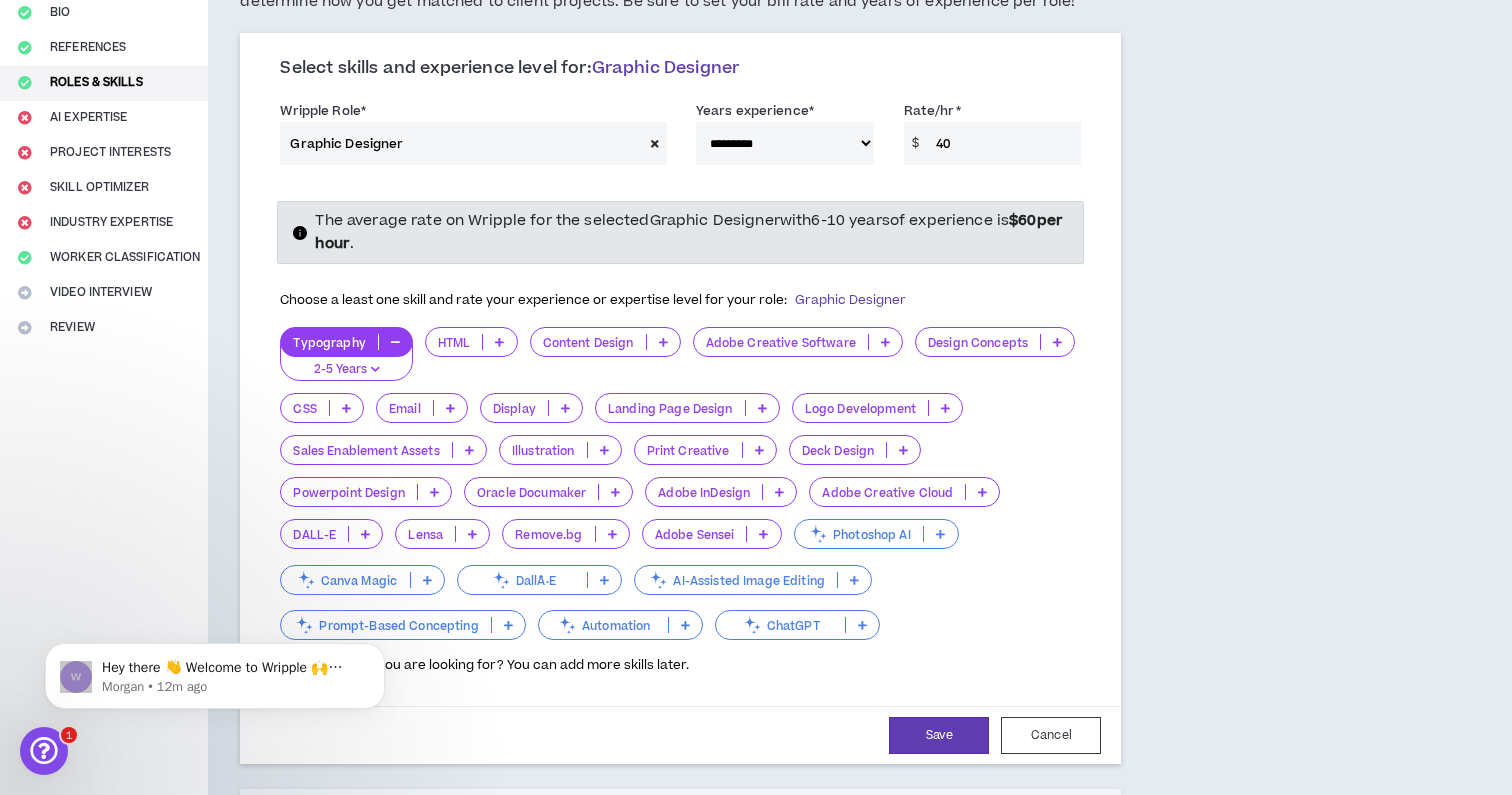 click at bounding box center (885, 342) 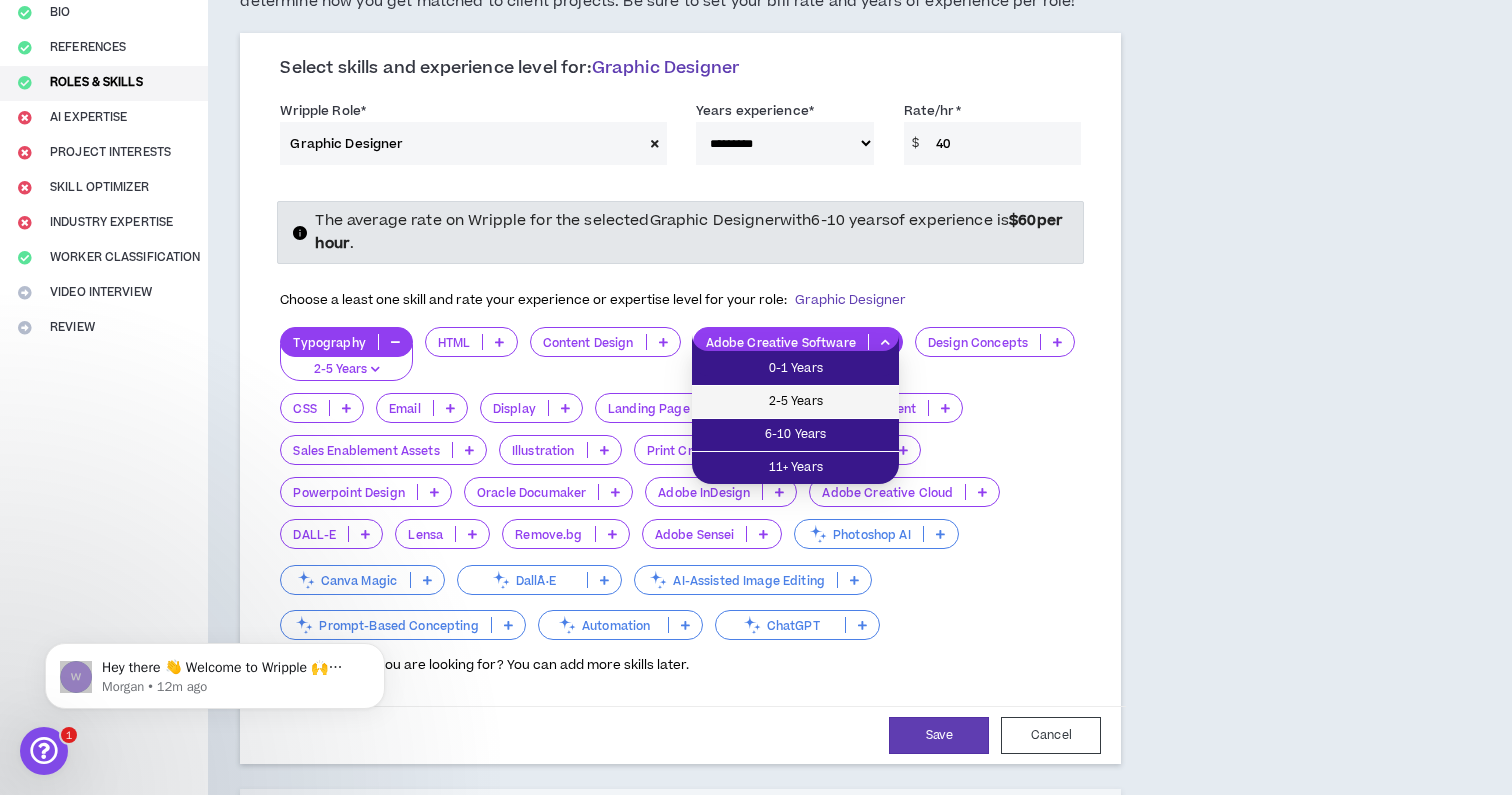 click on "2-5 Years" at bounding box center (795, 402) 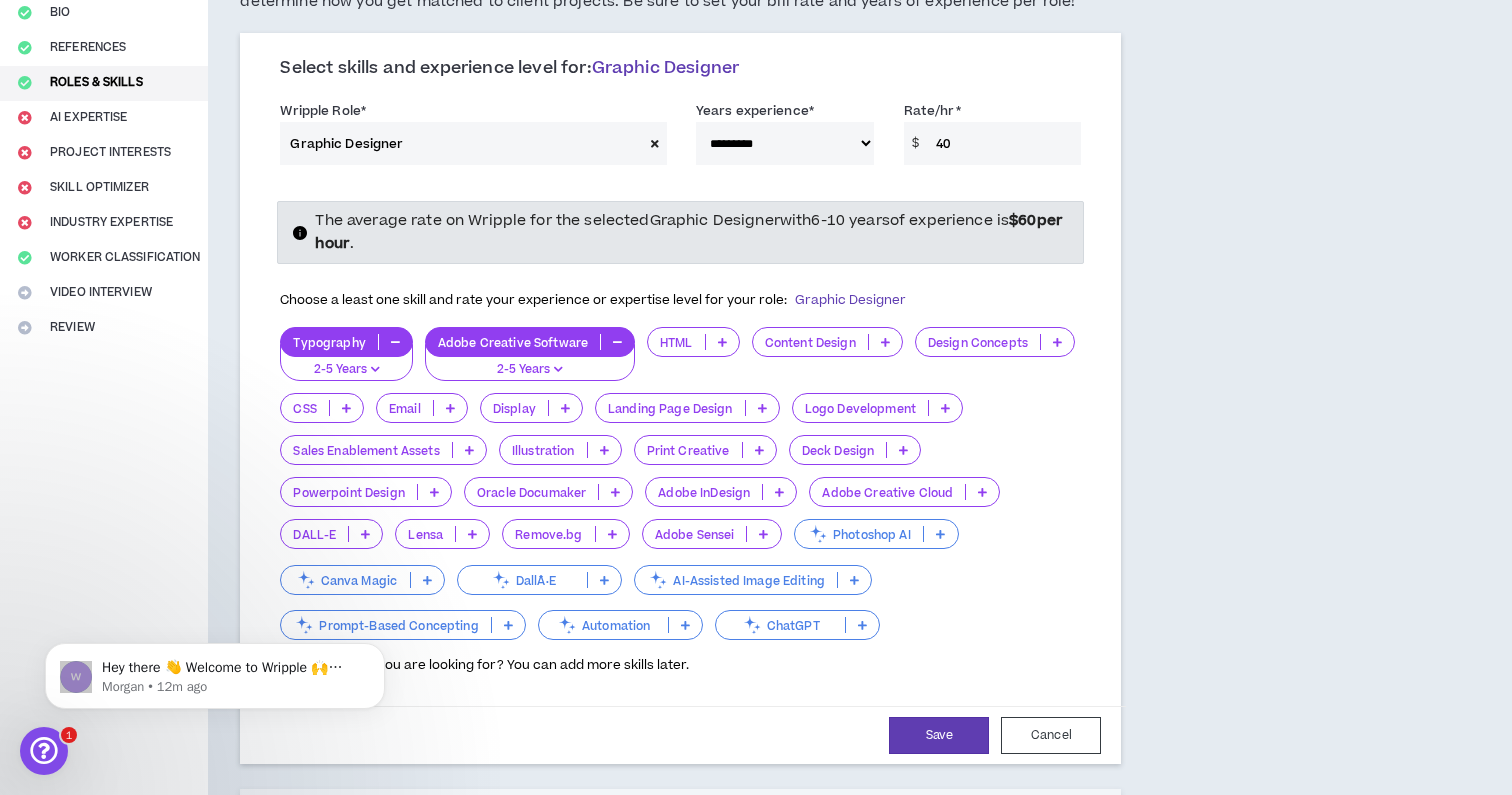 click at bounding box center (945, 408) 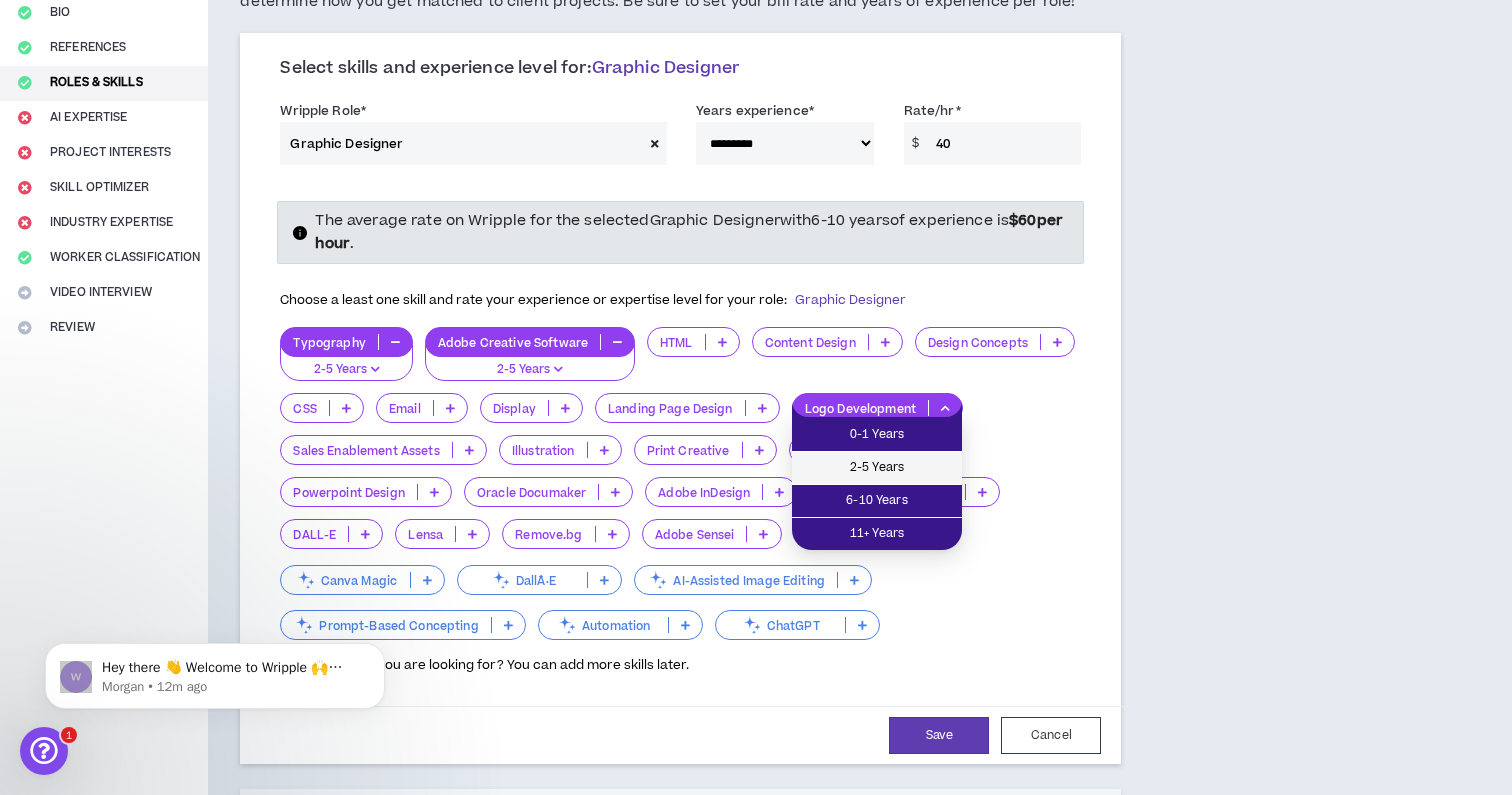 click on "2-5 Years" at bounding box center [877, 468] 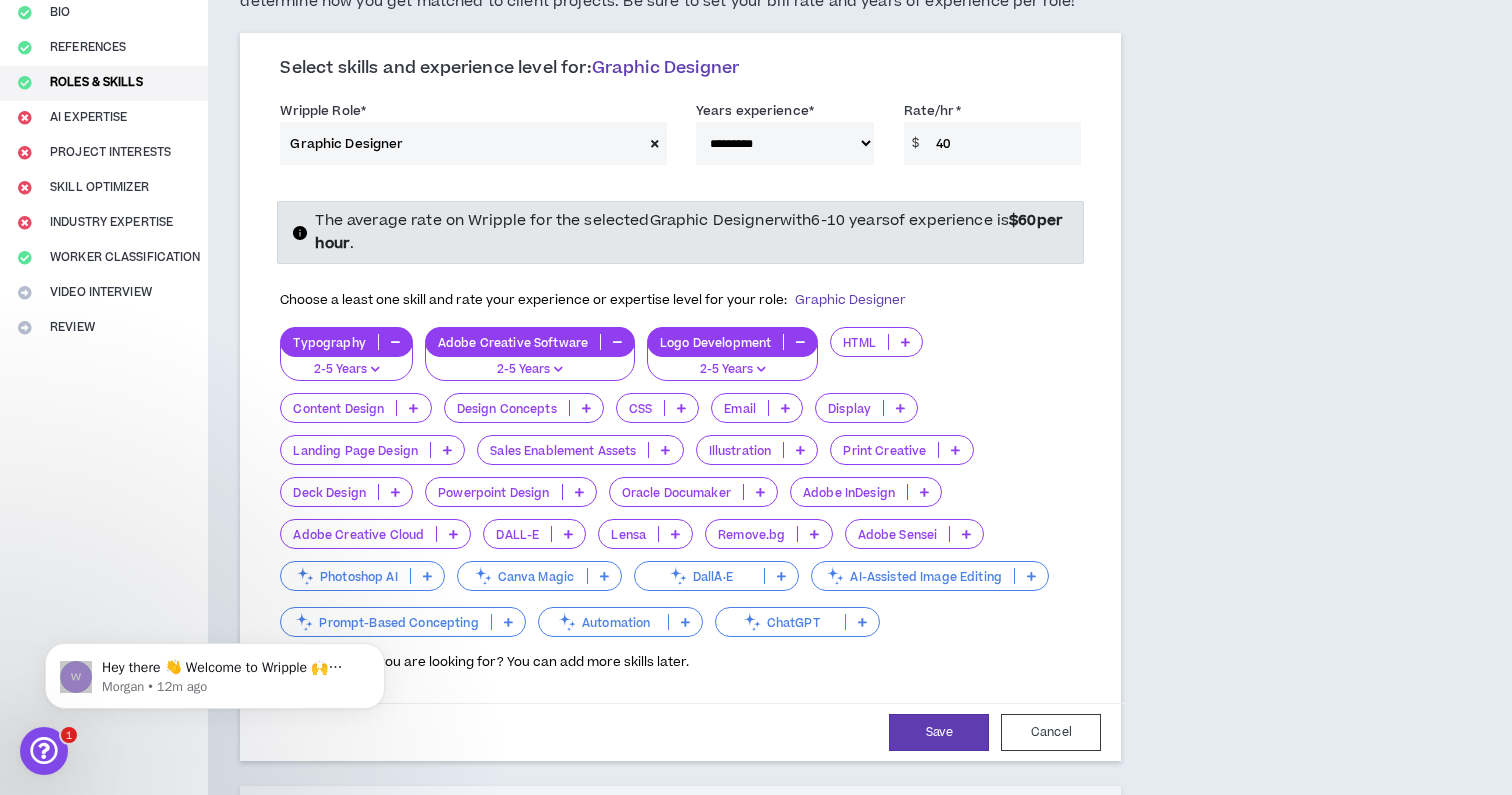 click at bounding box center [800, 450] 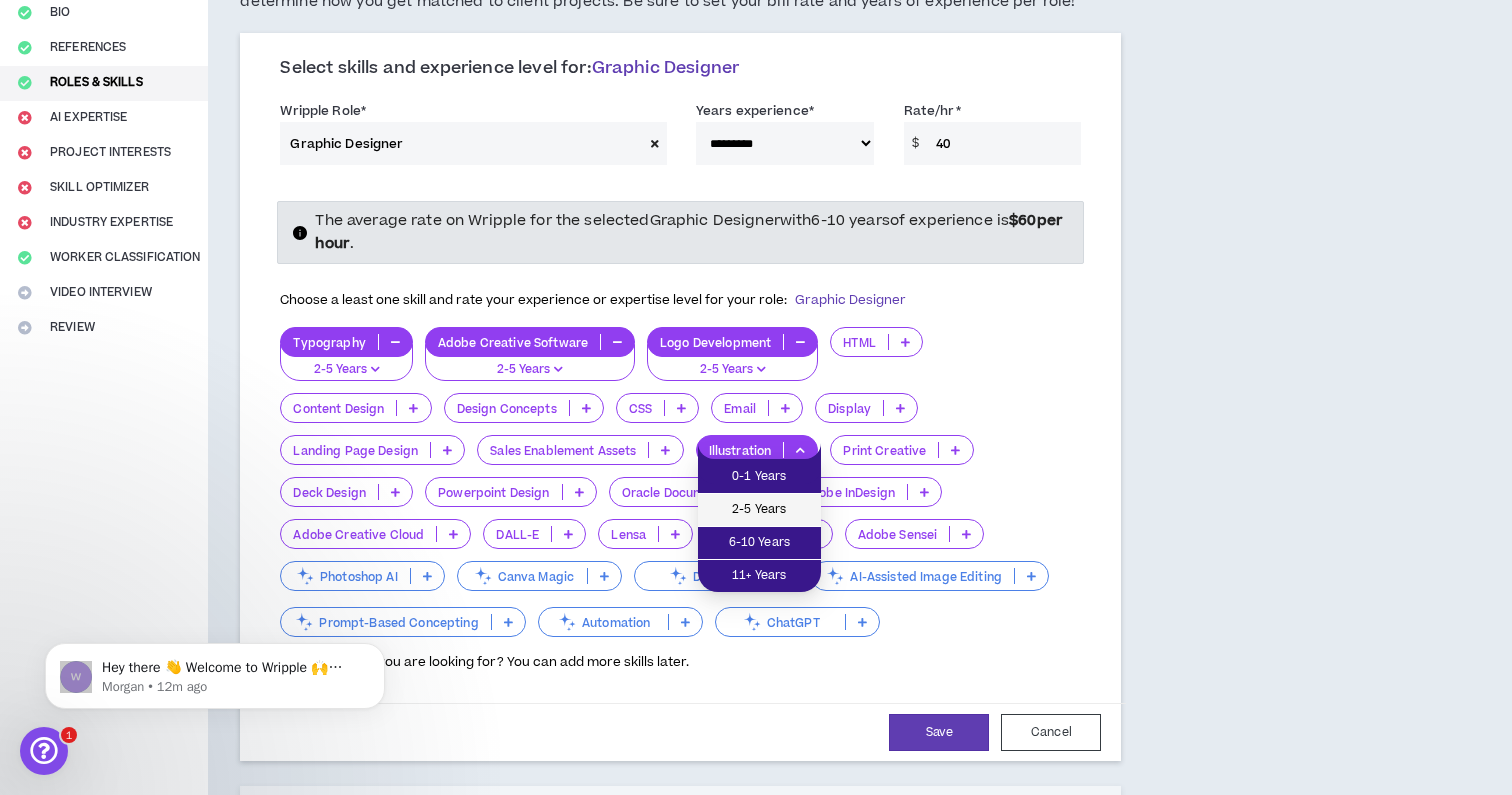 click on "2-5 Years" at bounding box center (759, 510) 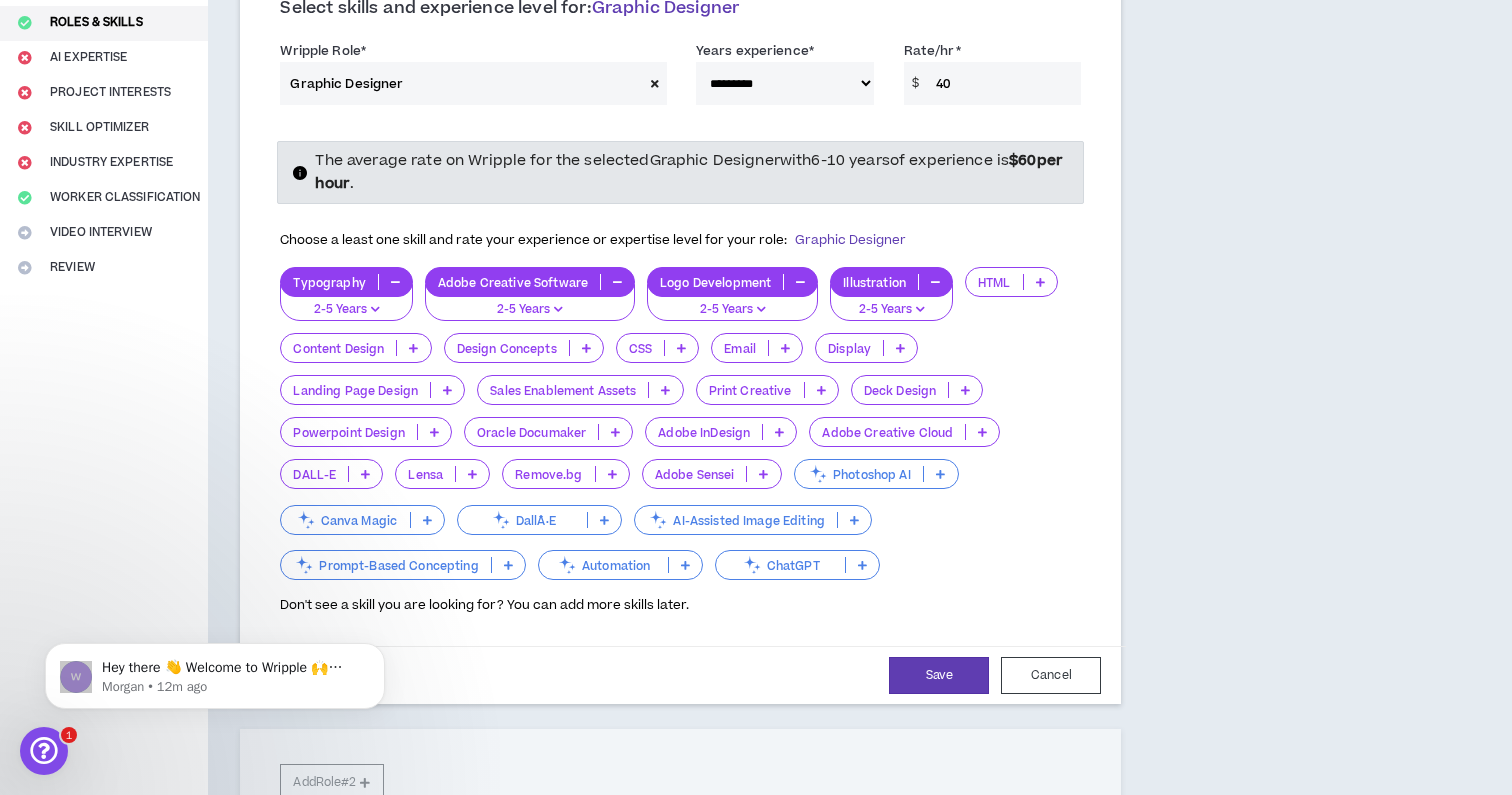 scroll, scrollTop: 273, scrollLeft: 0, axis: vertical 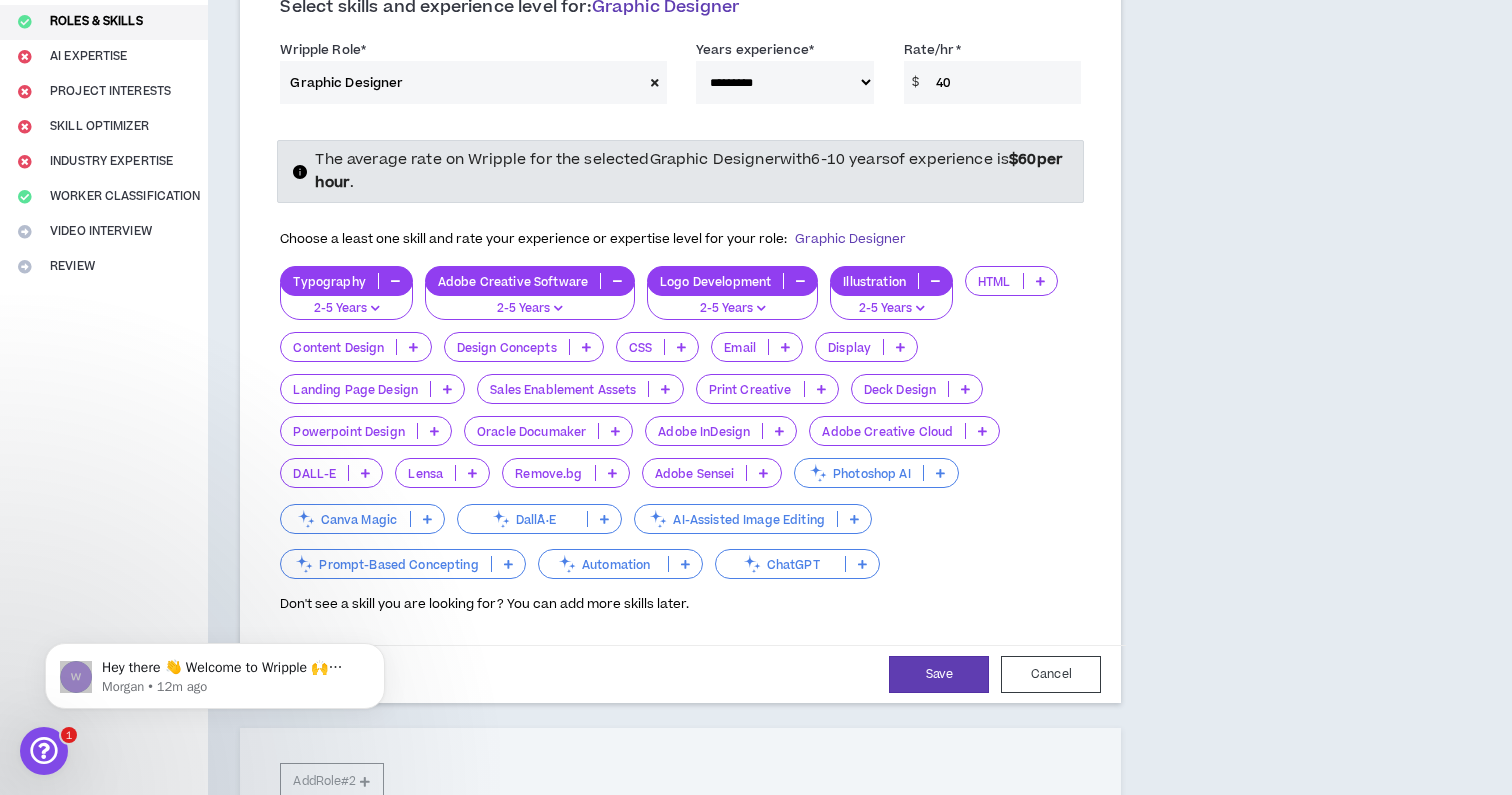click at bounding box center (785, 347) 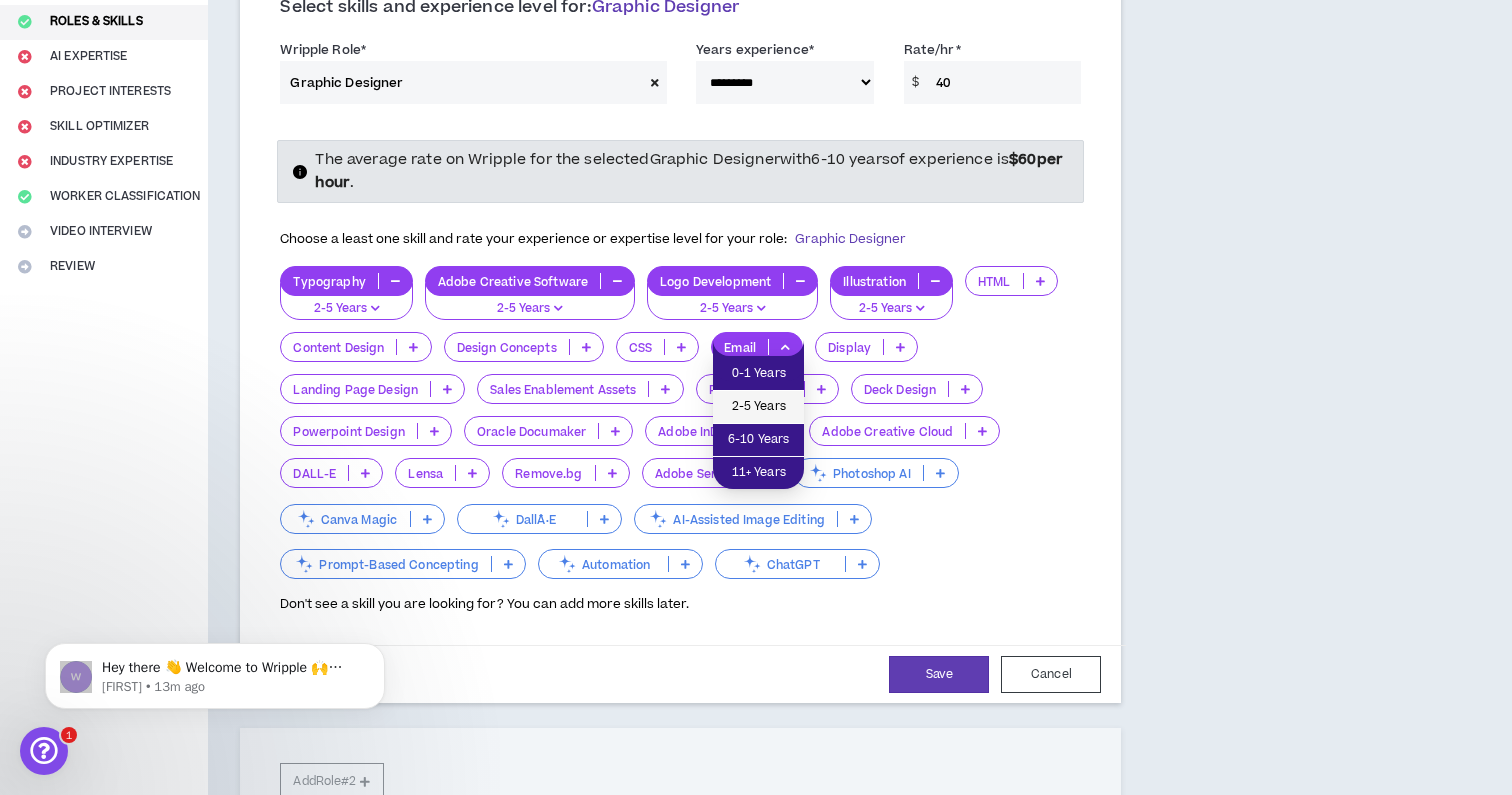 click on "2-5 Years" at bounding box center [758, 407] 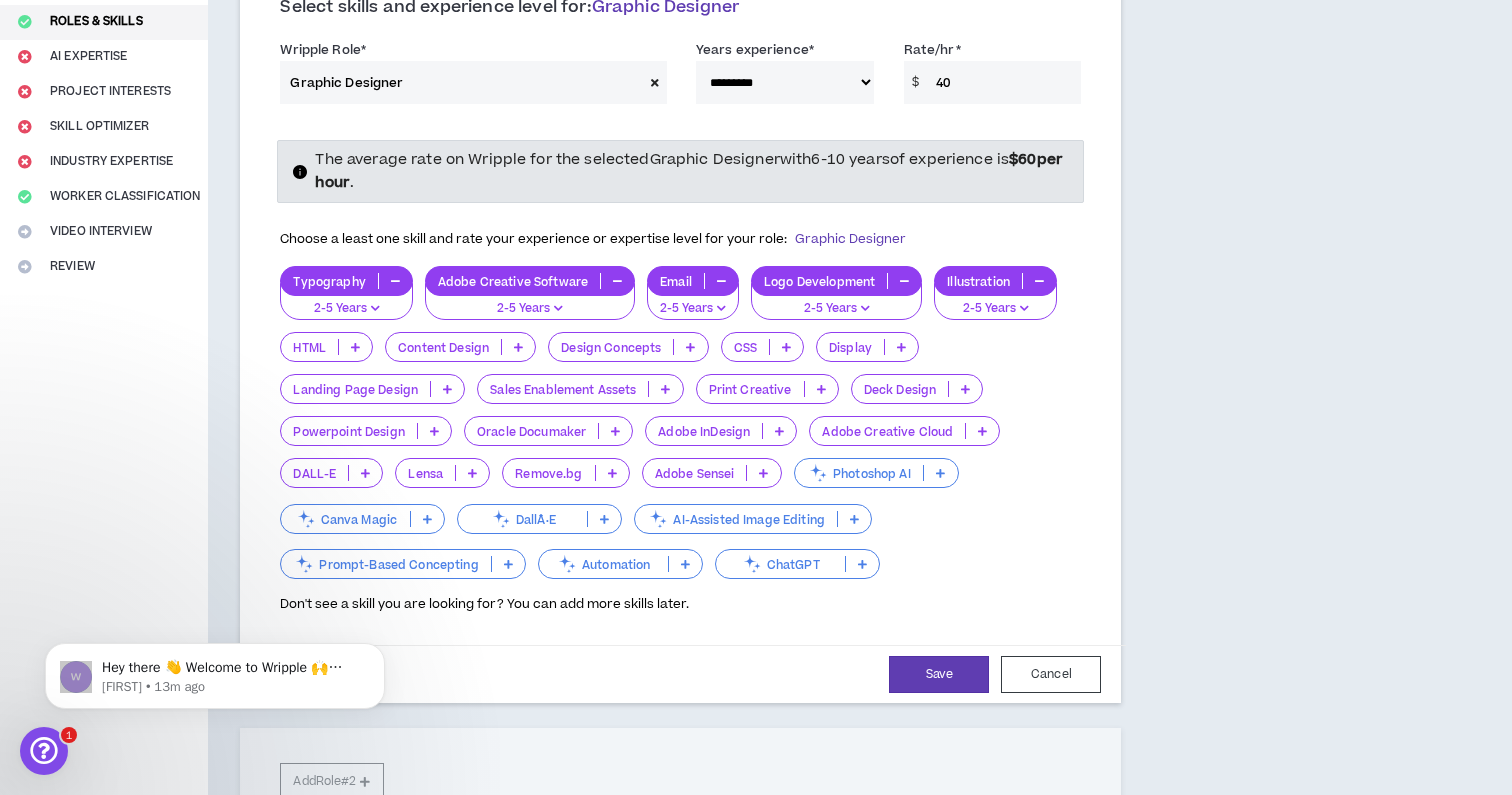 click at bounding box center (518, 347) 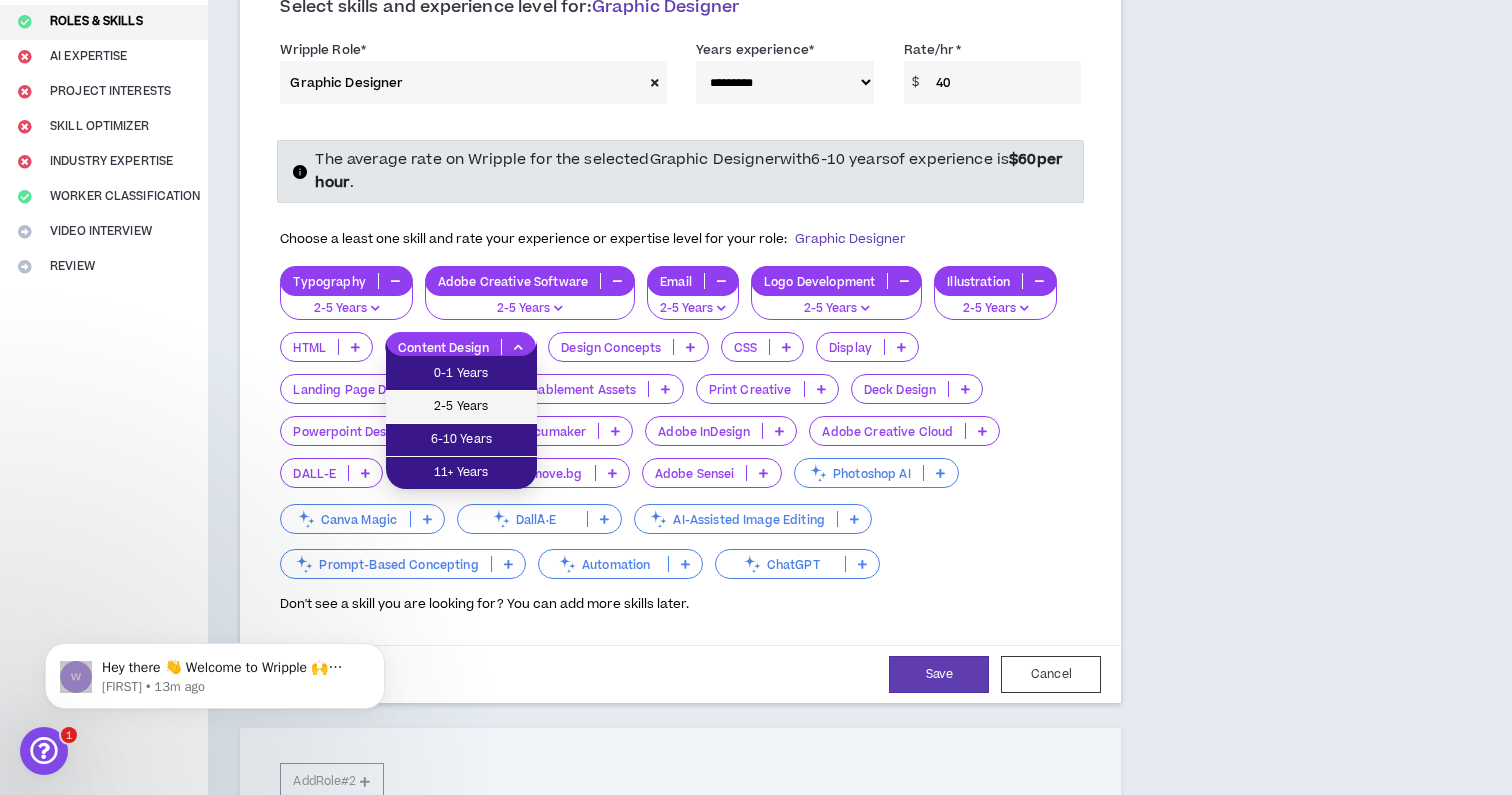 click on "2-5 Years" at bounding box center (461, 407) 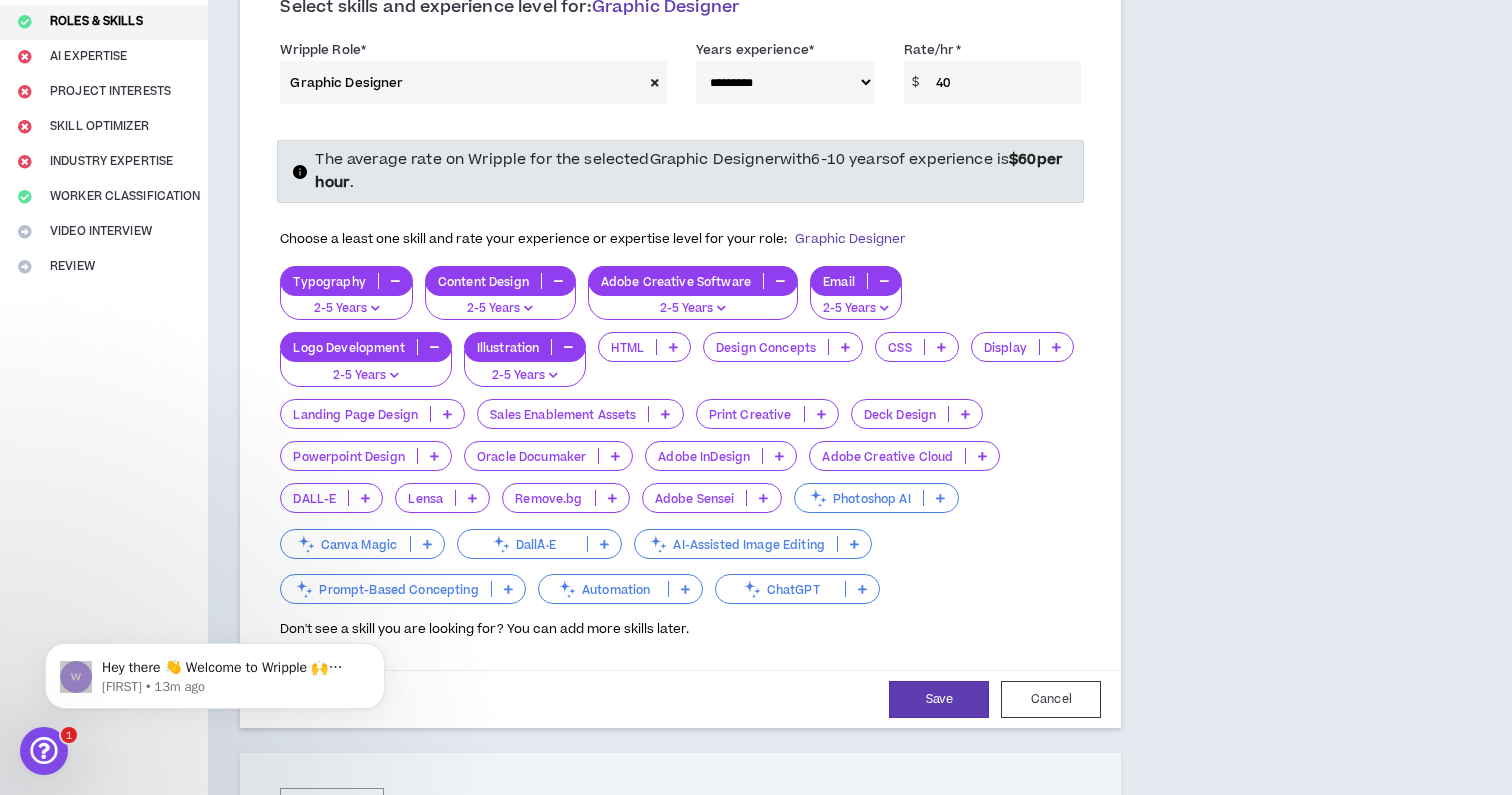 click at bounding box center [779, 456] 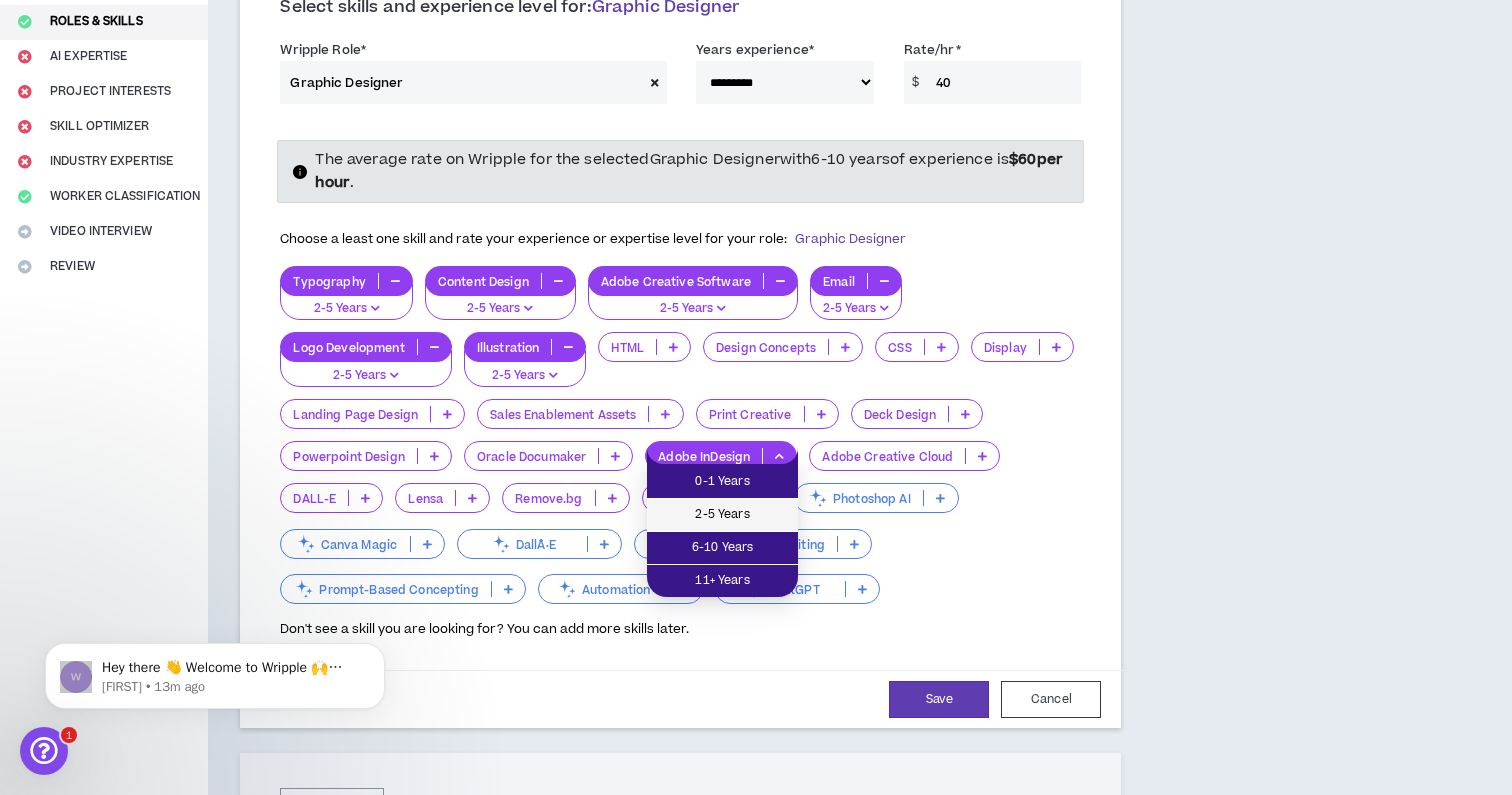 click on "2-5 Years" at bounding box center [722, 515] 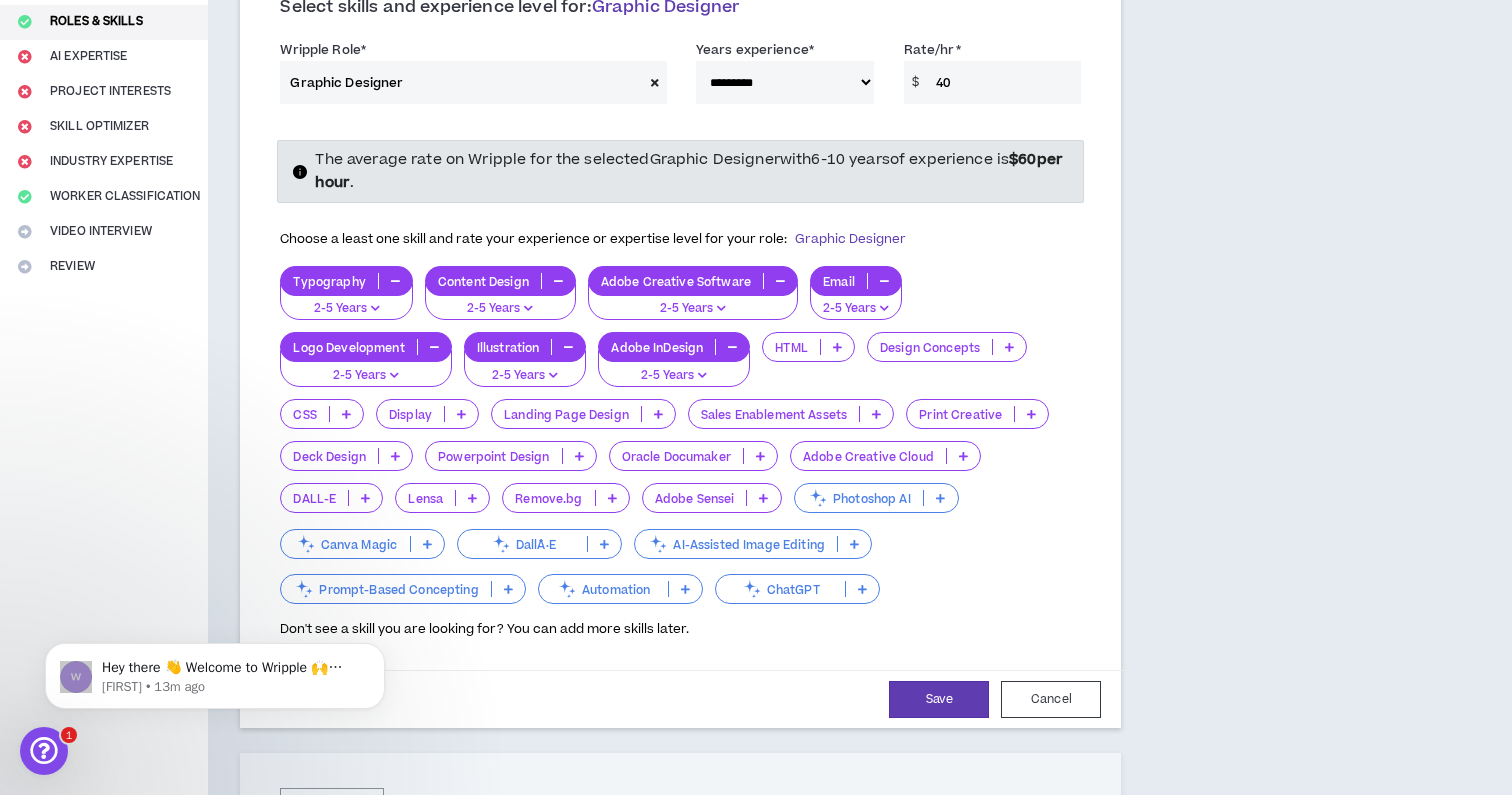 click at bounding box center [963, 456] 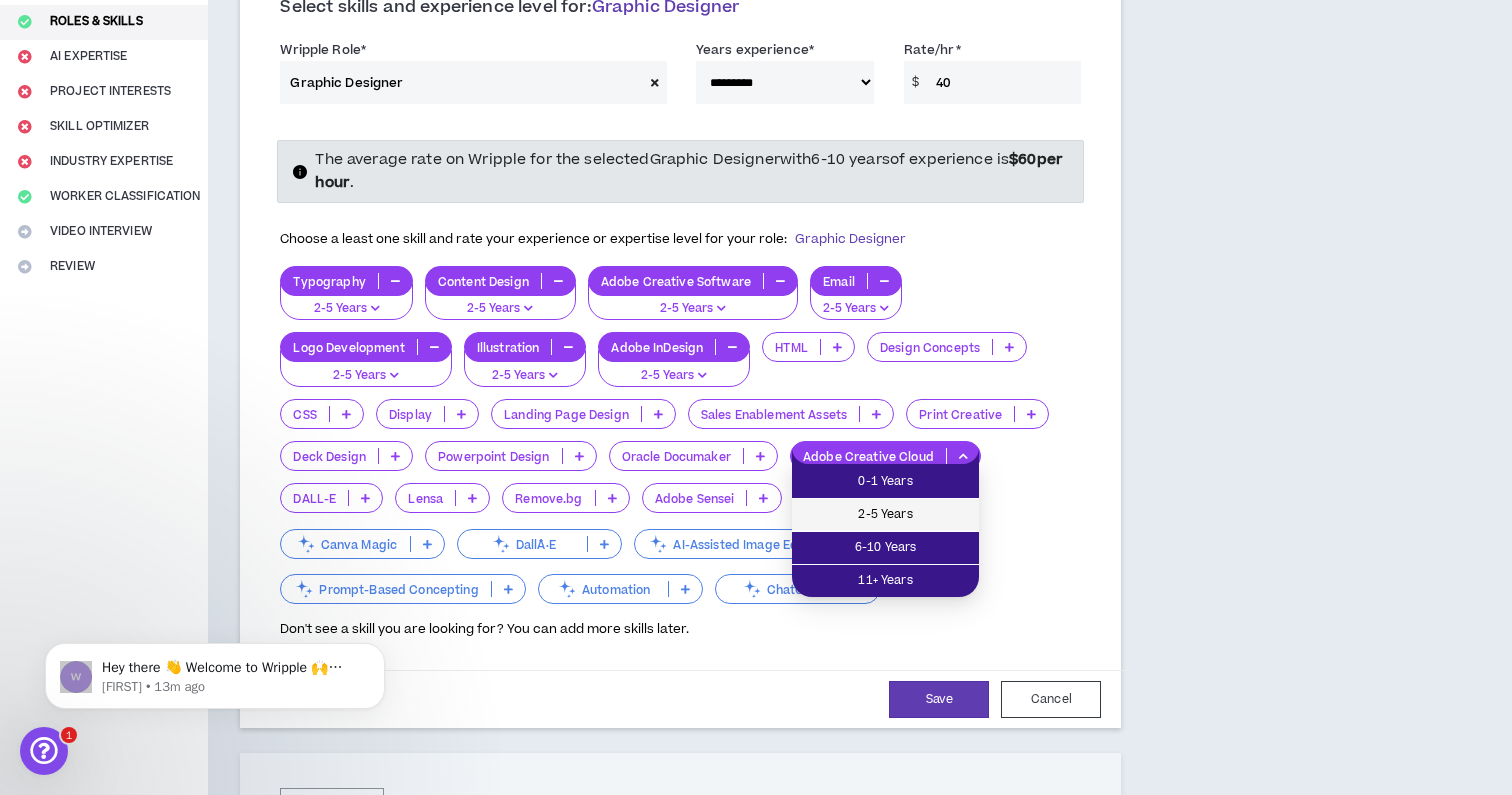 click on "2-5 Years" at bounding box center [885, 515] 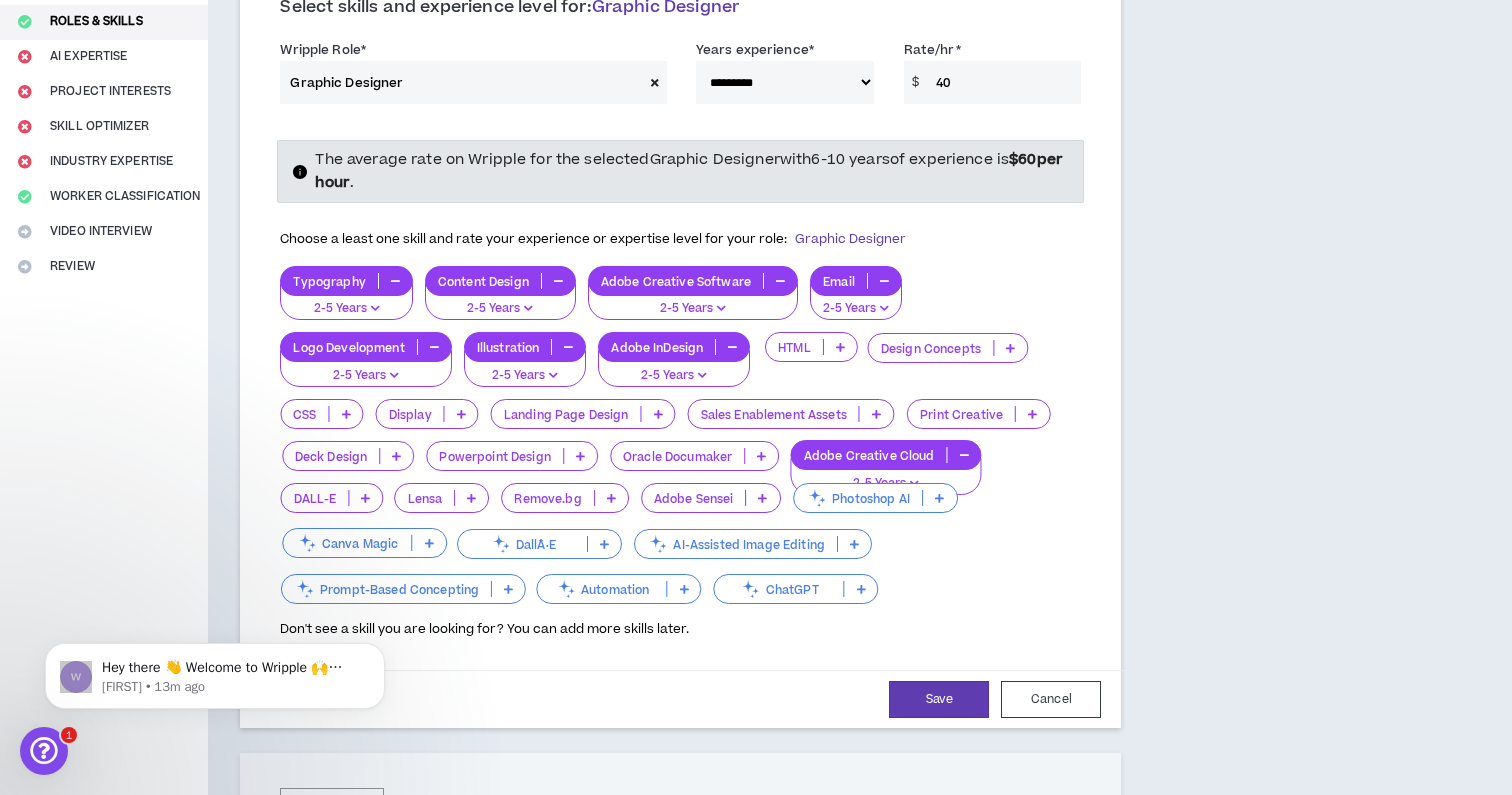 click on "Photoshop AI" at bounding box center (875, 498) 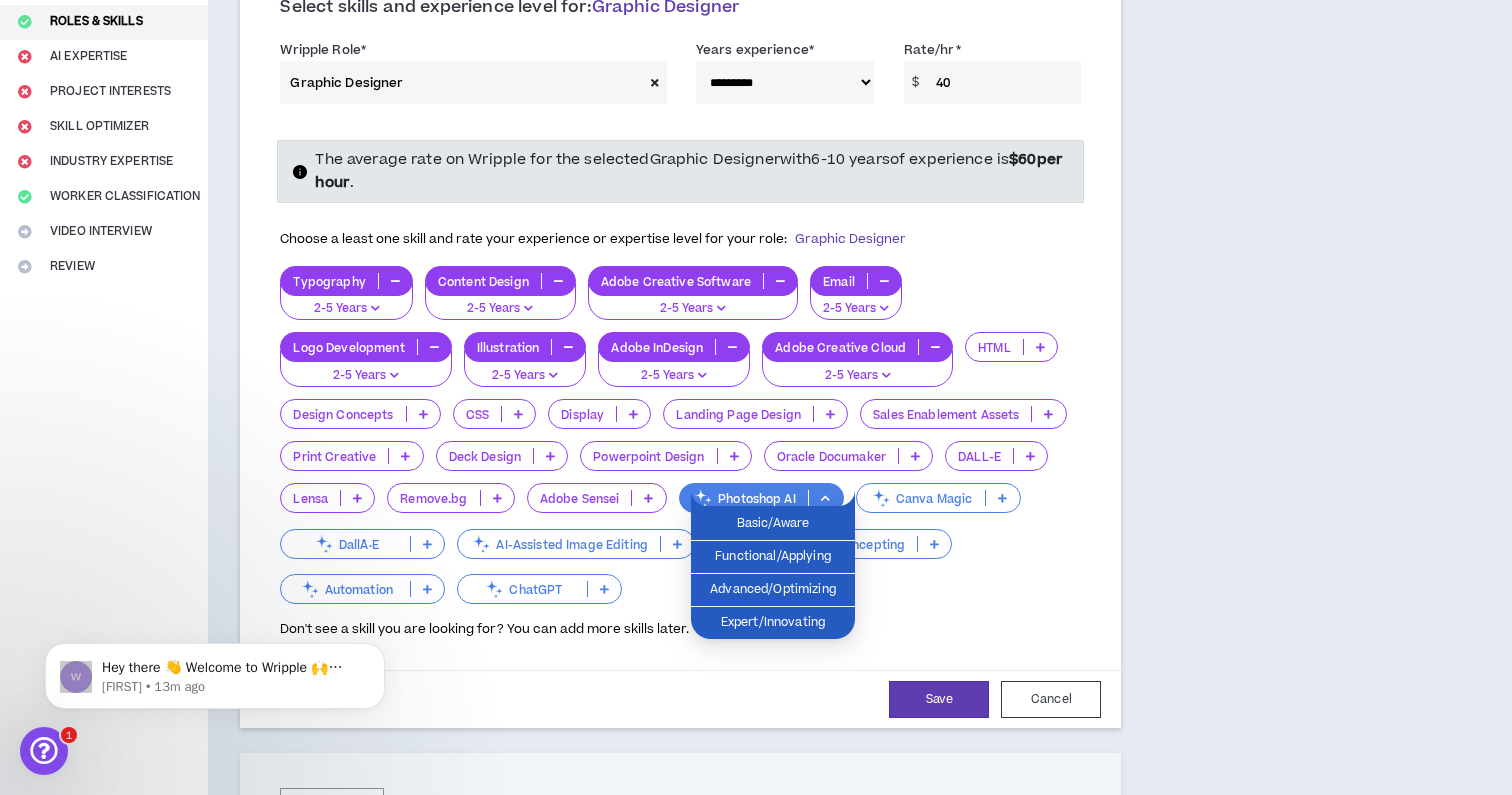 click on "**********" at bounding box center [680, 583] 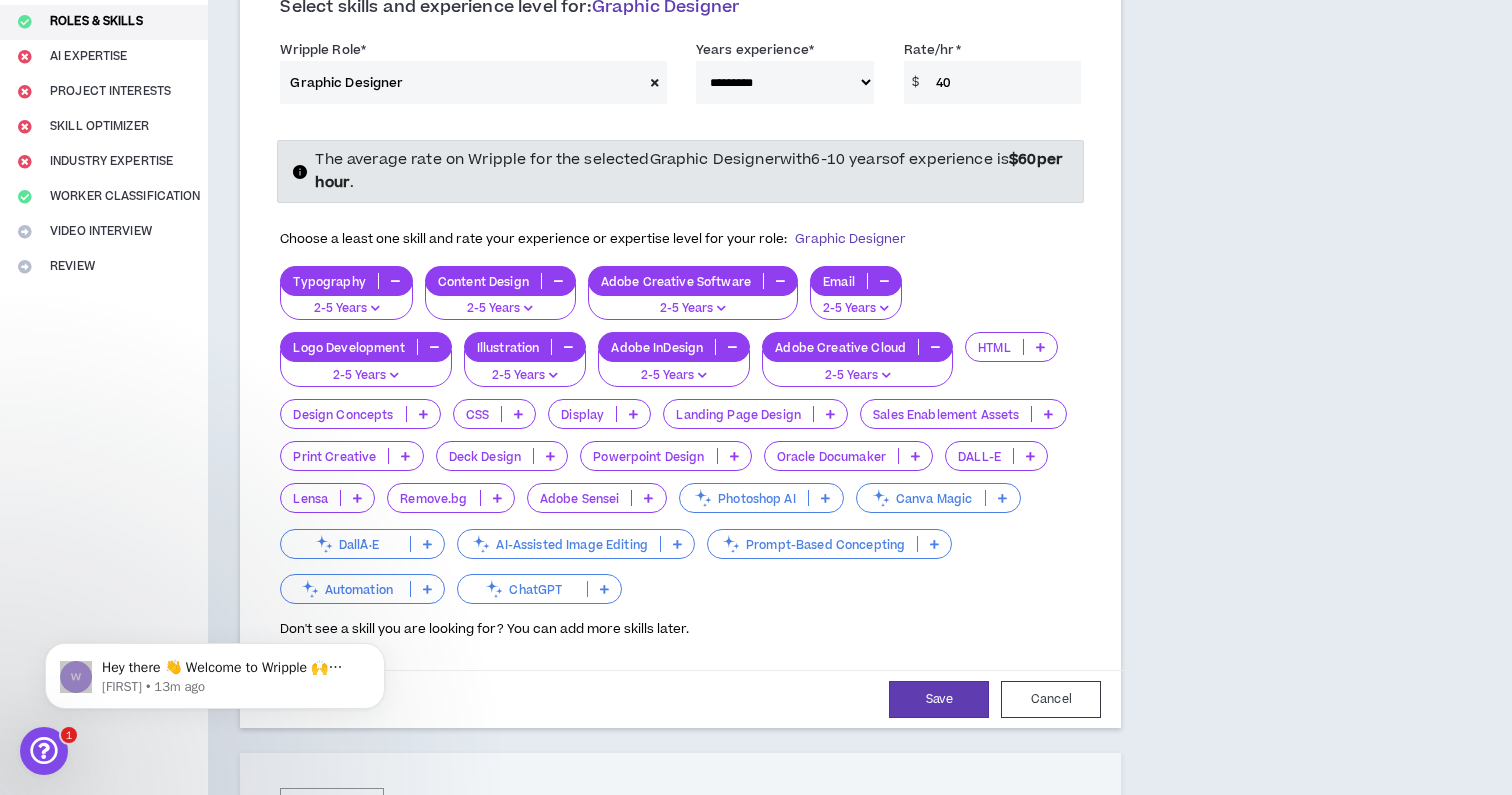 click at bounding box center (734, 456) 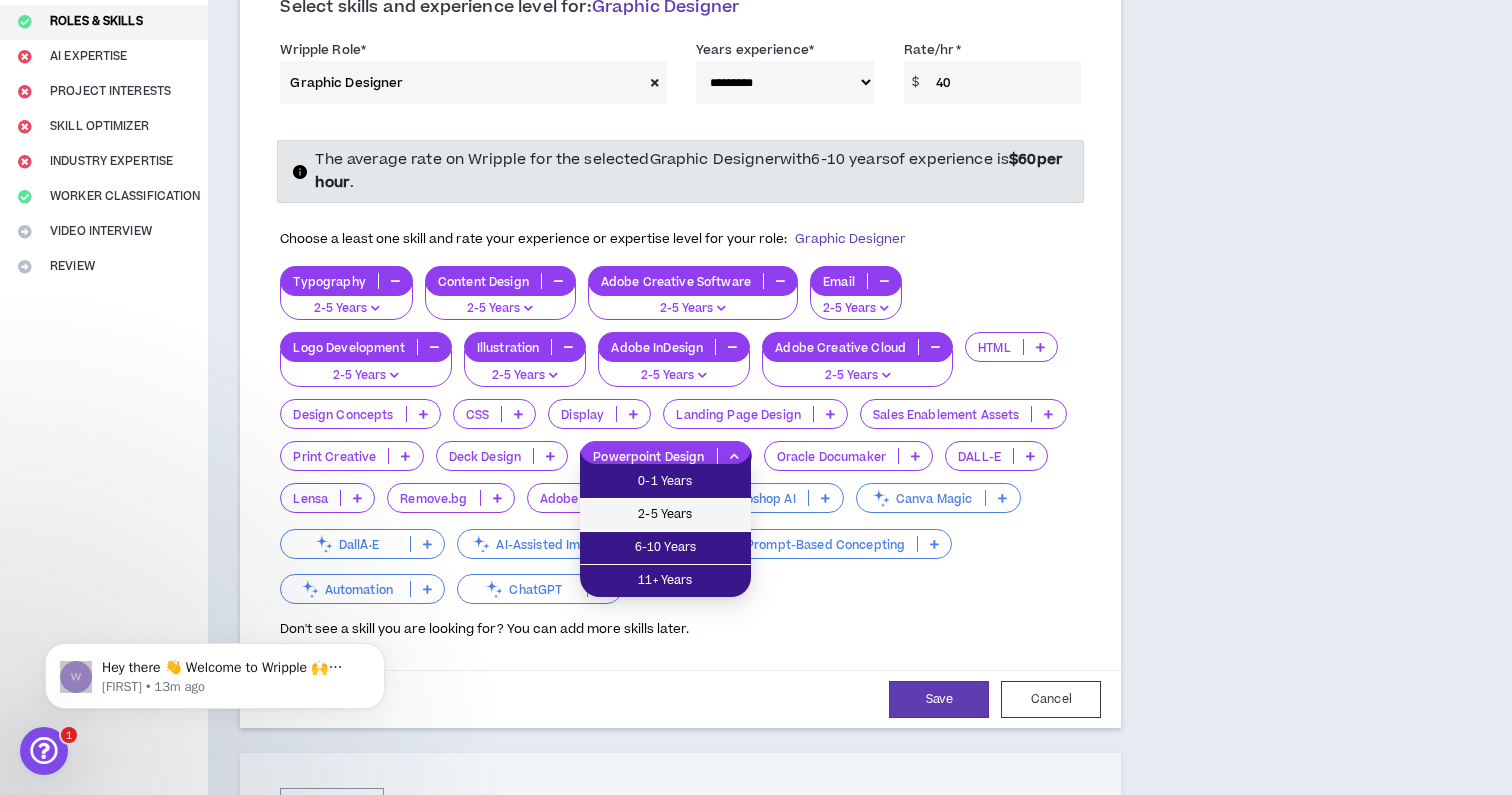 click on "2-5 Years" at bounding box center [665, 515] 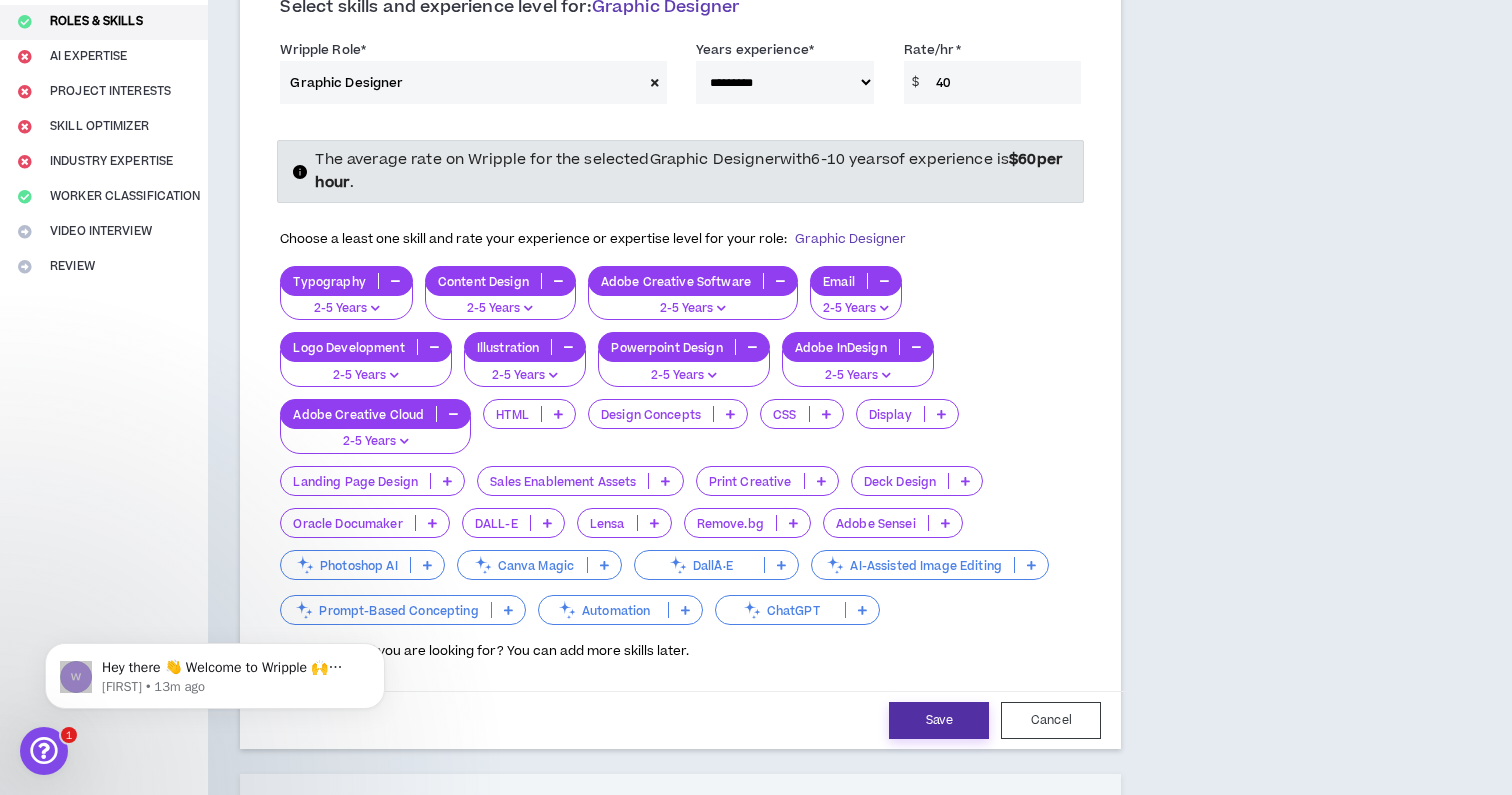 click on "Save" at bounding box center (939, 720) 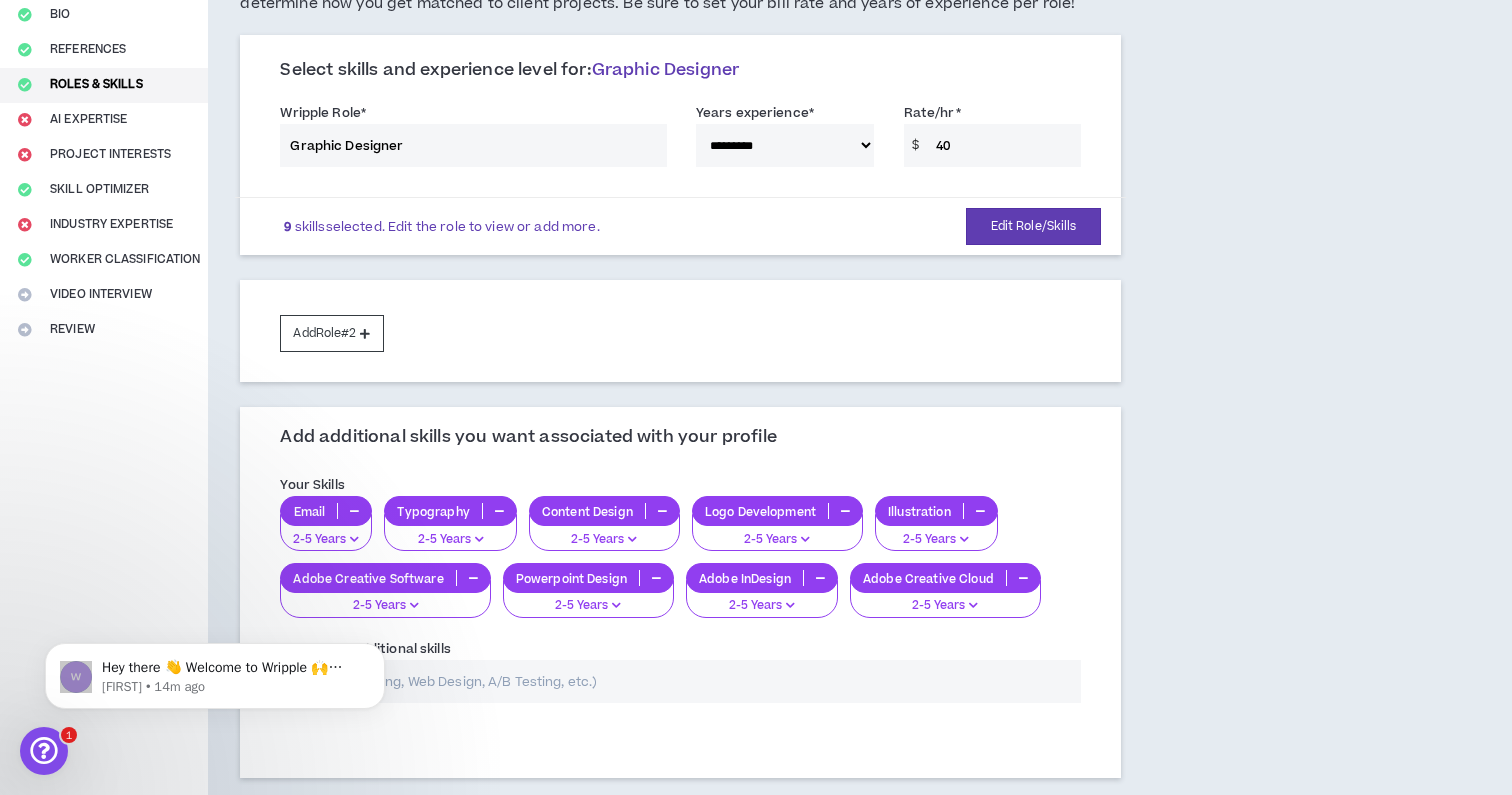 scroll, scrollTop: 210, scrollLeft: 0, axis: vertical 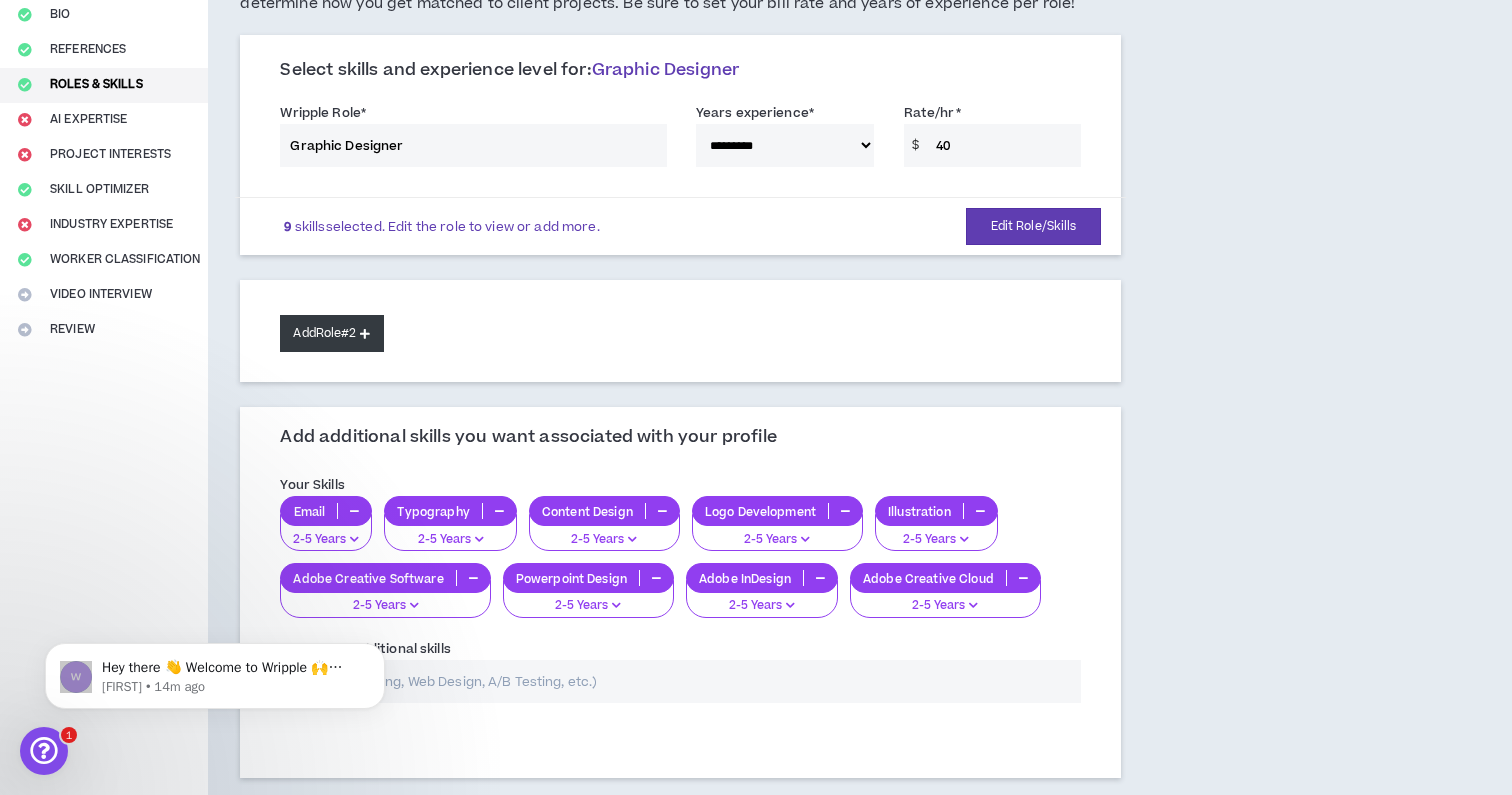 click on "Add  Role  #2" at bounding box center [331, 333] 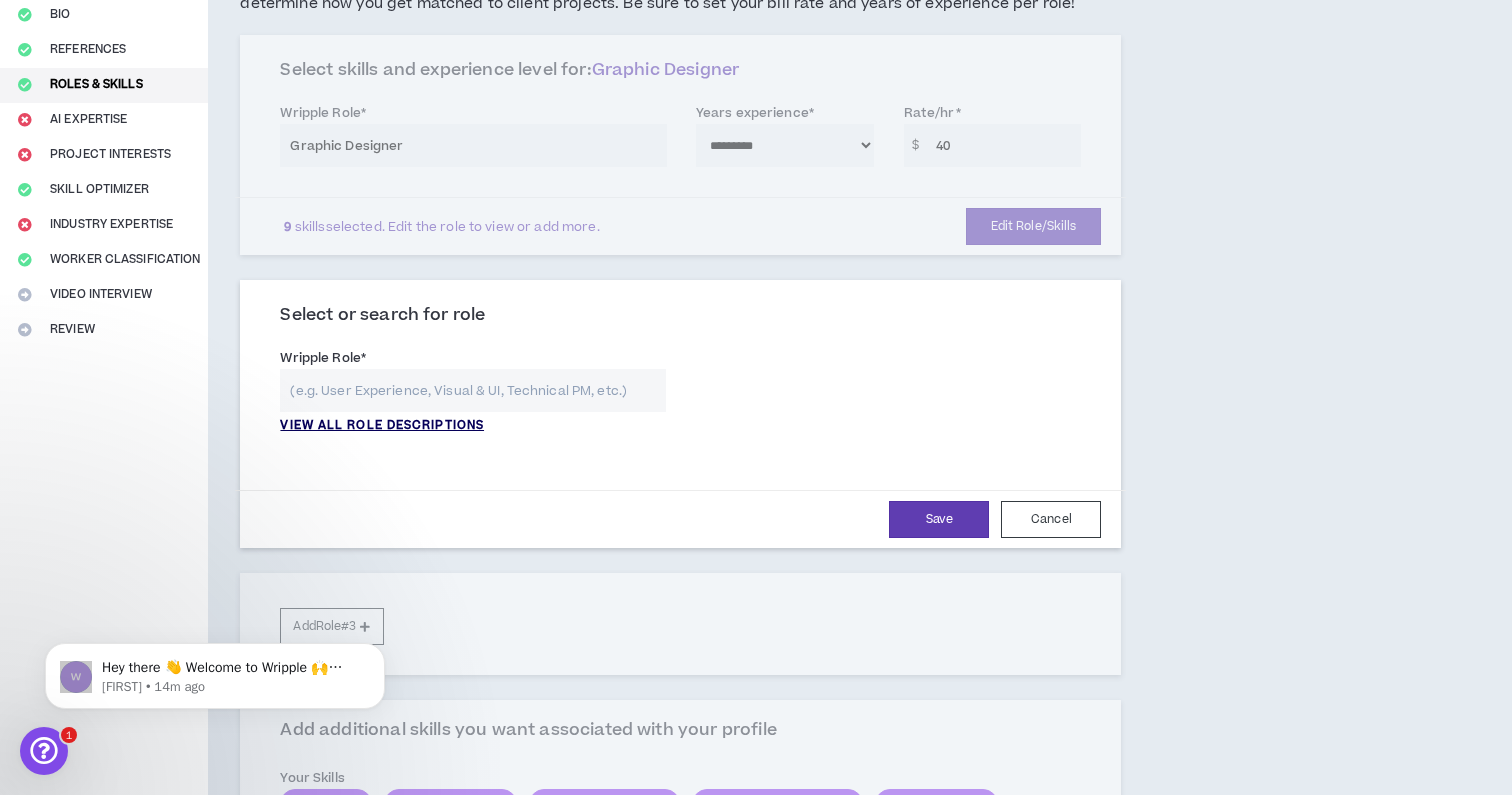 click on "VIEW ALL ROLE DESCRIPTIONS" at bounding box center [382, 426] 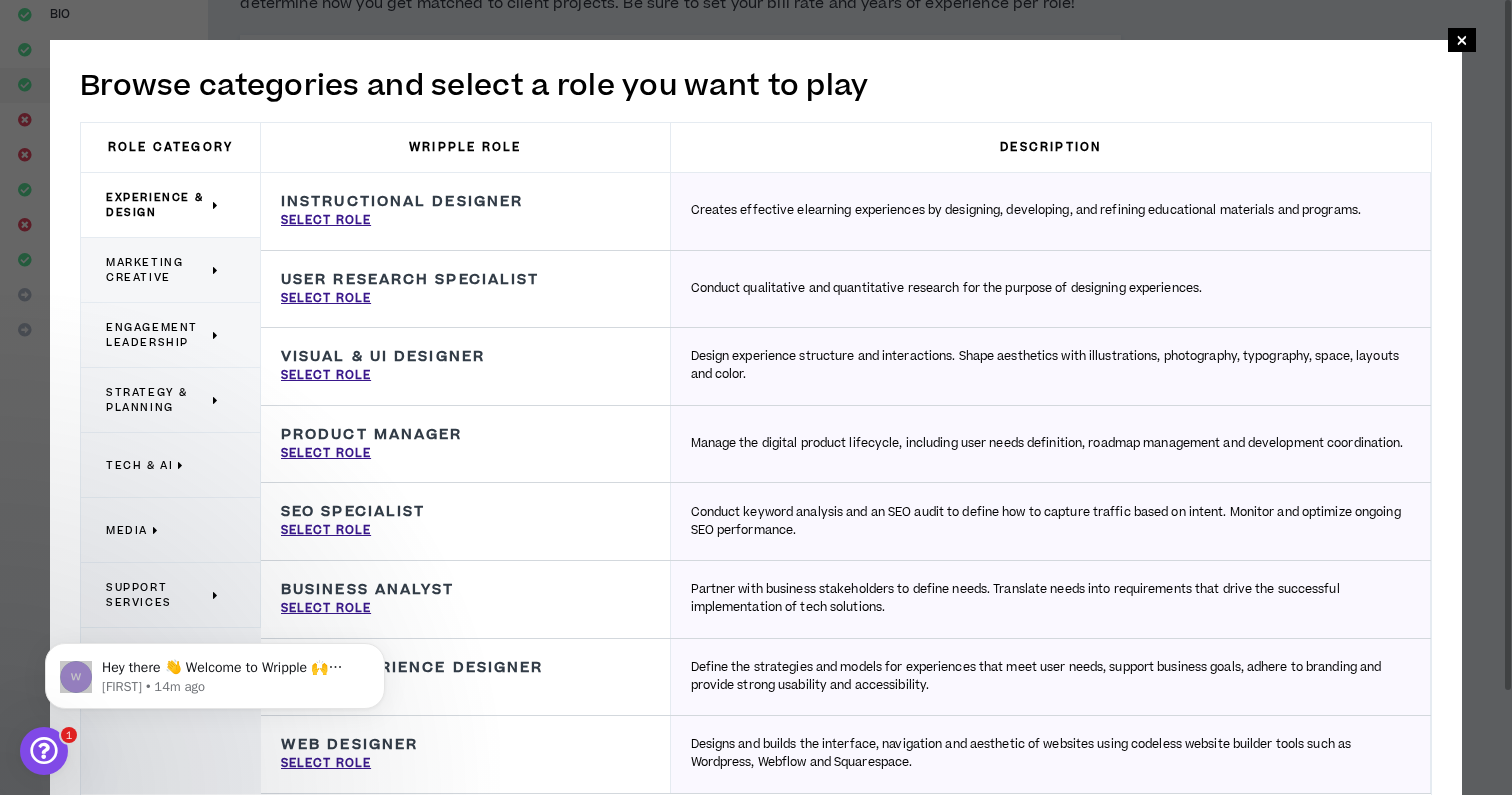 click on "Marketing Creative" at bounding box center [157, 270] 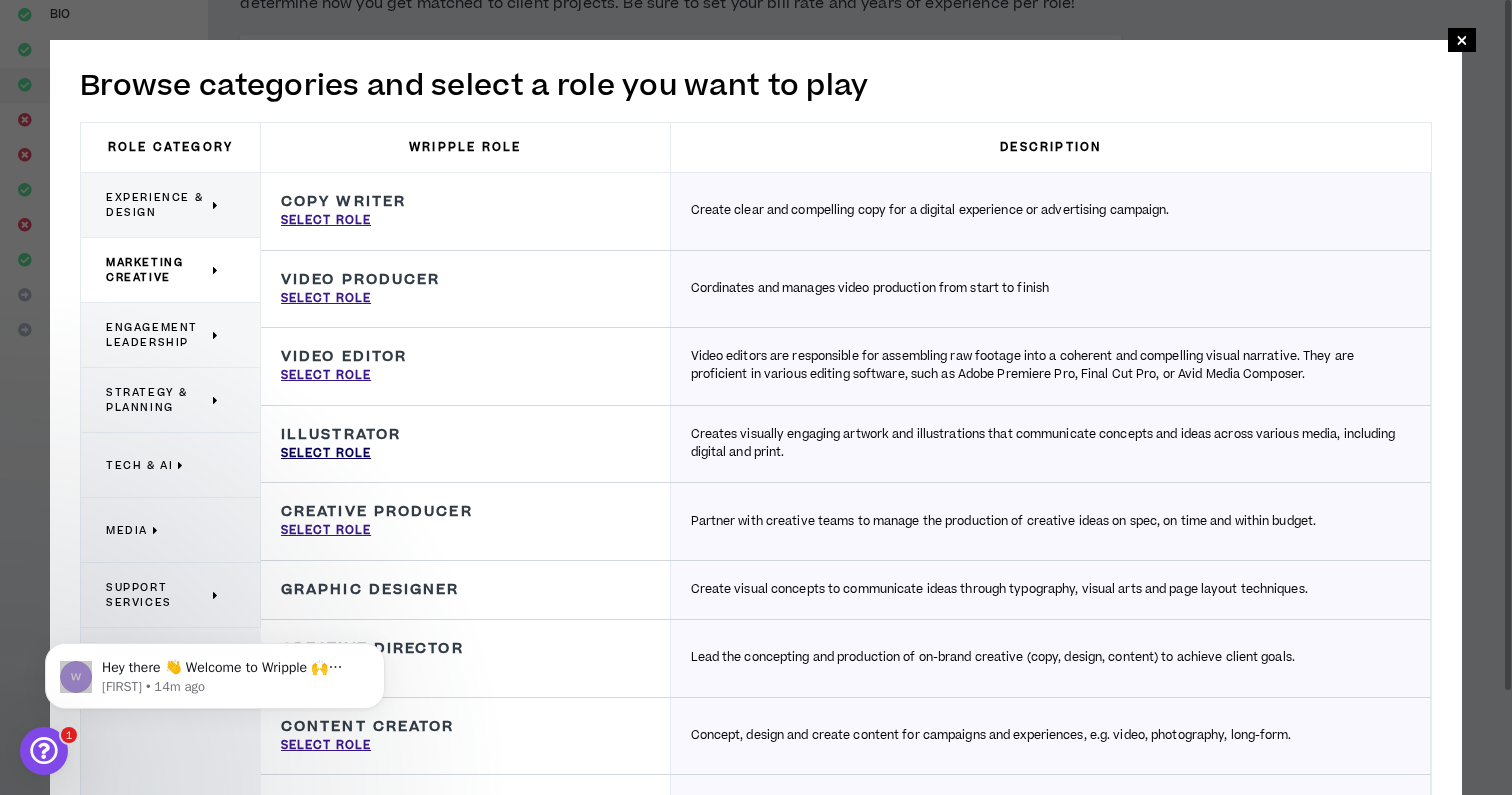 click on "Select Role" at bounding box center (326, 454) 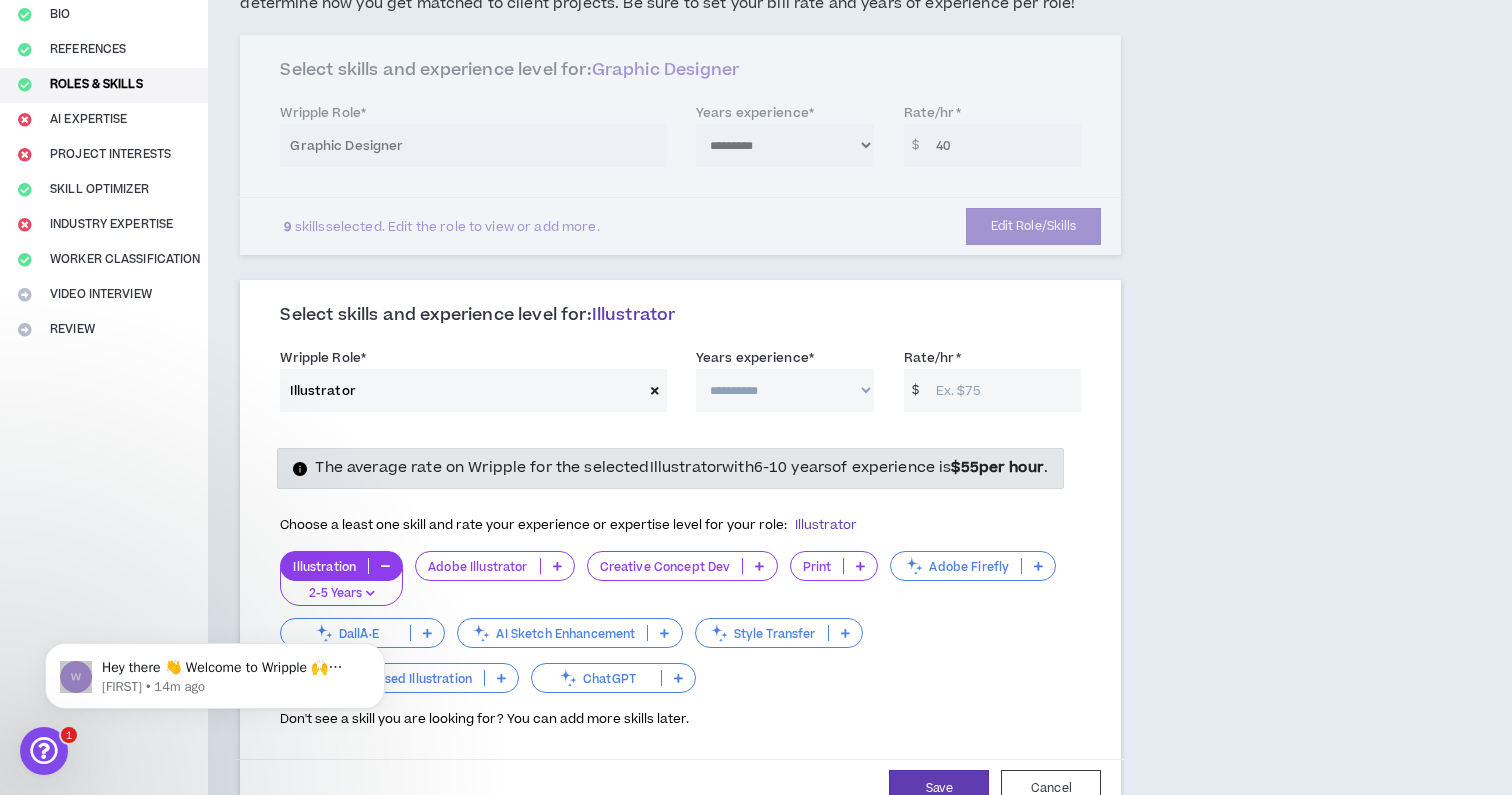 click on "Rate/hr  *" at bounding box center (1004, 390) 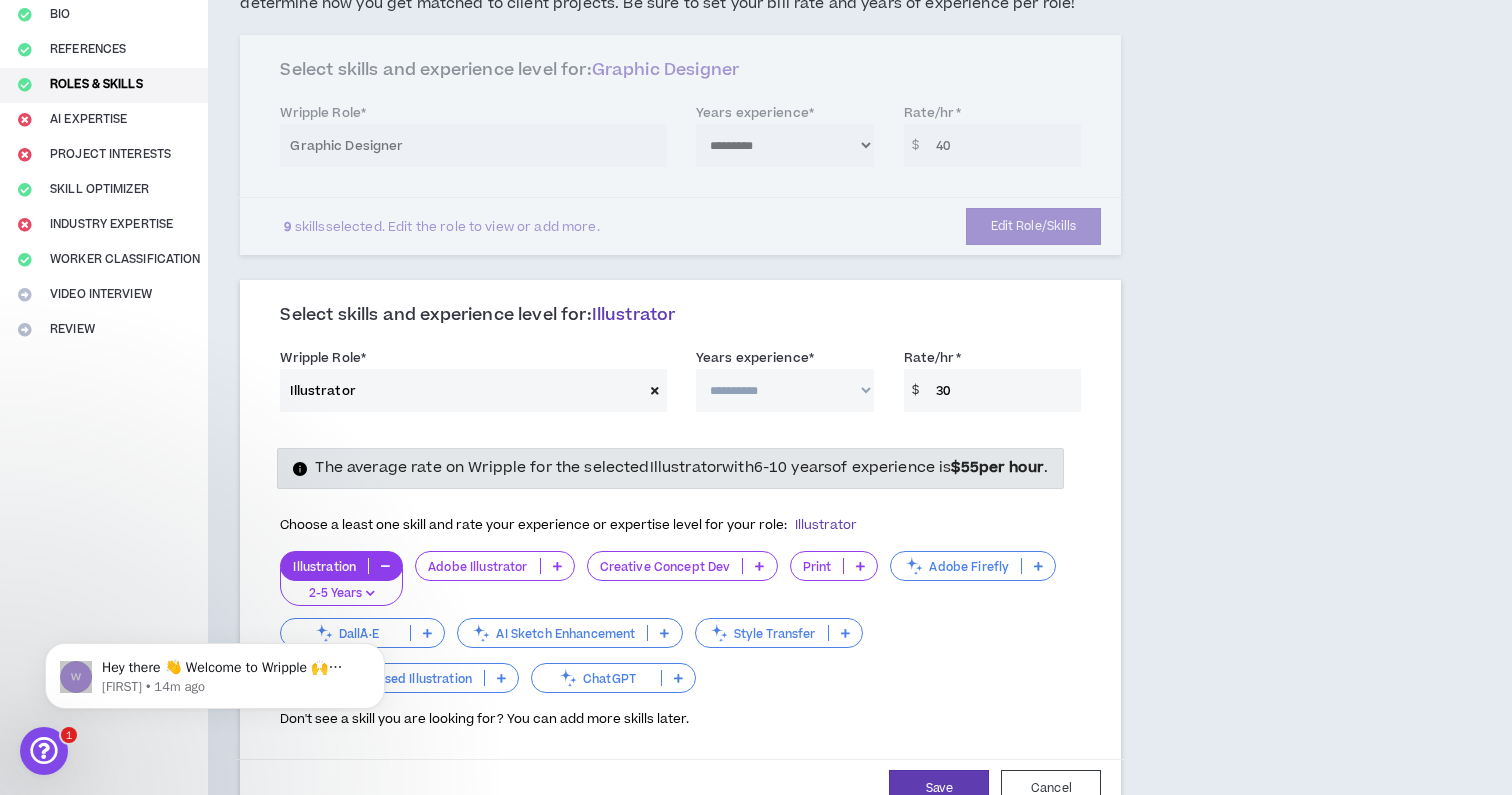 type on "30" 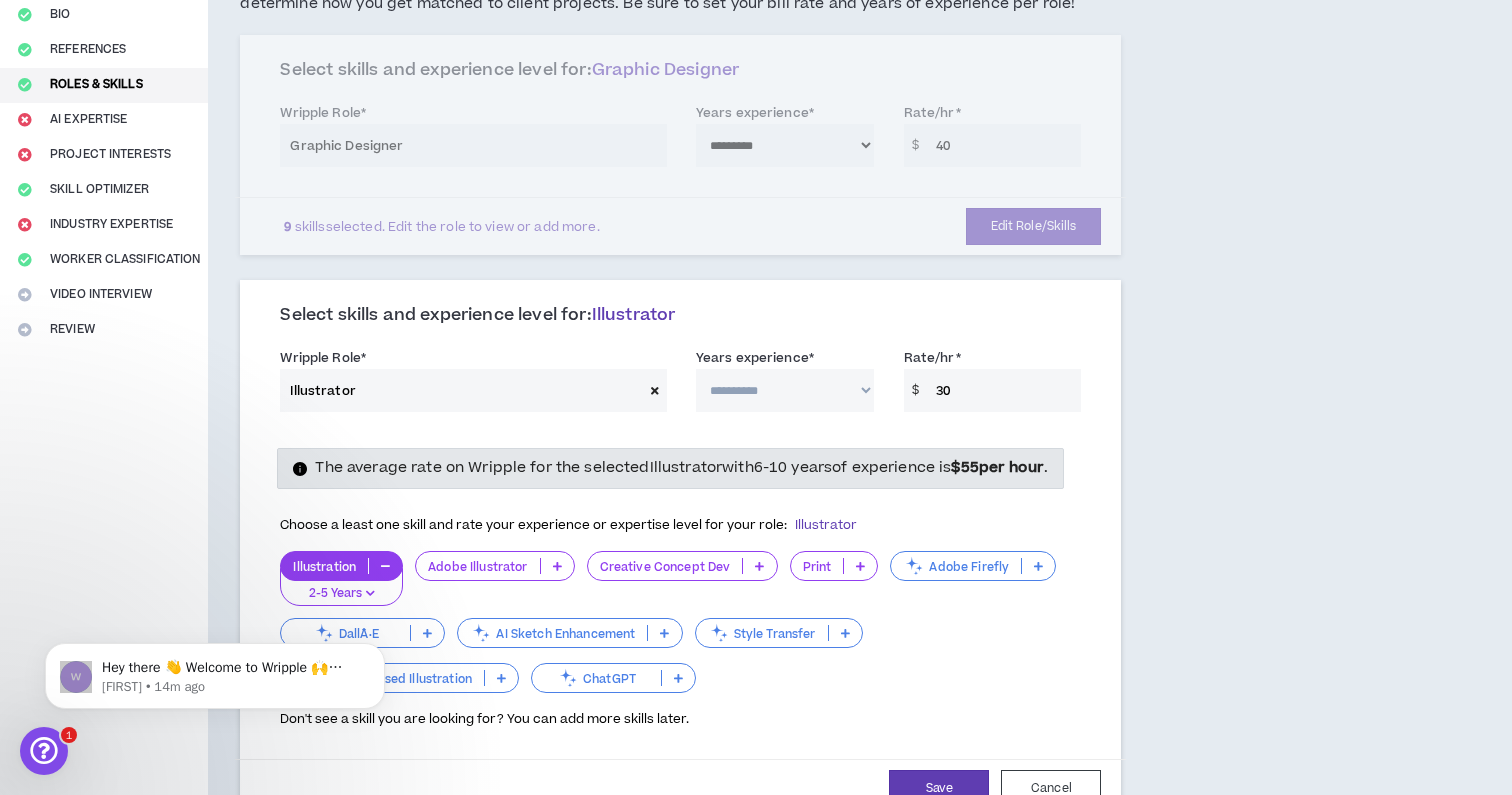 click on "**********" at bounding box center (785, 390) 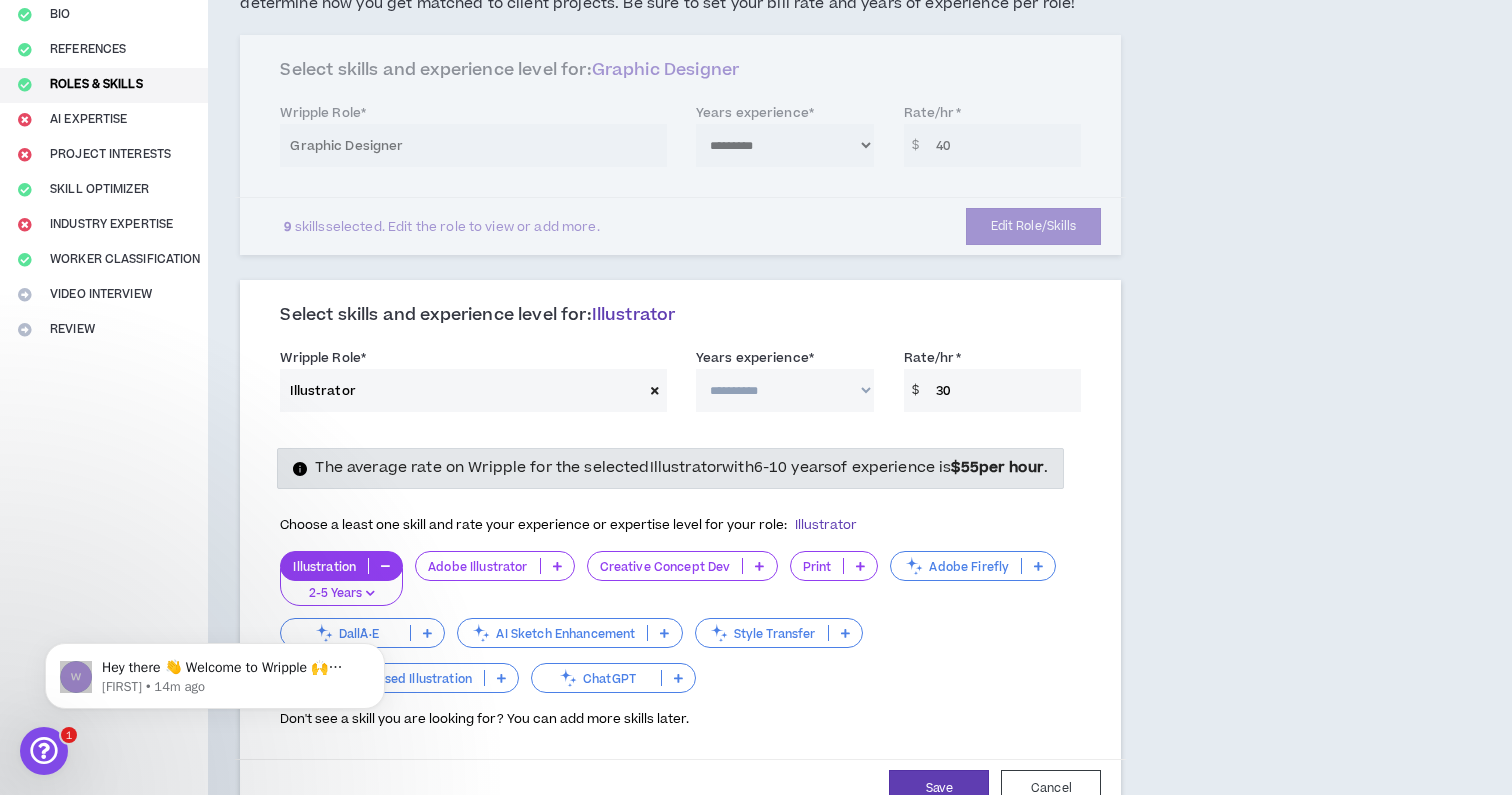 select on "**" 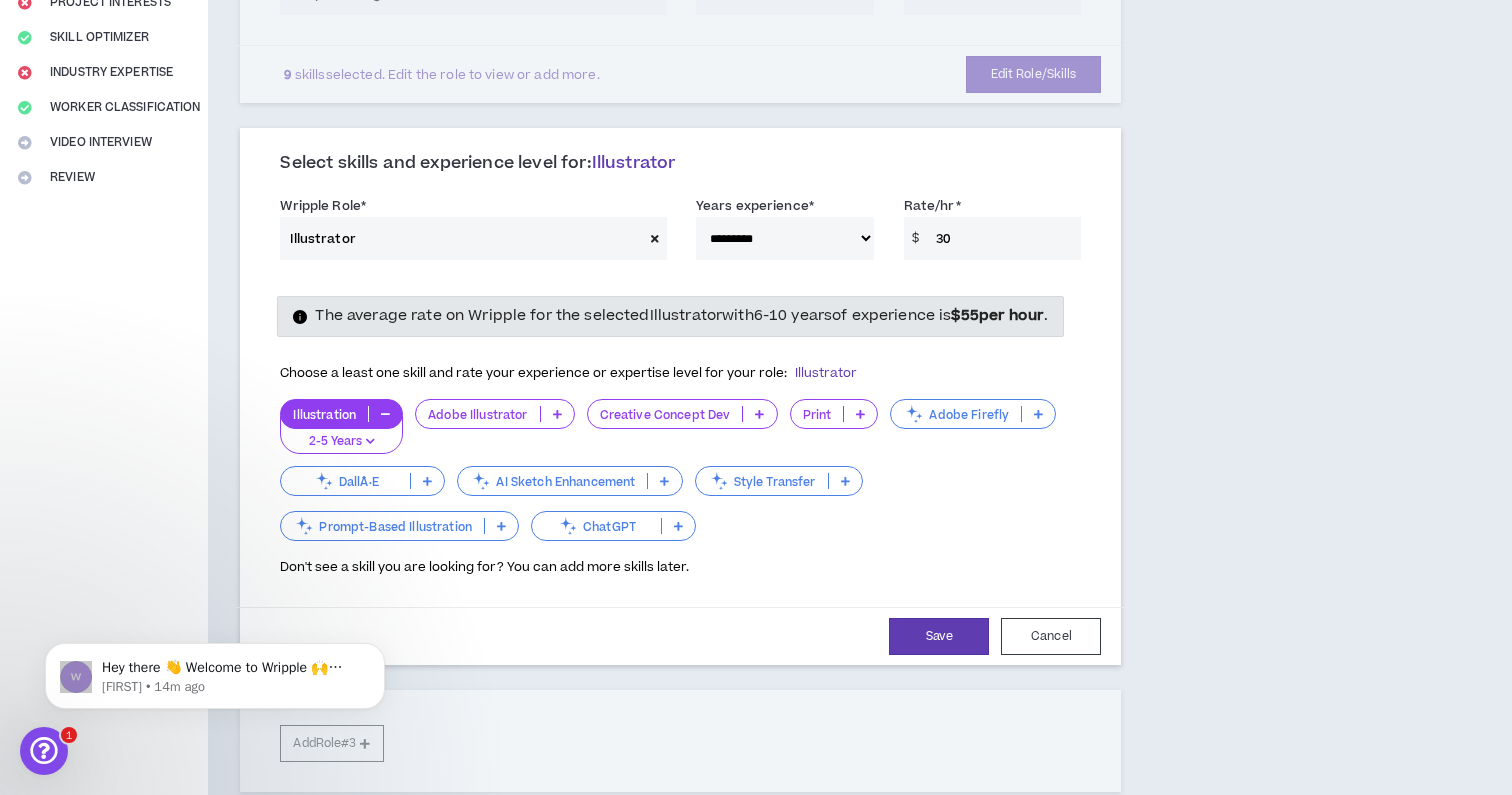 scroll, scrollTop: 364, scrollLeft: 0, axis: vertical 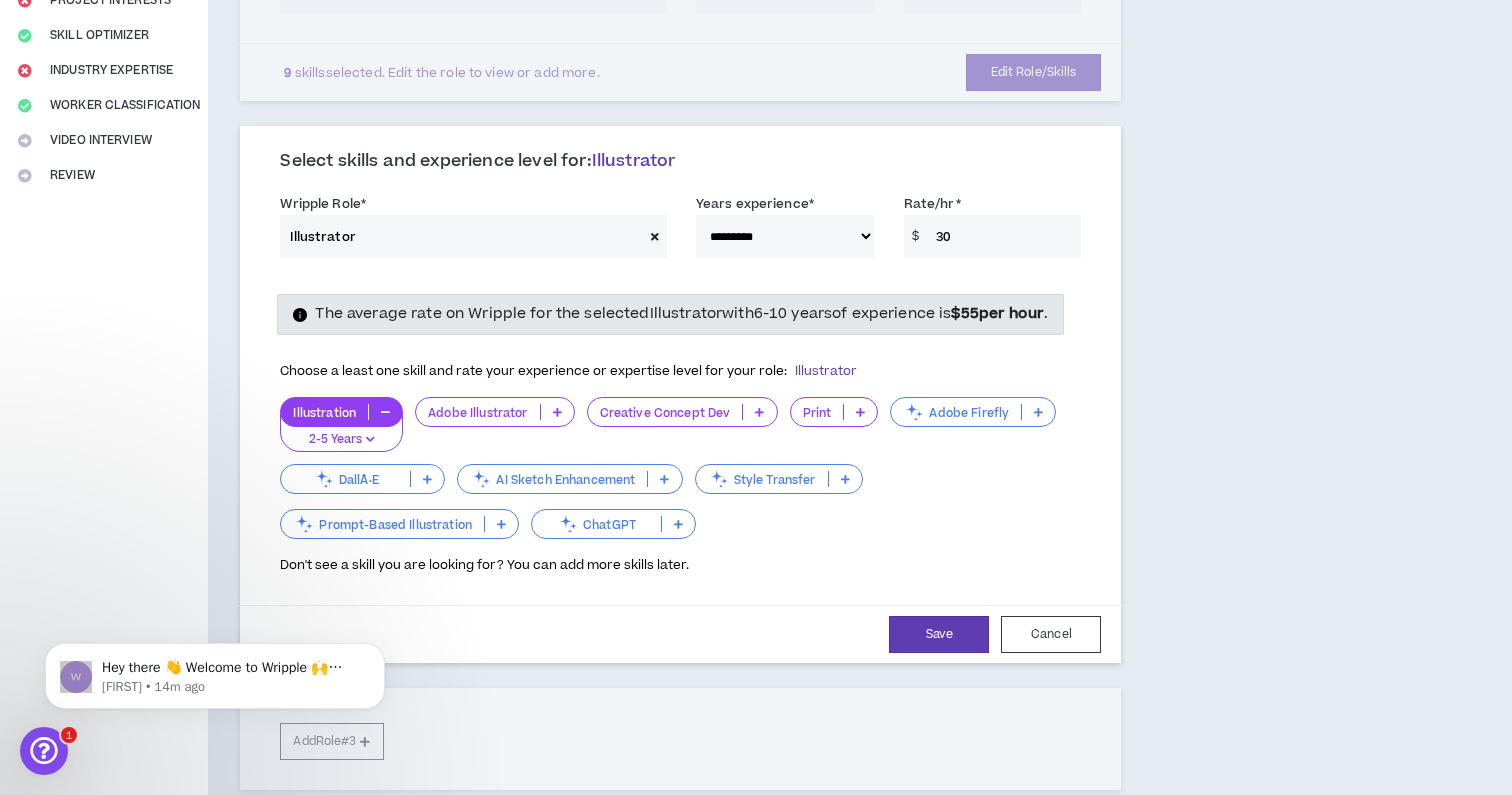 click at bounding box center (557, 412) 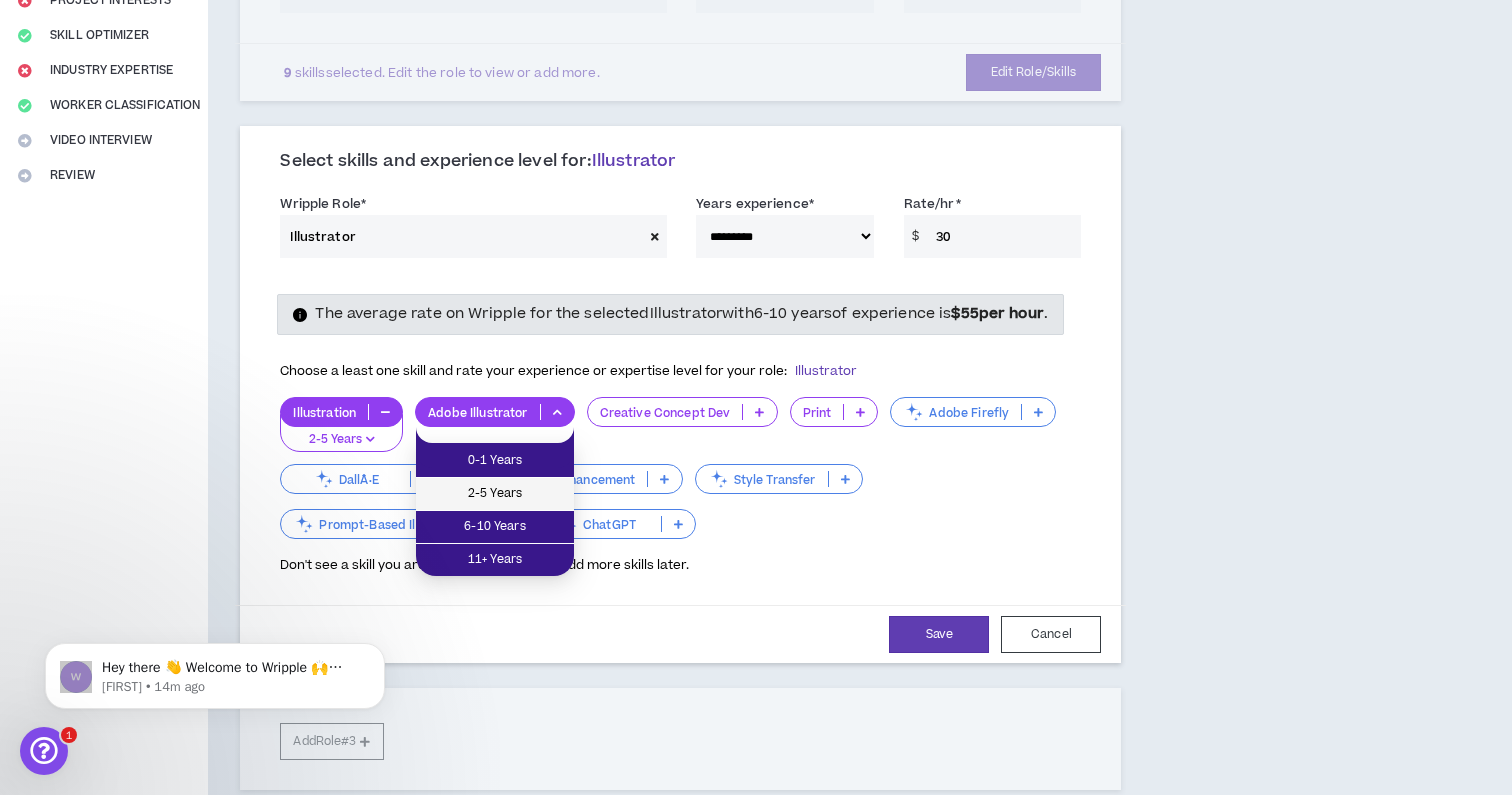 click on "2-5 Years" at bounding box center [495, 494] 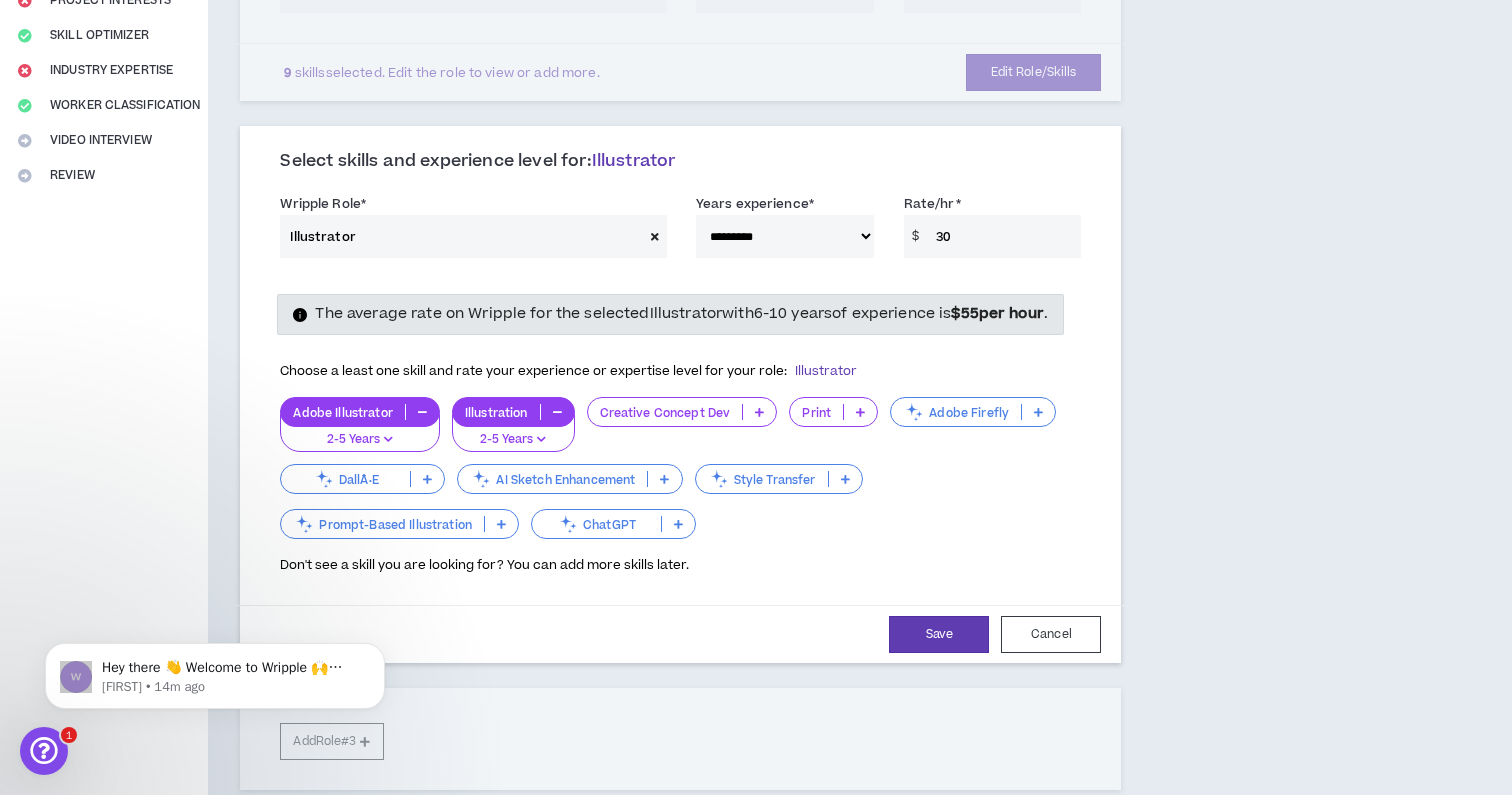 click at bounding box center (860, 412) 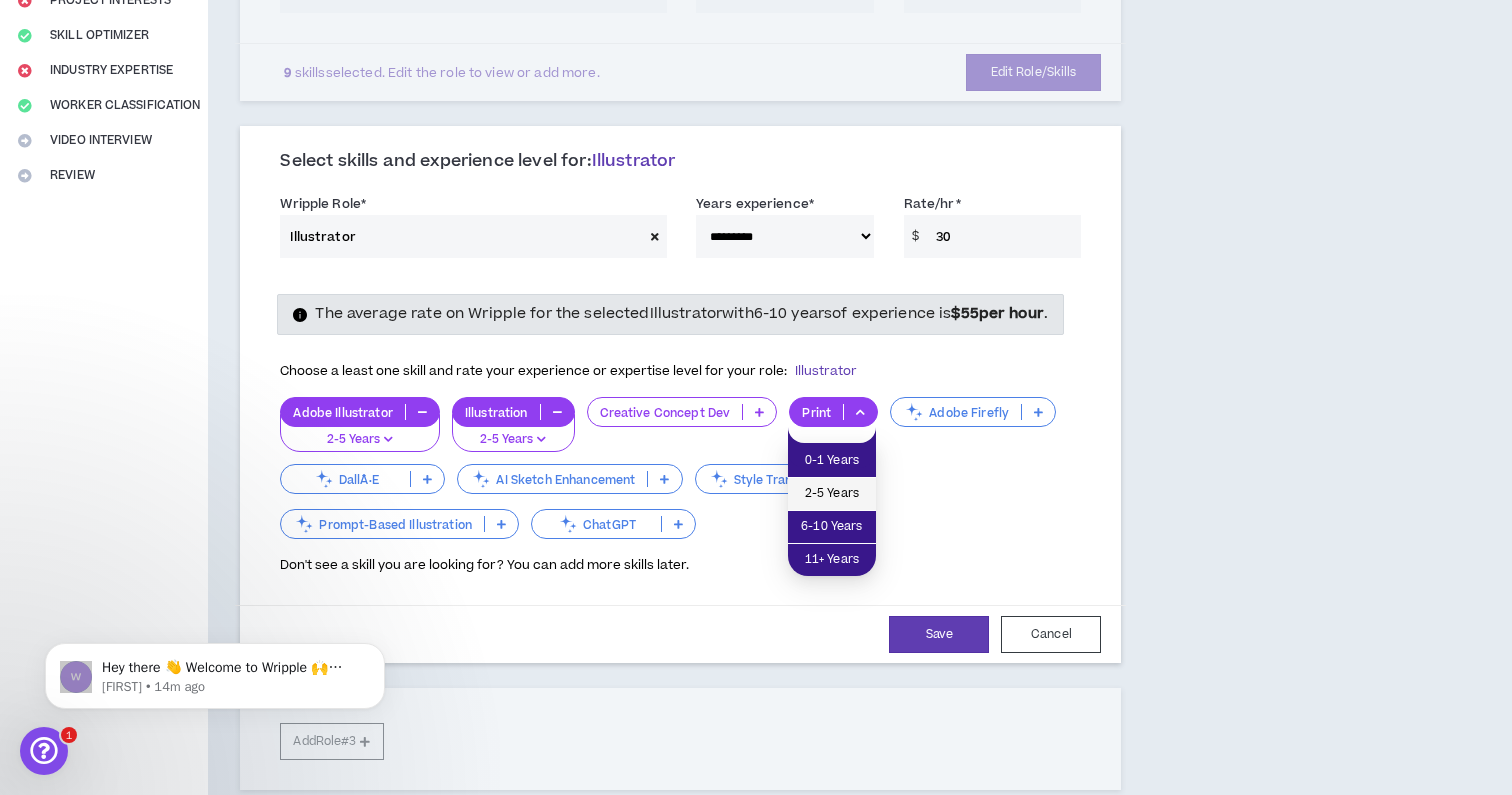 click on "2-5 Years" at bounding box center [832, 494] 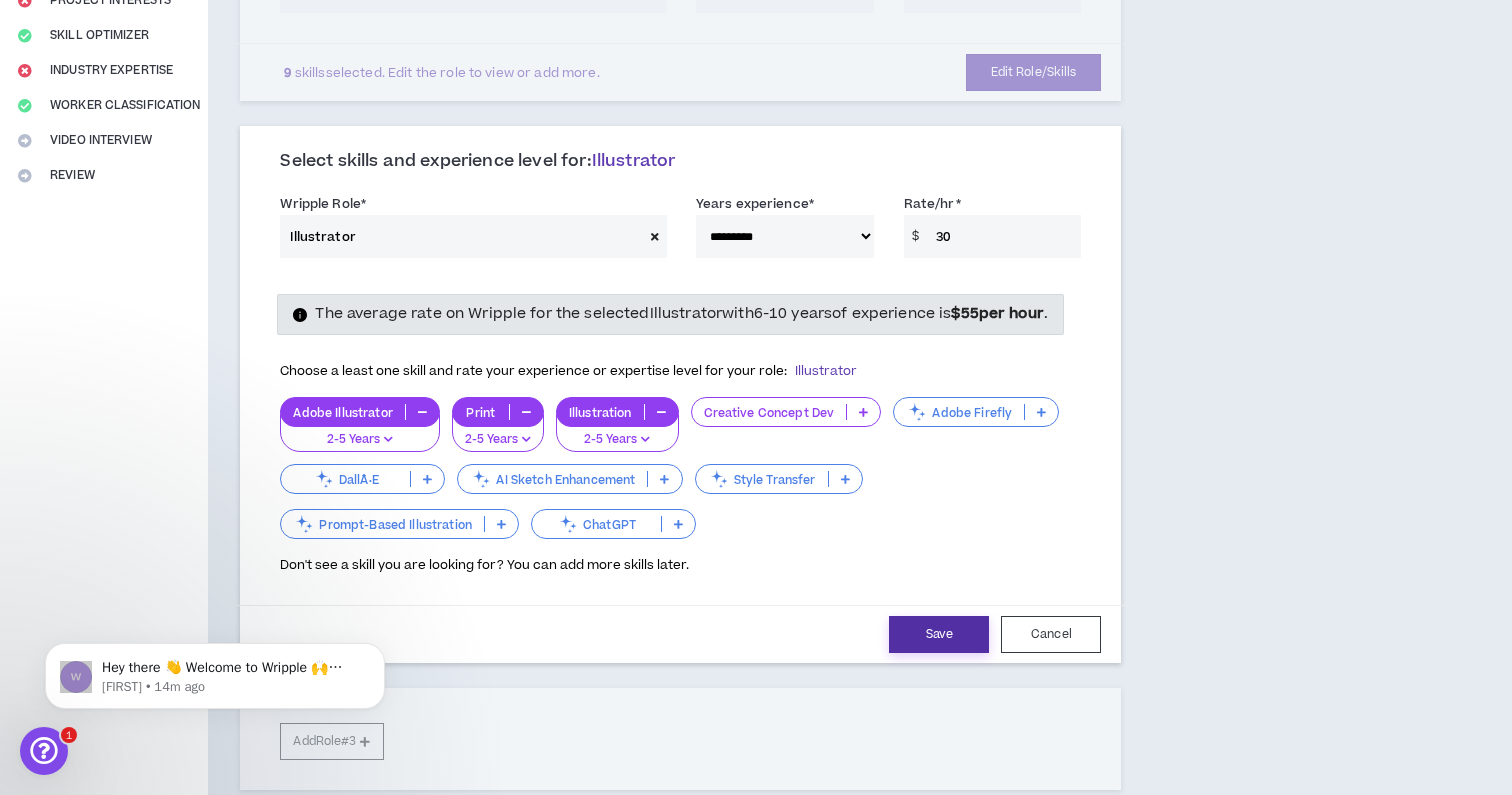 click on "Save" at bounding box center [939, 634] 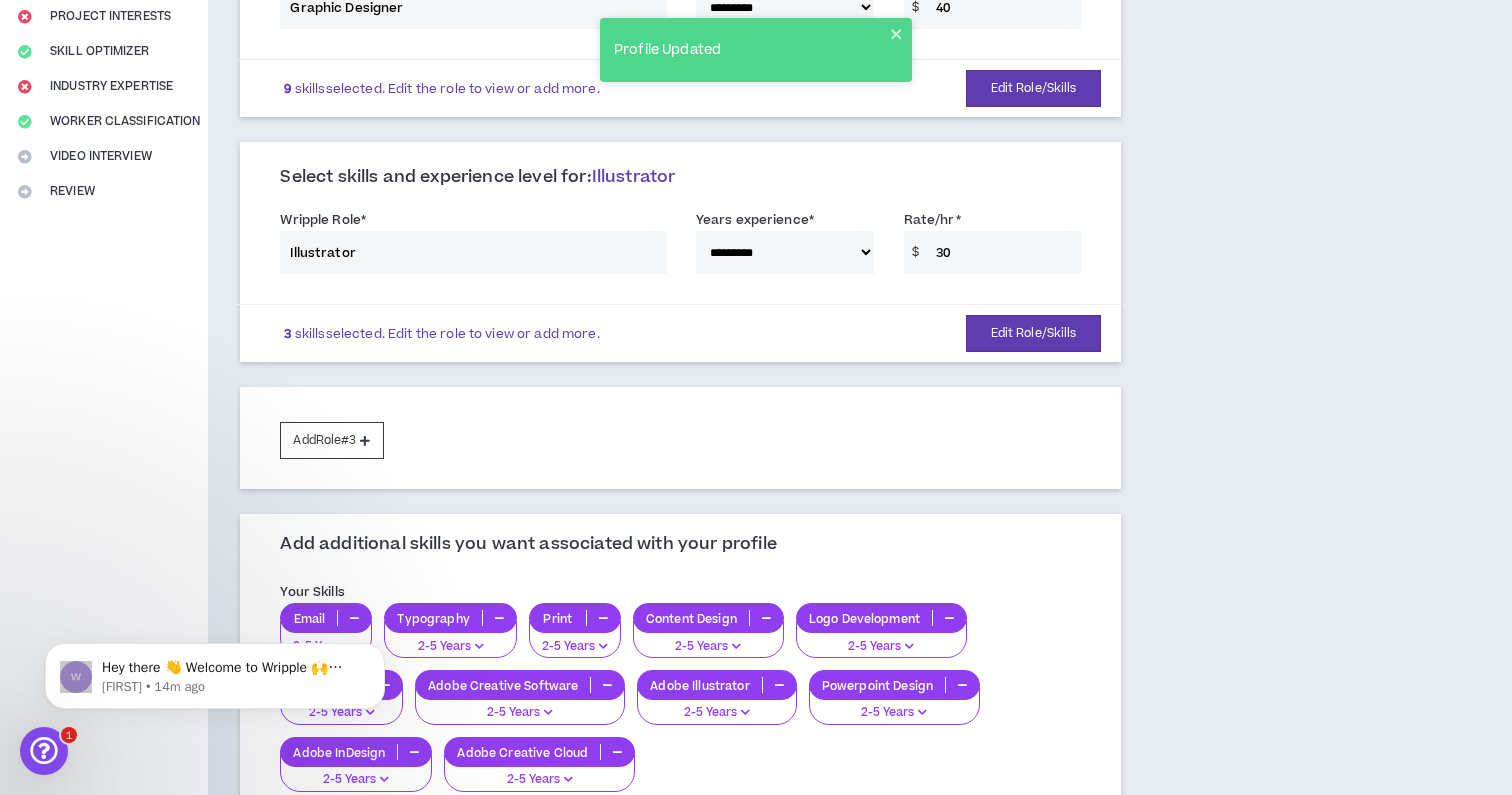 scroll, scrollTop: 356, scrollLeft: 0, axis: vertical 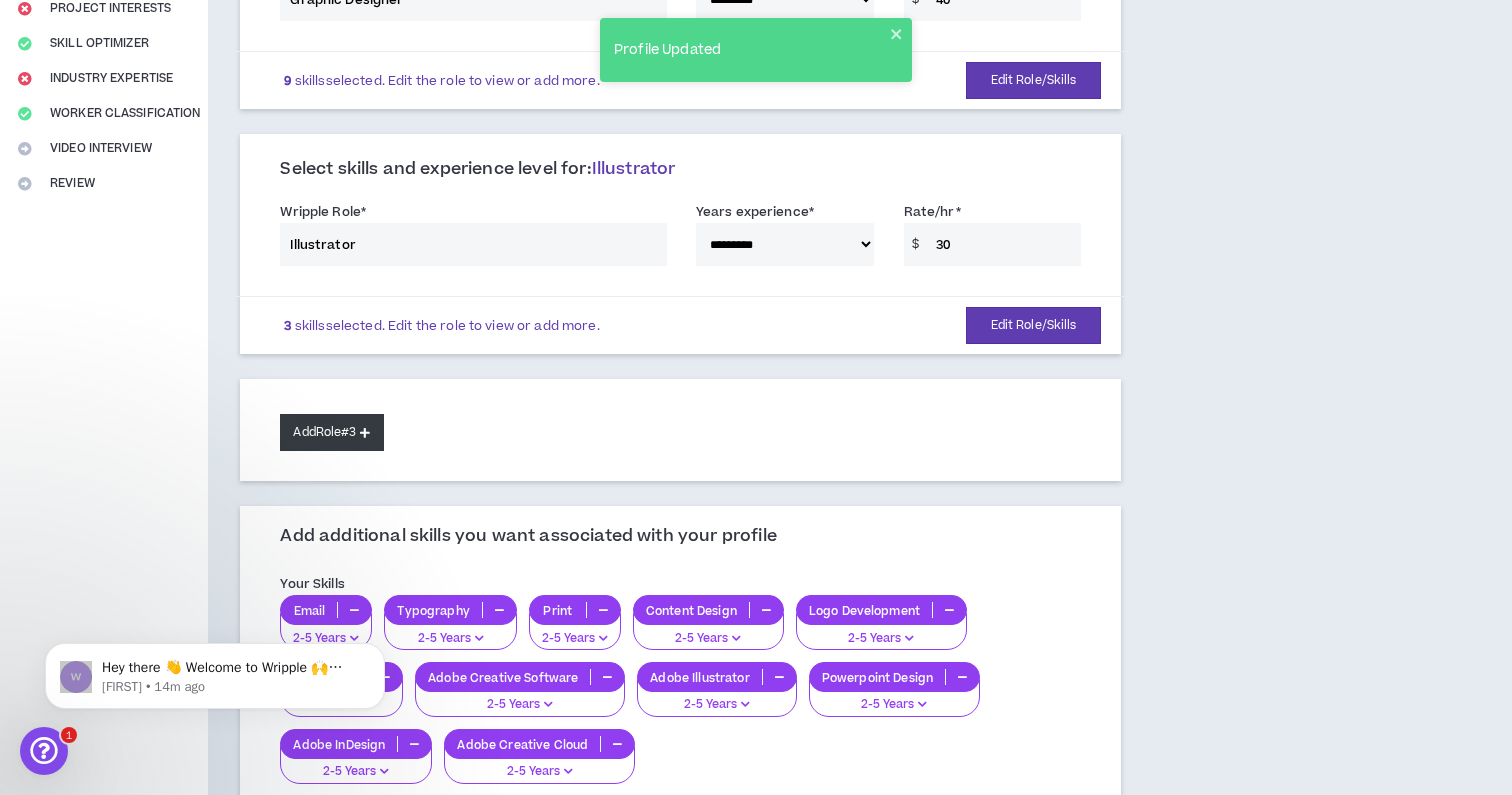 click on "Add  Role  #3" at bounding box center [331, 432] 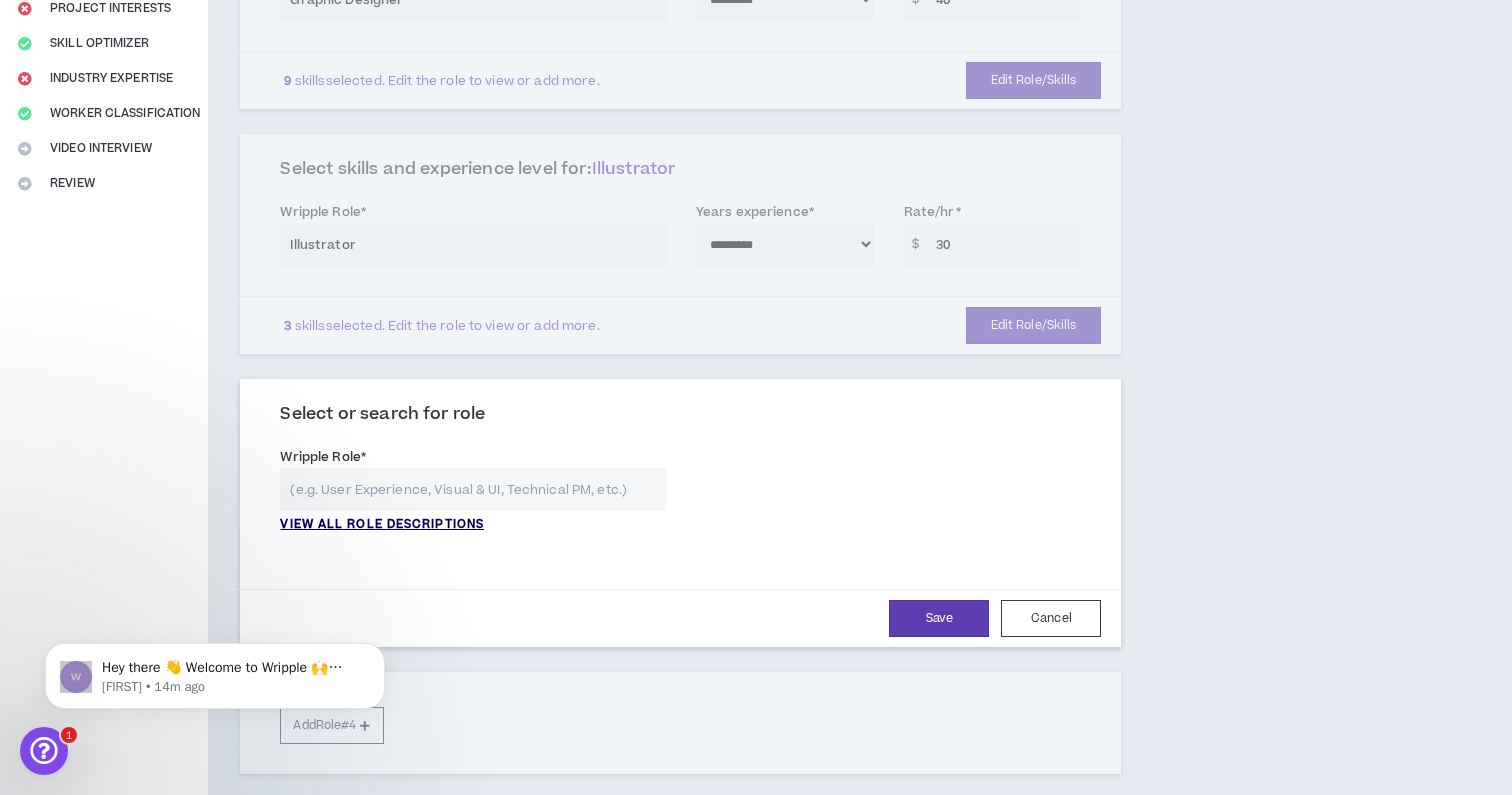 click on "VIEW ALL ROLE DESCRIPTIONS" at bounding box center (382, 525) 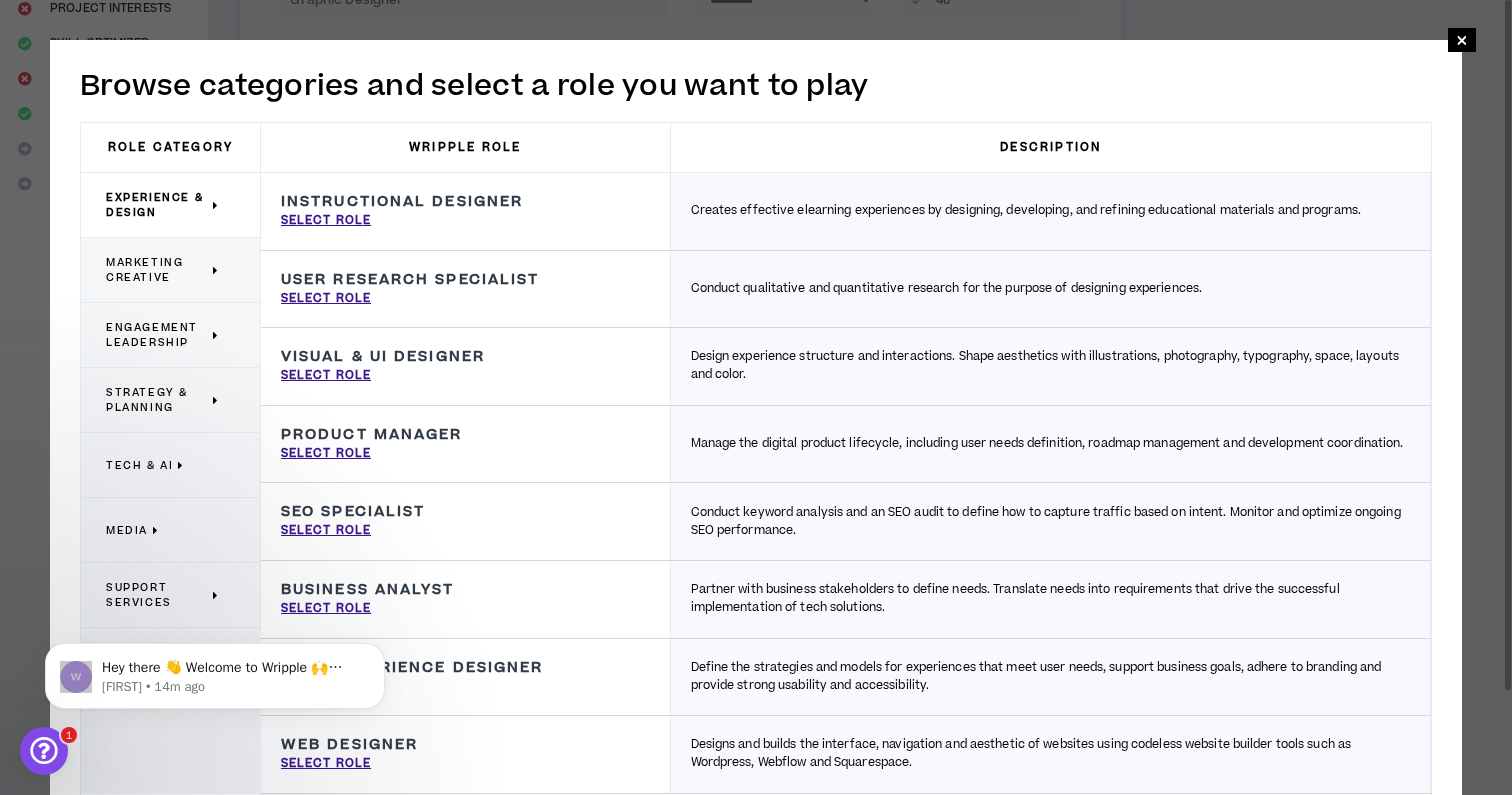 click on "Marketing Creative" at bounding box center [163, 270] 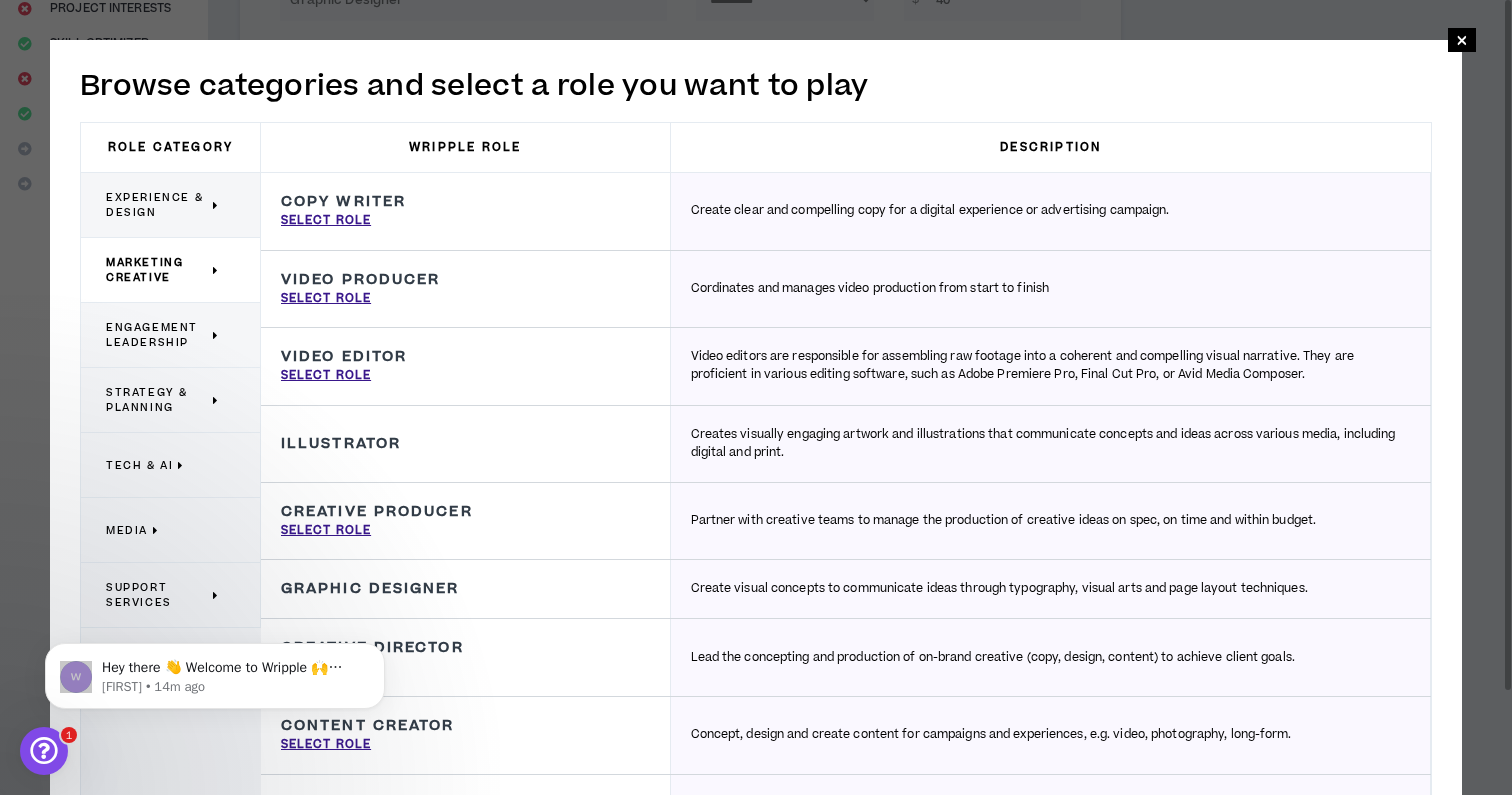 click on "Strategy & Planning" at bounding box center [157, 400] 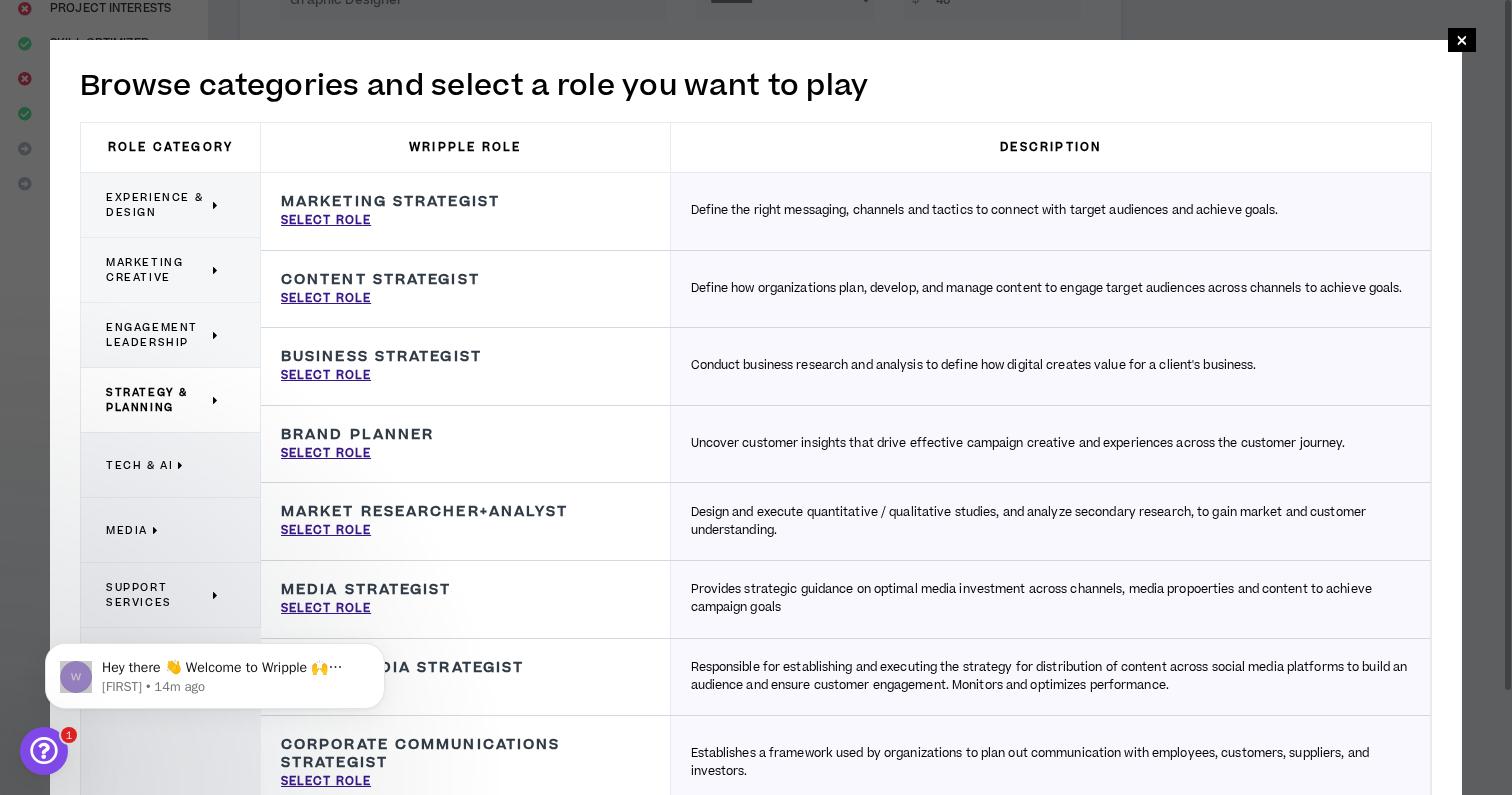 click on "Engagement Leadership" at bounding box center (171, 335) 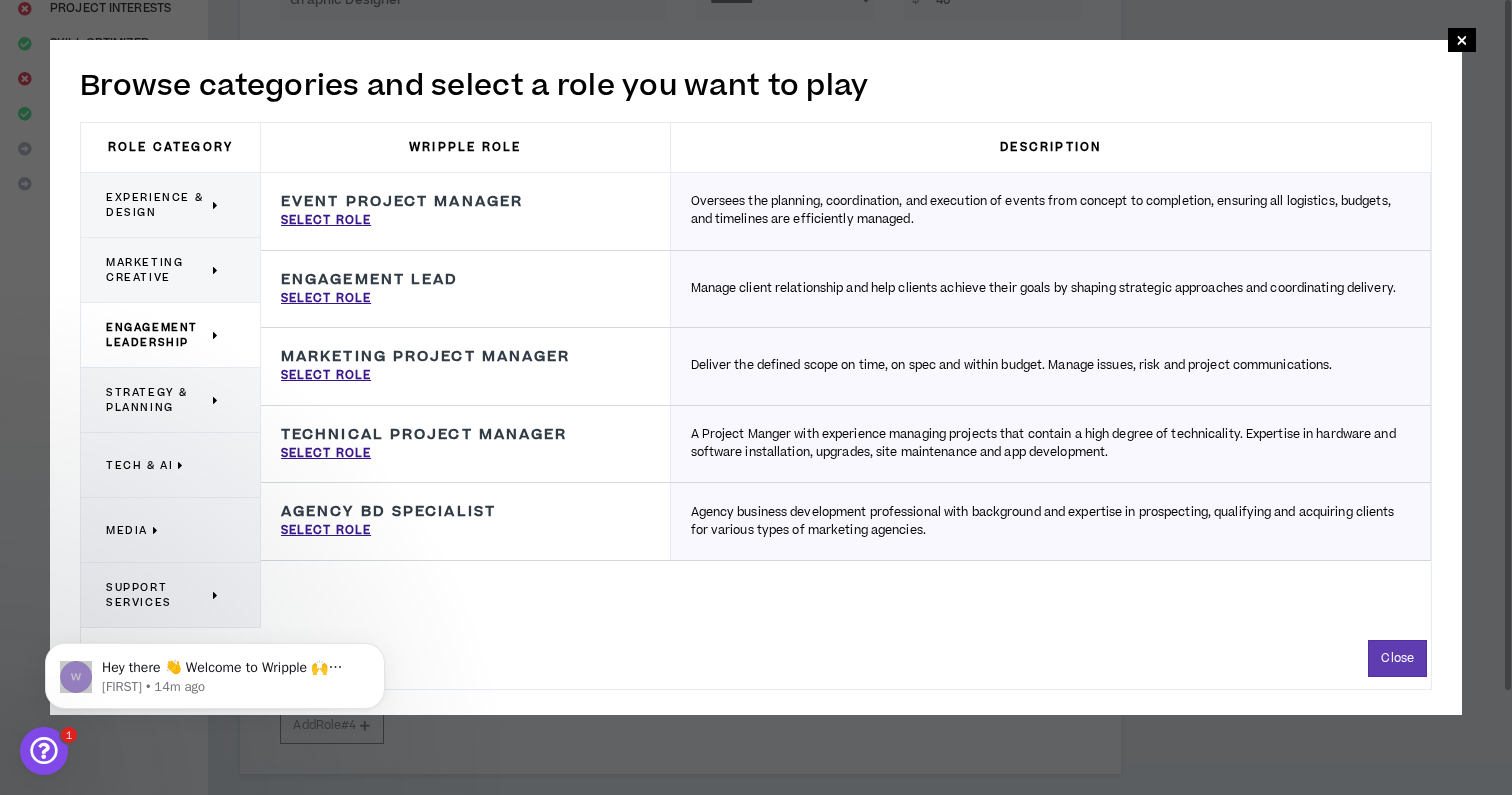 click on "Marketing Creative" at bounding box center [157, 270] 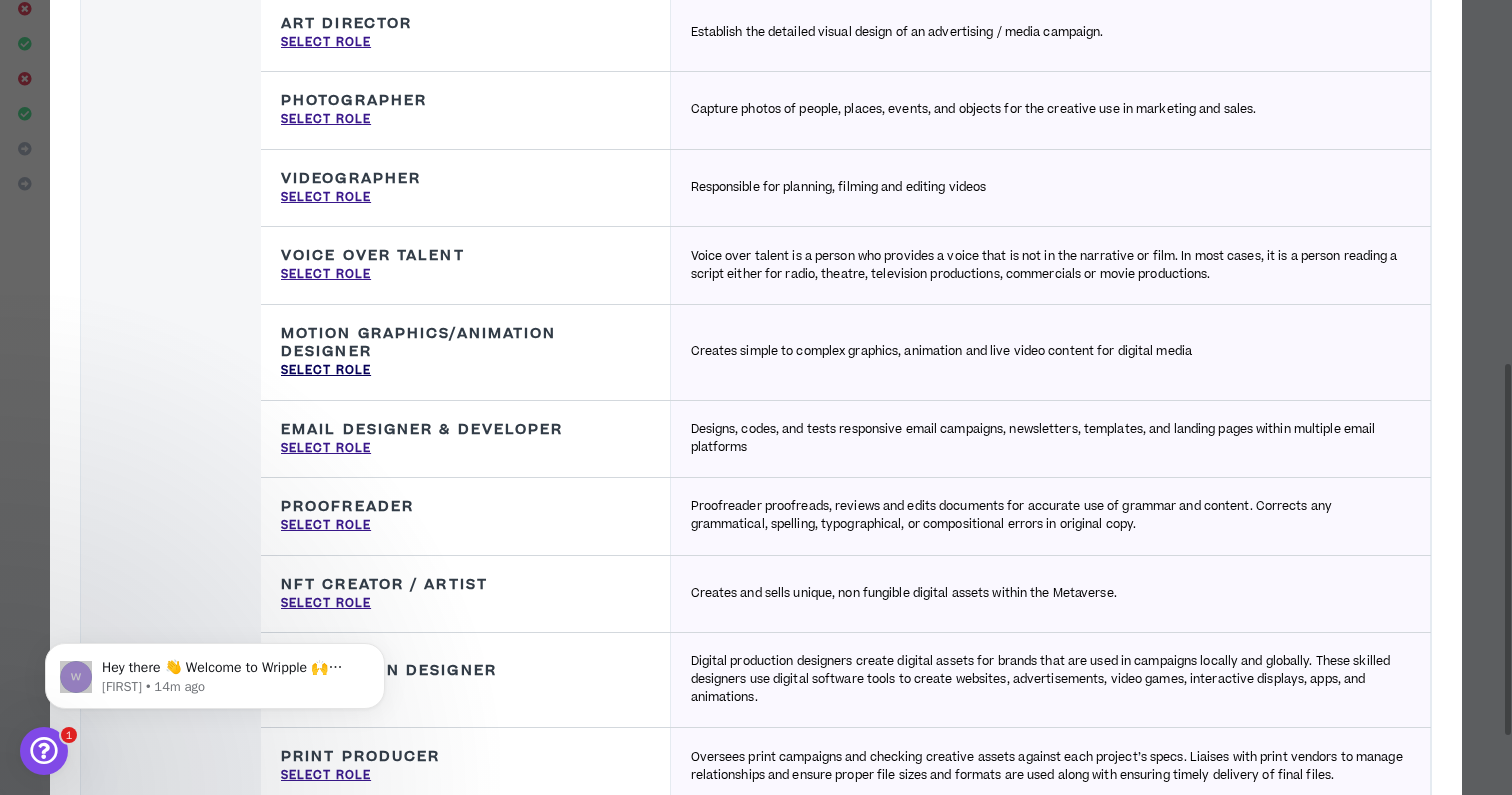 click on "Select Role" at bounding box center [326, 371] 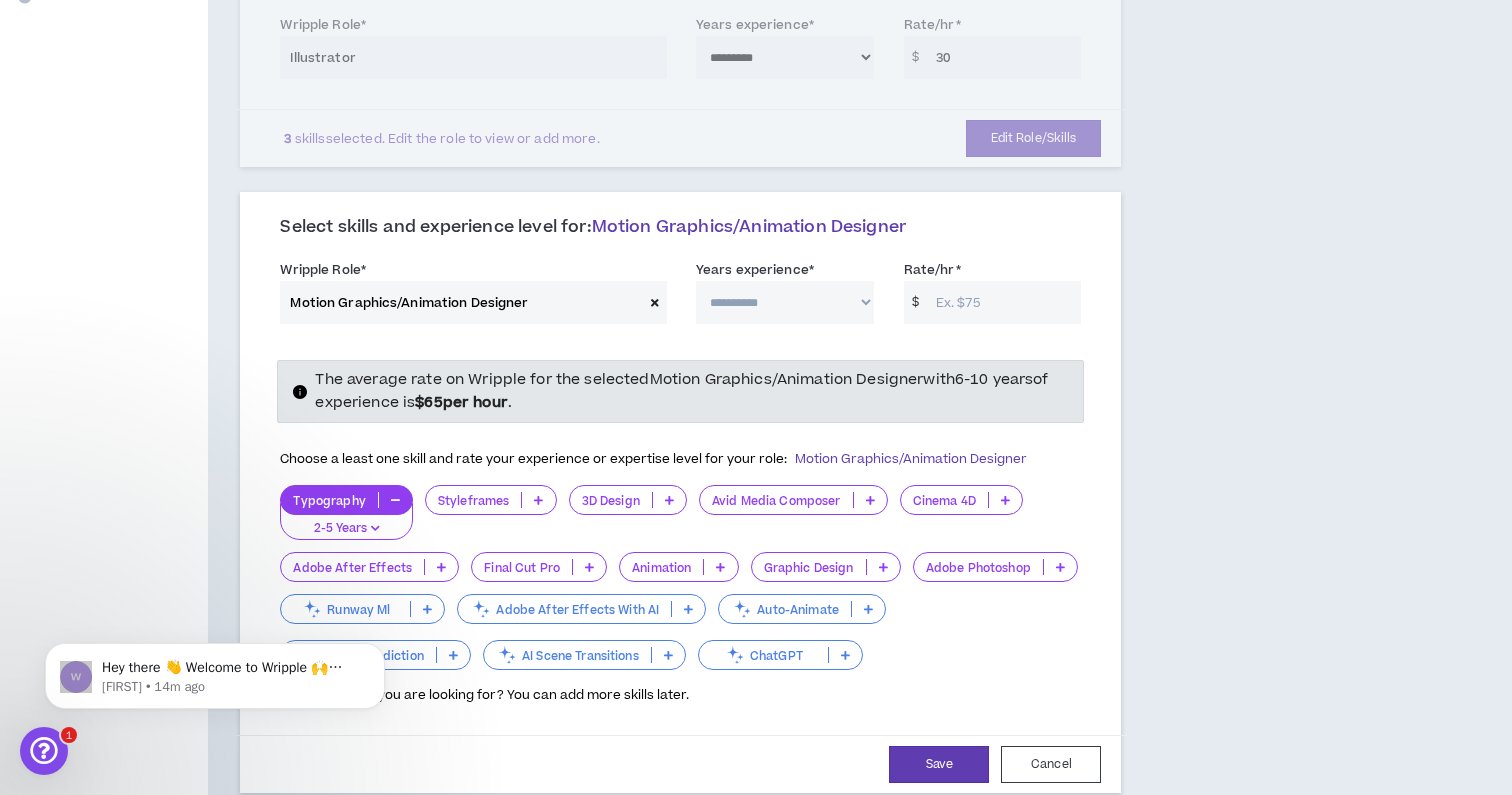 scroll, scrollTop: 557, scrollLeft: 0, axis: vertical 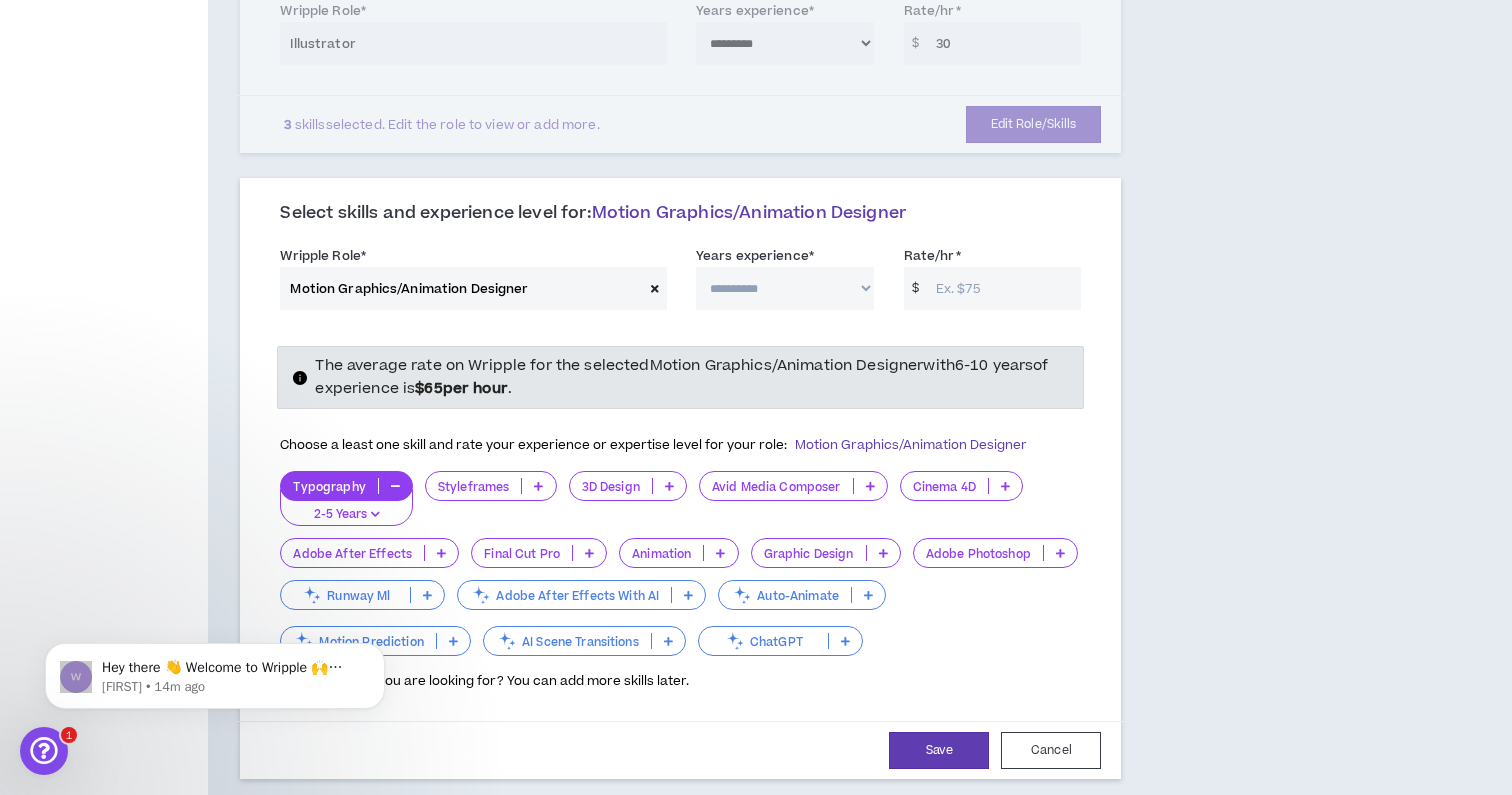 click on "**********" at bounding box center [785, 288] 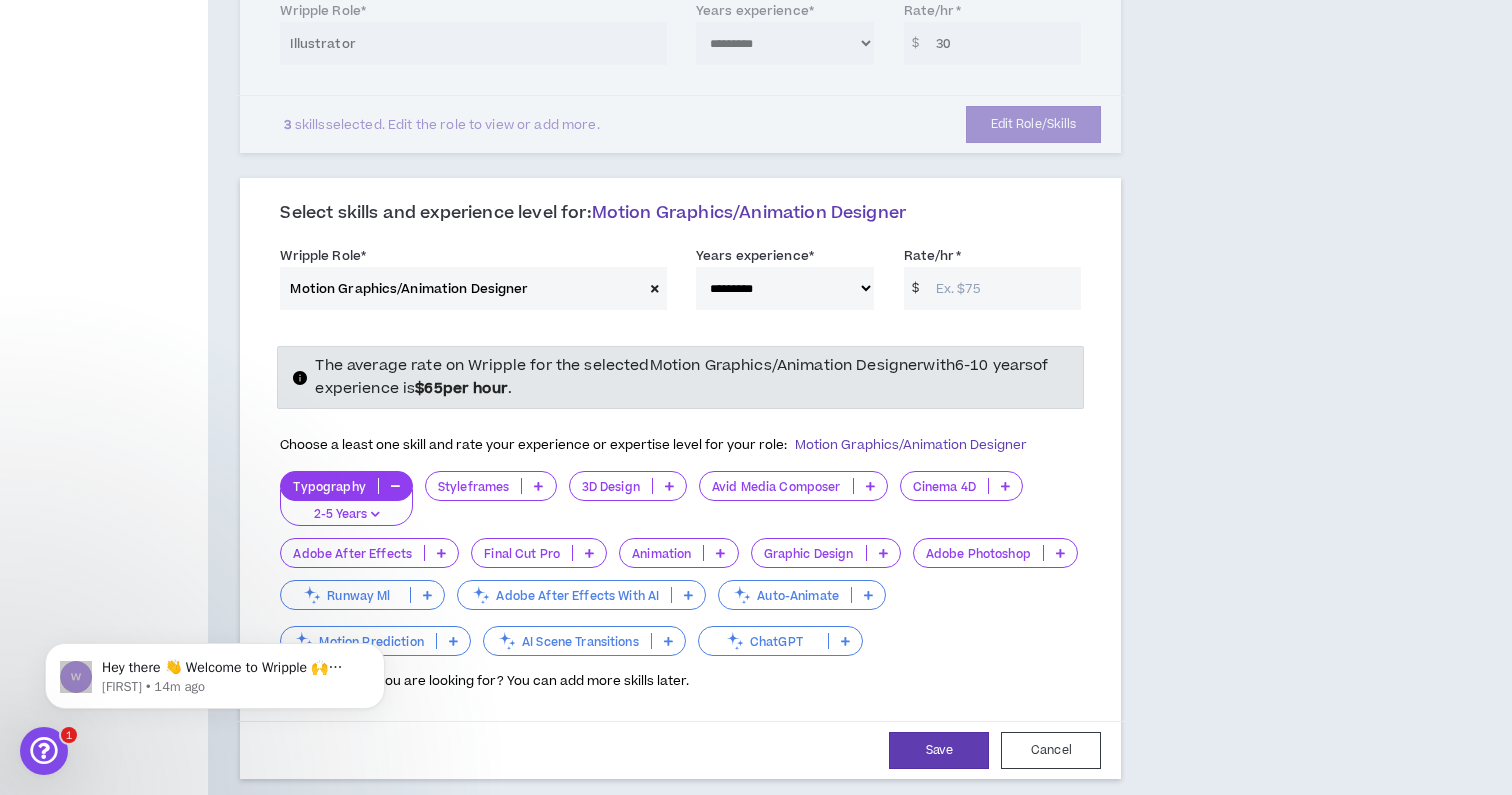 click on "Rate/hr  *" at bounding box center (1004, 288) 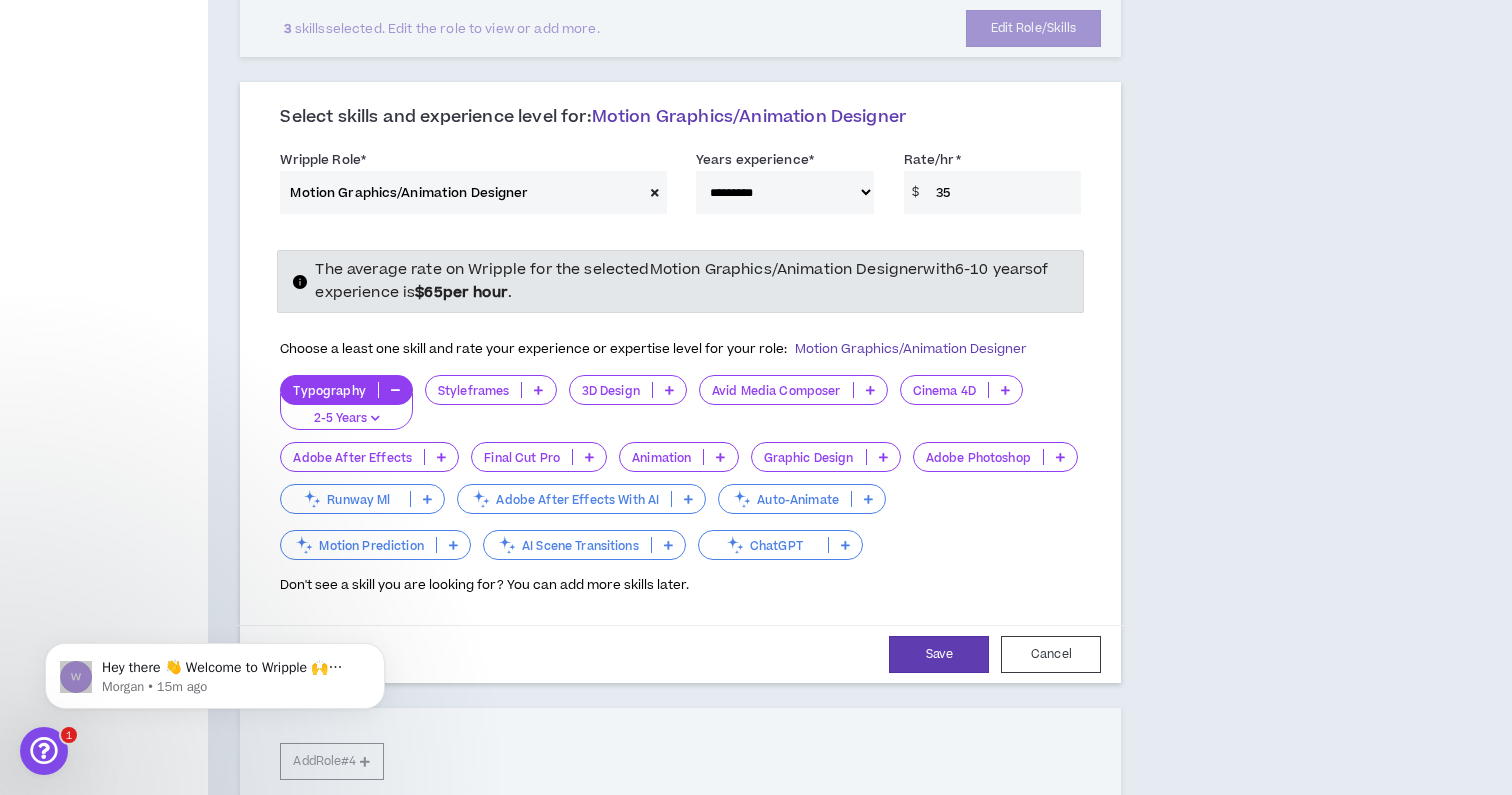 scroll, scrollTop: 664, scrollLeft: 0, axis: vertical 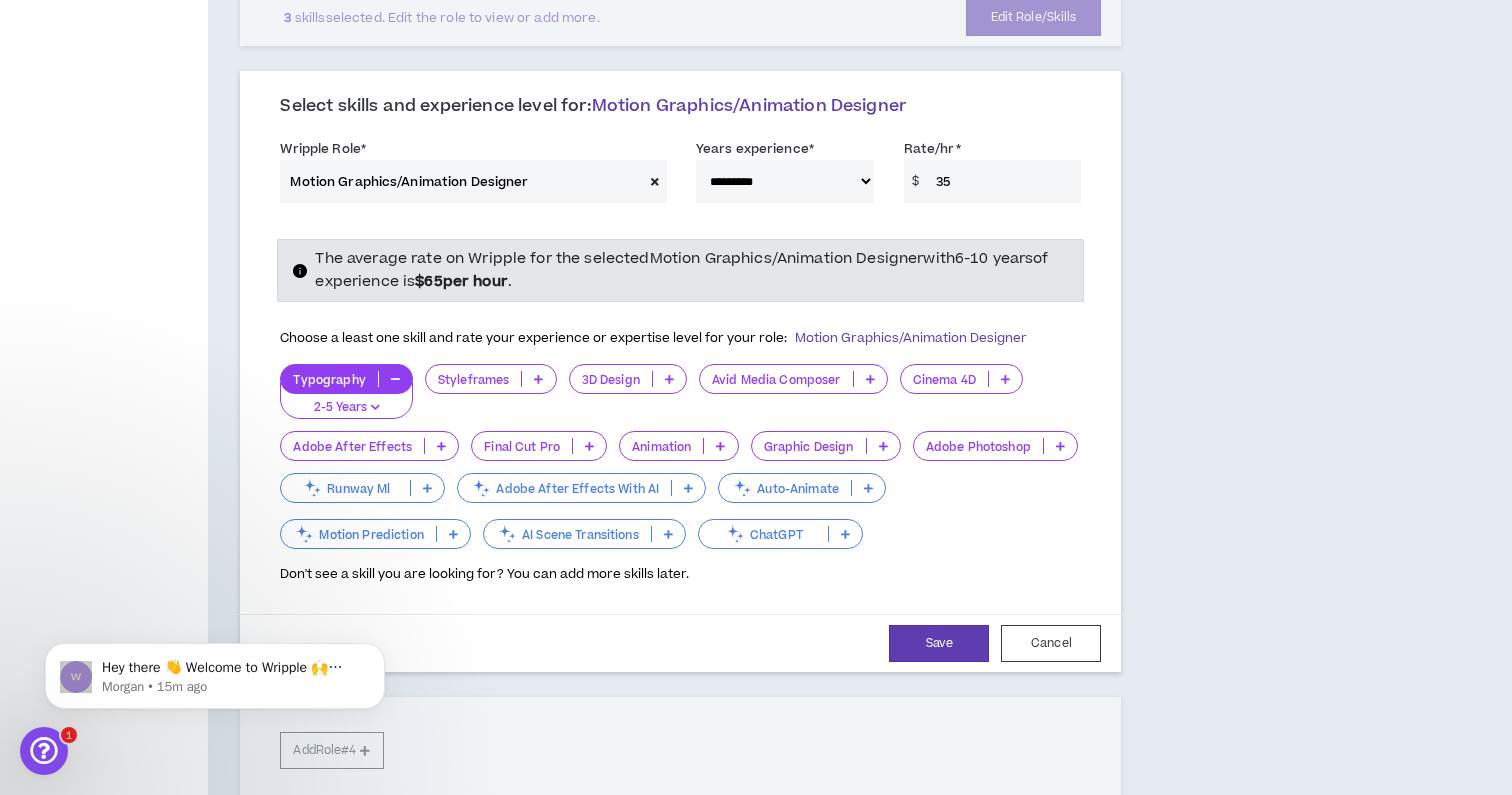 type on "35" 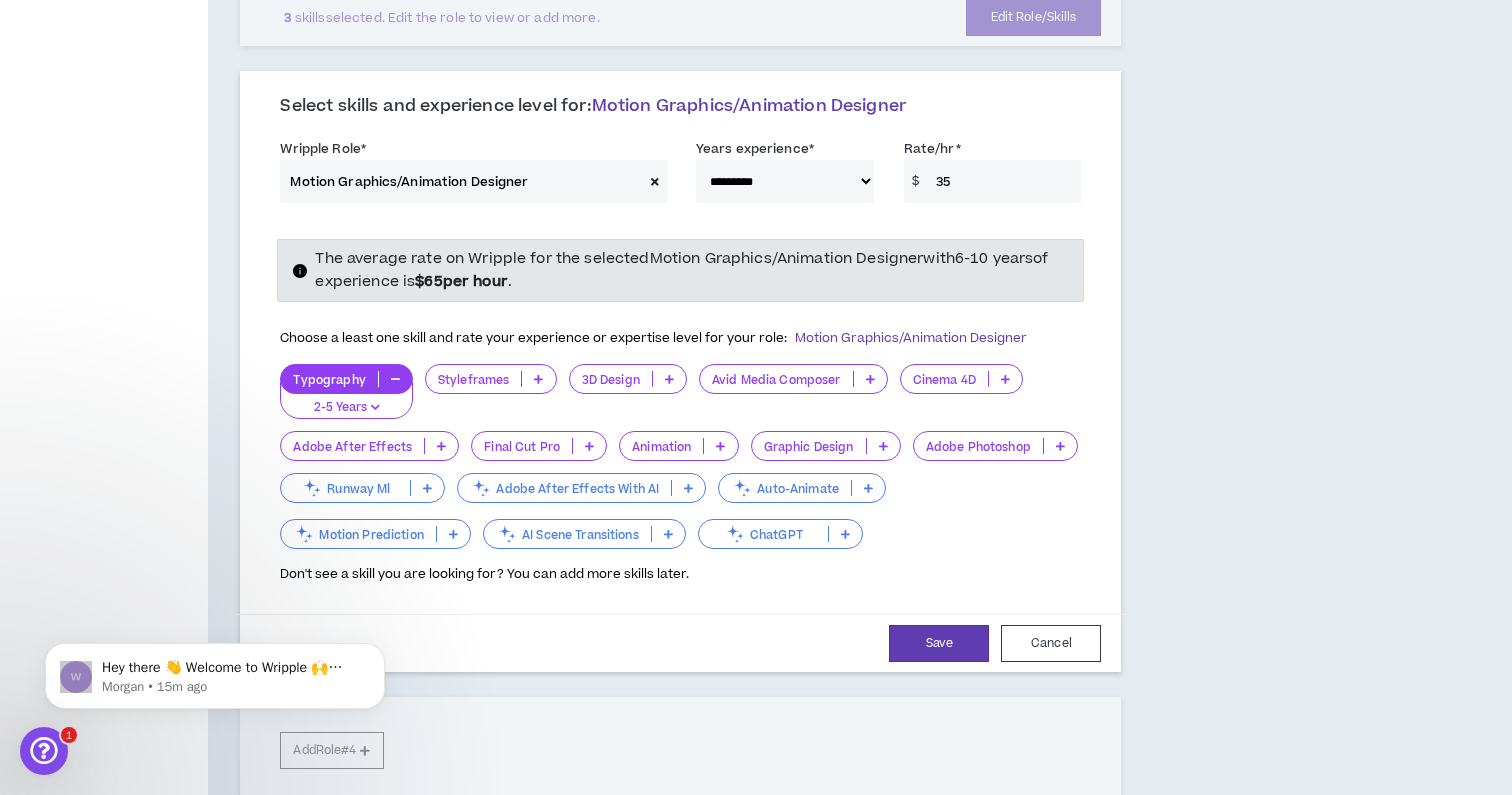 click at bounding box center [538, 379] 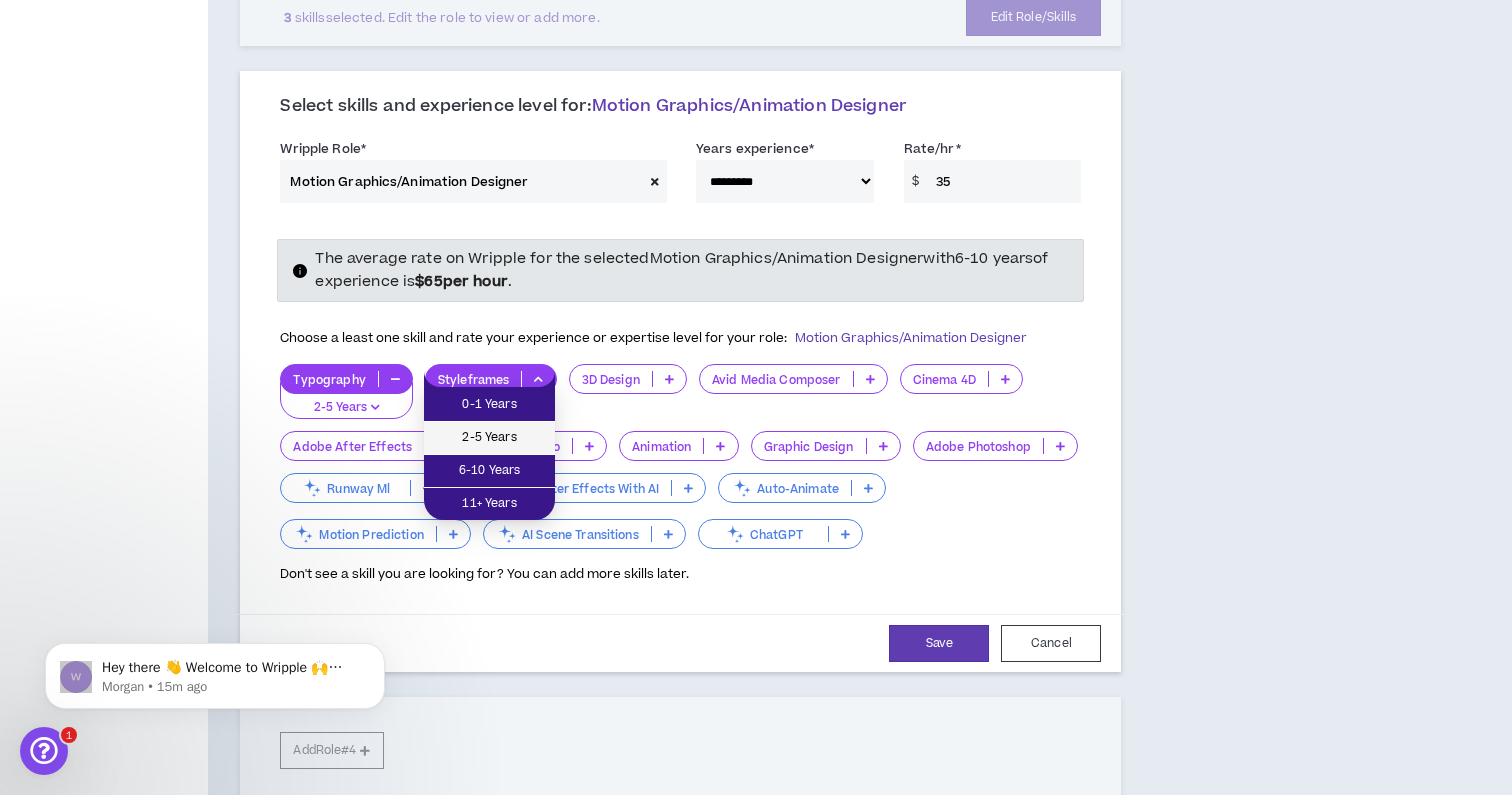 click on "2-5 Years" at bounding box center [489, 438] 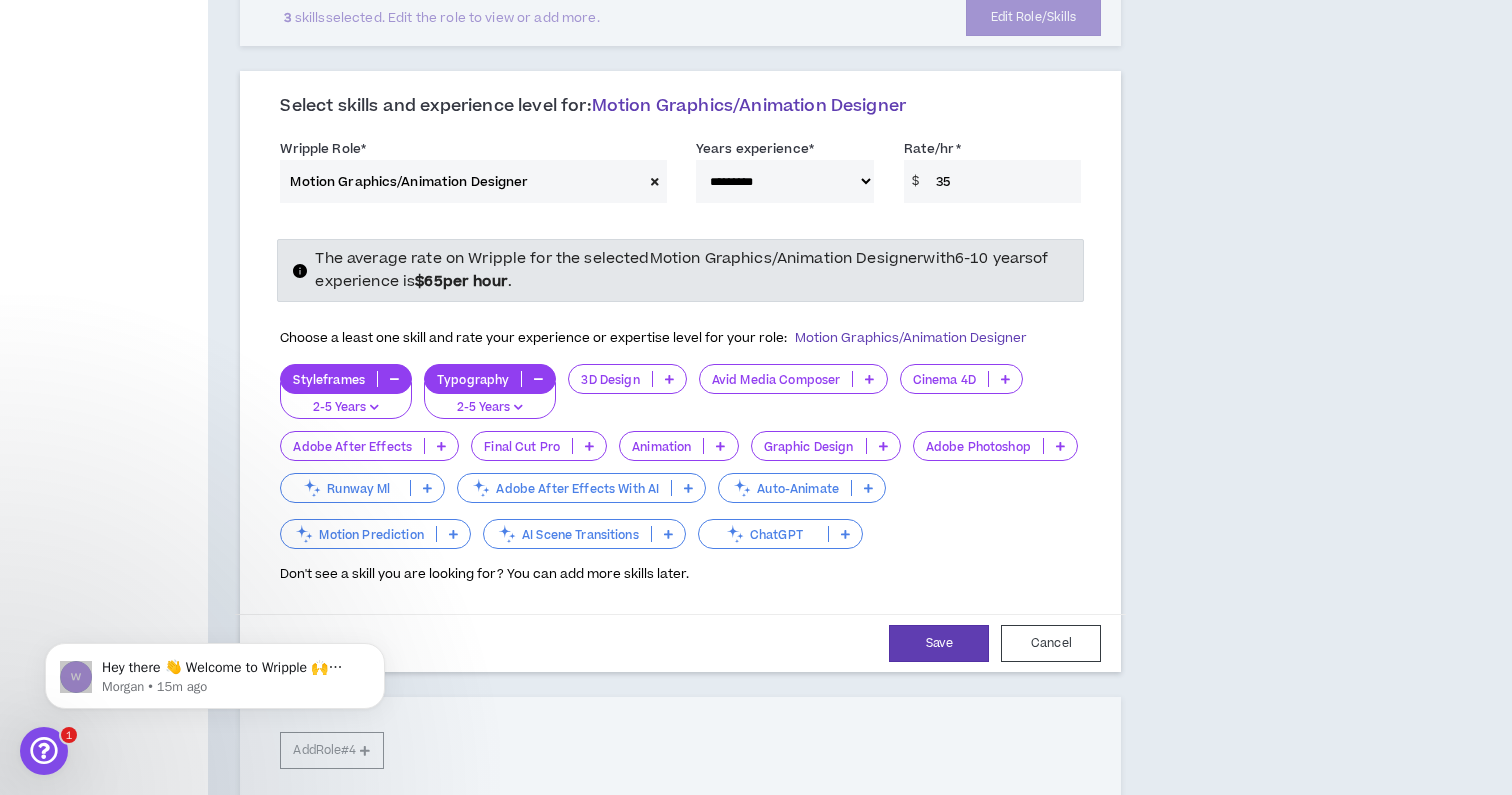 click at bounding box center [883, 446] 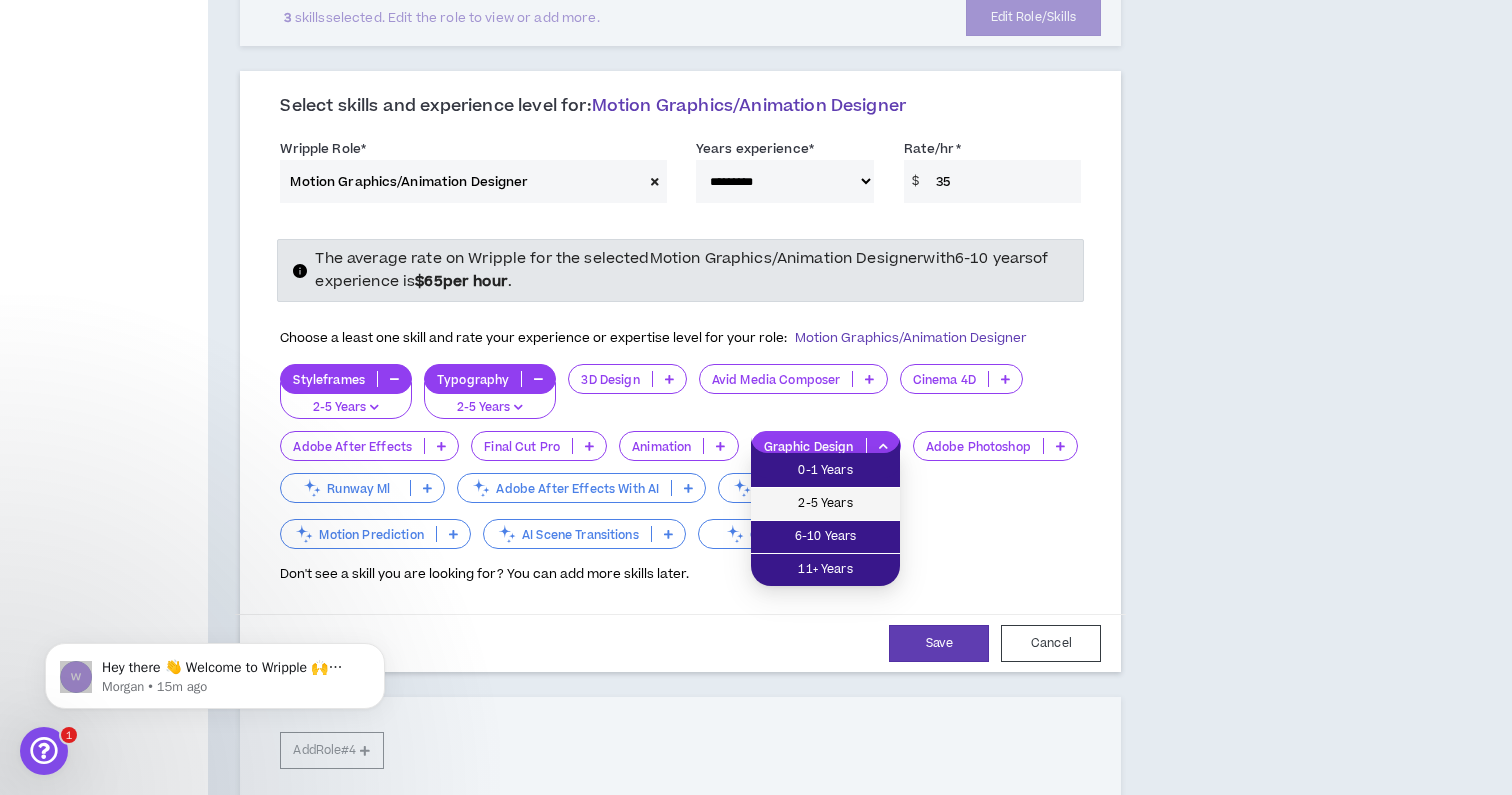 click on "2-5 Years" at bounding box center [825, 504] 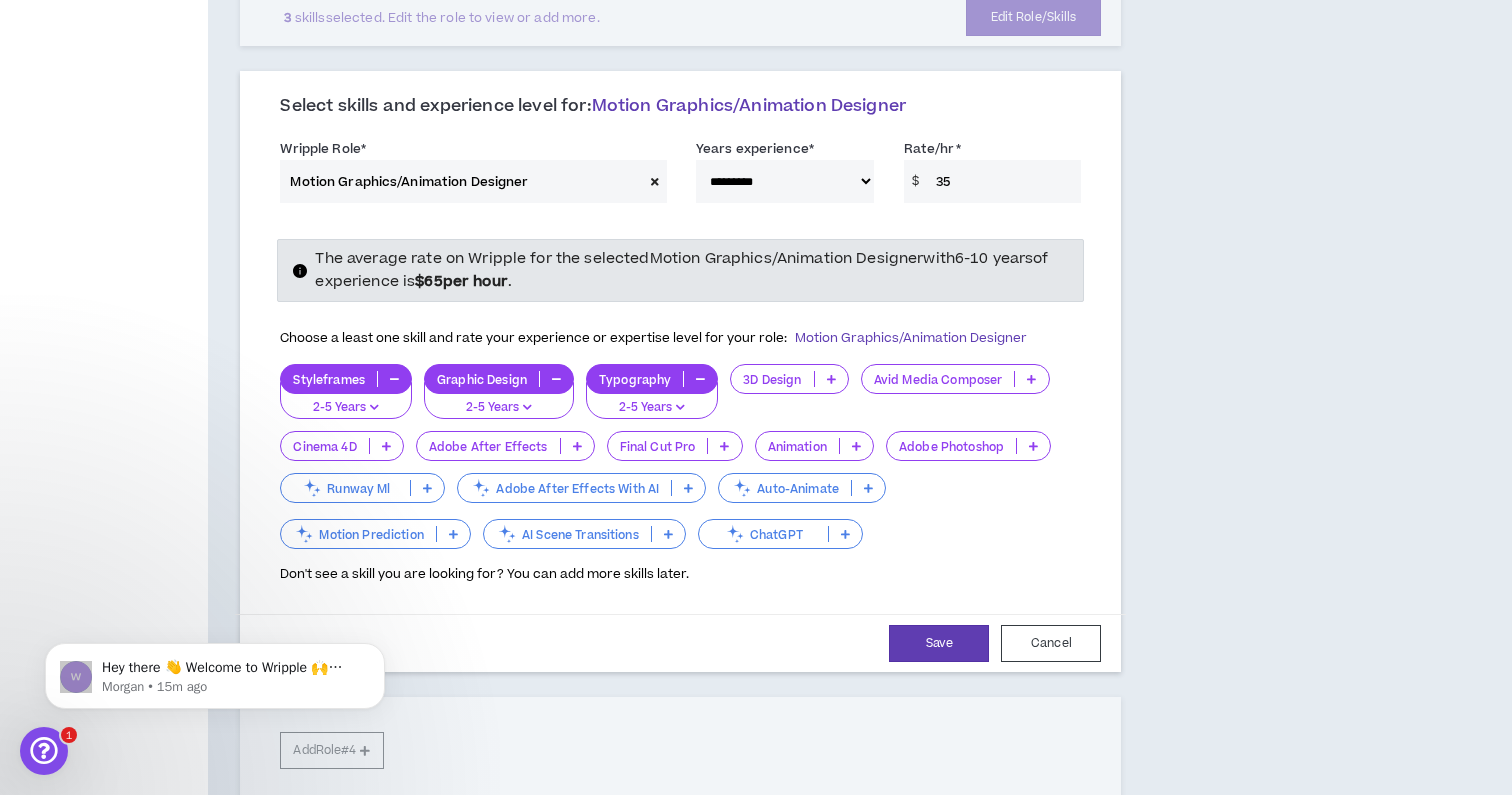 click at bounding box center [577, 446] 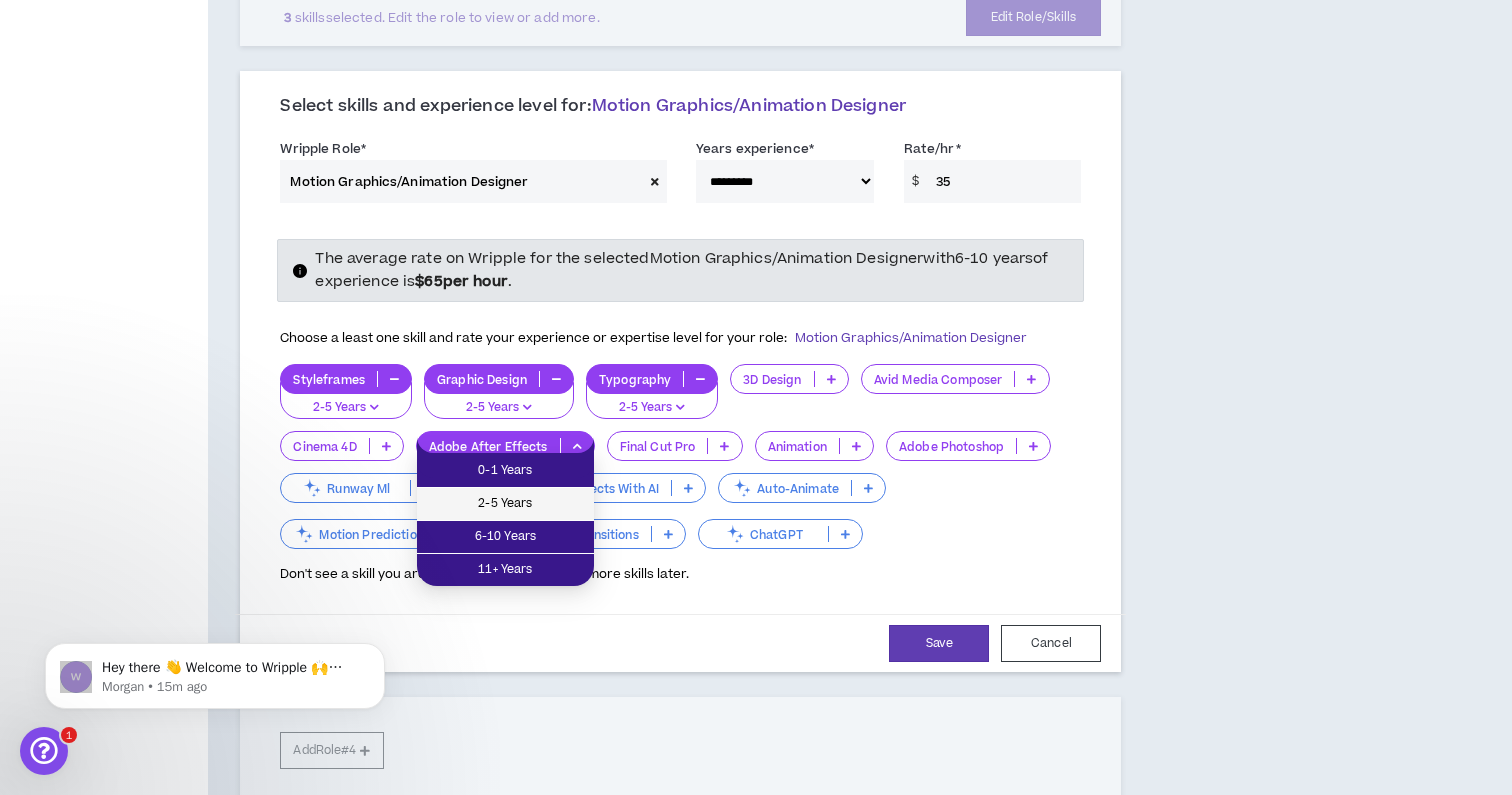 click on "2-5 Years" at bounding box center [505, 504] 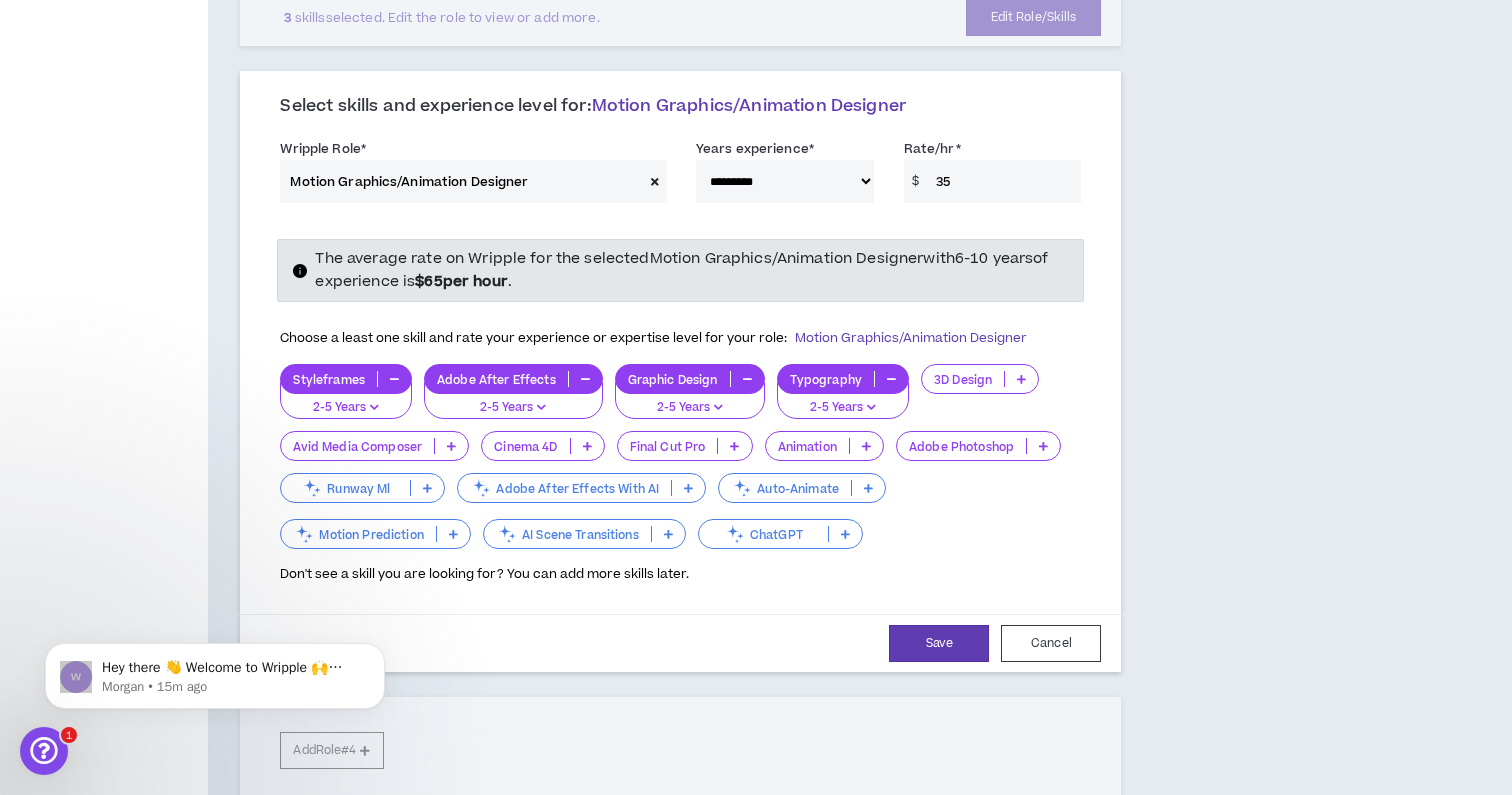 click at bounding box center [734, 446] 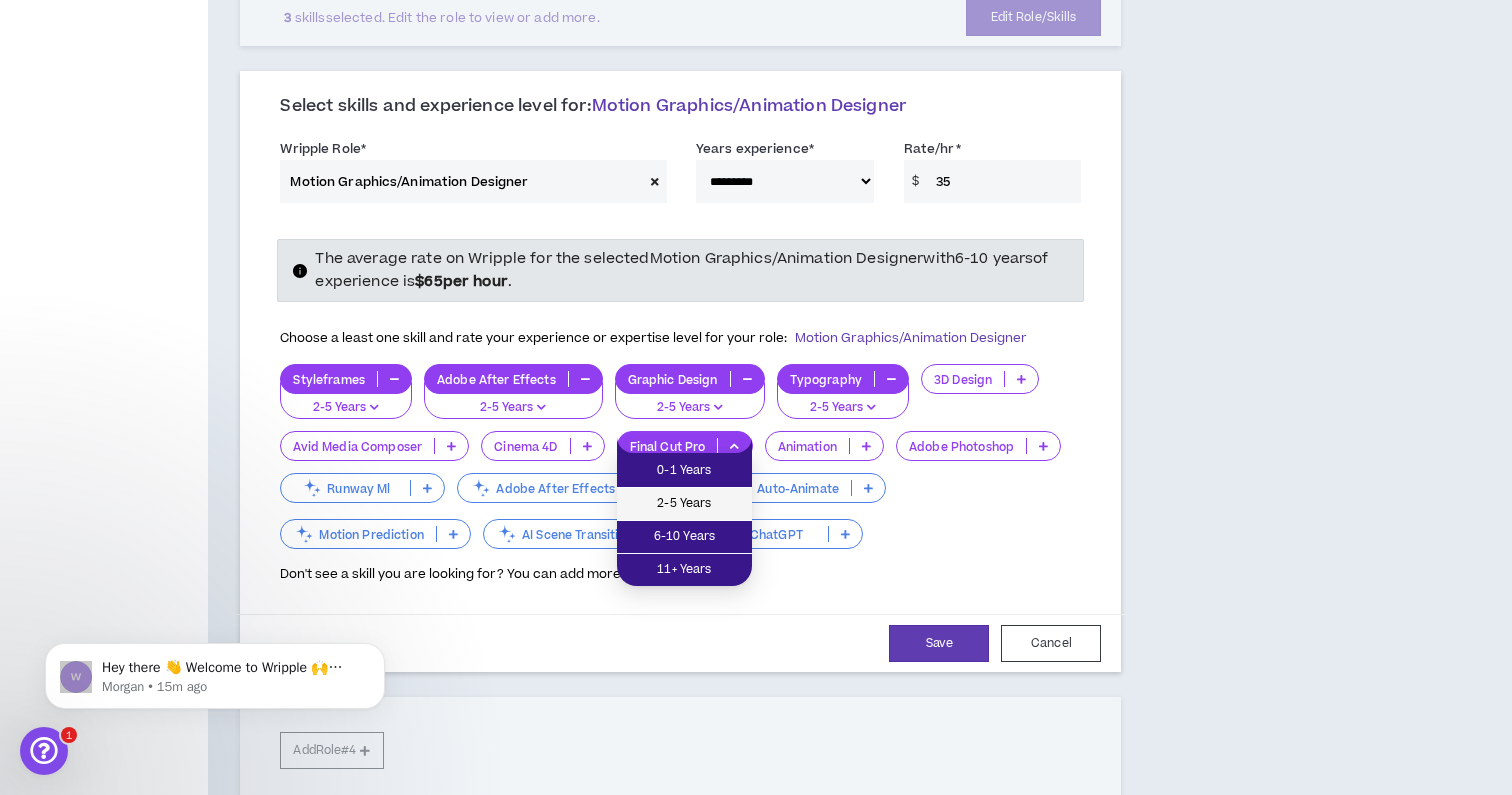 click on "2-5 Years" at bounding box center [684, 504] 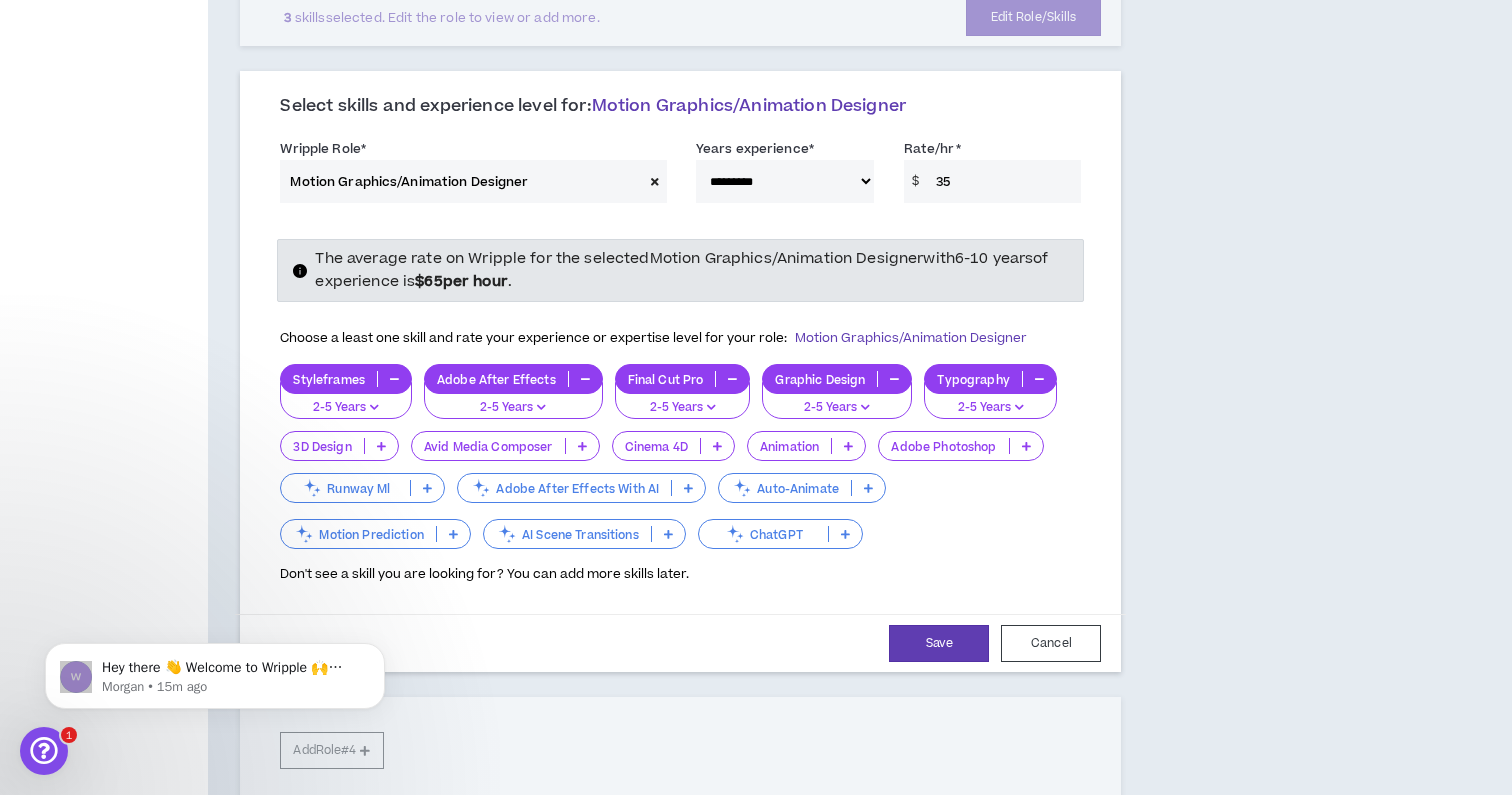 click at bounding box center [732, 379] 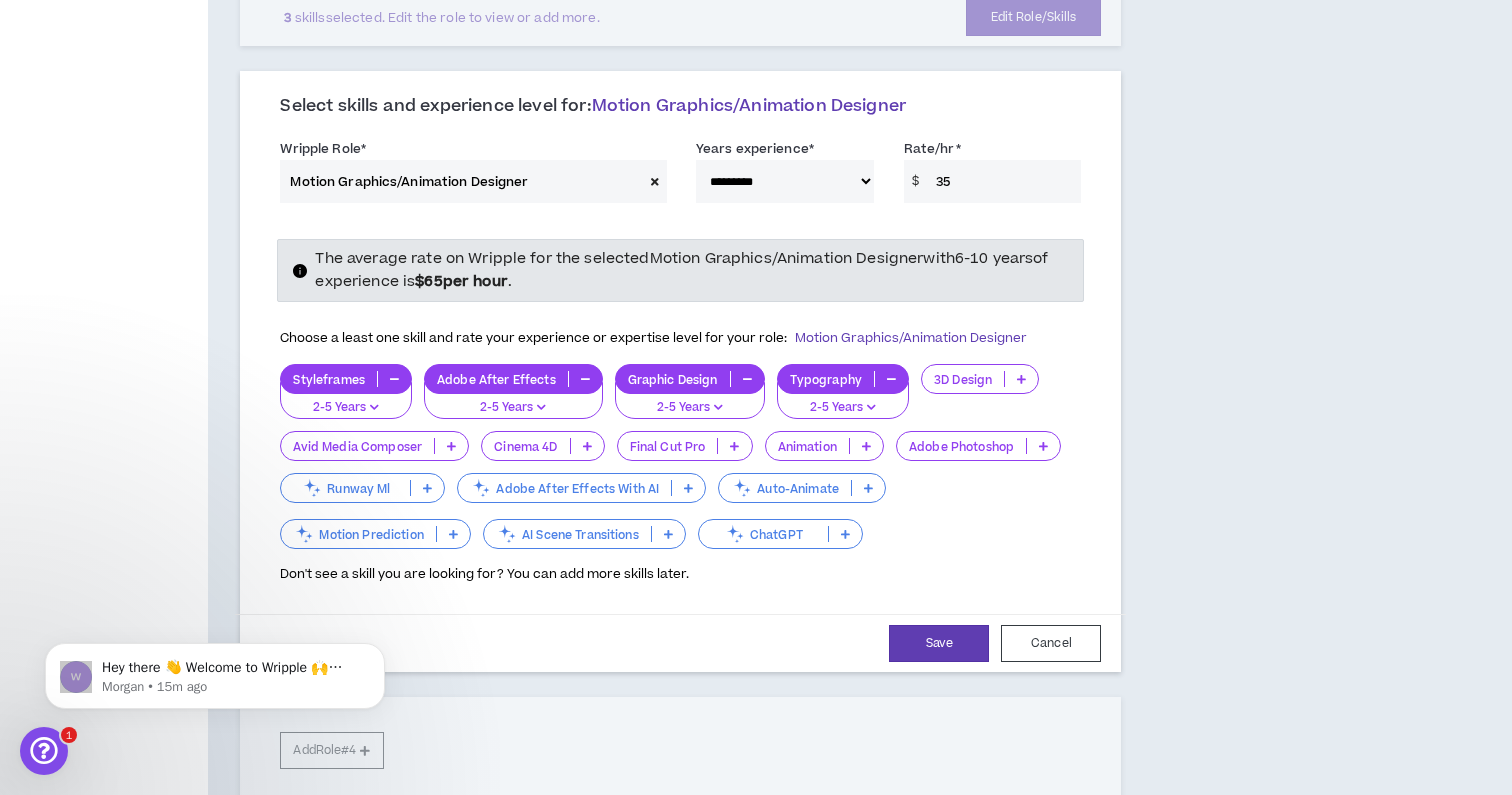 click at bounding box center (1043, 446) 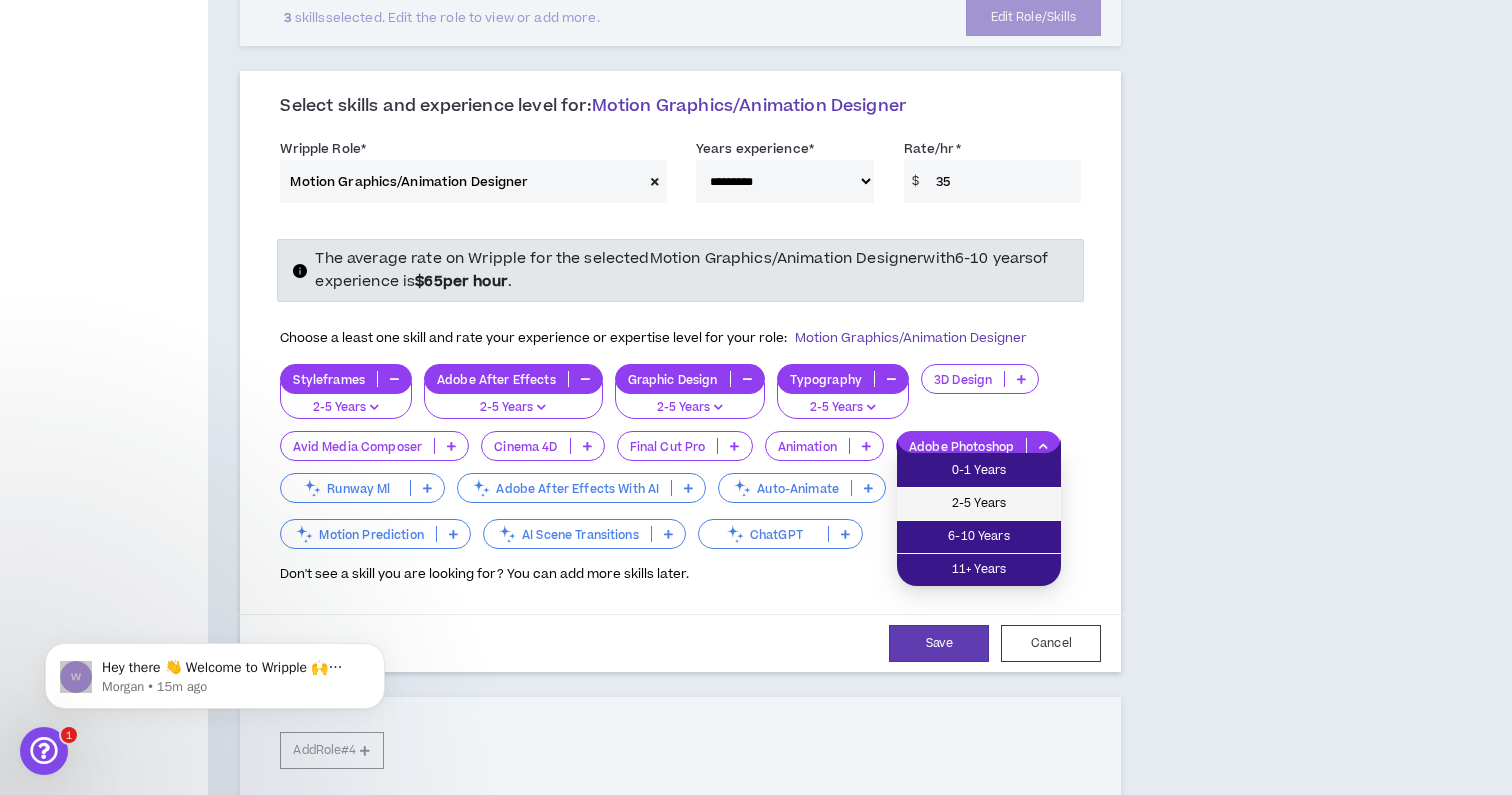 click on "2-5 Years" at bounding box center (979, 504) 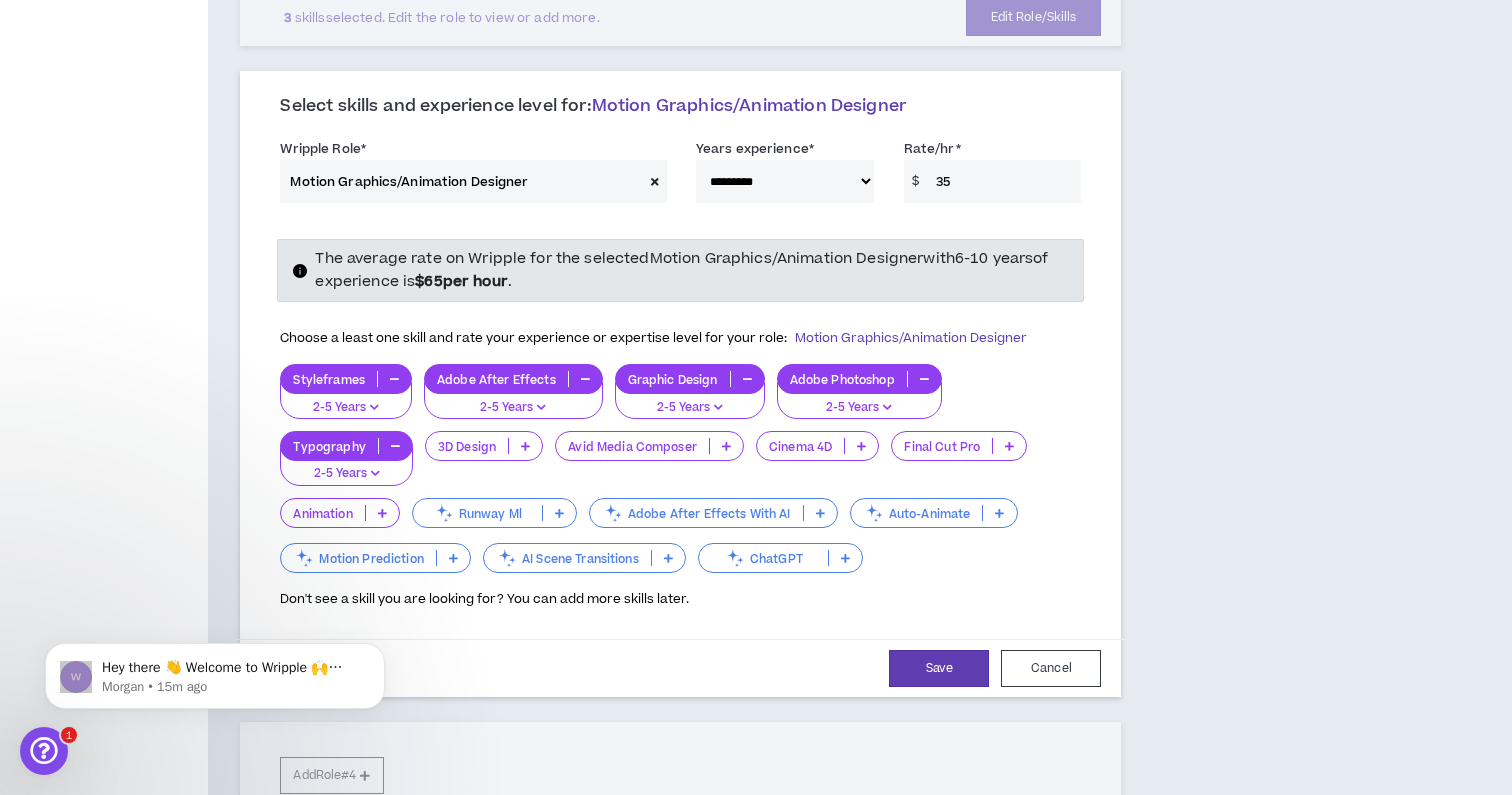 click at bounding box center (382, 513) 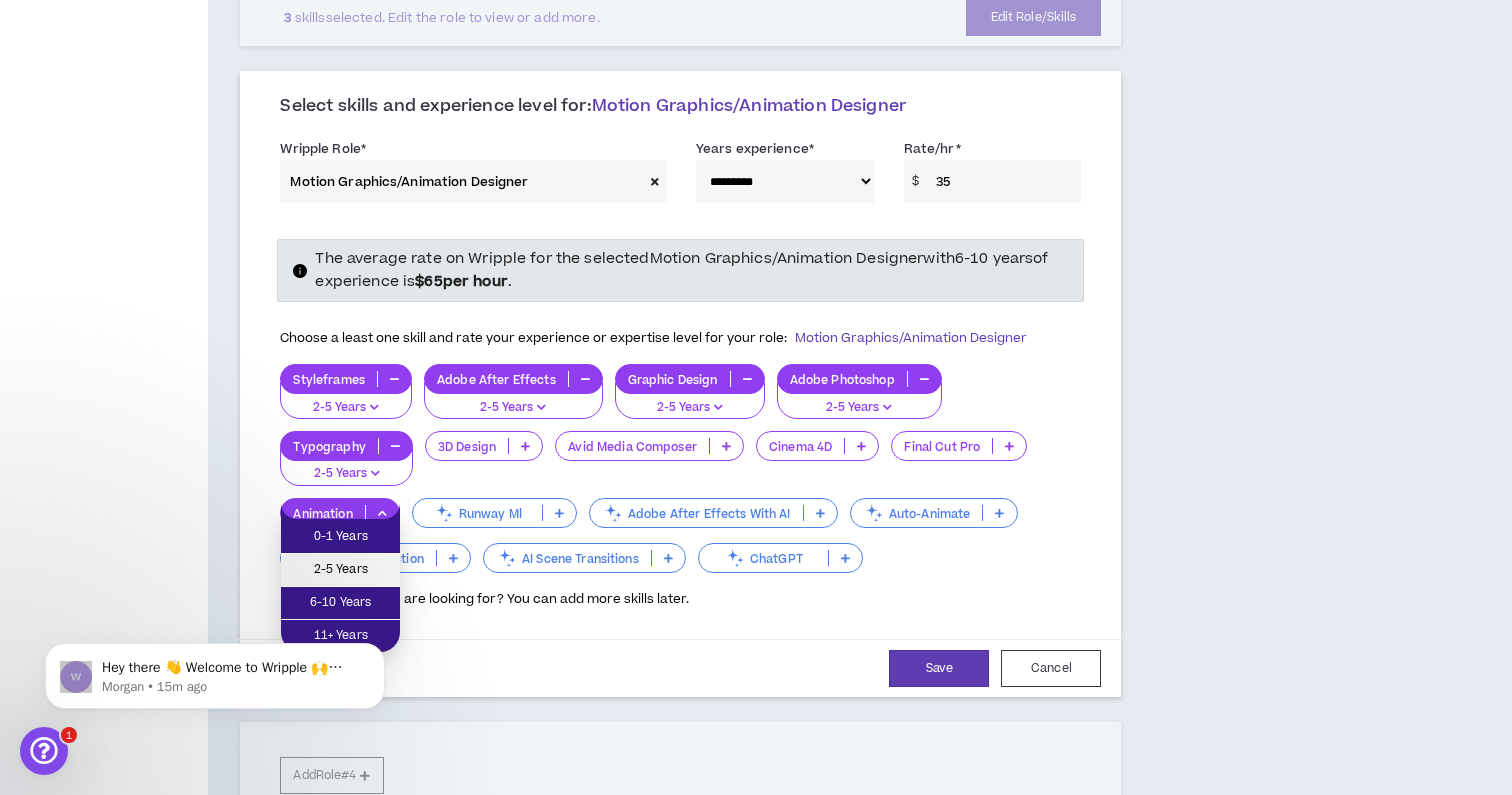 click on "2-5 Years" at bounding box center [340, 570] 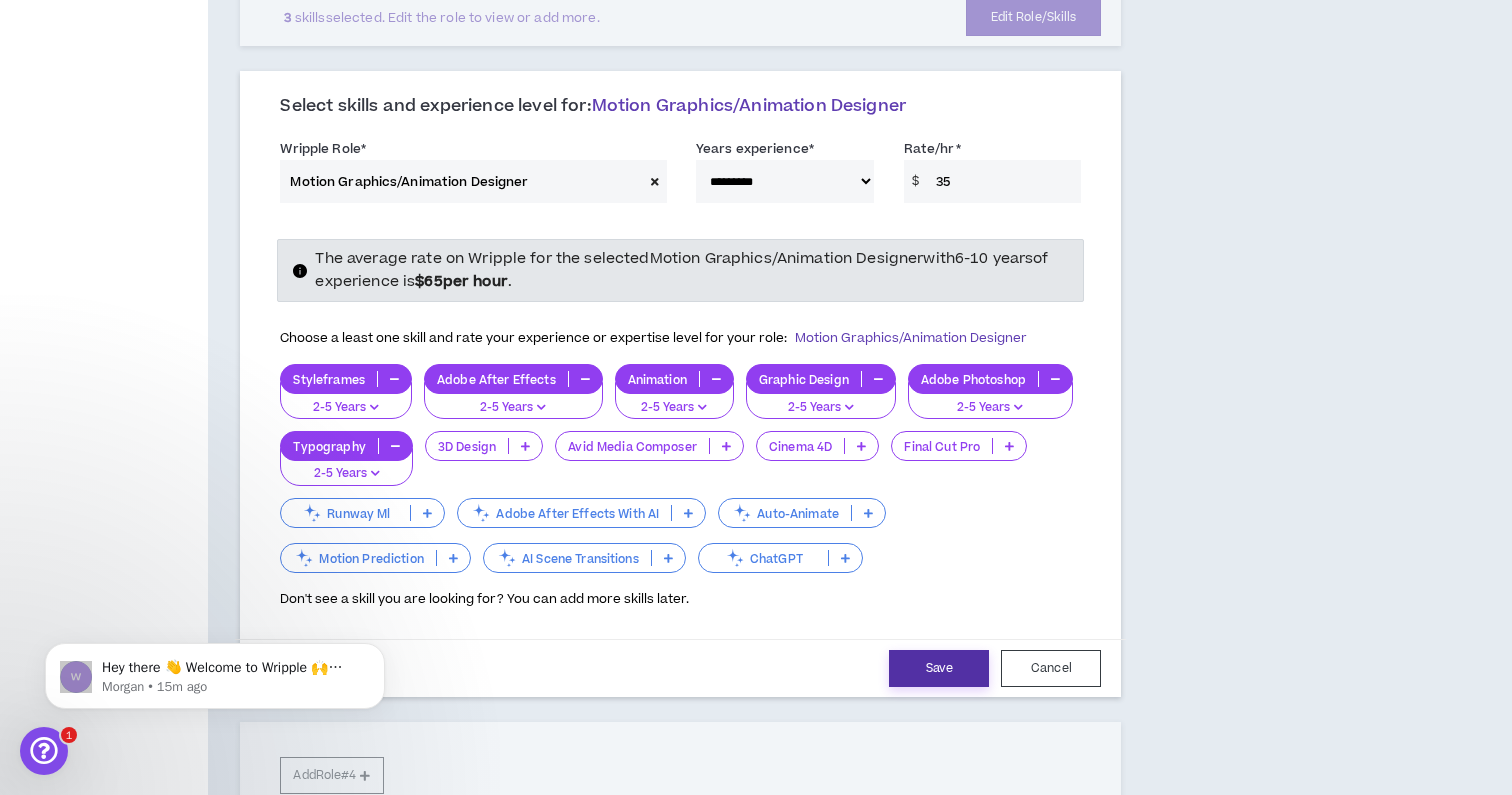 click on "Save" at bounding box center [939, 668] 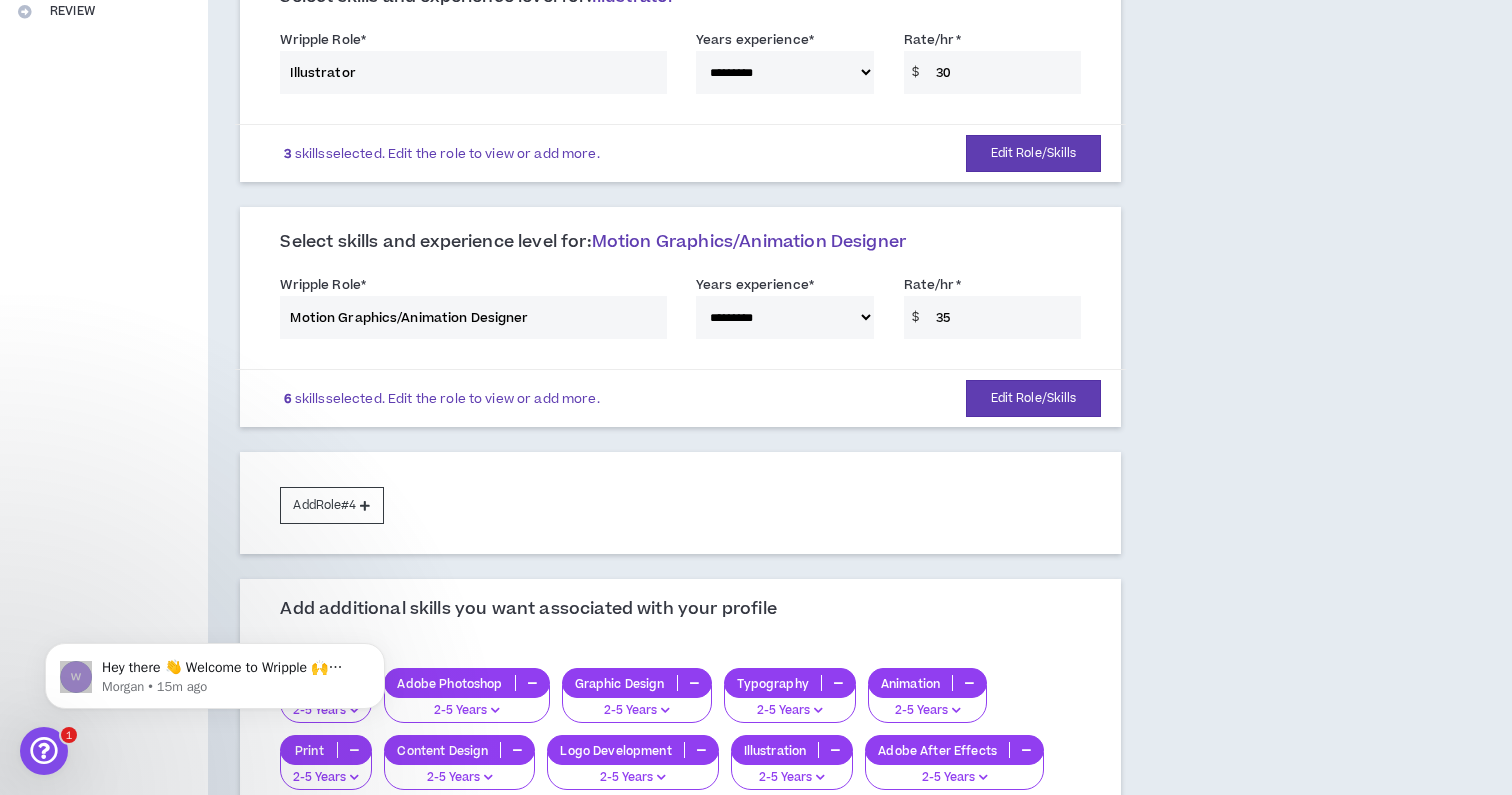 scroll, scrollTop: 539, scrollLeft: 0, axis: vertical 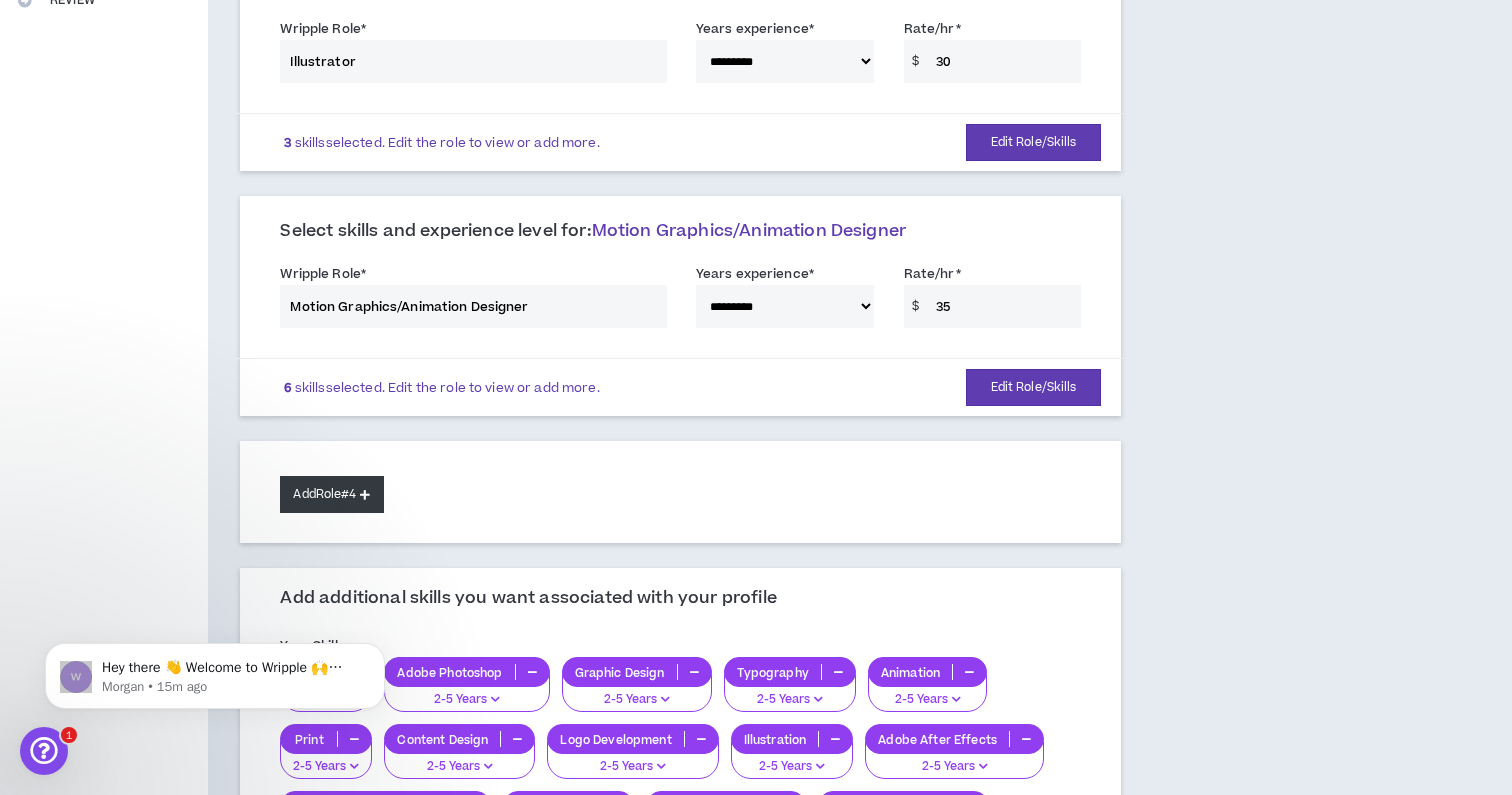 click on "Add  Role  #4" at bounding box center [331, 494] 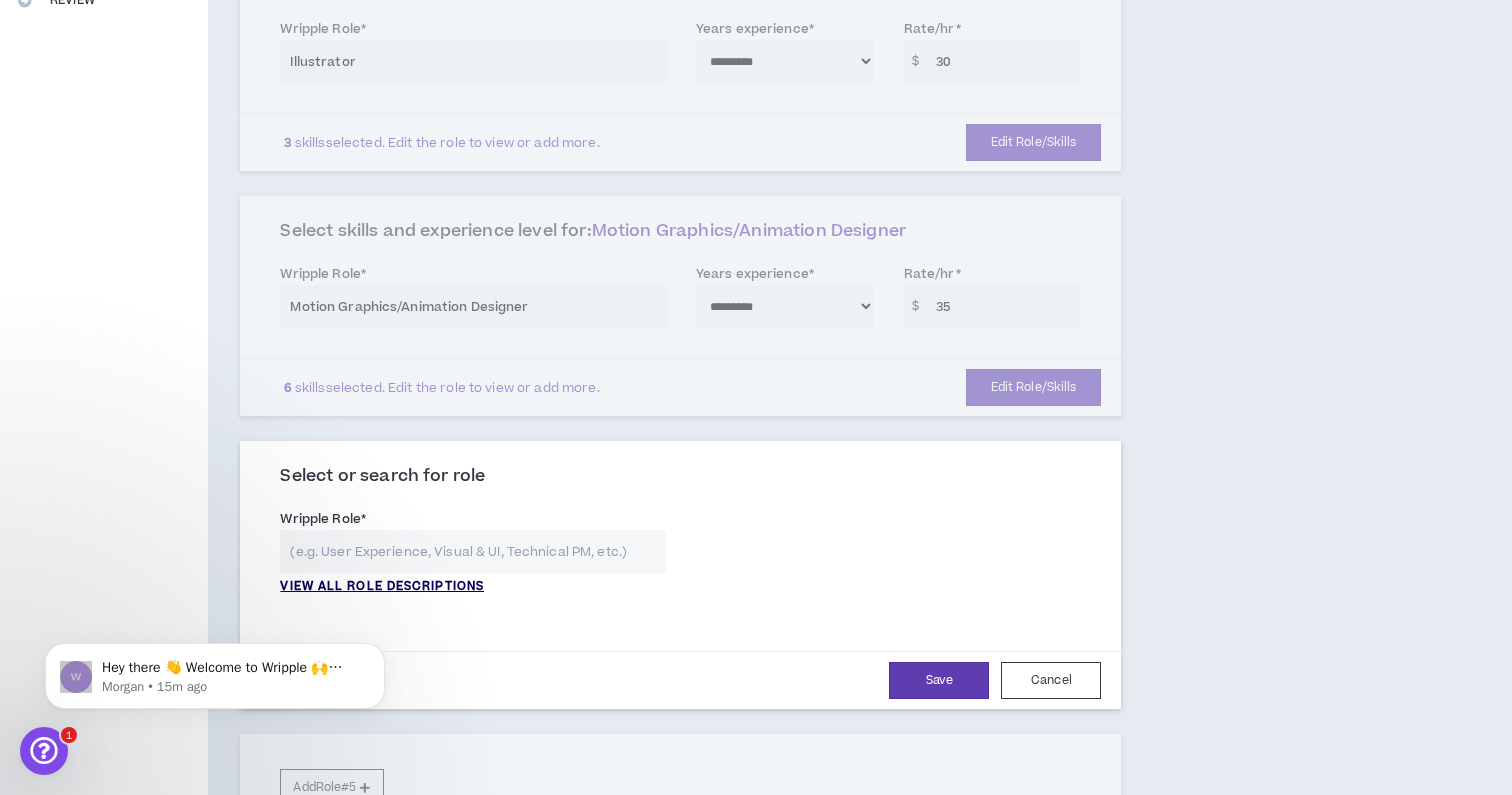 click on "VIEW ALL ROLE DESCRIPTIONS" at bounding box center [382, 587] 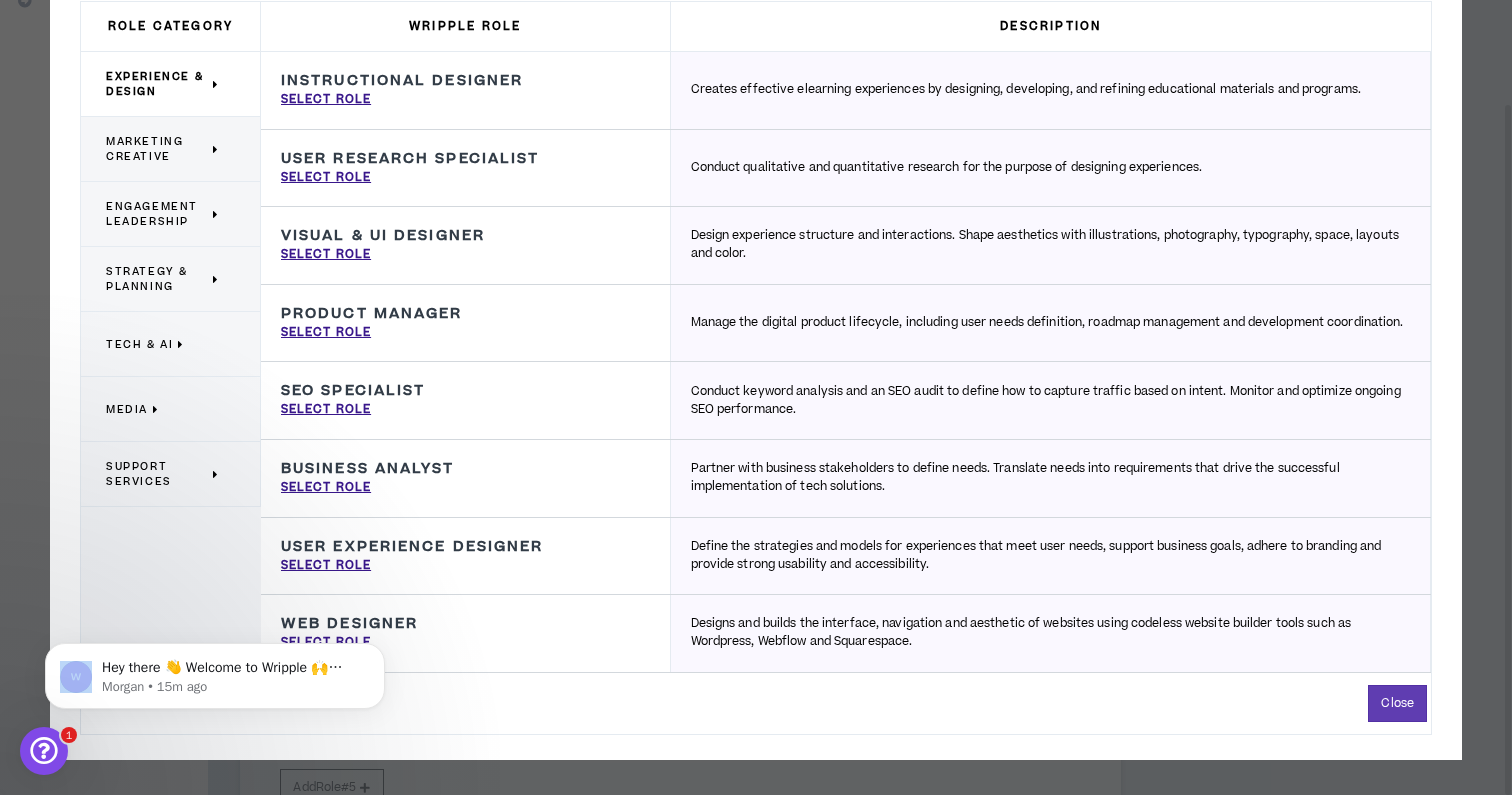 click on "Hey there 👋 Welcome to Wripple 🙌 Take a look around! If you have any questions, just reply to this message. Morgan Morgan • 15m ago" at bounding box center (215, 671) 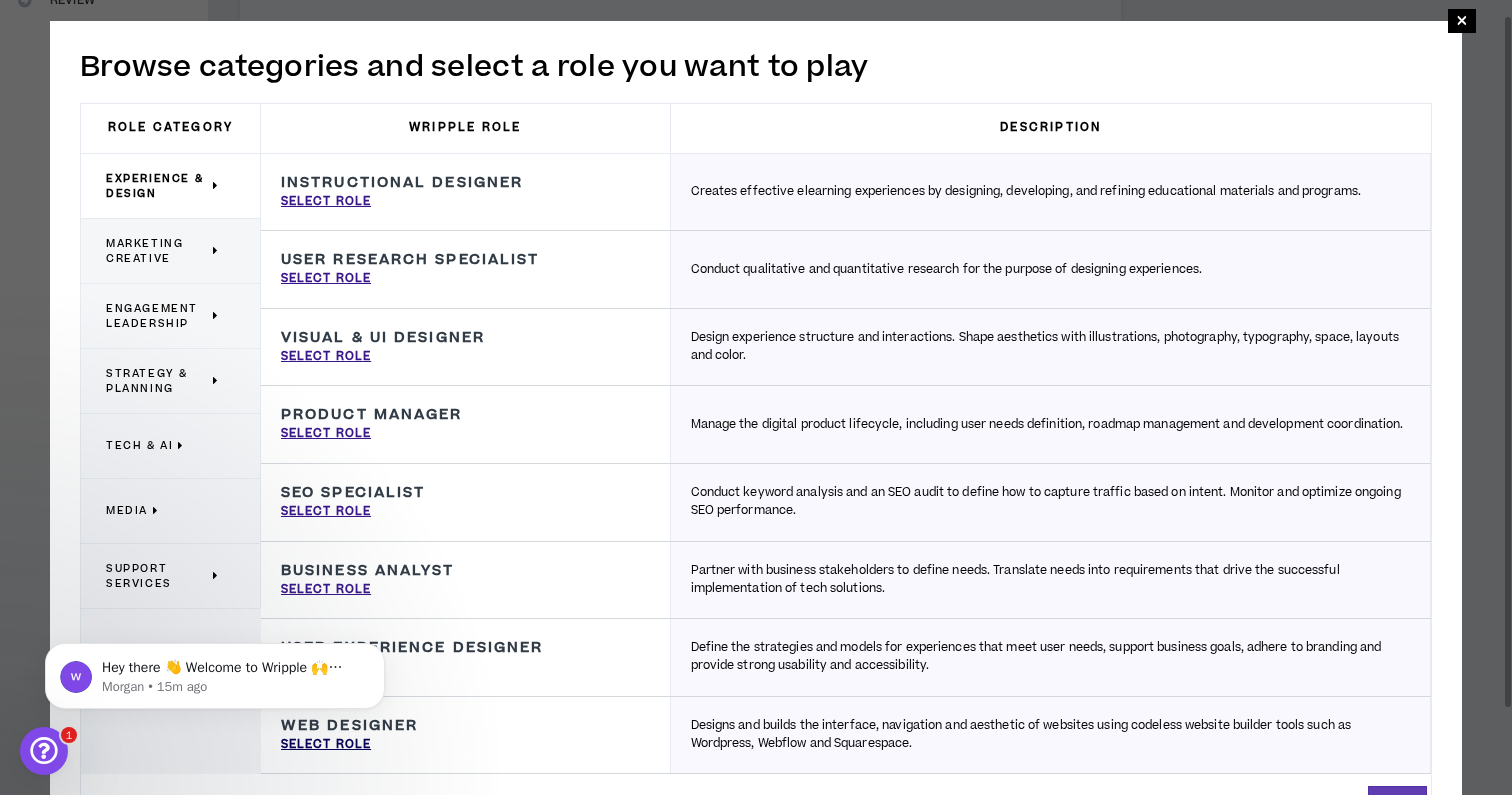 click on "Select Role" at bounding box center [326, 745] 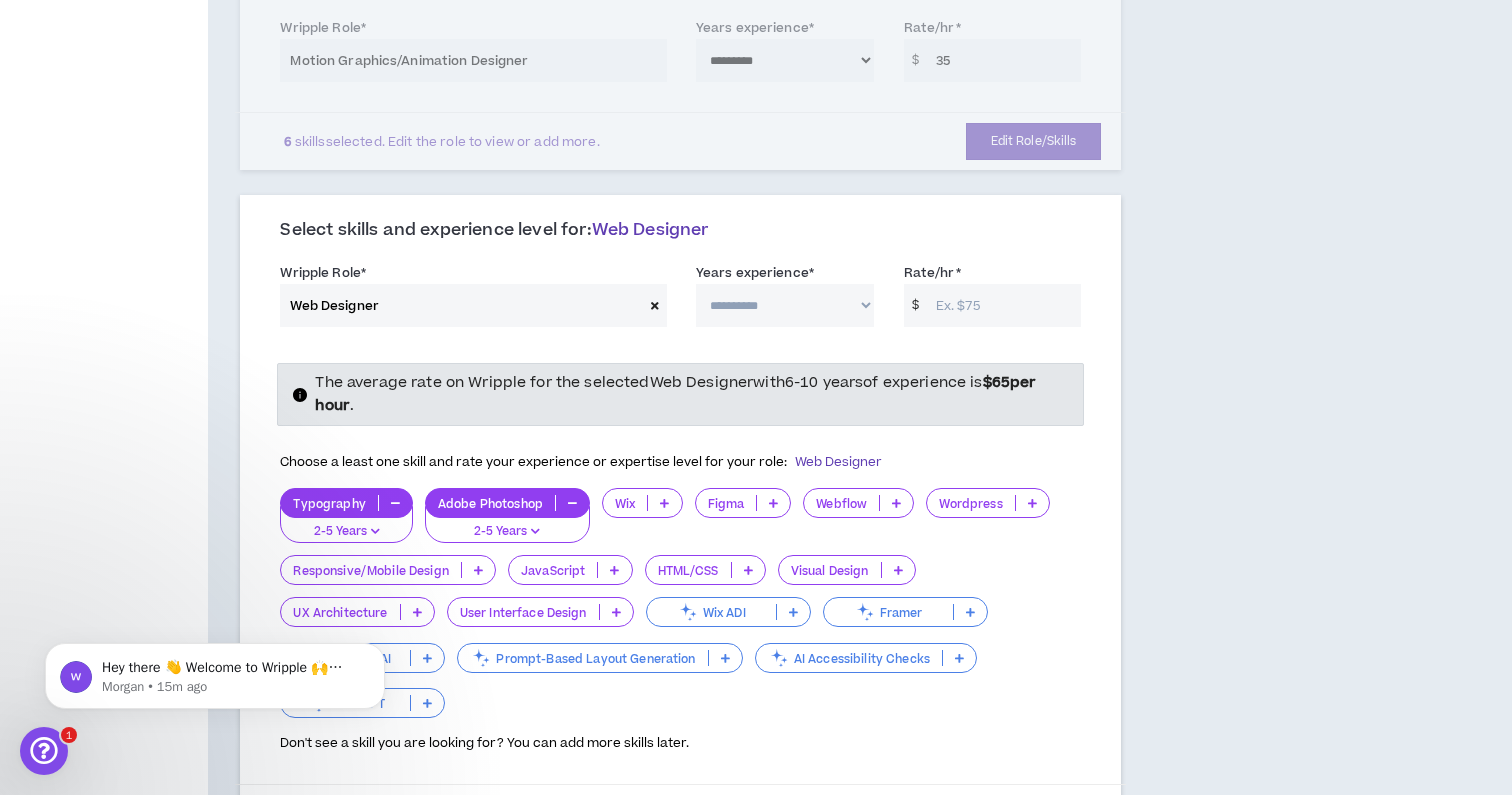 scroll, scrollTop: 800, scrollLeft: 0, axis: vertical 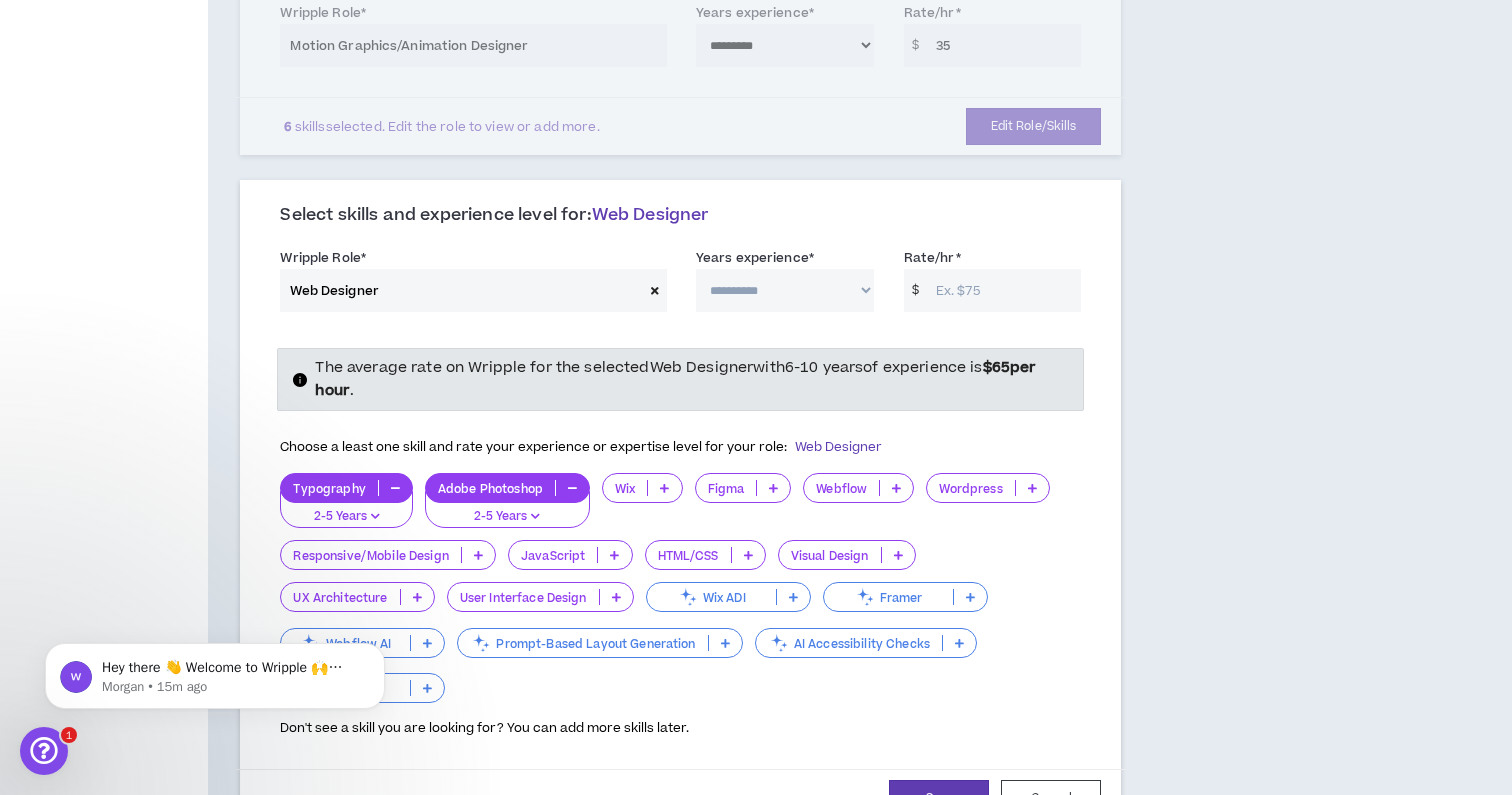 click at bounding box center [1032, 488] 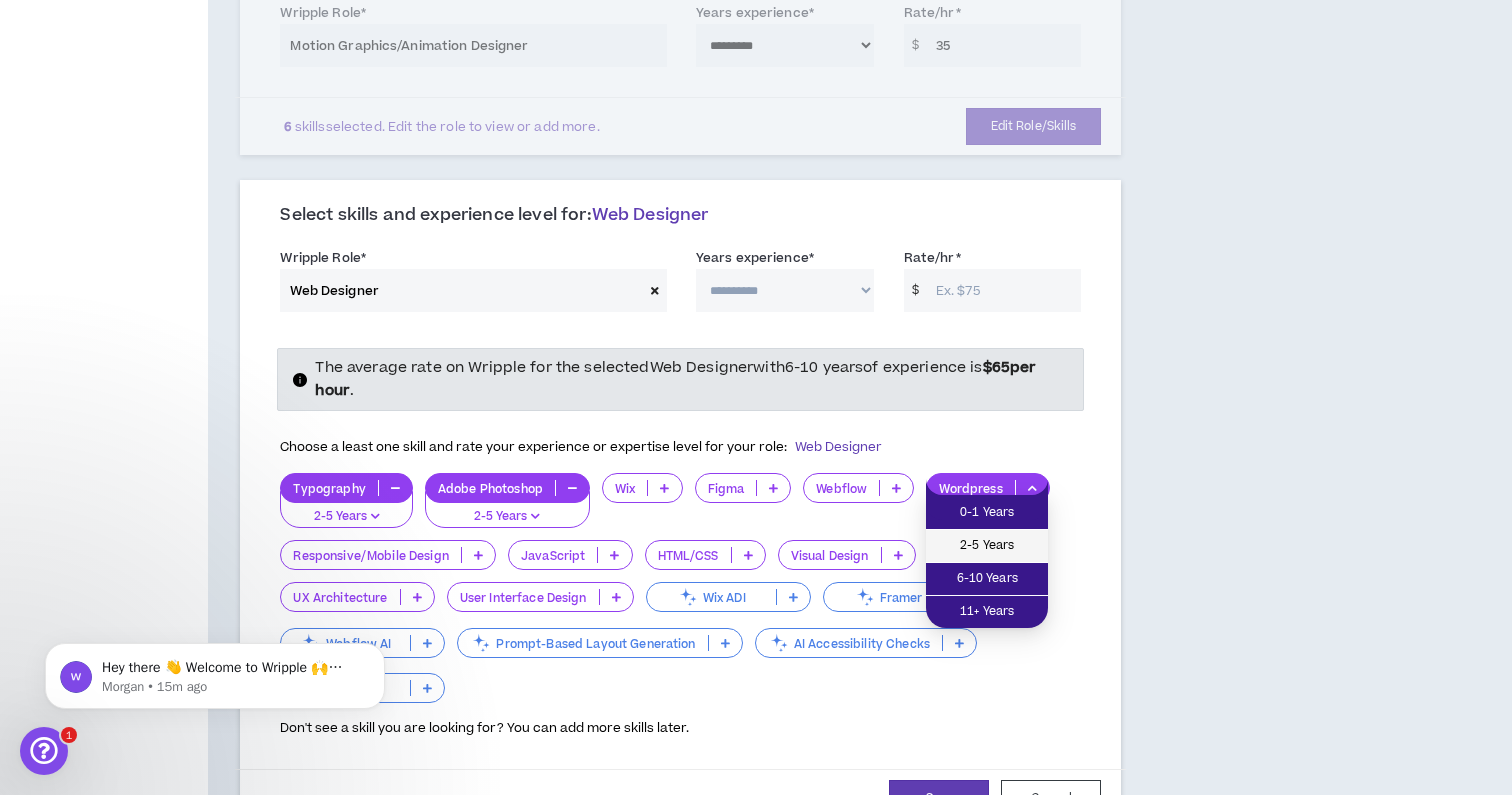 click on "2-5 Years" at bounding box center (987, 546) 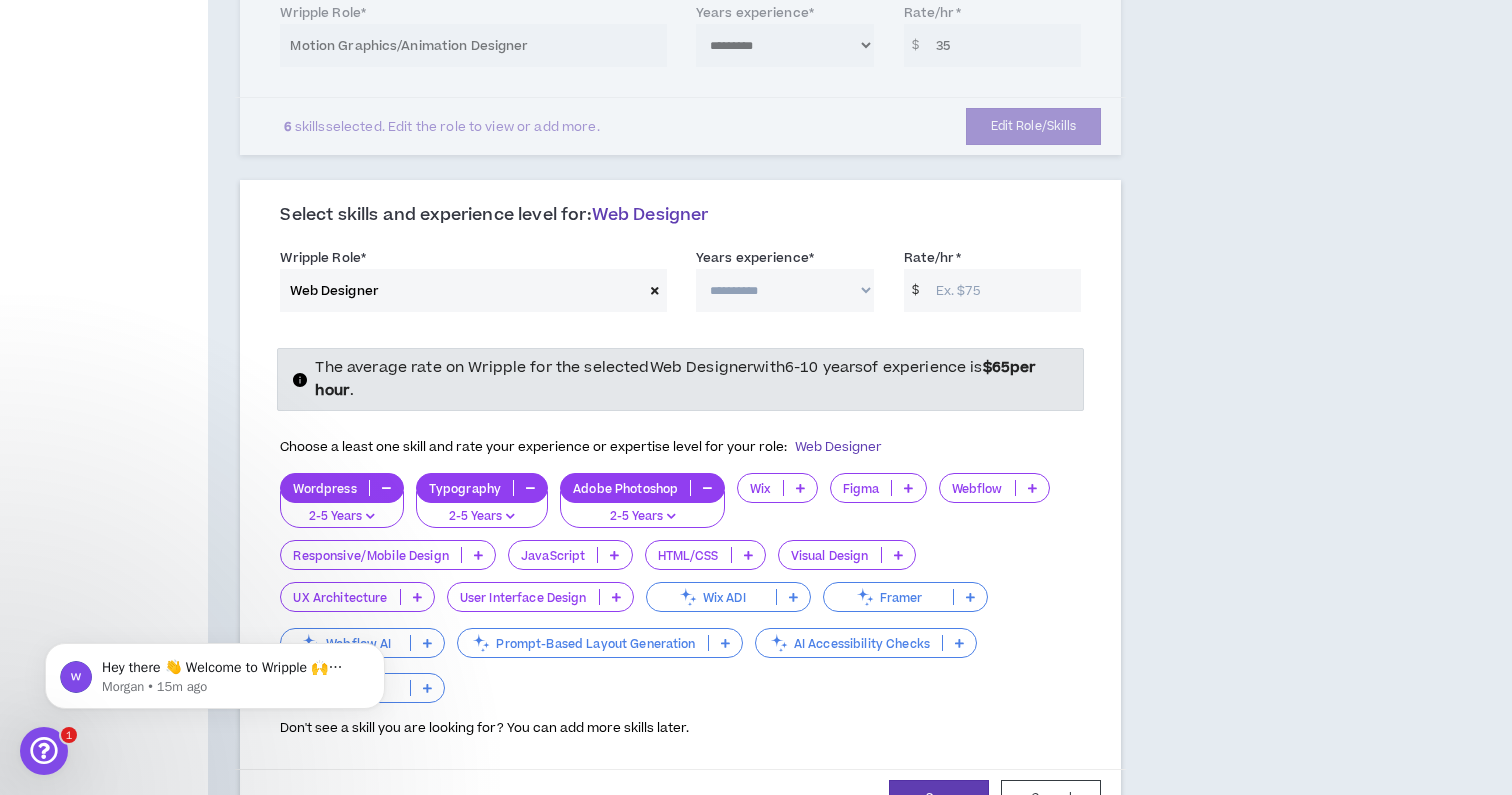 click at bounding box center [800, 488] 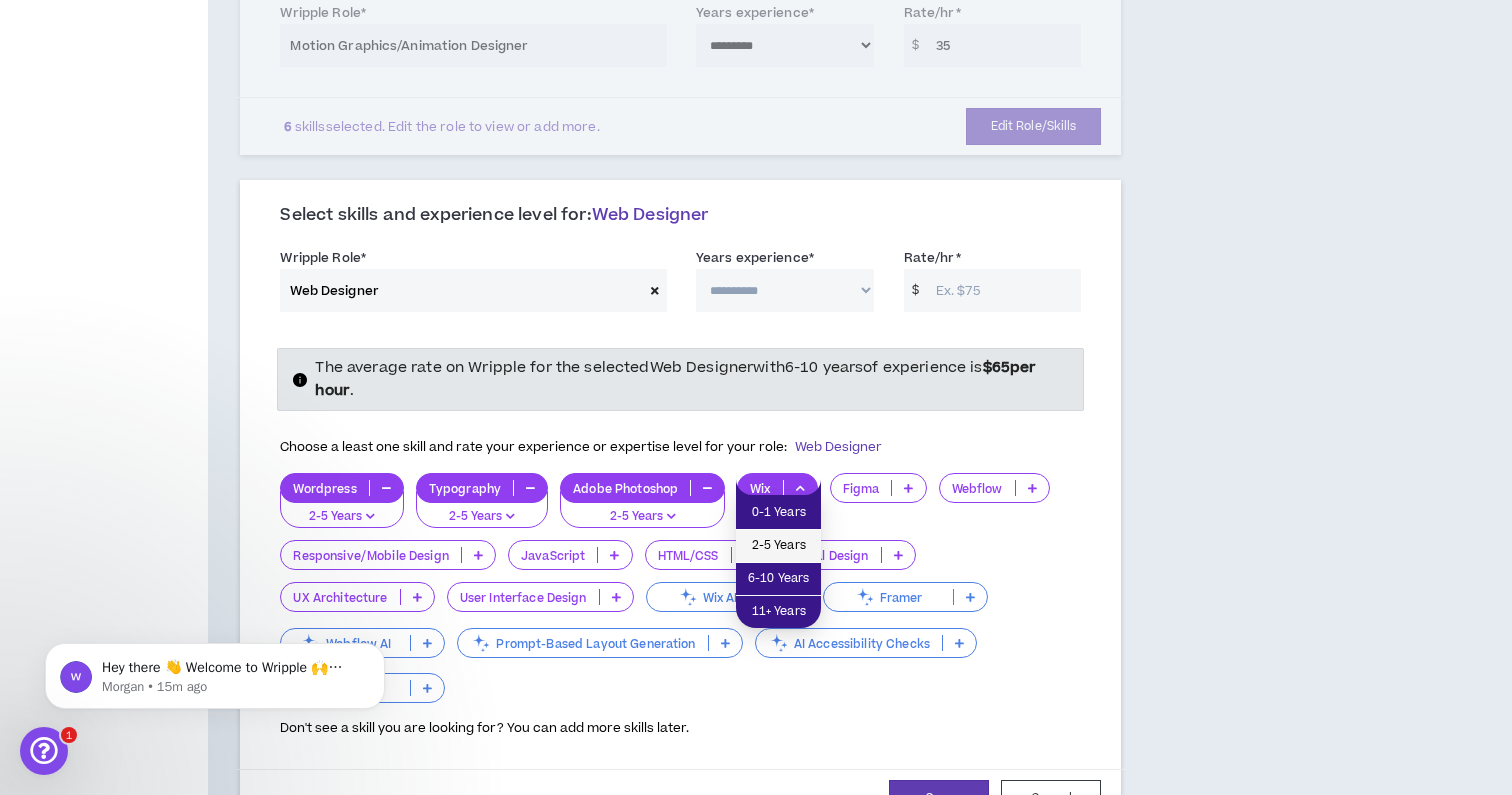 click on "2-5 Years" at bounding box center [778, 546] 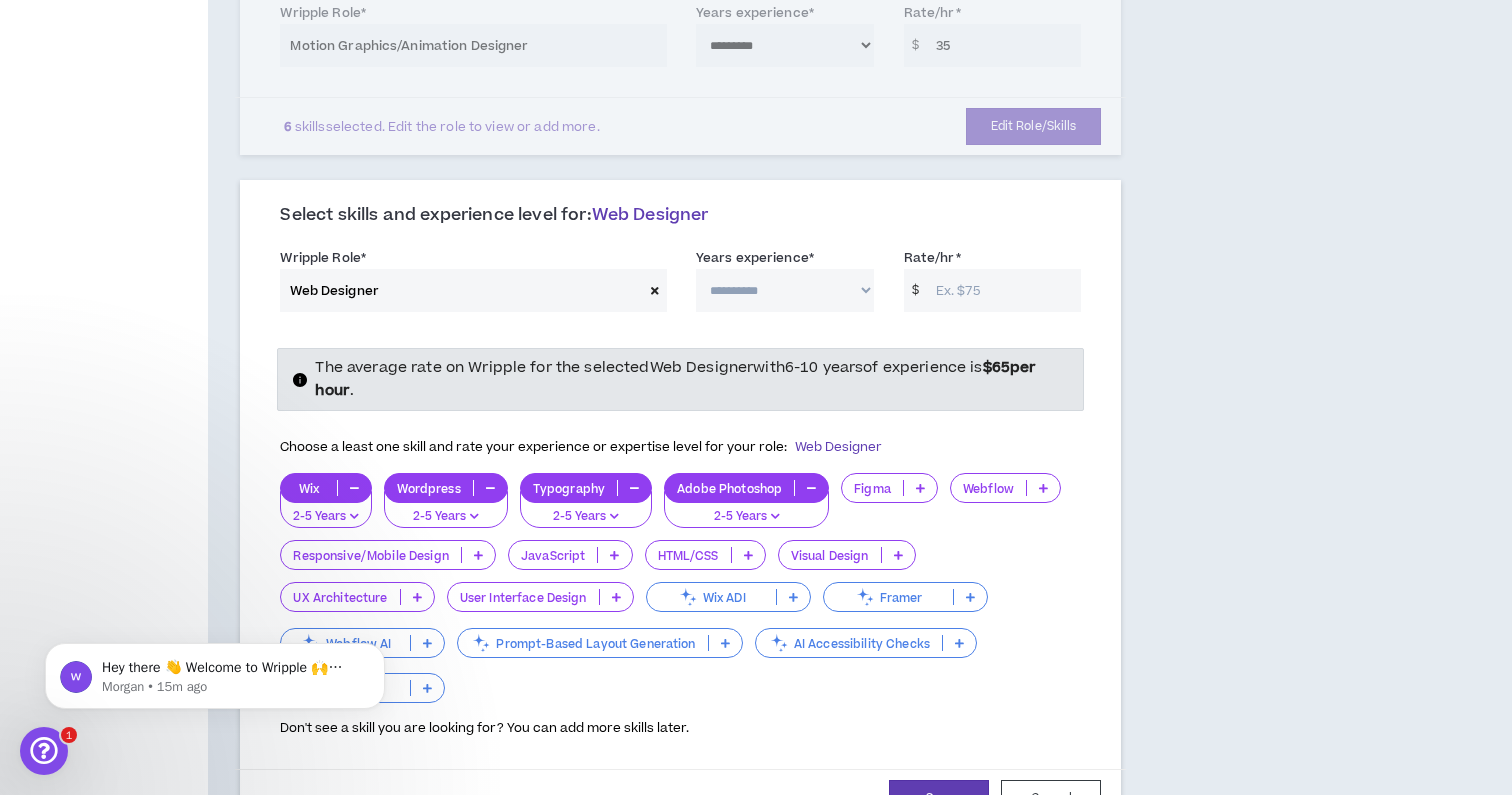 click at bounding box center [898, 555] 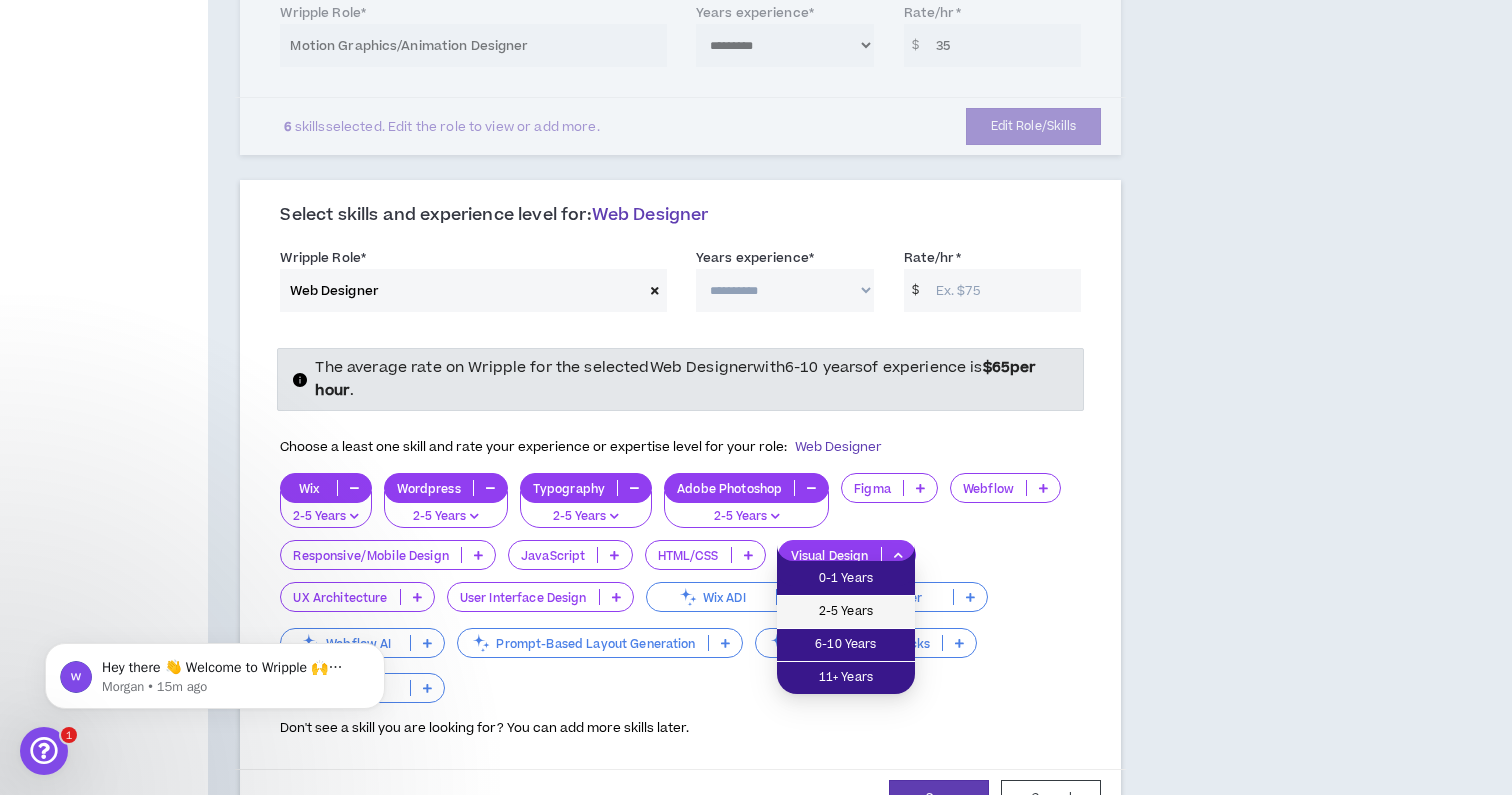 click on "2-5 Years" at bounding box center (846, 612) 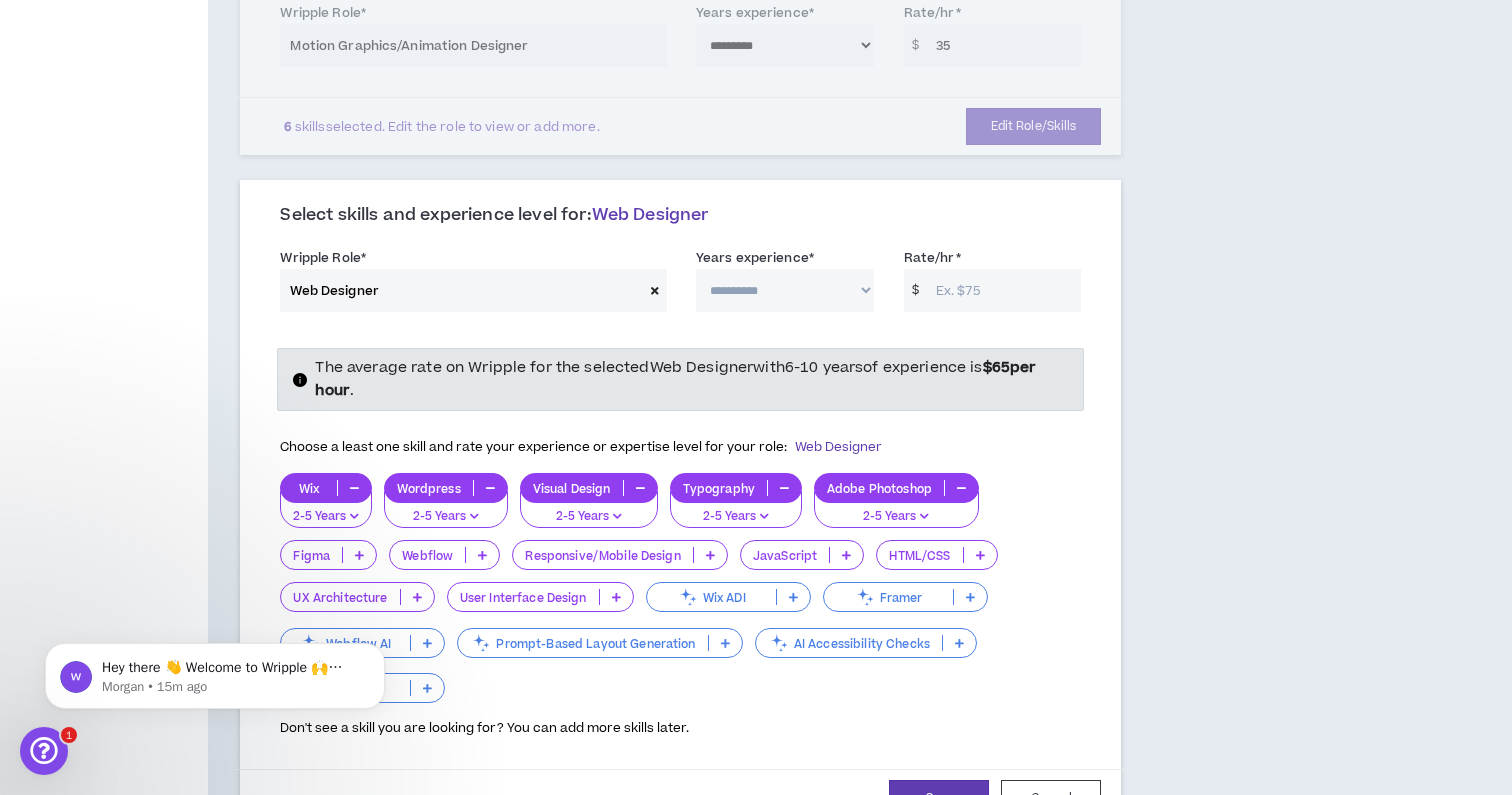 click at bounding box center (616, 597) 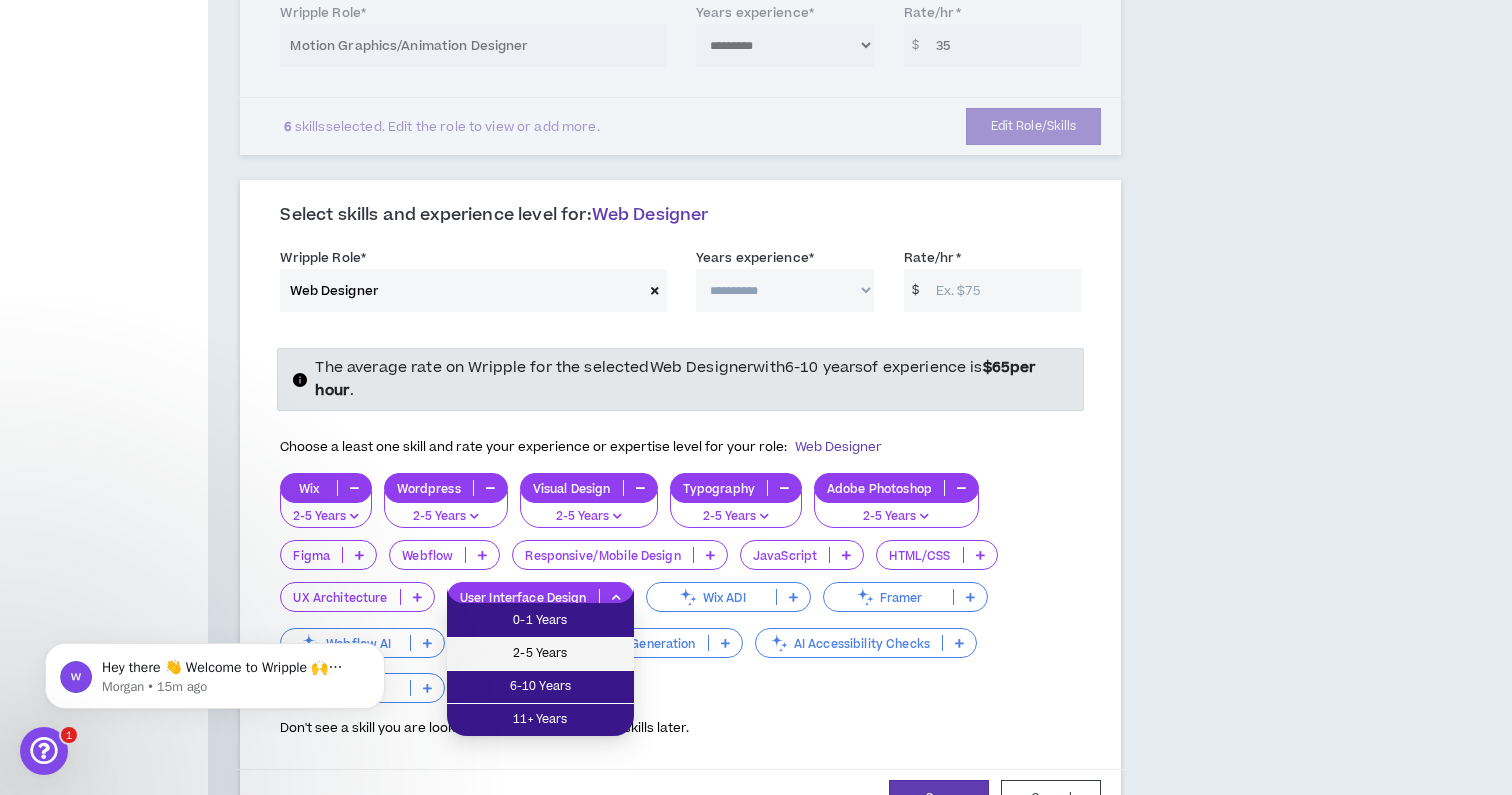 click on "2-5 Years" at bounding box center [540, 654] 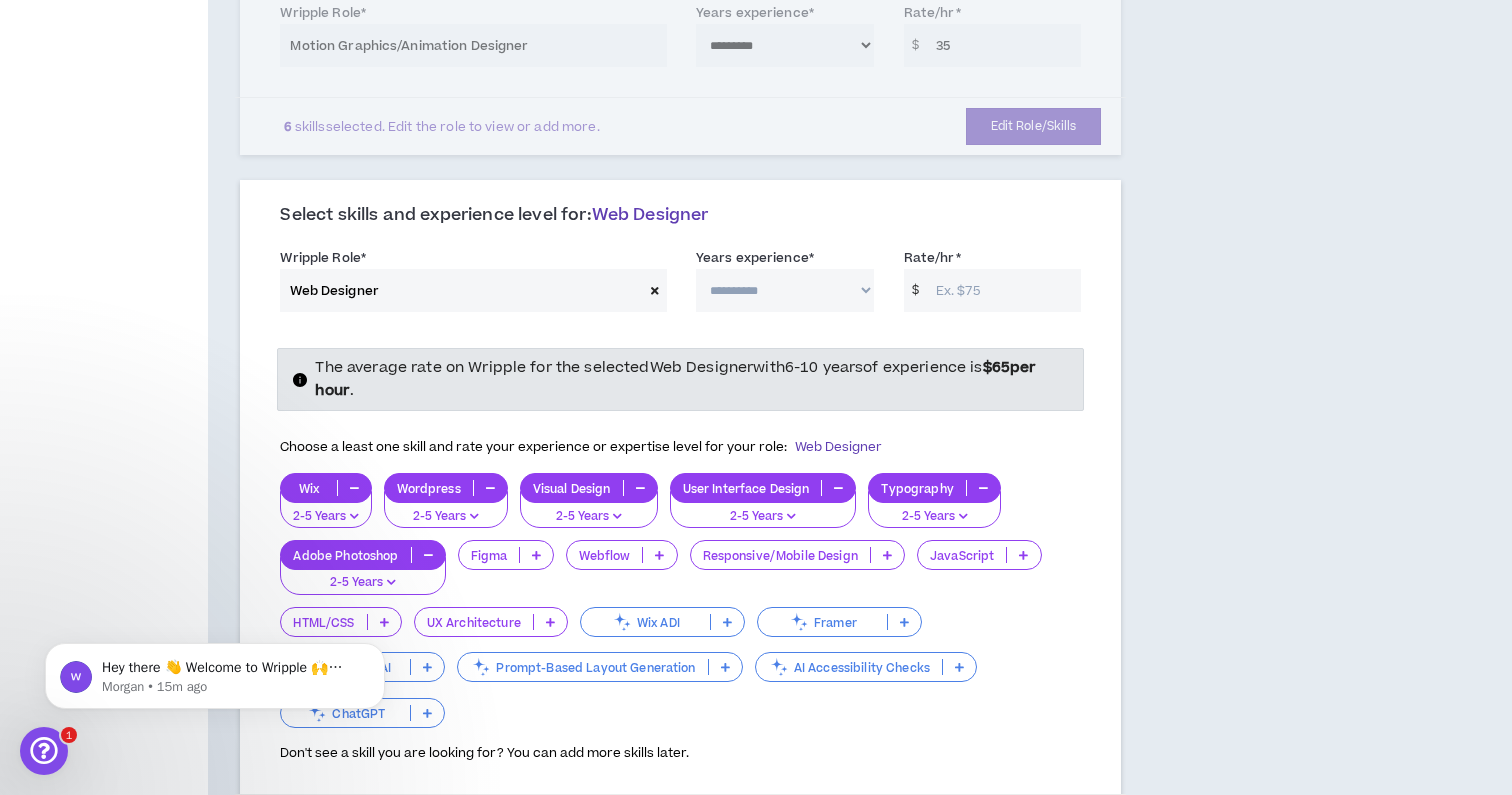 click on "**********" at bounding box center (785, 290) 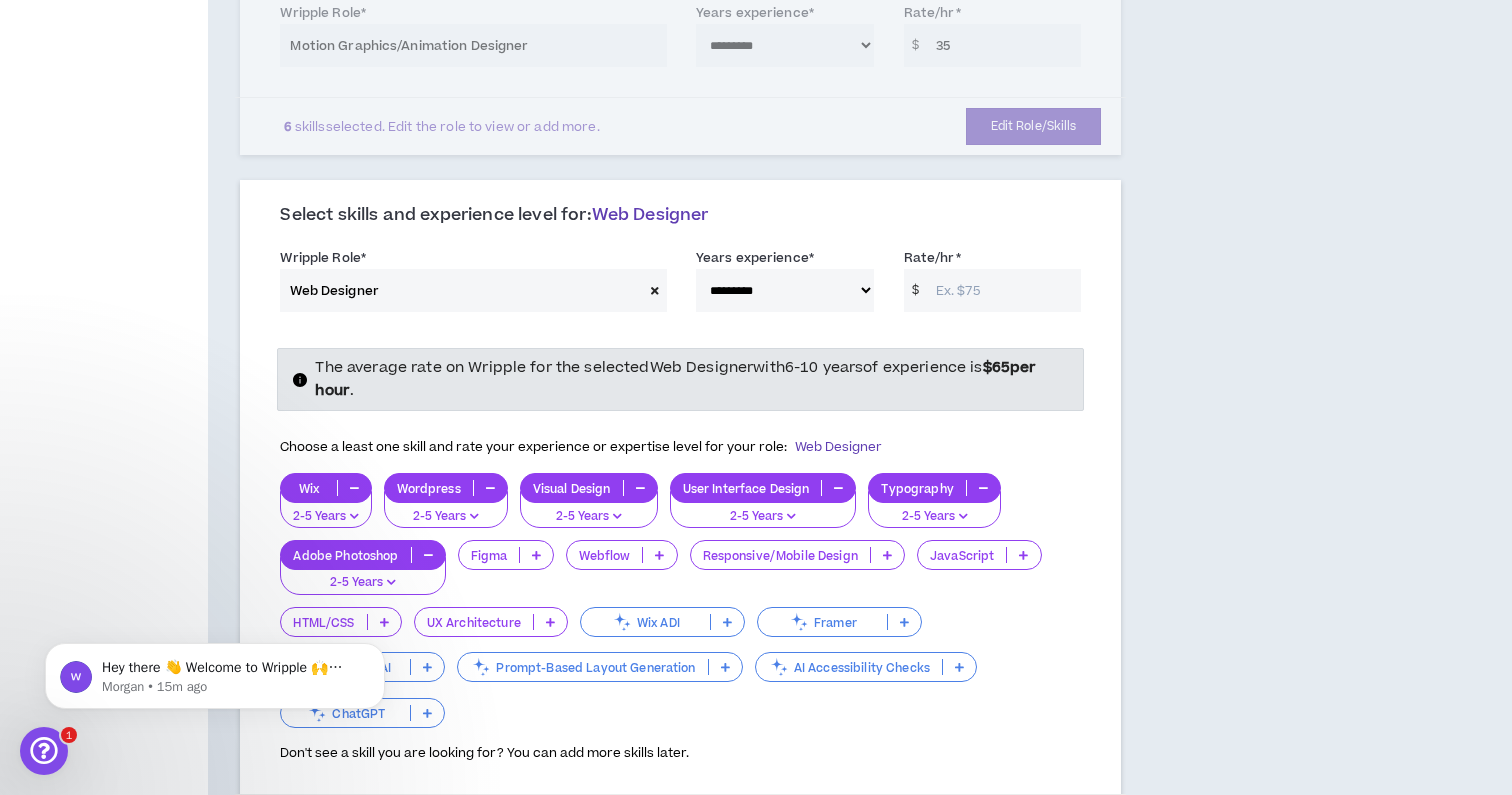 click on "Rate/hr  *" at bounding box center (1004, 290) 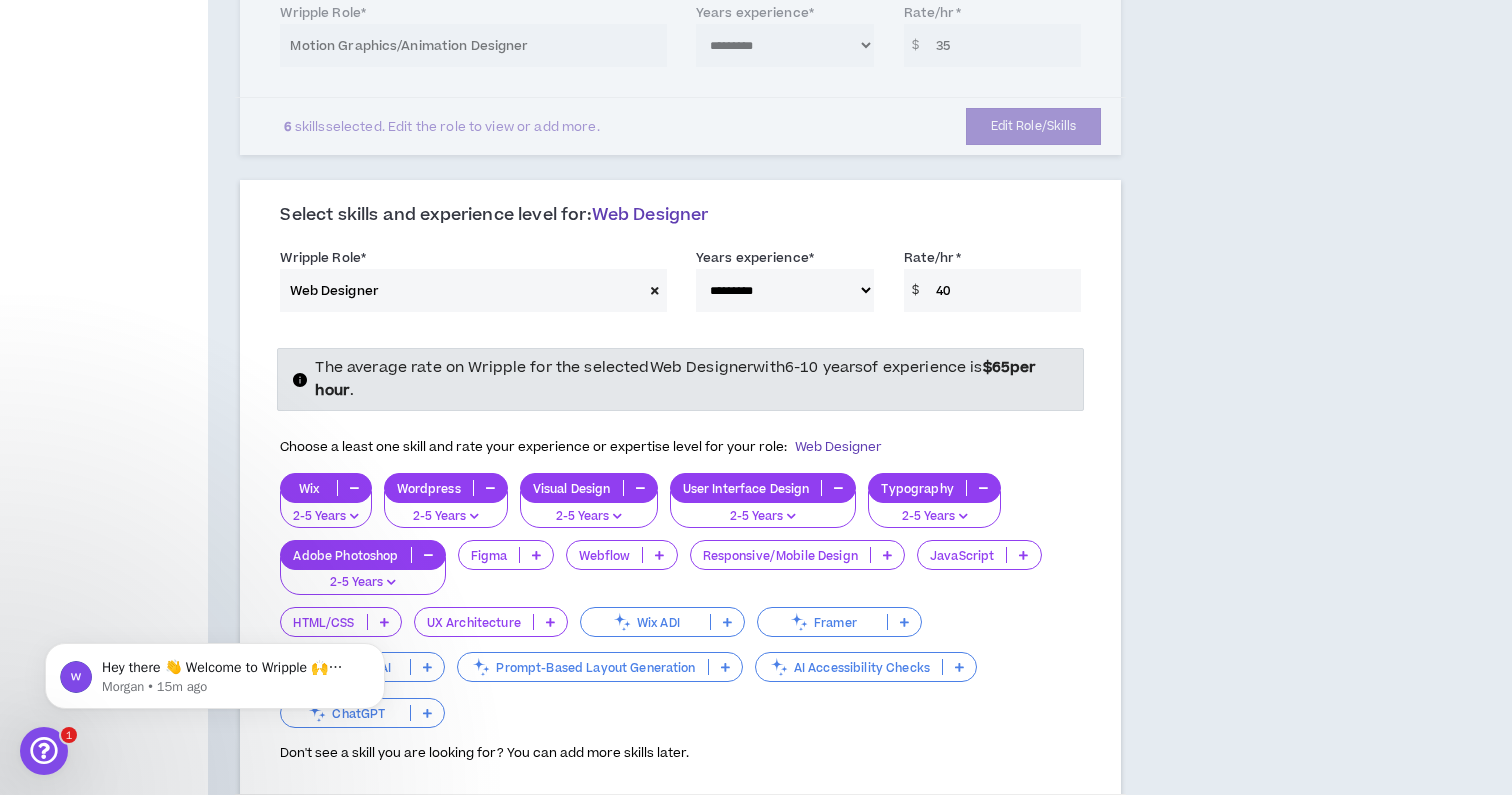 type on "40" 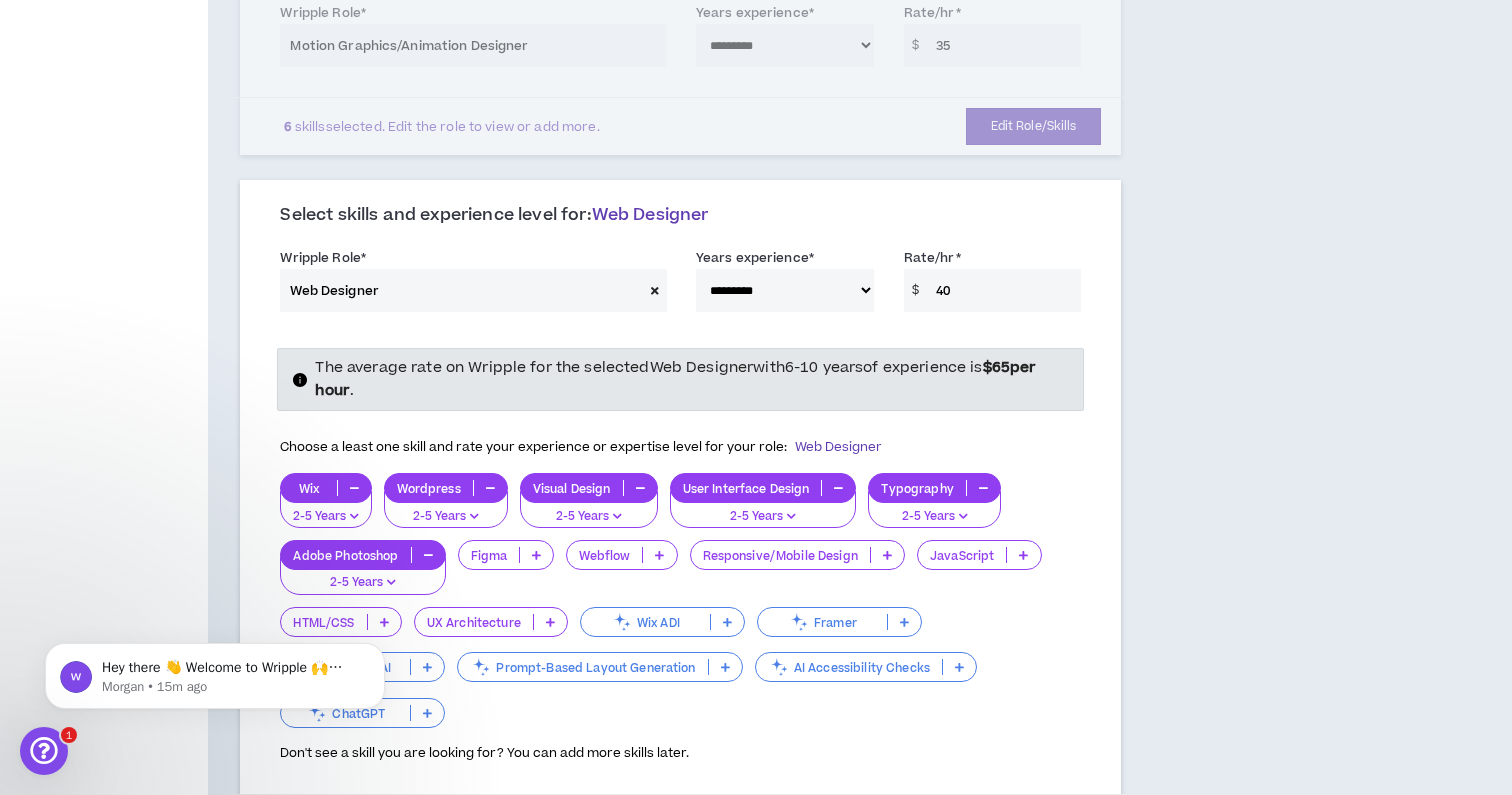click on "**********" at bounding box center [775, 482] 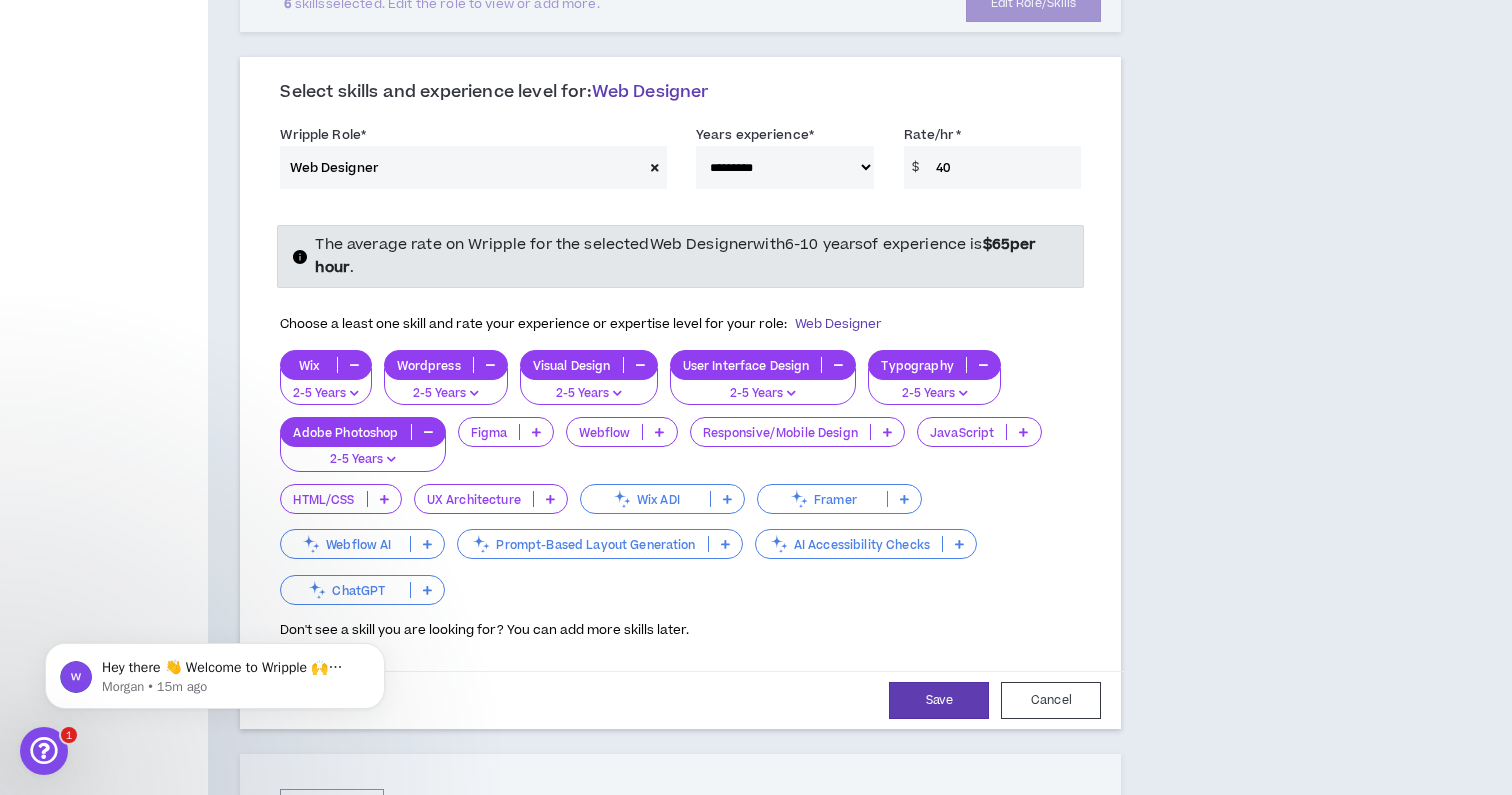 scroll, scrollTop: 939, scrollLeft: 0, axis: vertical 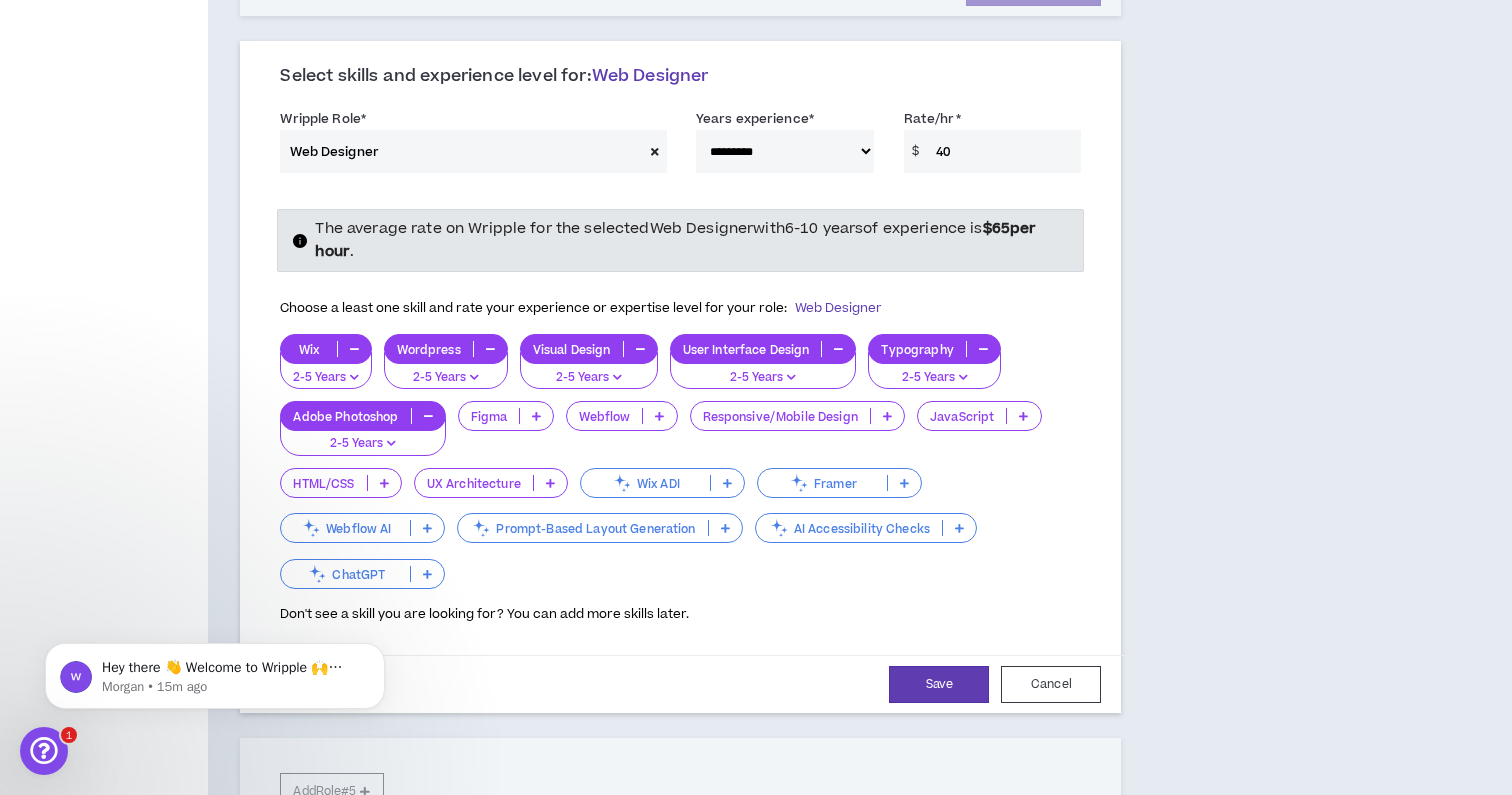 click at bounding box center [887, 416] 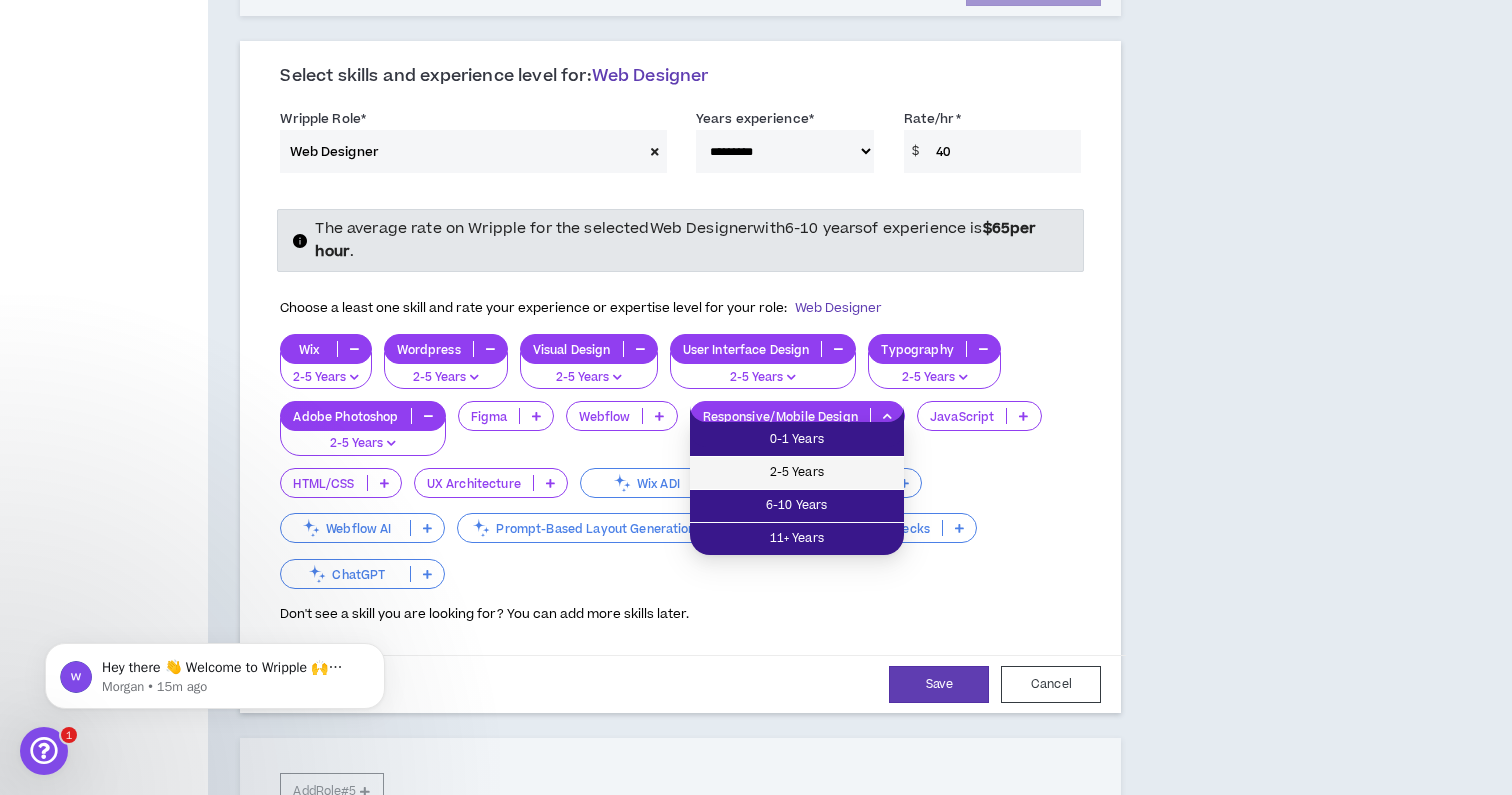 click on "2-5 Years" at bounding box center (797, 473) 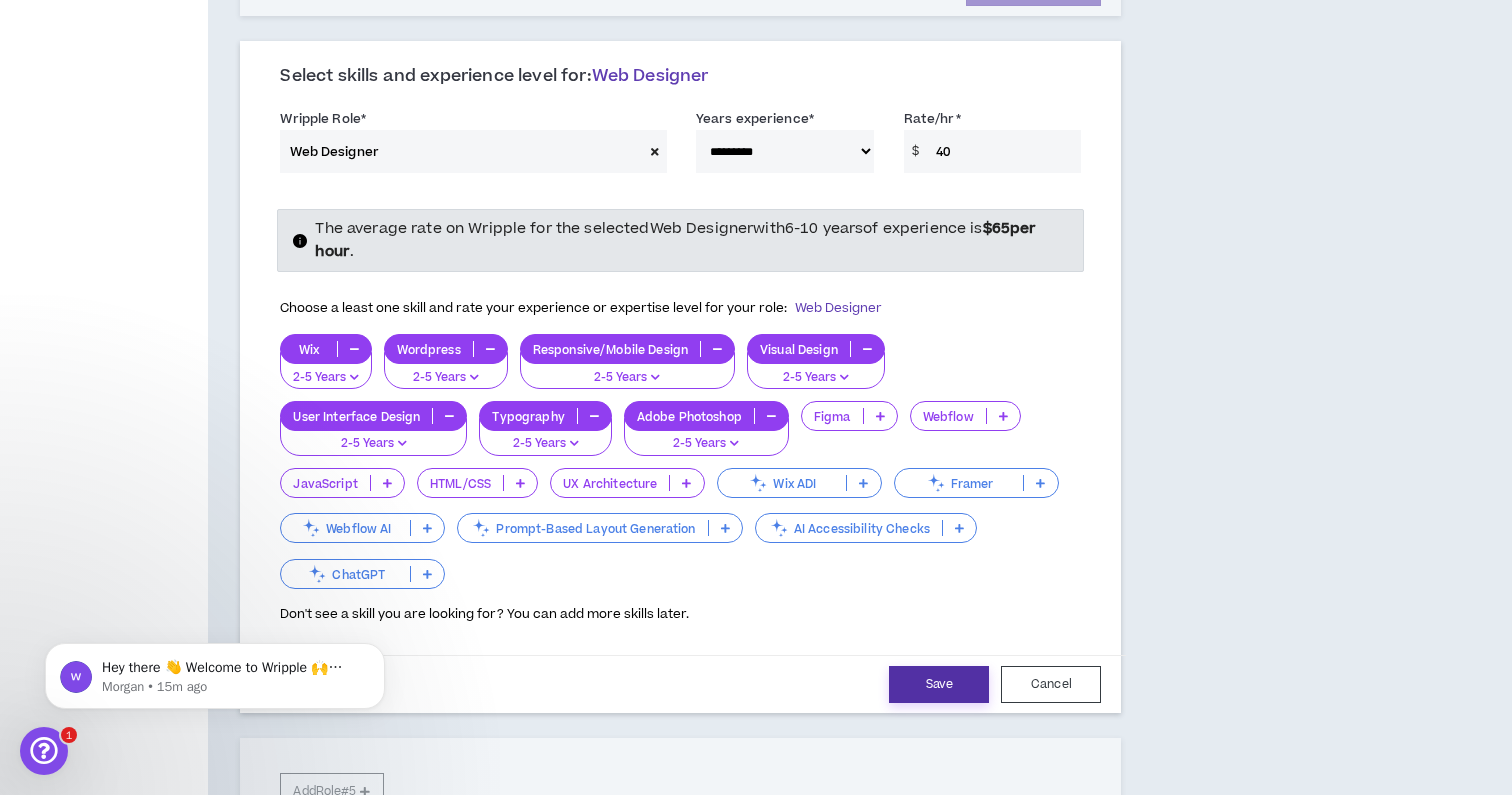 click on "Save" at bounding box center (939, 684) 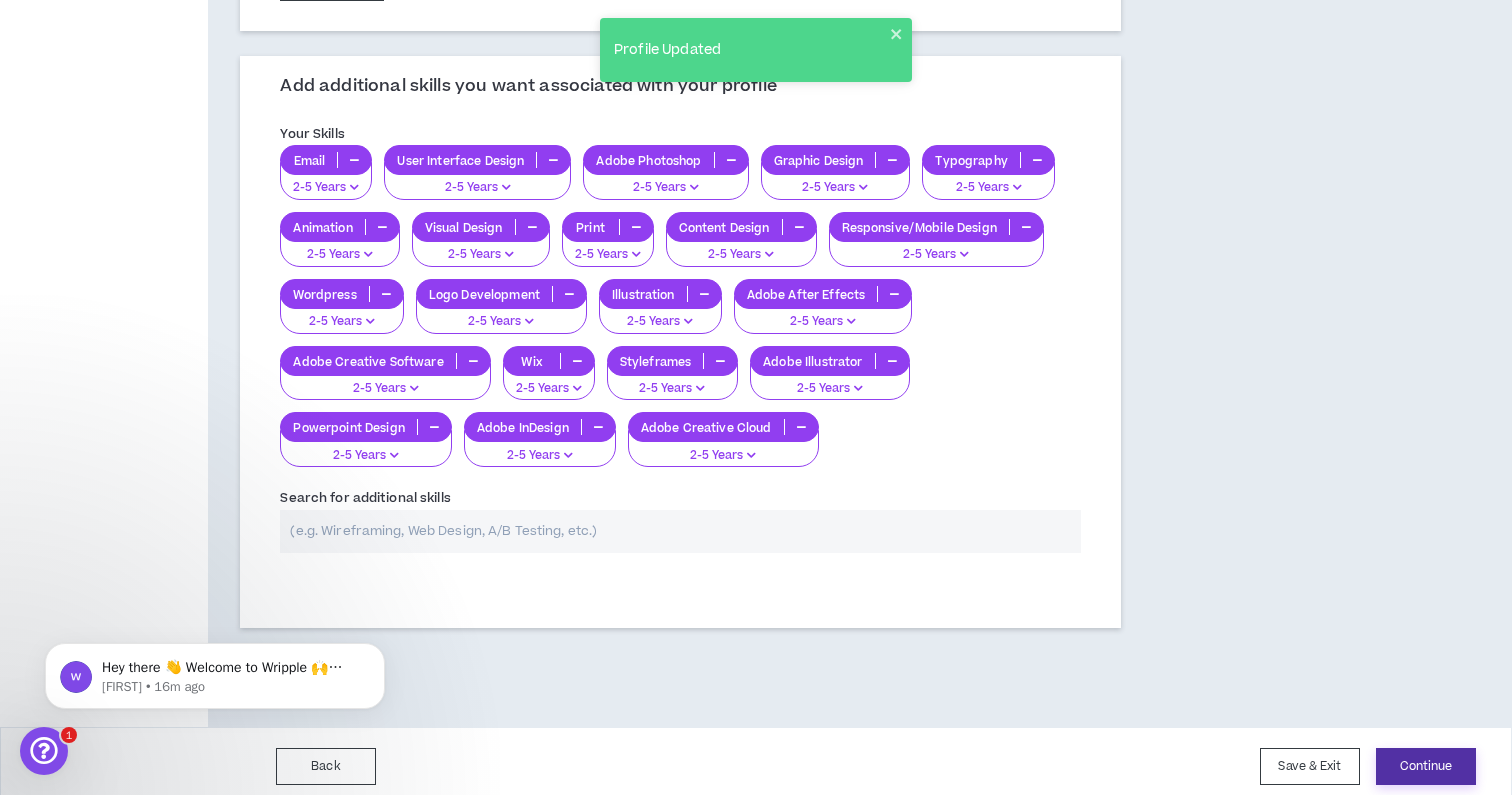 scroll, scrollTop: 1295, scrollLeft: 0, axis: vertical 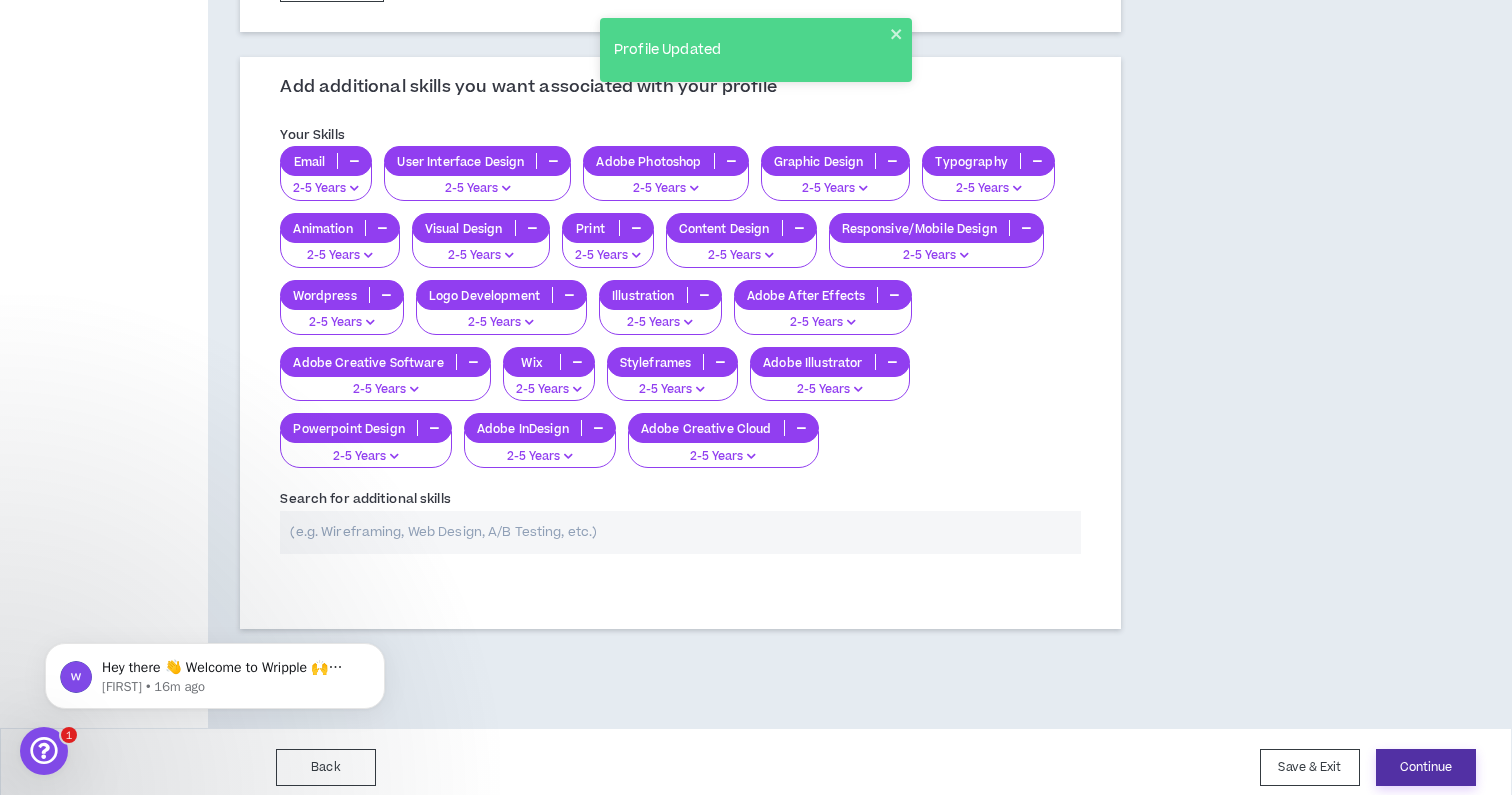 click on "Continue" at bounding box center (1426, 767) 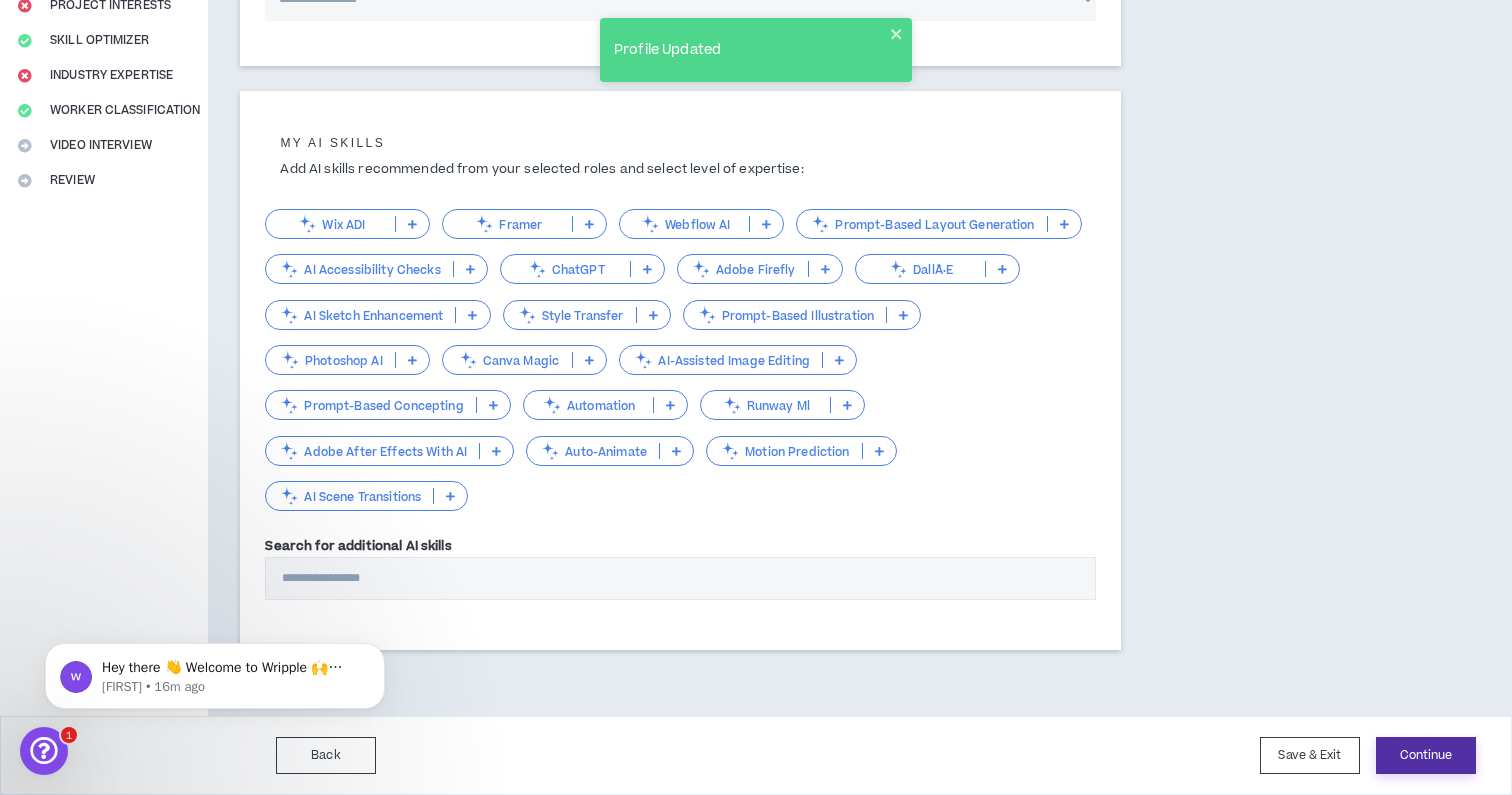 scroll, scrollTop: 0, scrollLeft: 0, axis: both 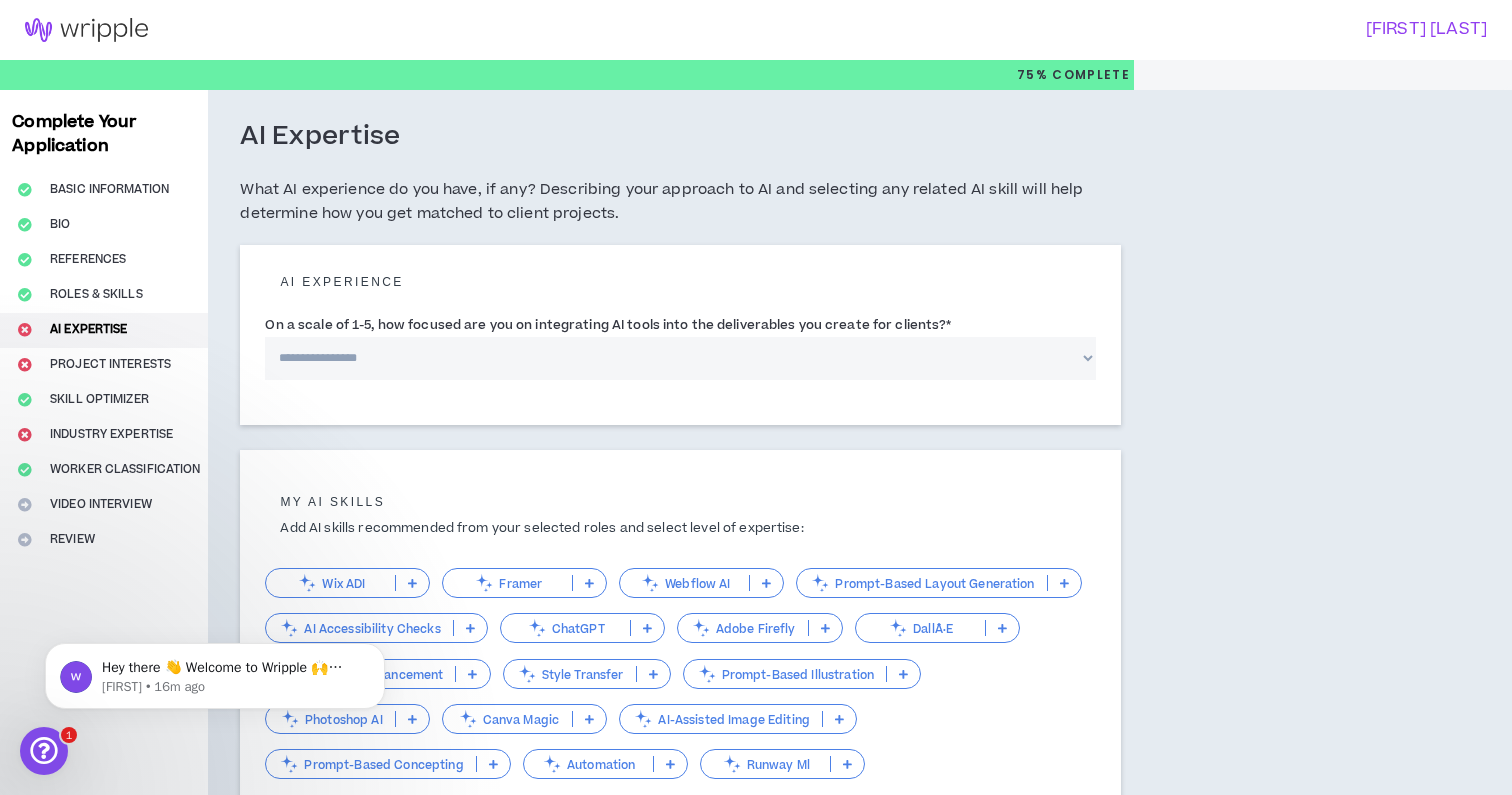 click on "**********" at bounding box center (680, 358) 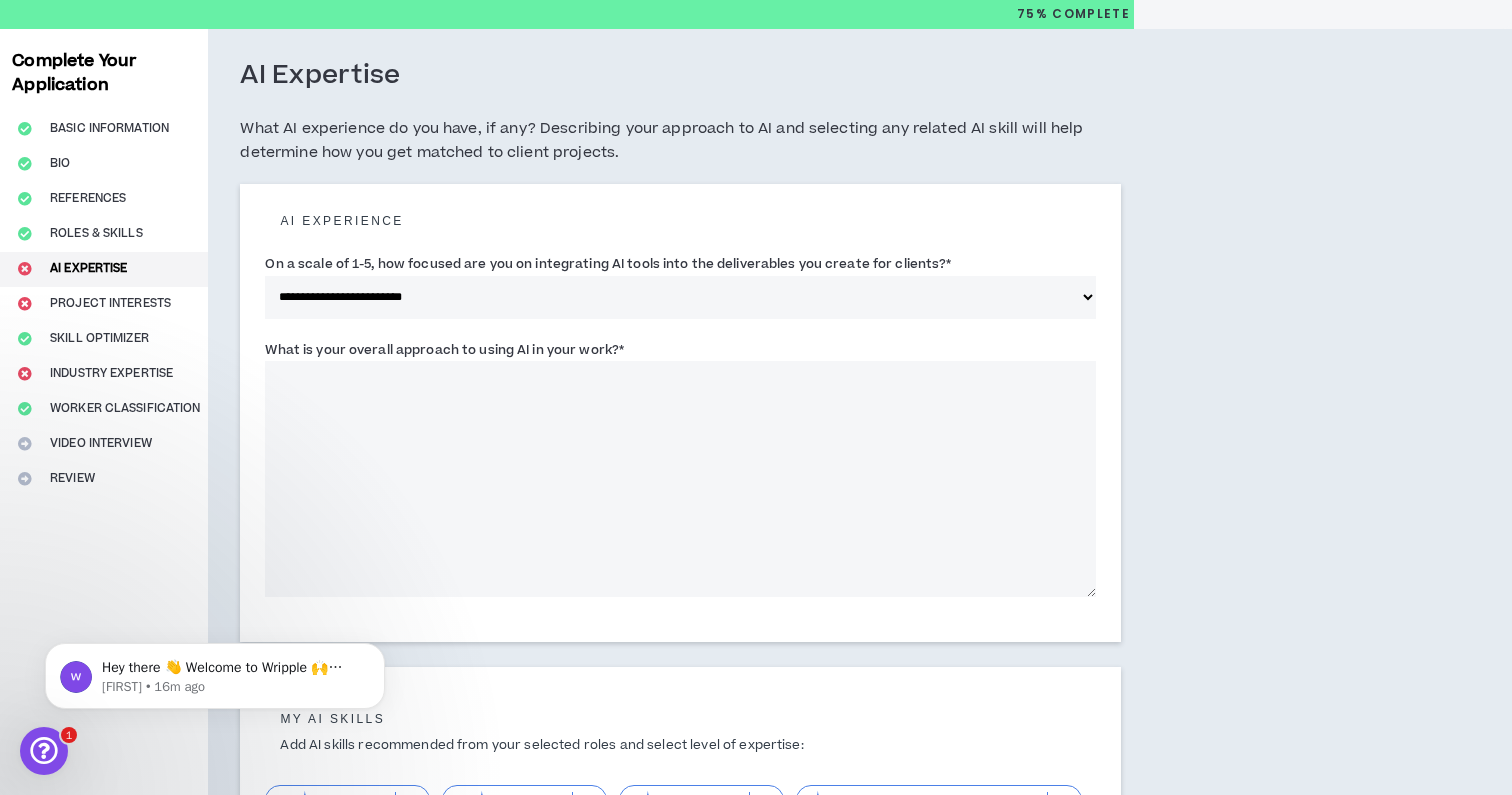 scroll, scrollTop: 77, scrollLeft: 0, axis: vertical 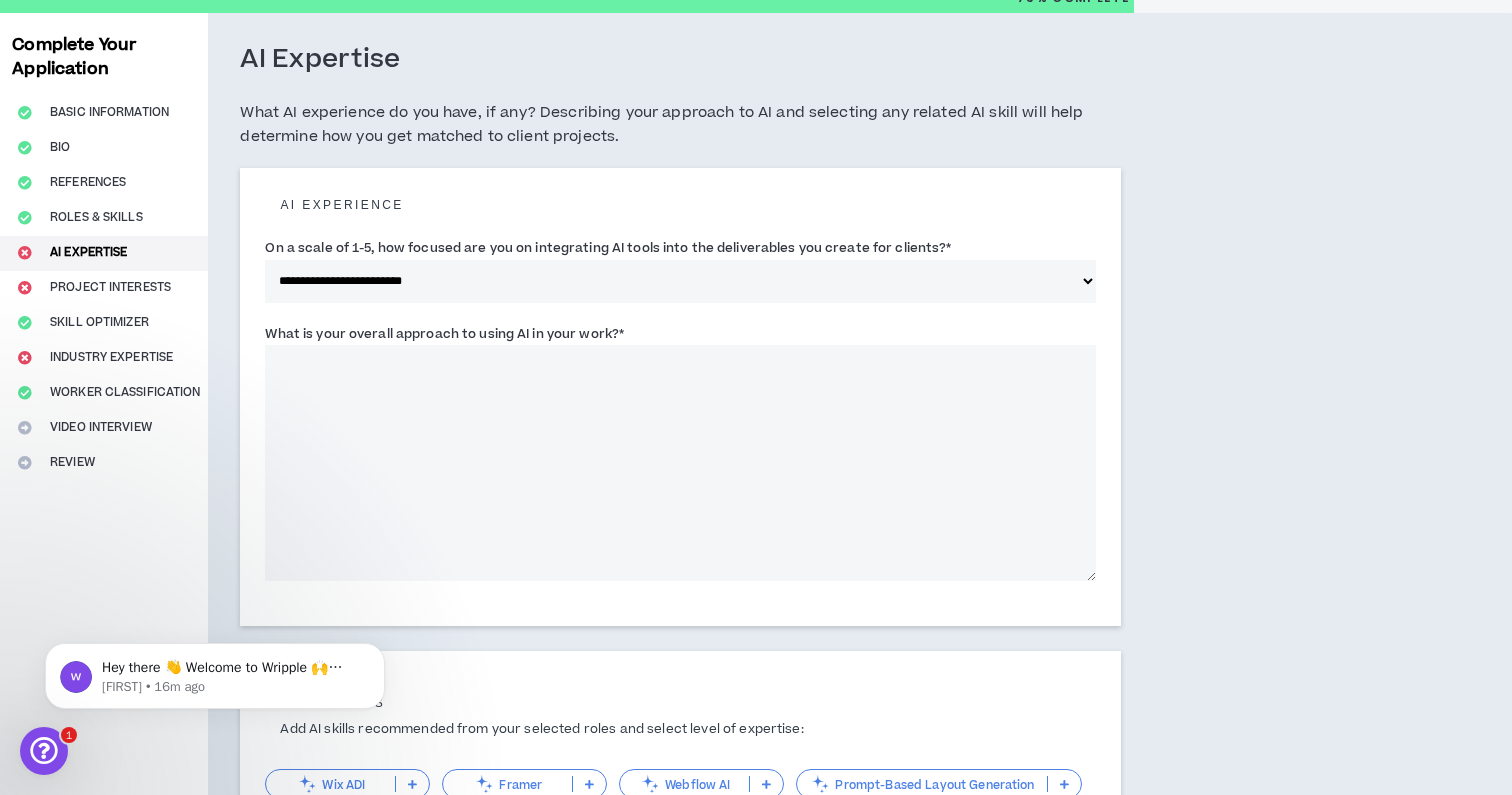 click on "What is your overall approach to using AI in your work?  *" at bounding box center (680, 463) 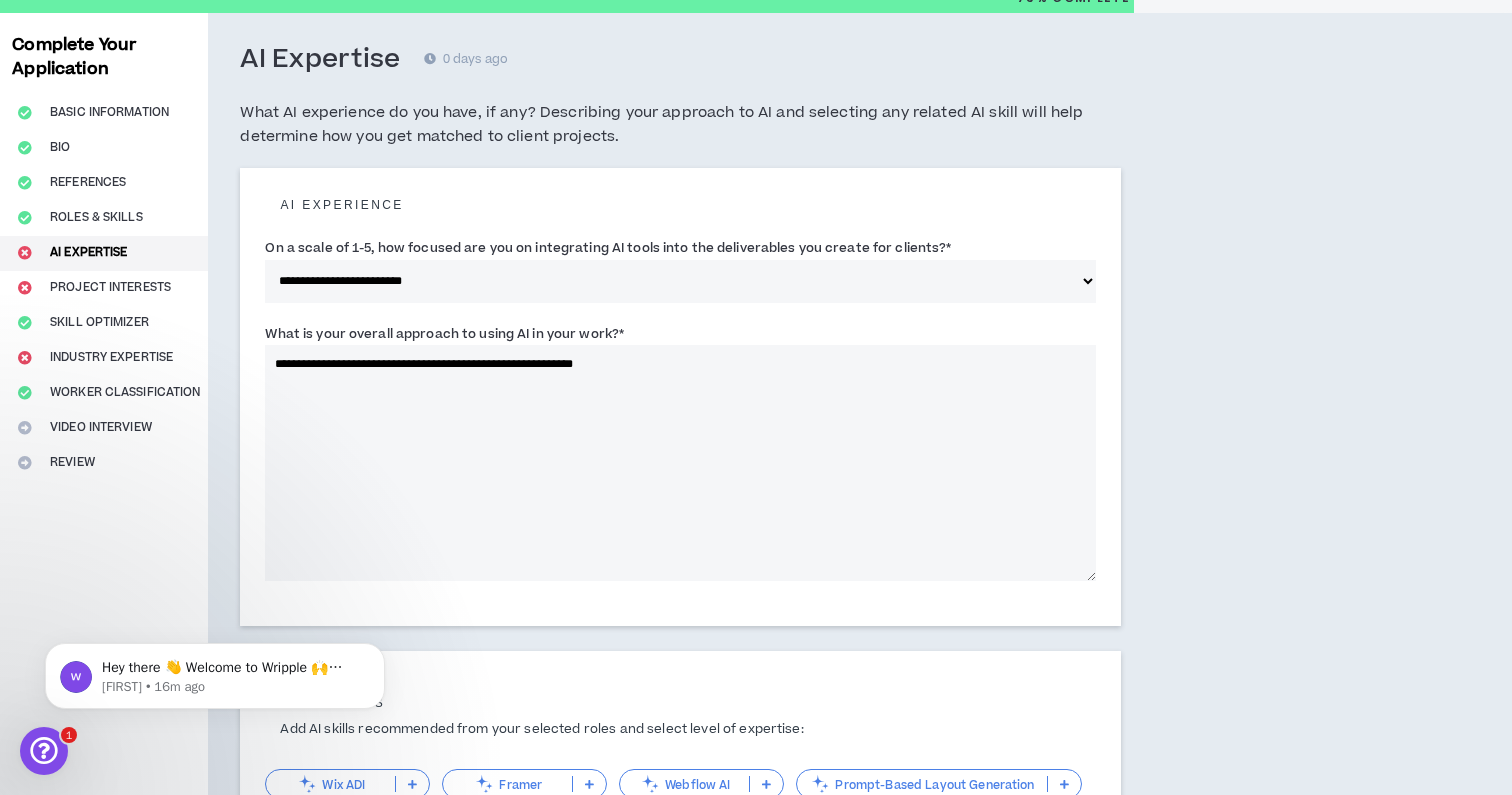type on "**********" 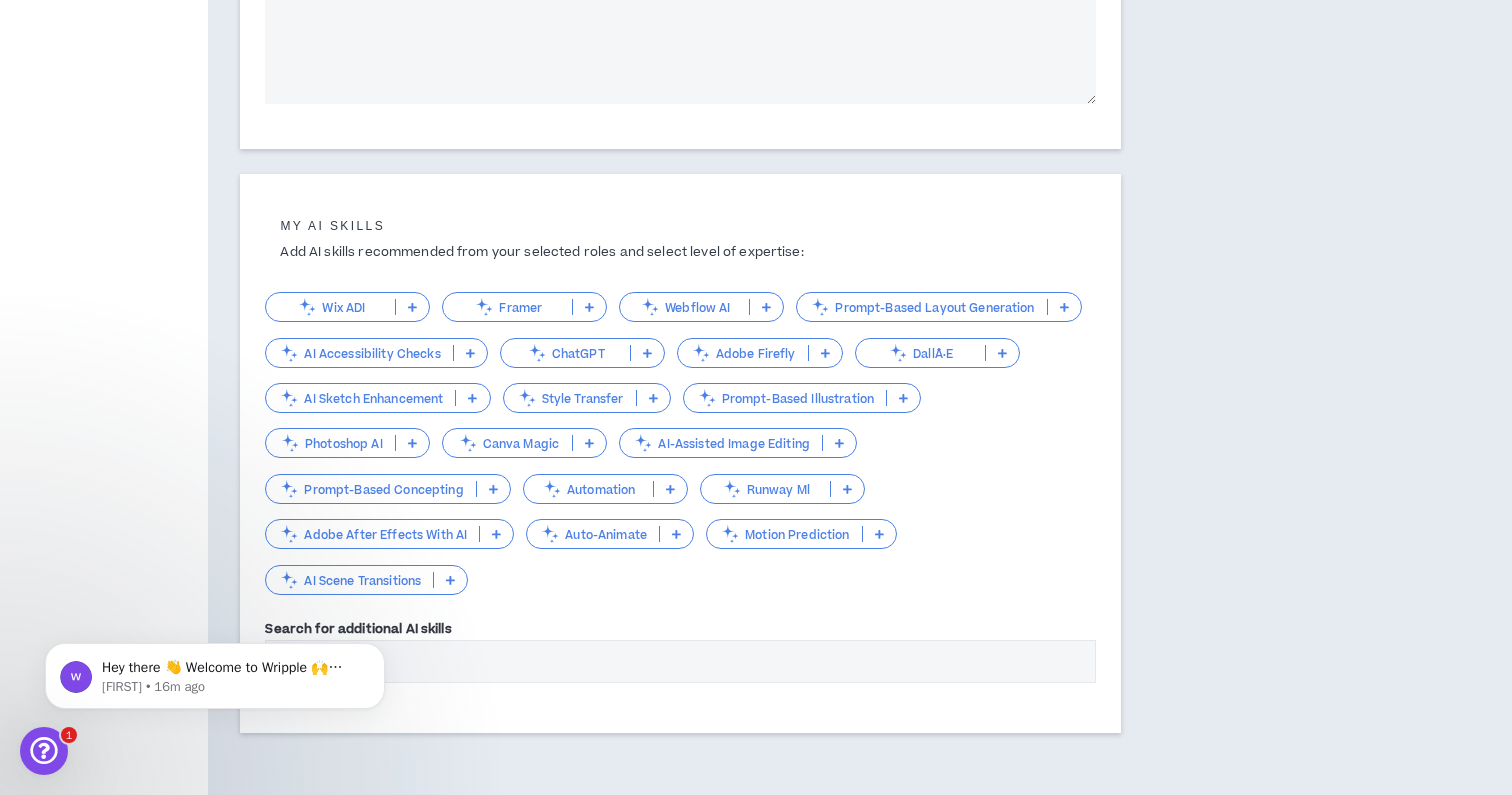 scroll, scrollTop: 556, scrollLeft: 0, axis: vertical 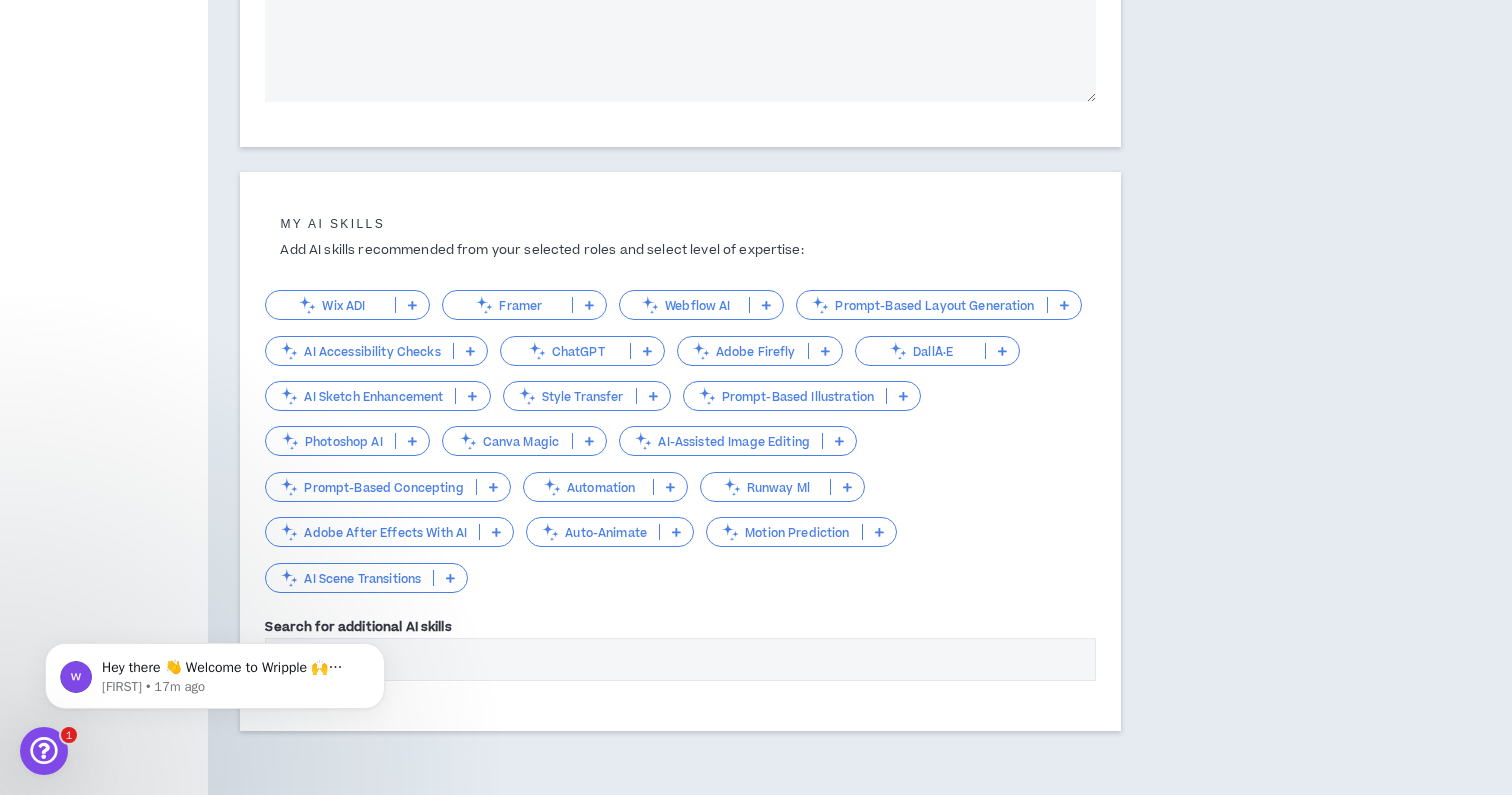 click at bounding box center [903, 396] 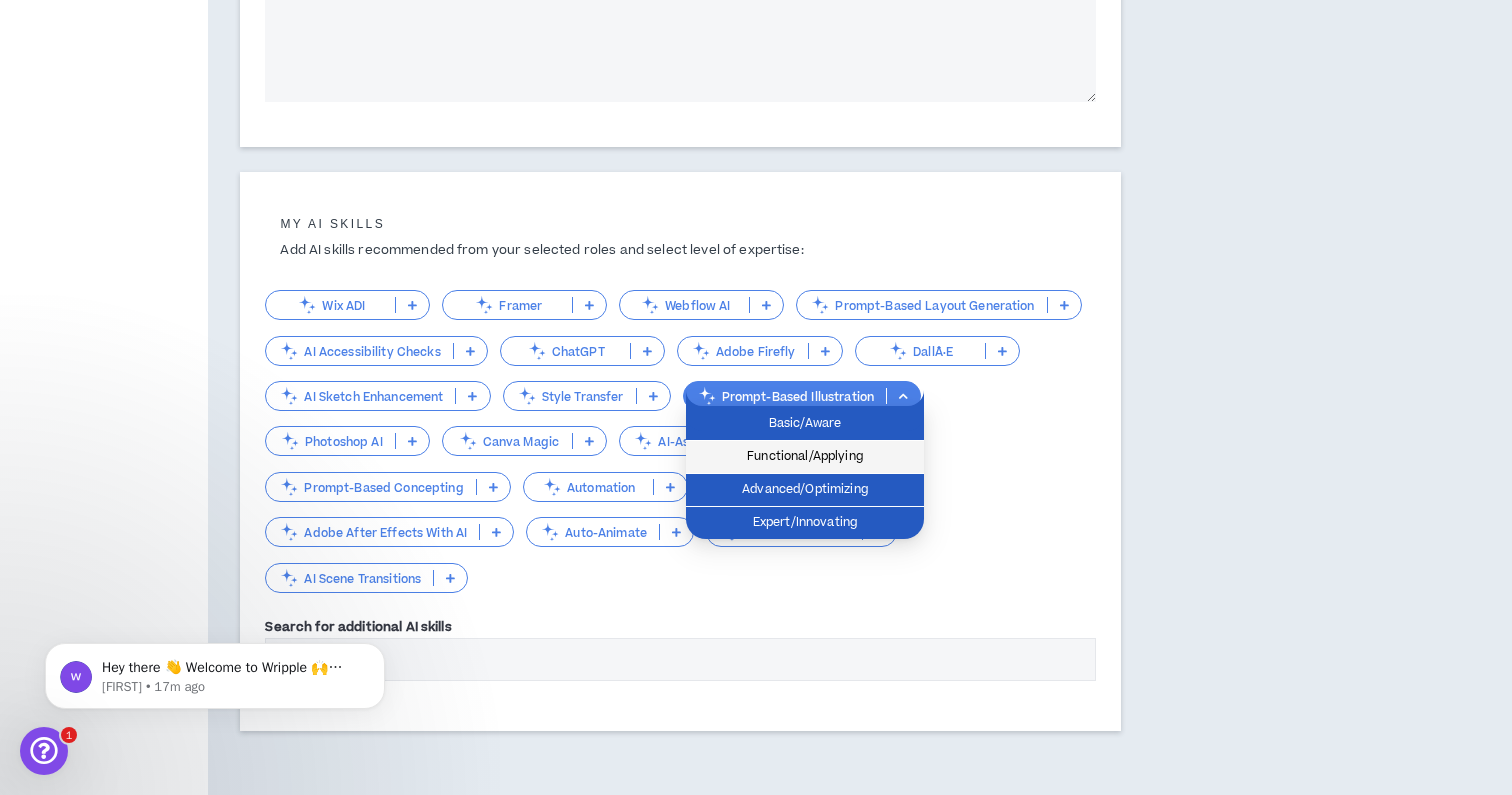 click on "Functional/Applying" at bounding box center [805, 457] 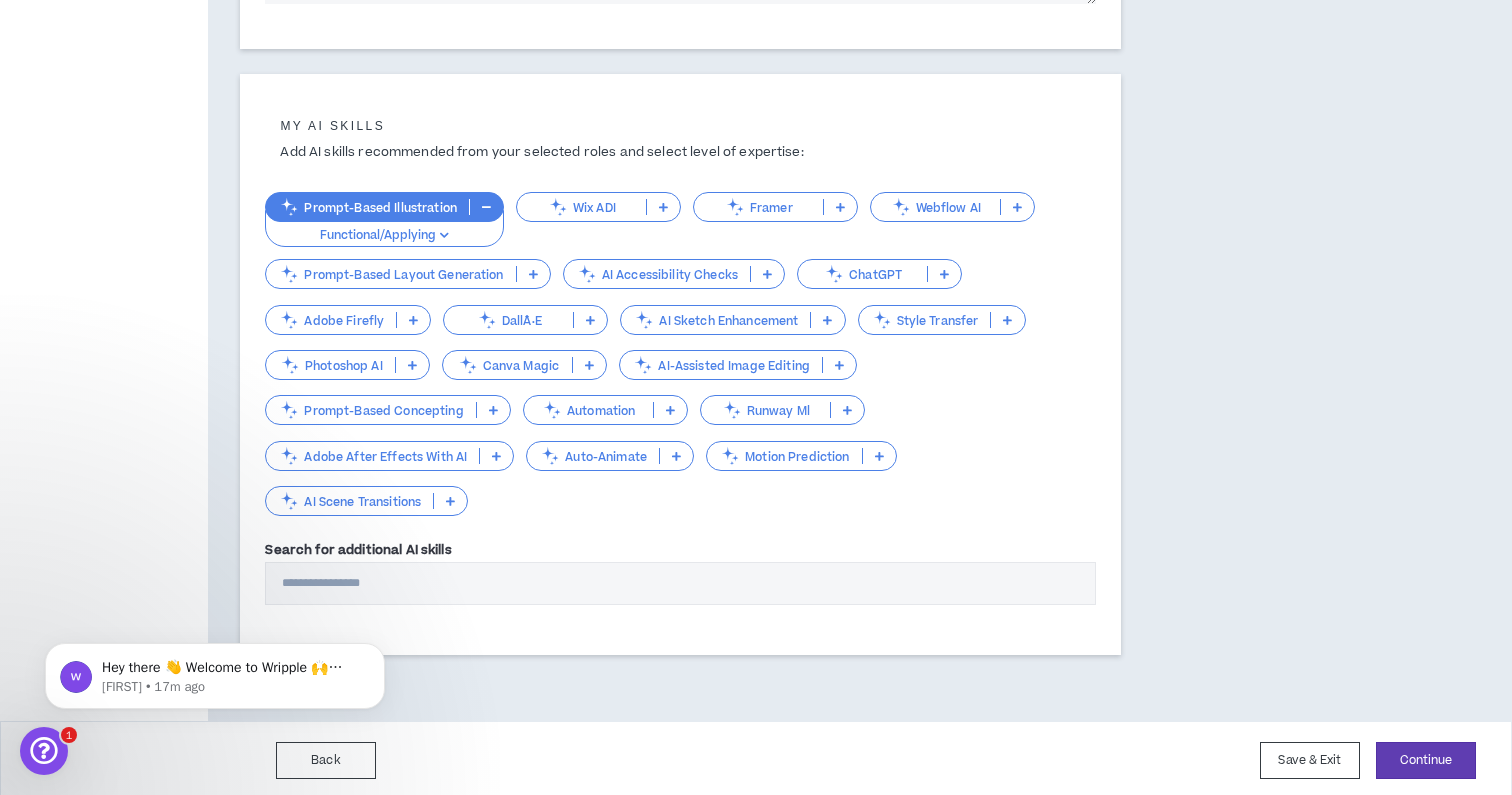 scroll, scrollTop: 652, scrollLeft: 0, axis: vertical 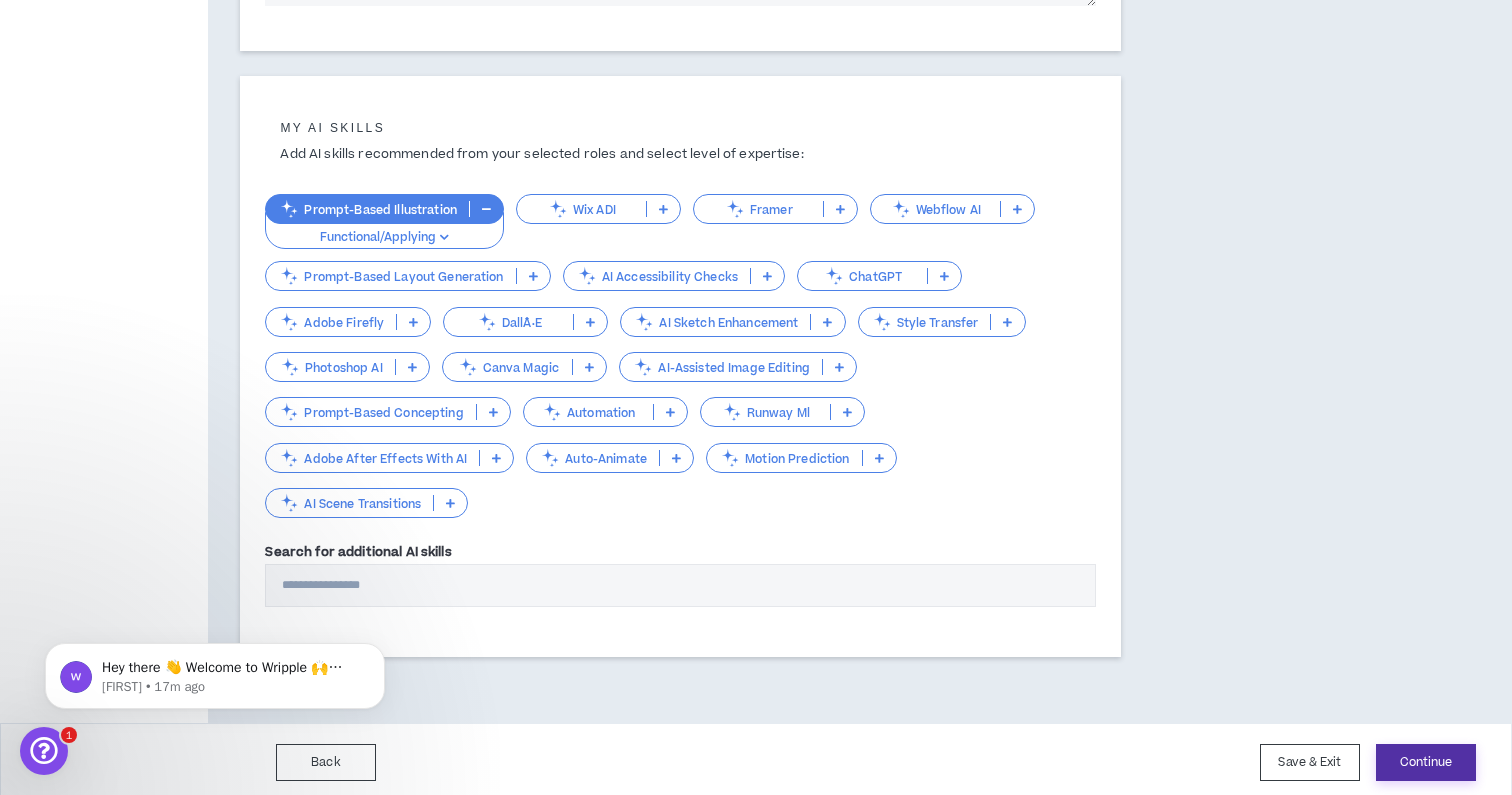 click on "Continue" at bounding box center [1426, 762] 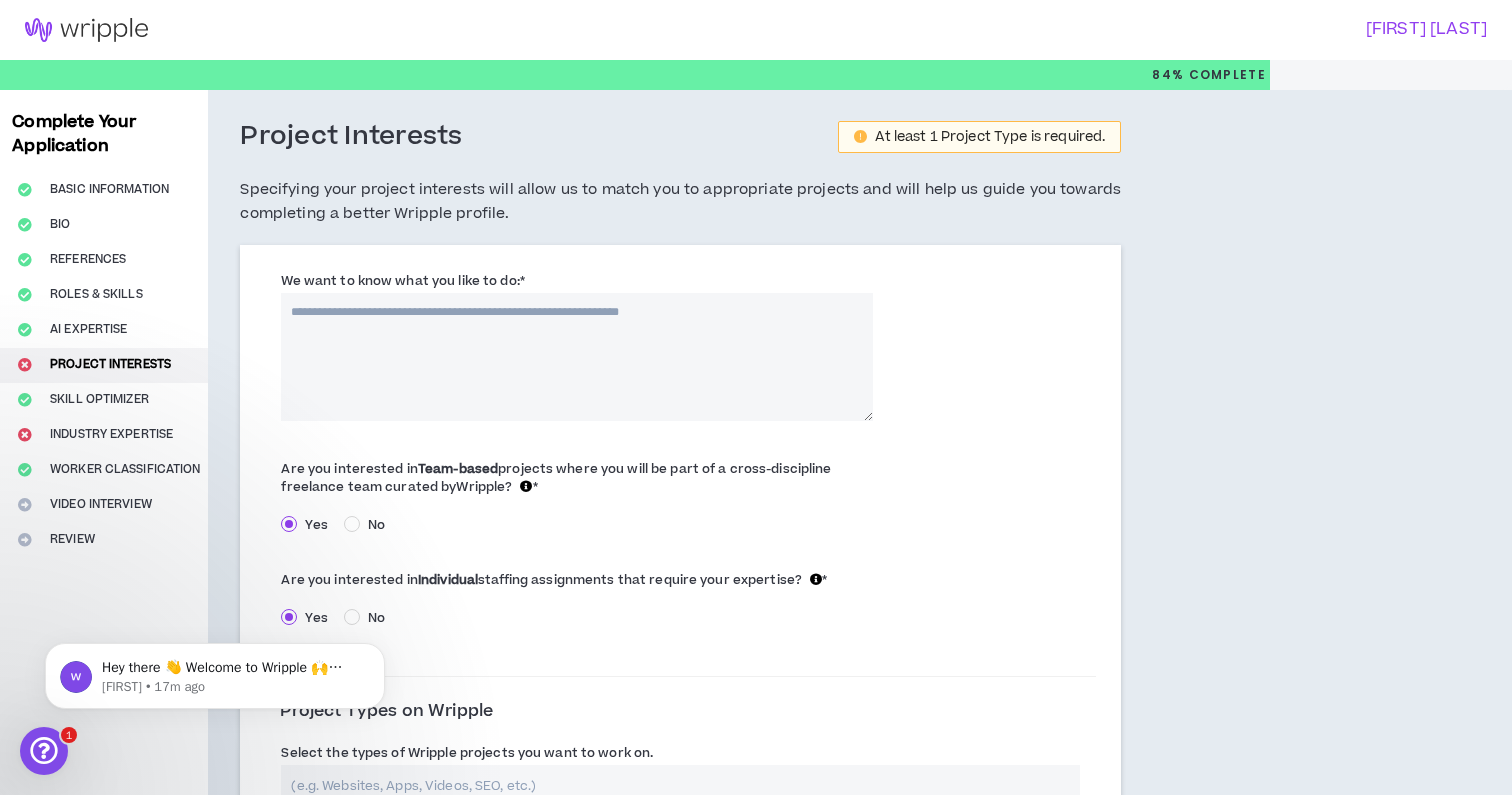 scroll, scrollTop: 0, scrollLeft: 0, axis: both 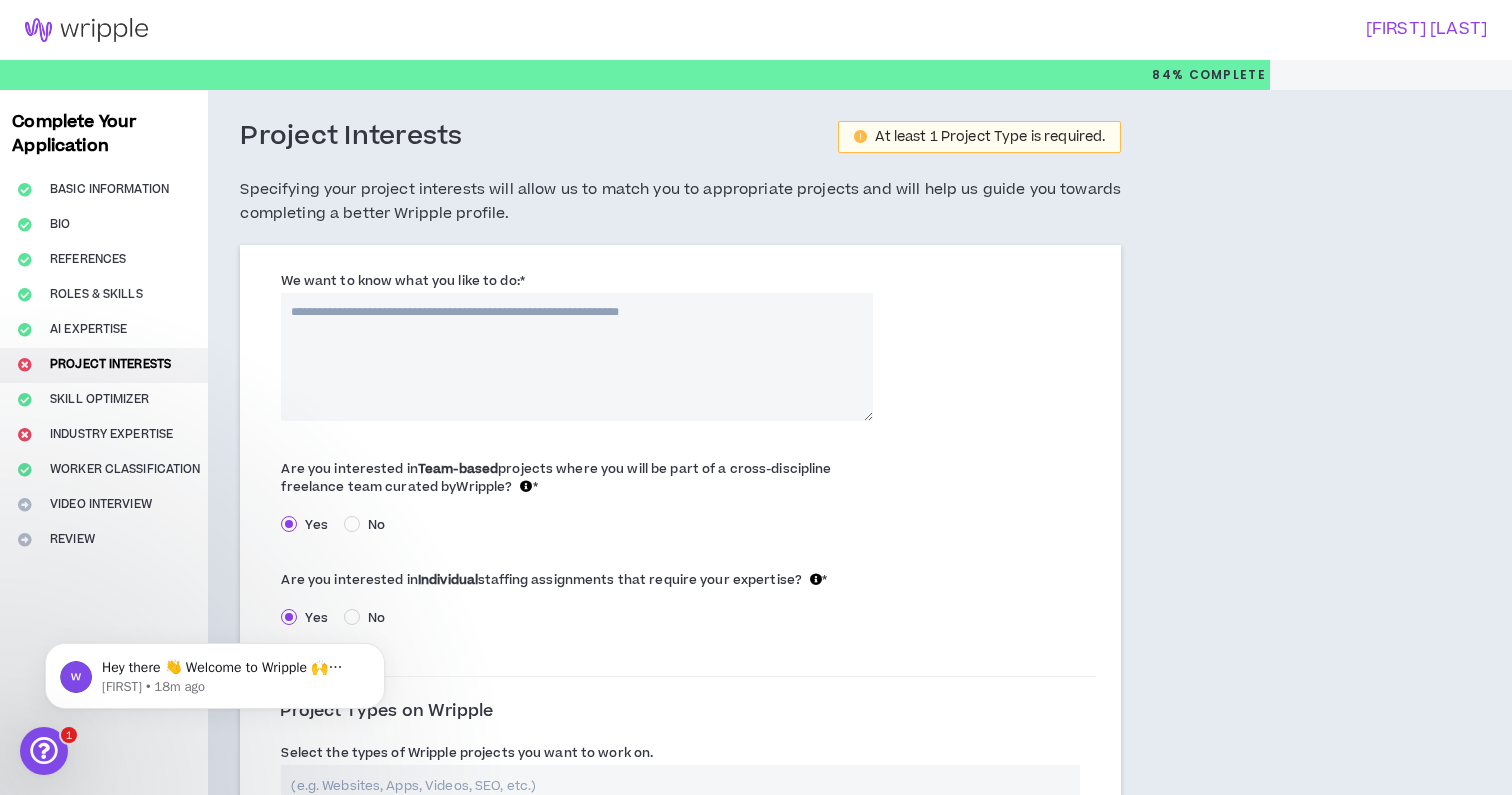 click on "We want to know what you like to do:  *" at bounding box center [576, 357] 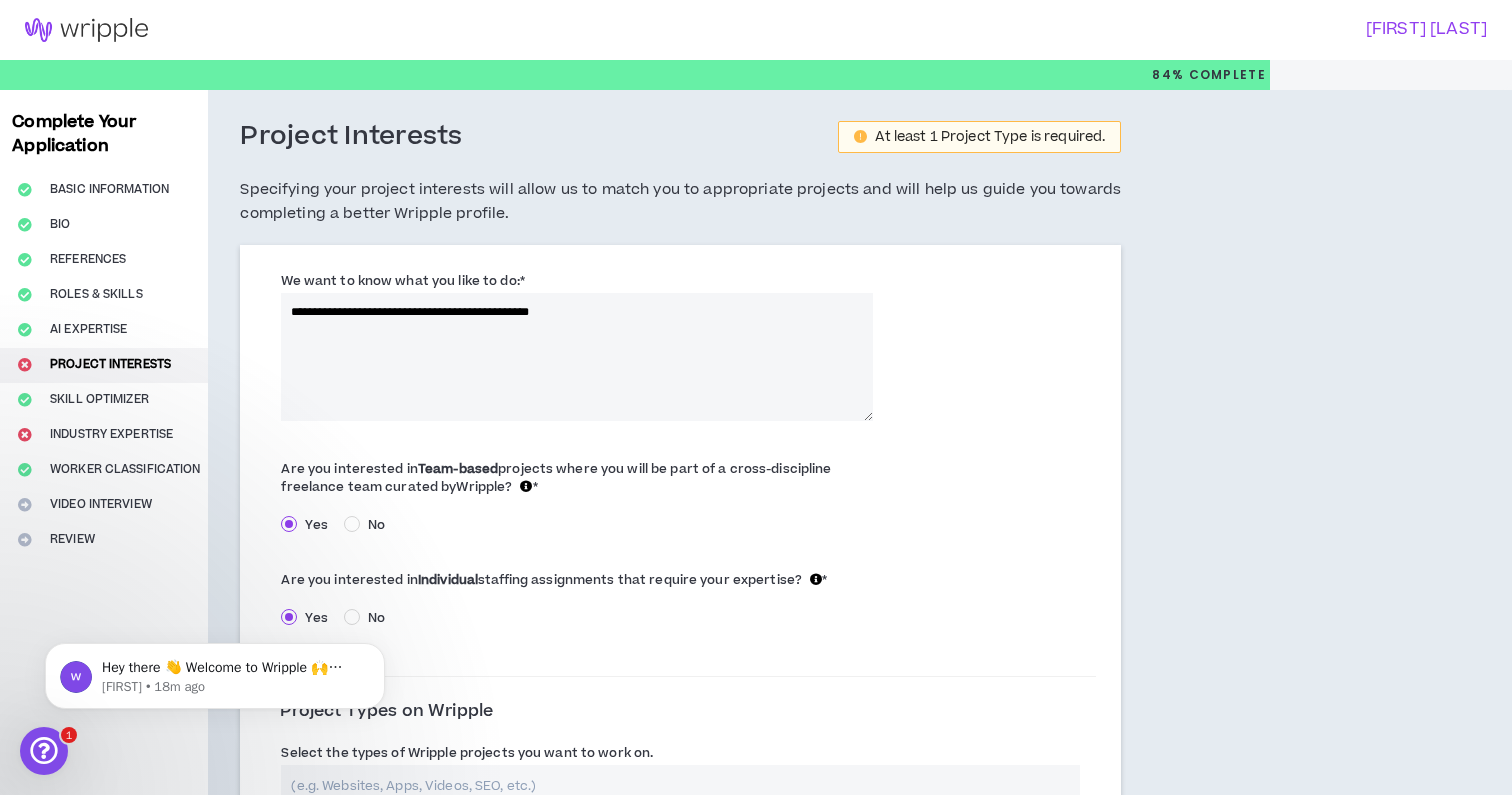 drag, startPoint x: 447, startPoint y: 311, endPoint x: 412, endPoint y: 311, distance: 35 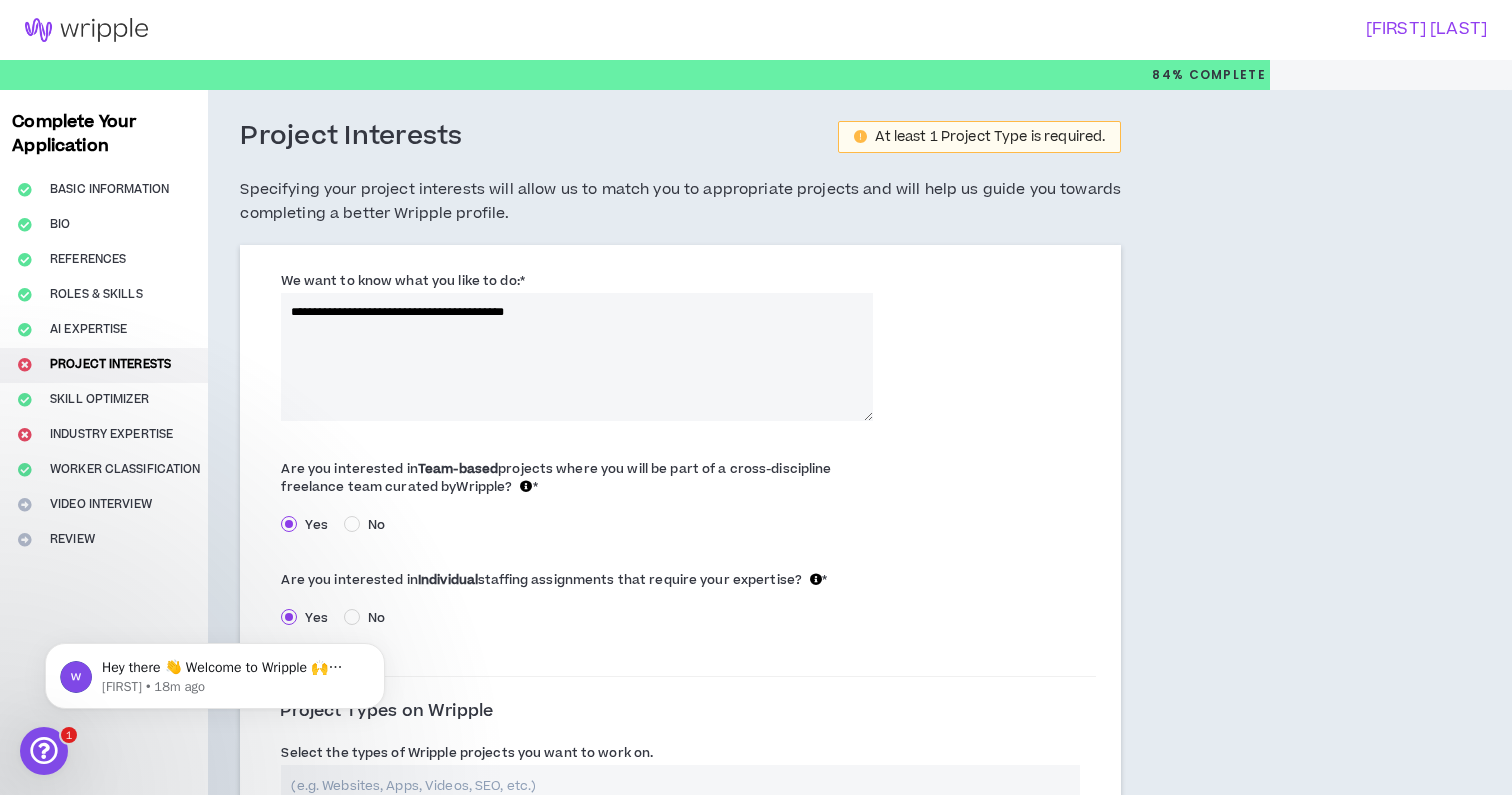 click on "**********" at bounding box center [576, 357] 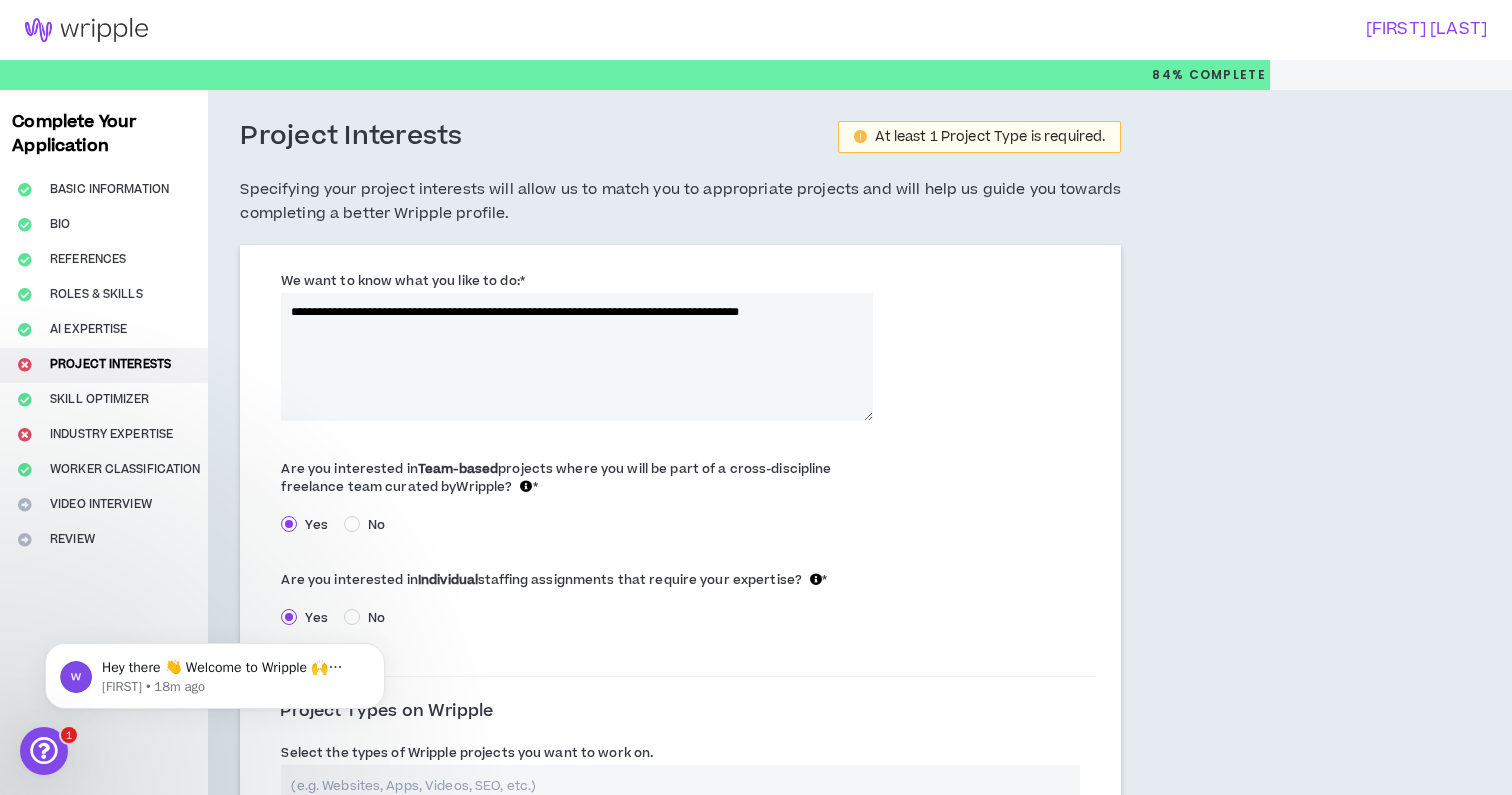 click on "**********" at bounding box center [680, 350] 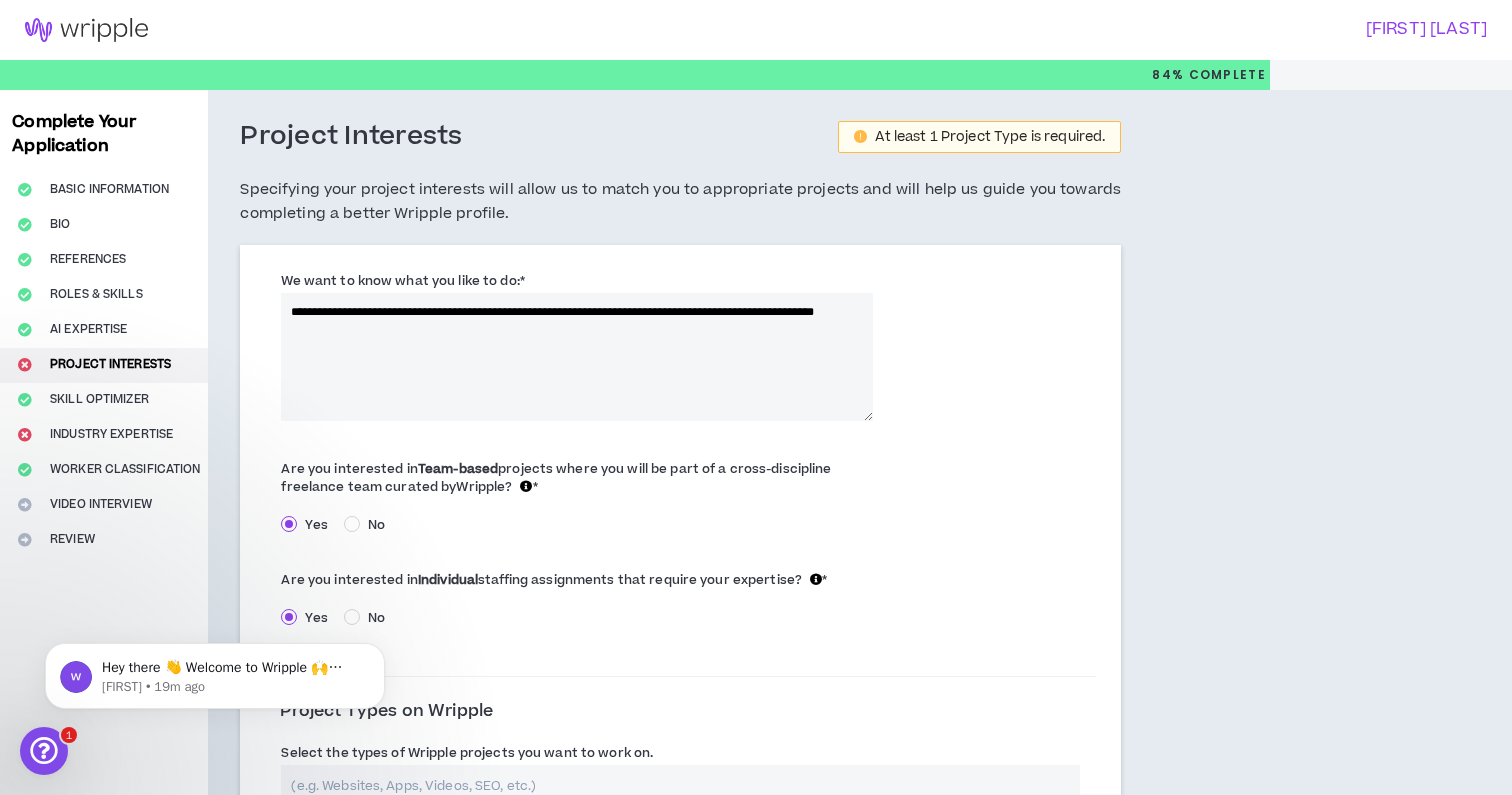click on "**********" at bounding box center [576, 357] 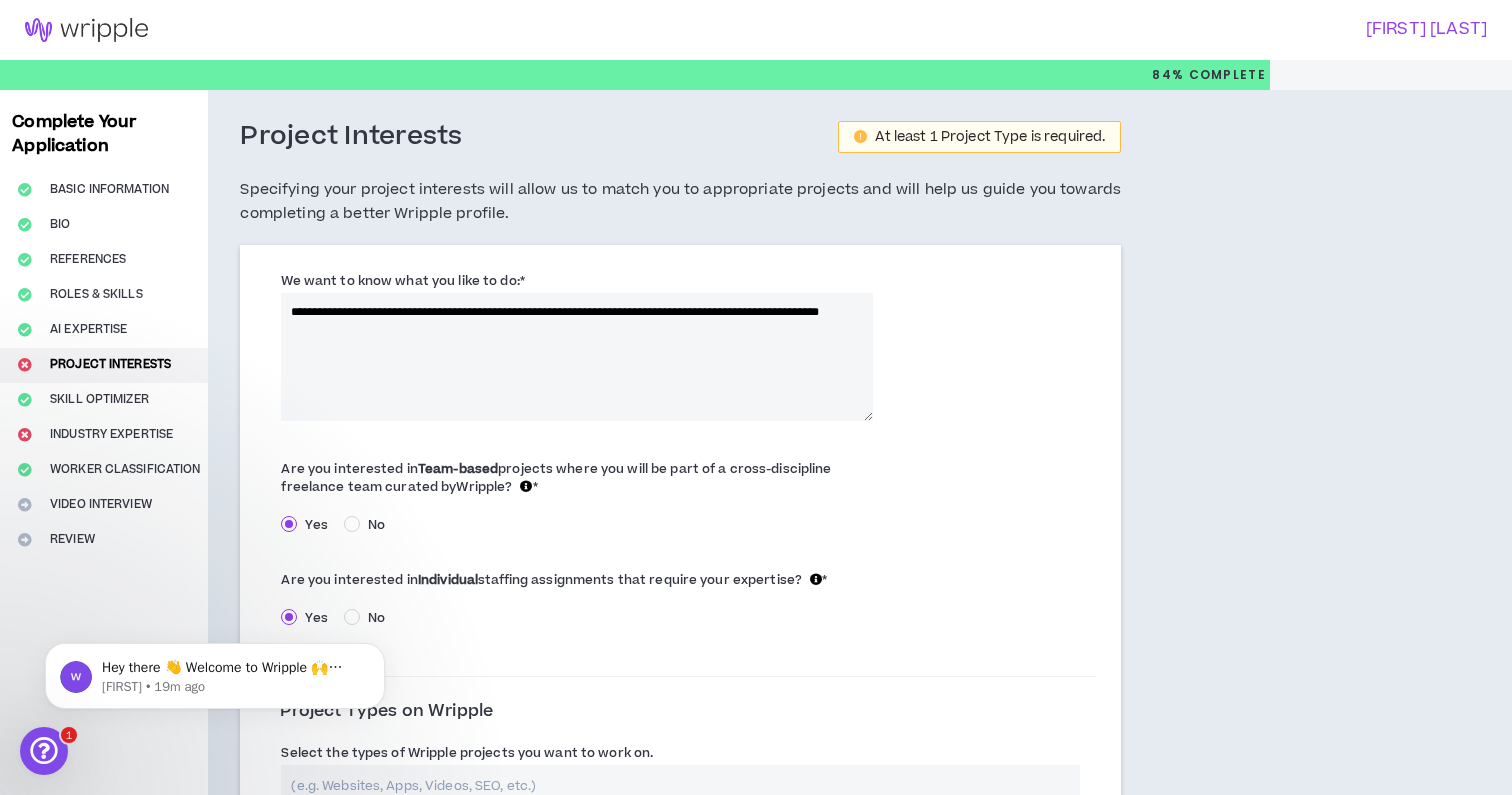 type on "**********" 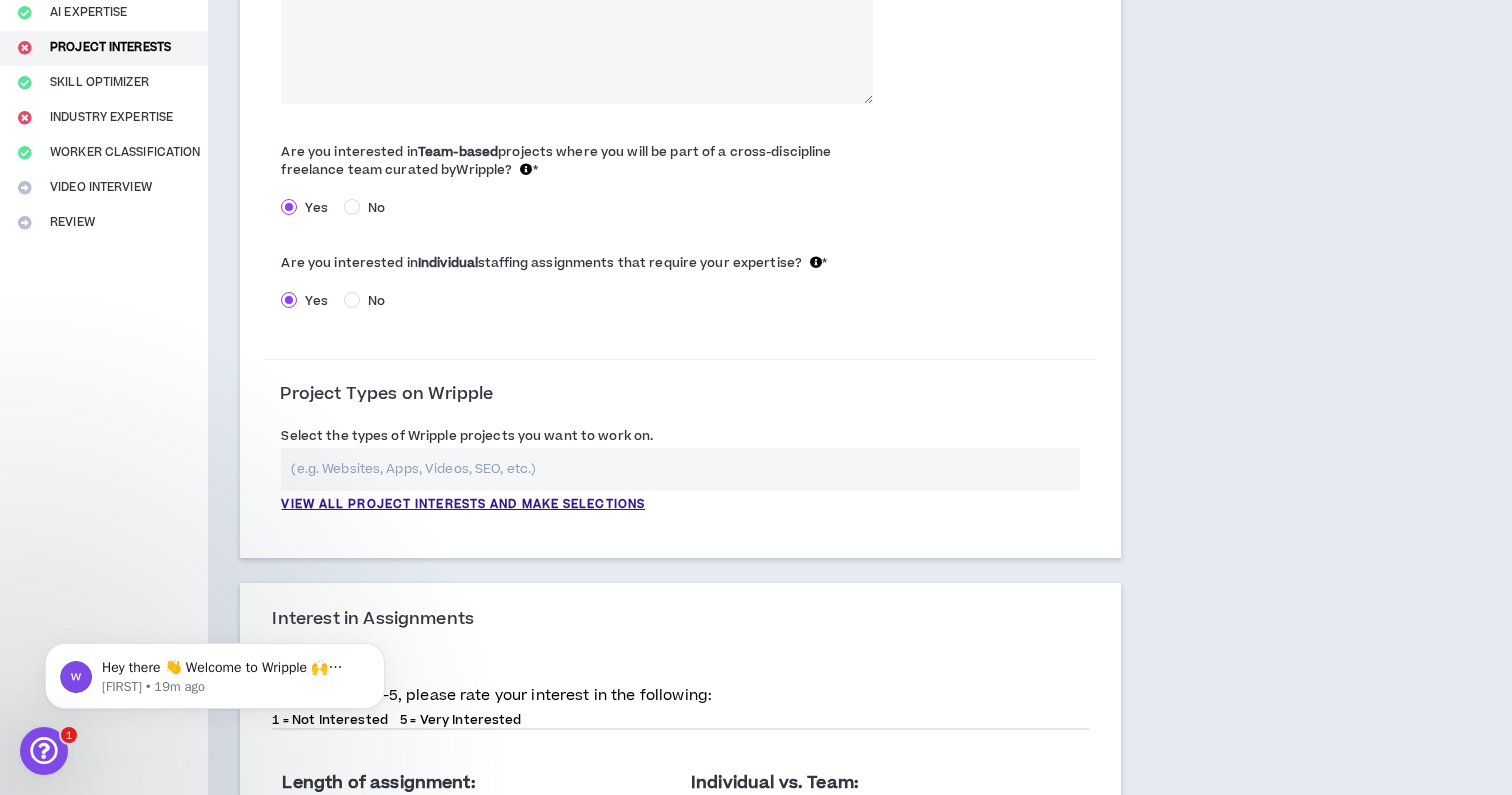 scroll, scrollTop: 319, scrollLeft: 0, axis: vertical 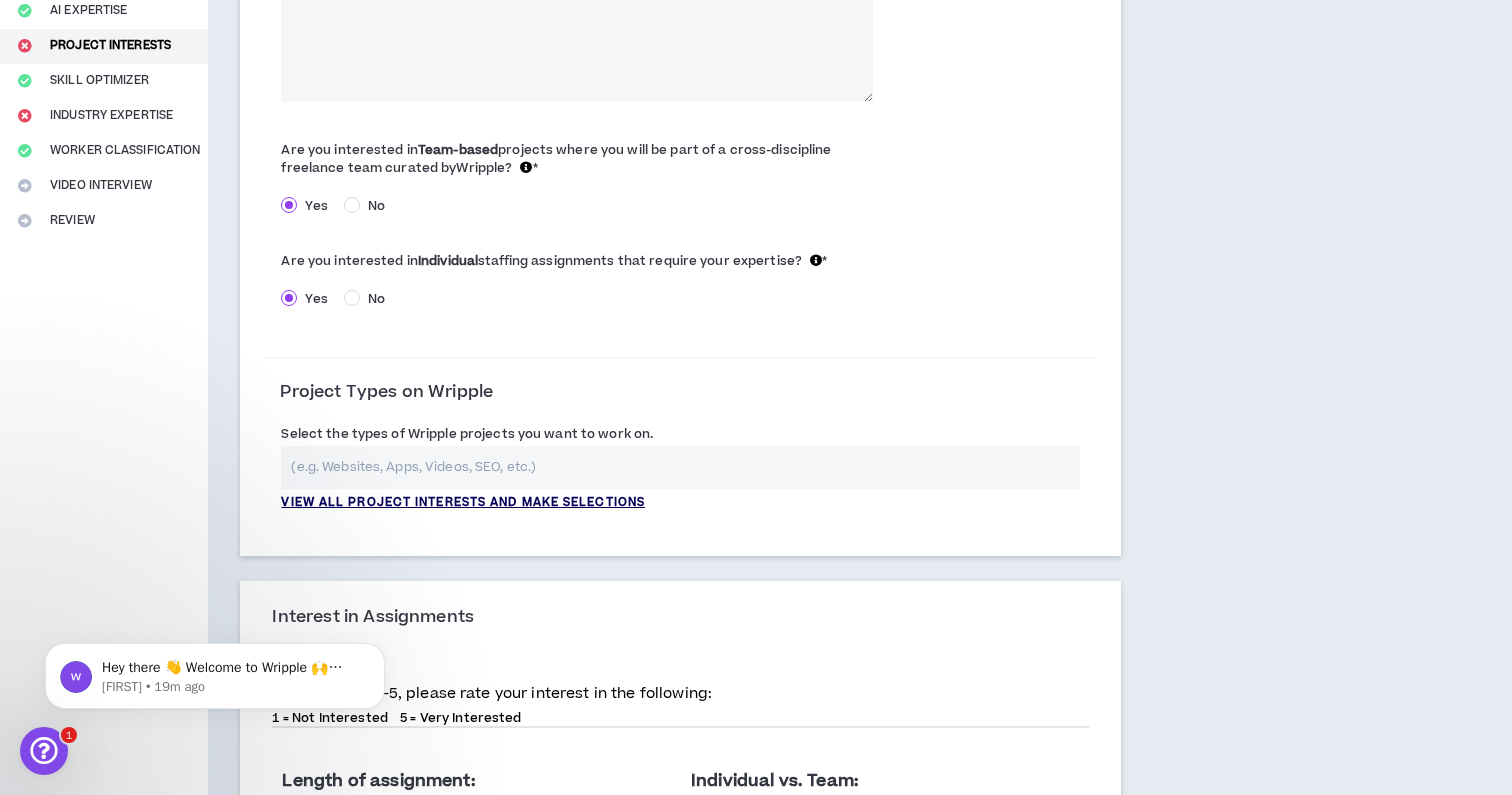 click on "View all project interests and make selections" at bounding box center [463, 503] 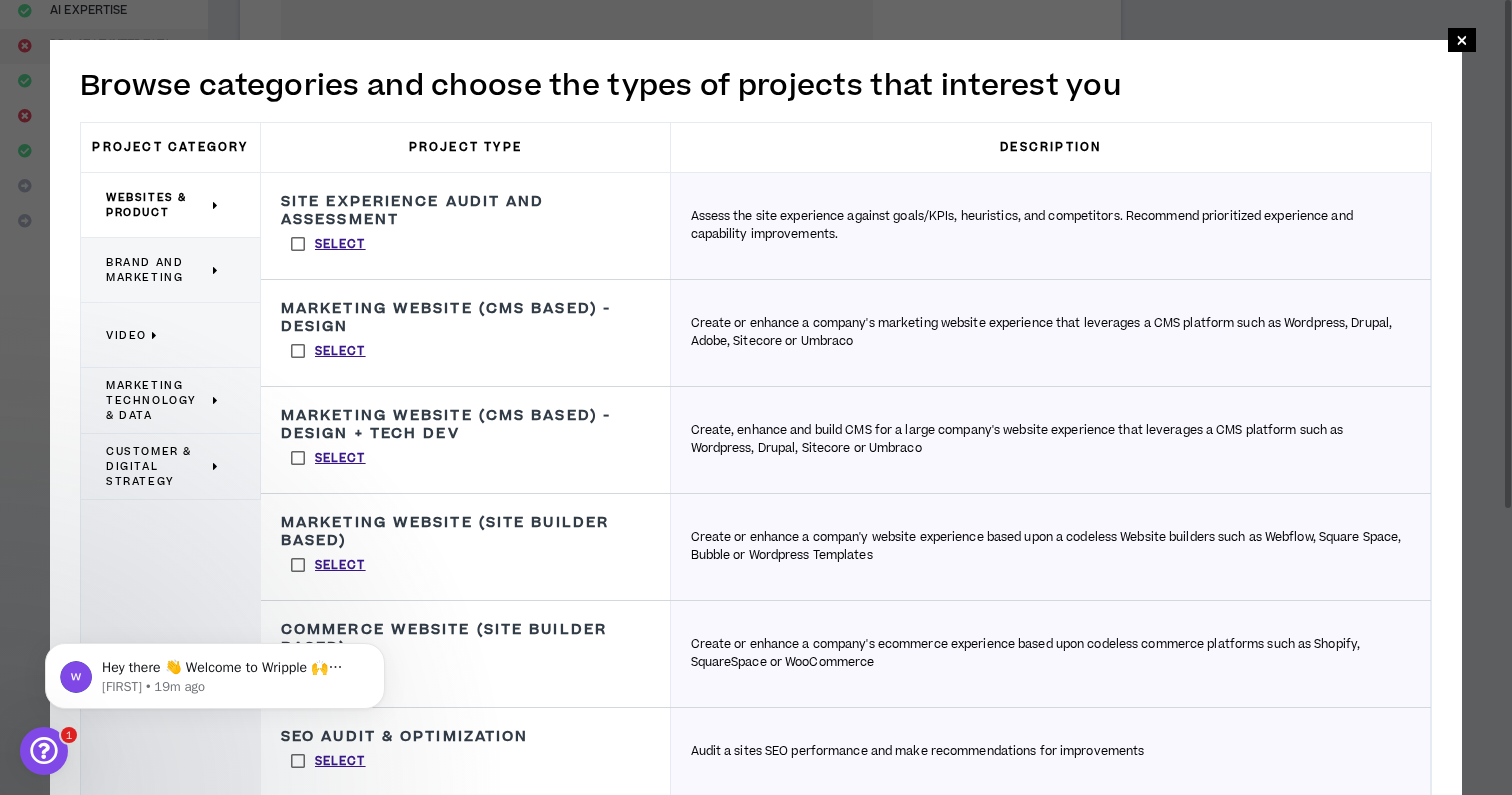 click on "Brand and Marketing" at bounding box center (157, 270) 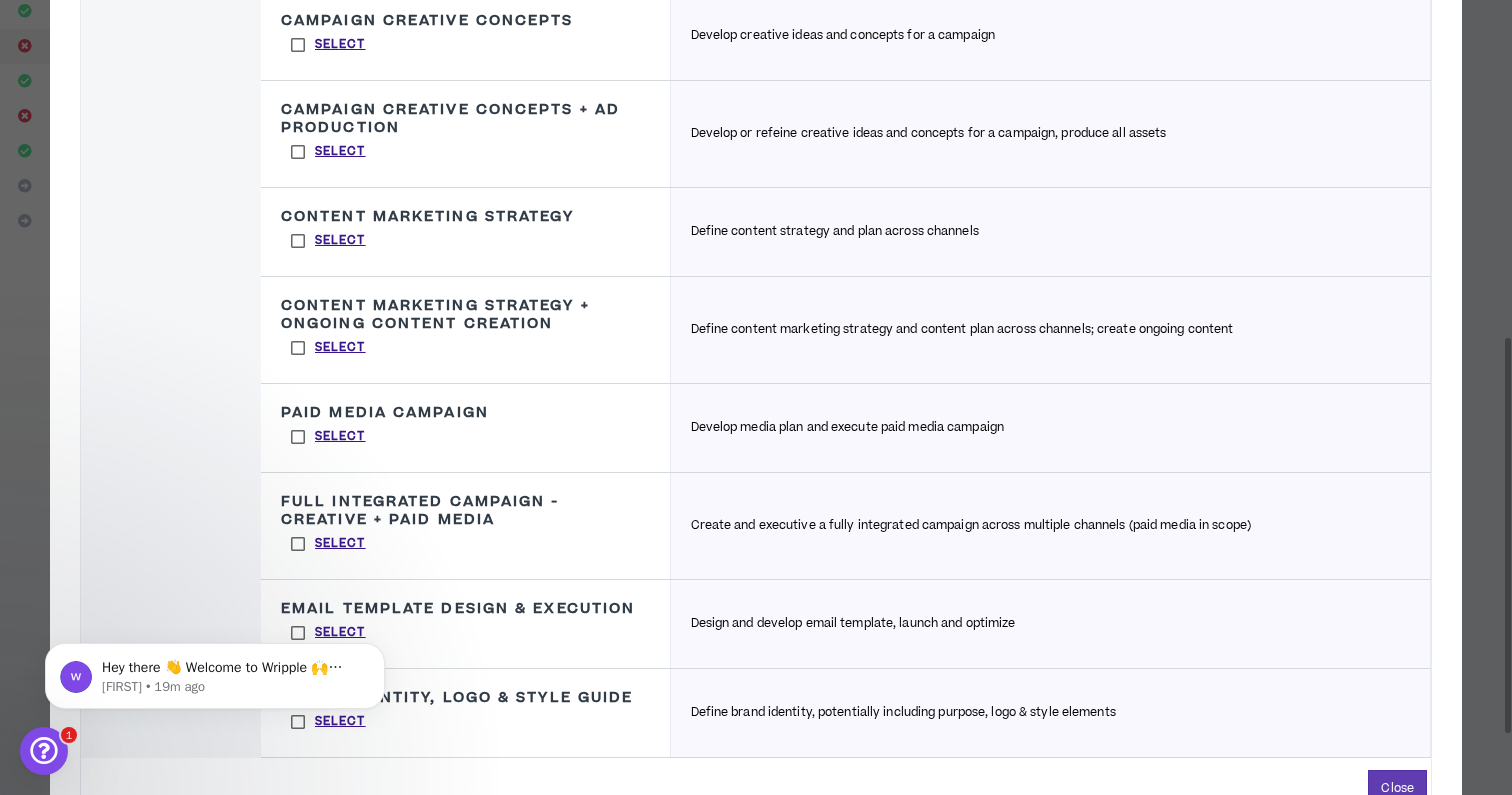 click on "Select" at bounding box center [328, 722] 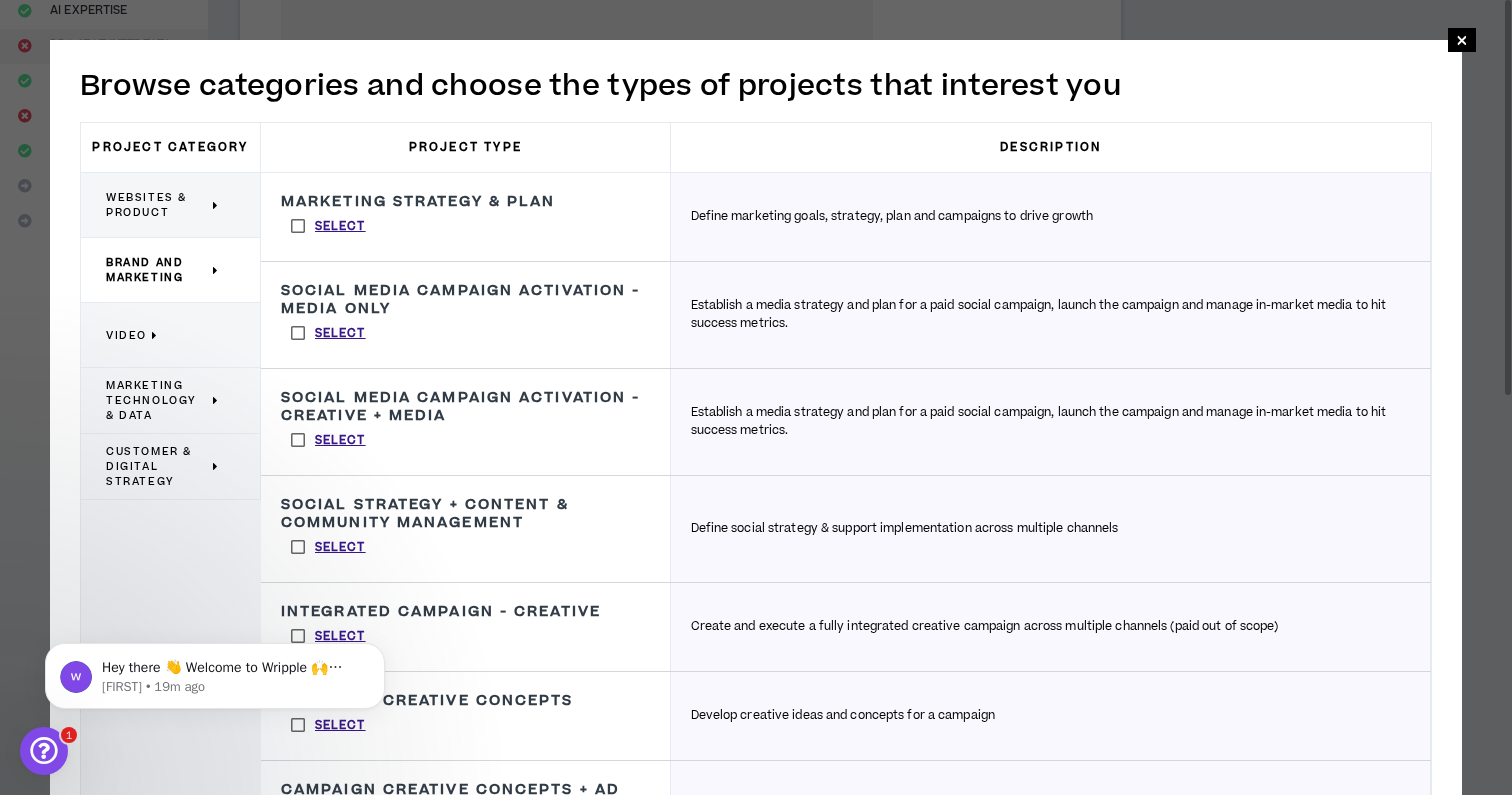 click on "Video" at bounding box center (163, 335) 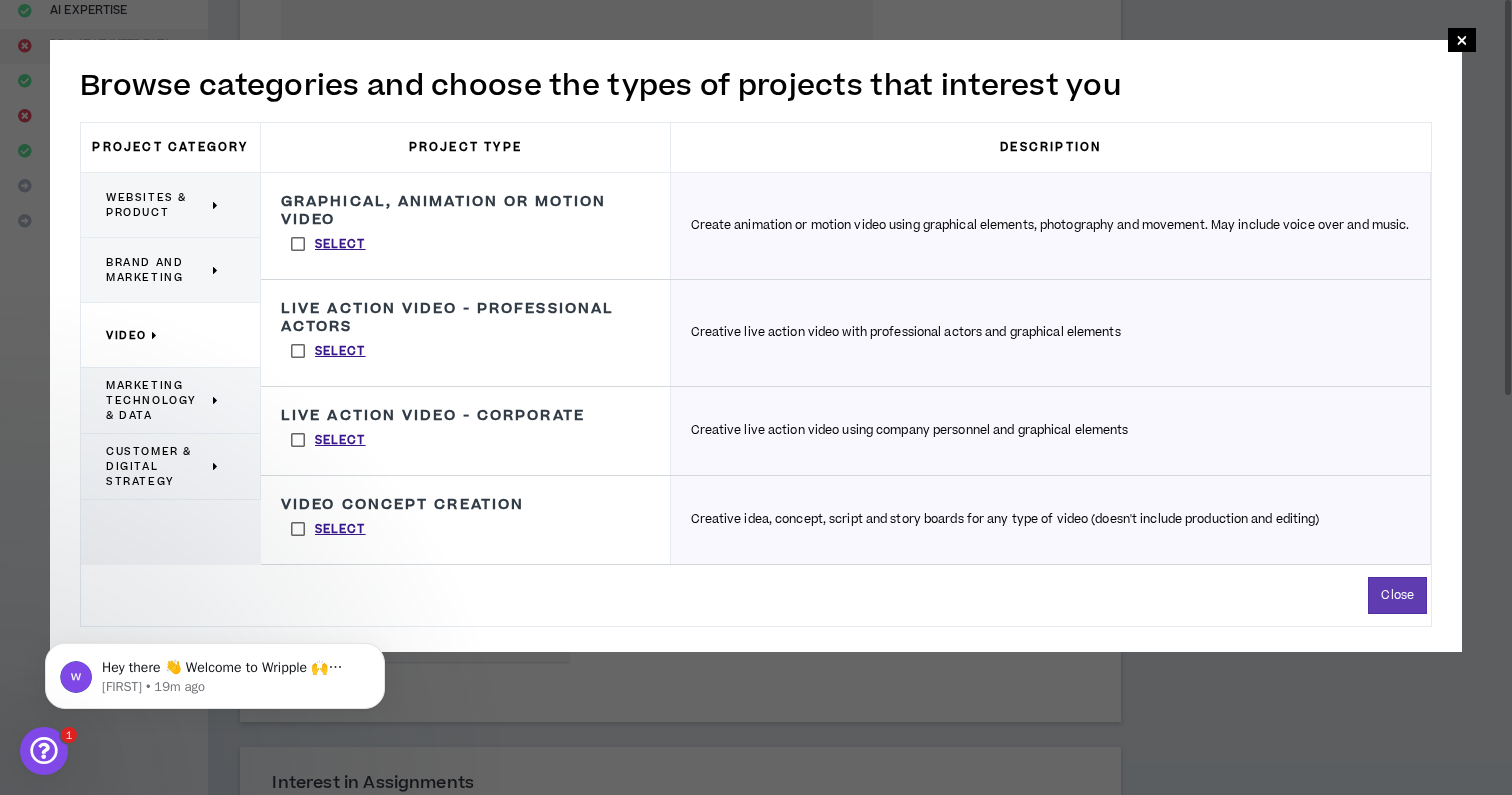 click on "Select" at bounding box center (328, 244) 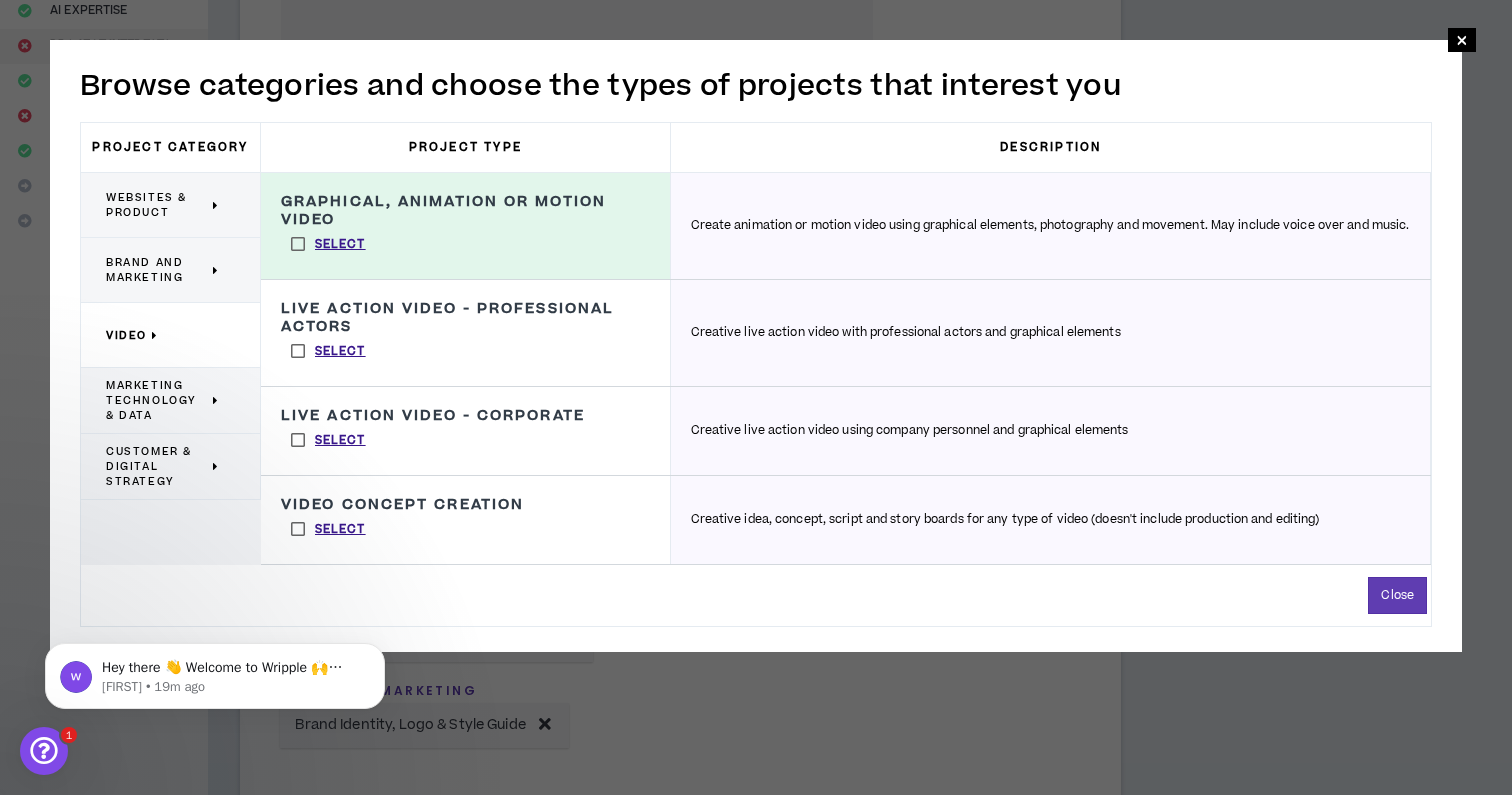 click on "Websites & Product" at bounding box center [157, 205] 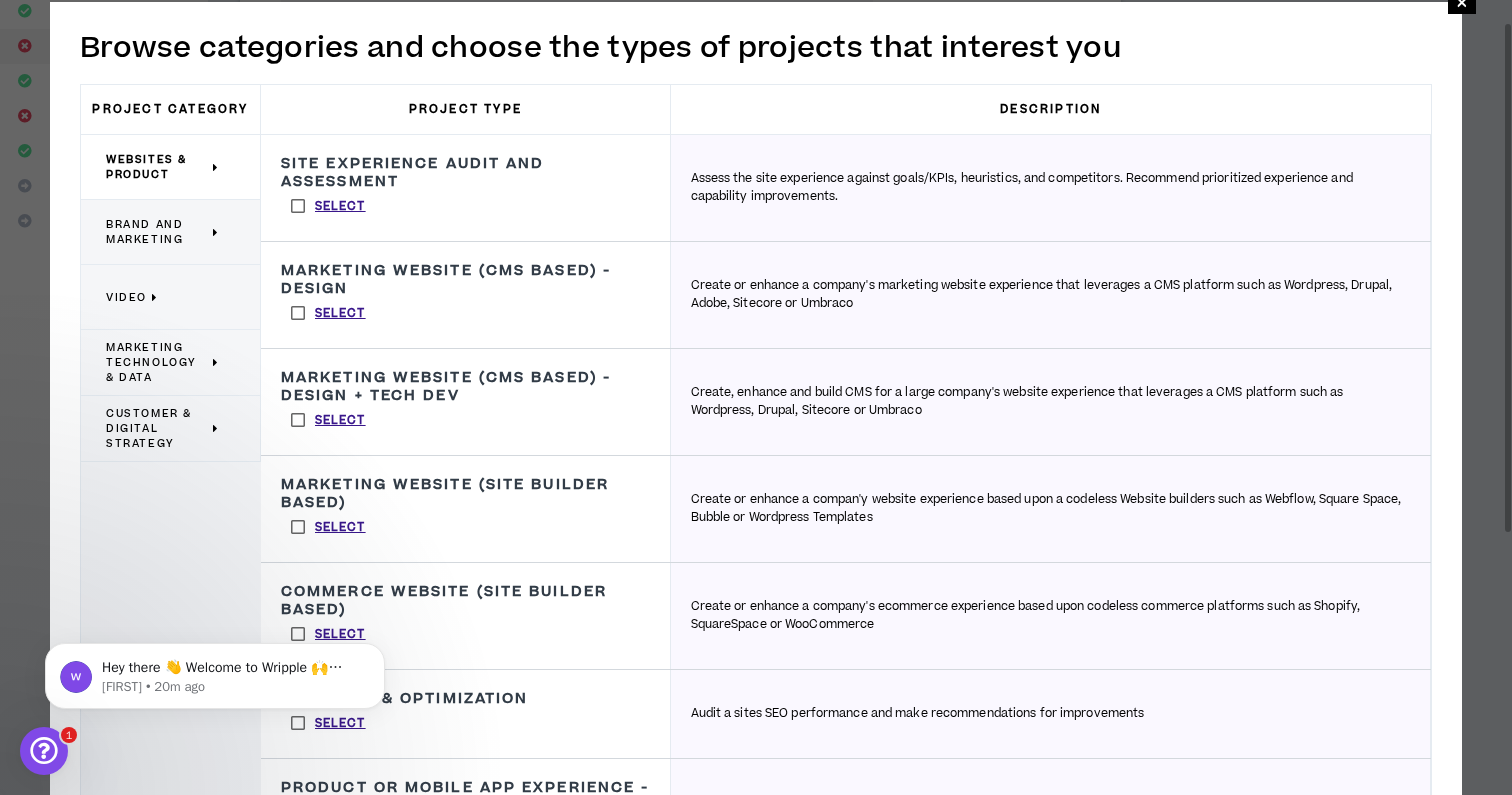 click on "Select" at bounding box center [328, 527] 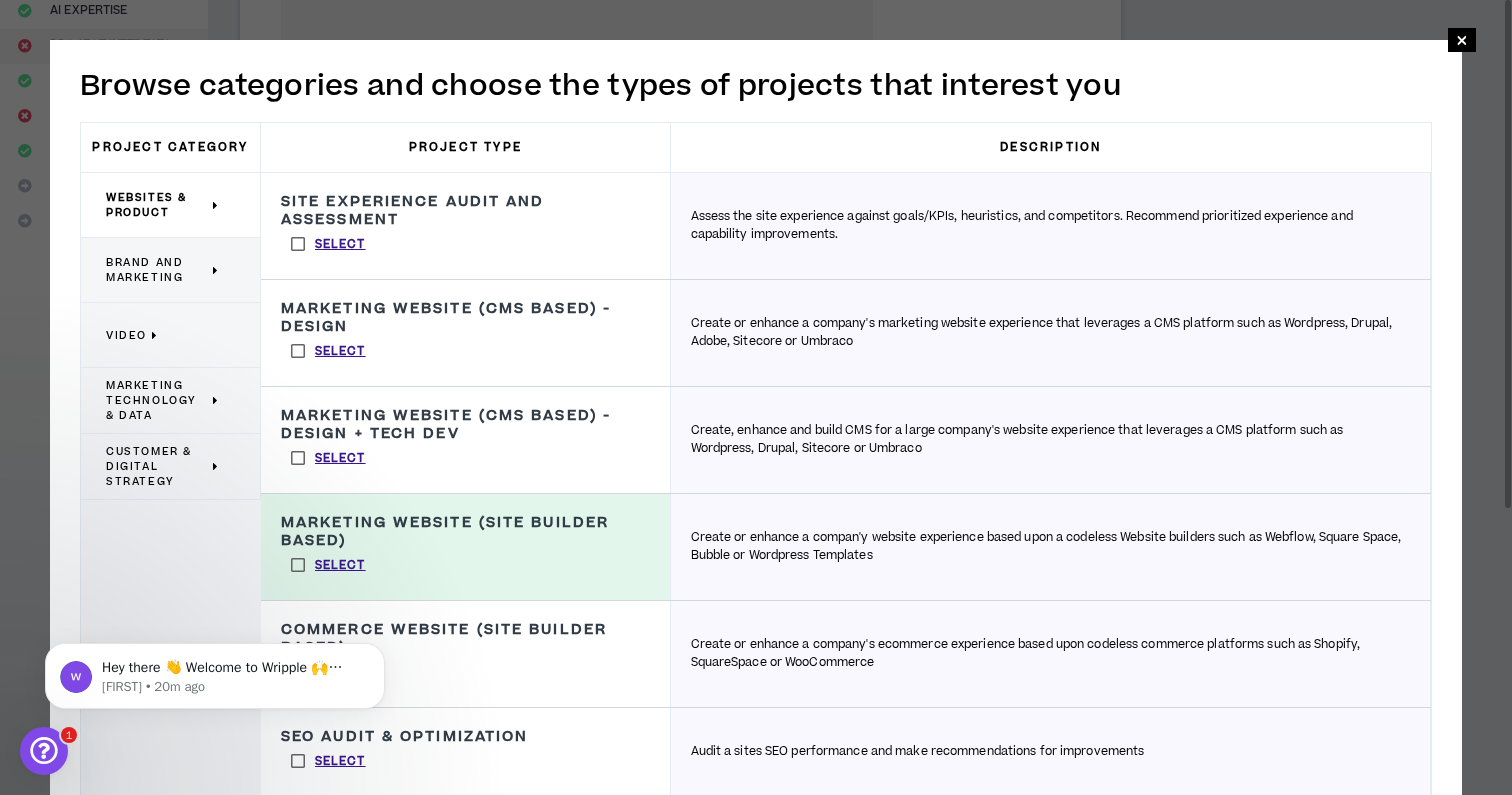 click on "Marketing Technology & Data" at bounding box center [157, 400] 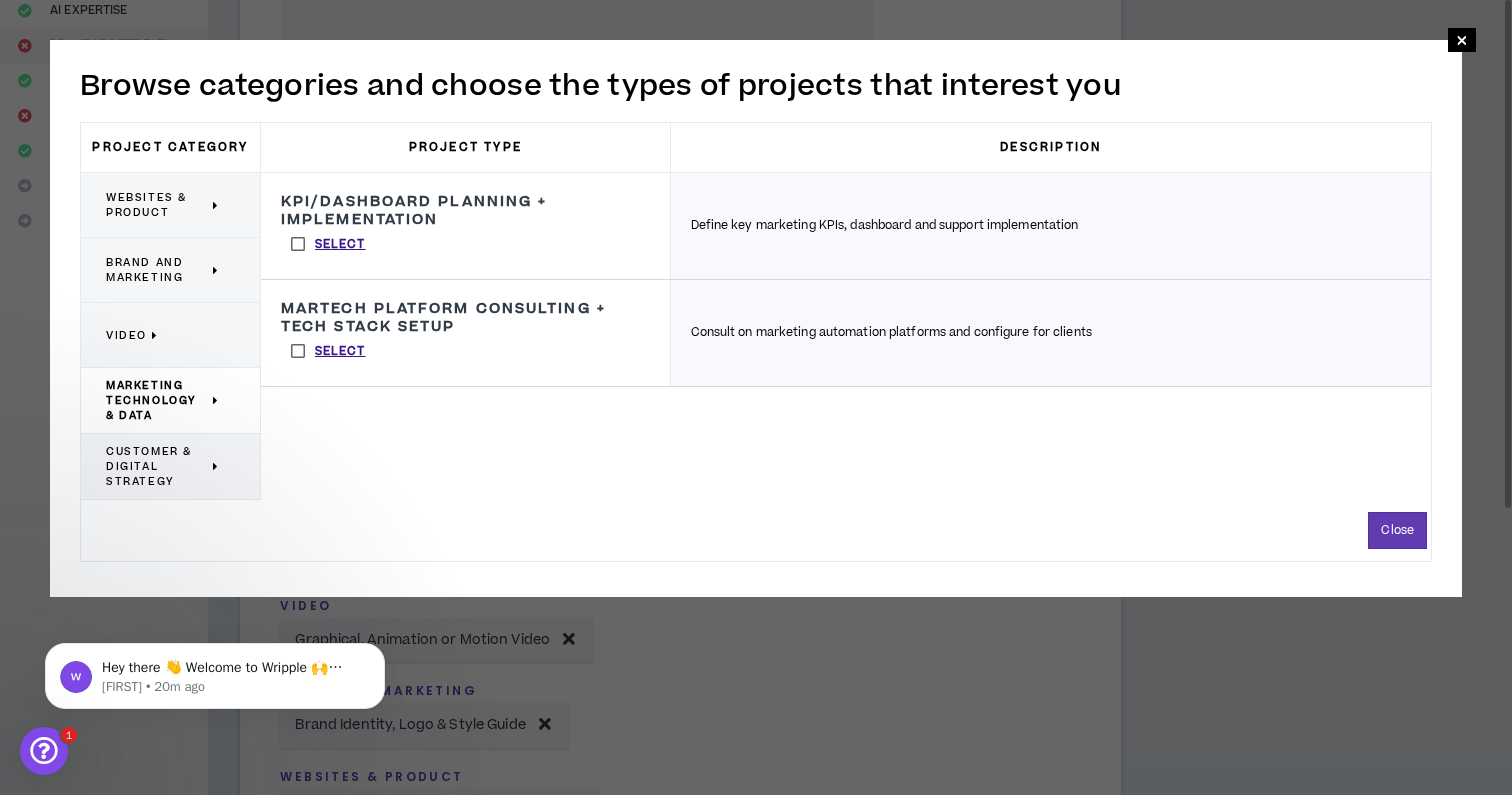 click on "Customer & Digital Strategy" at bounding box center (157, 466) 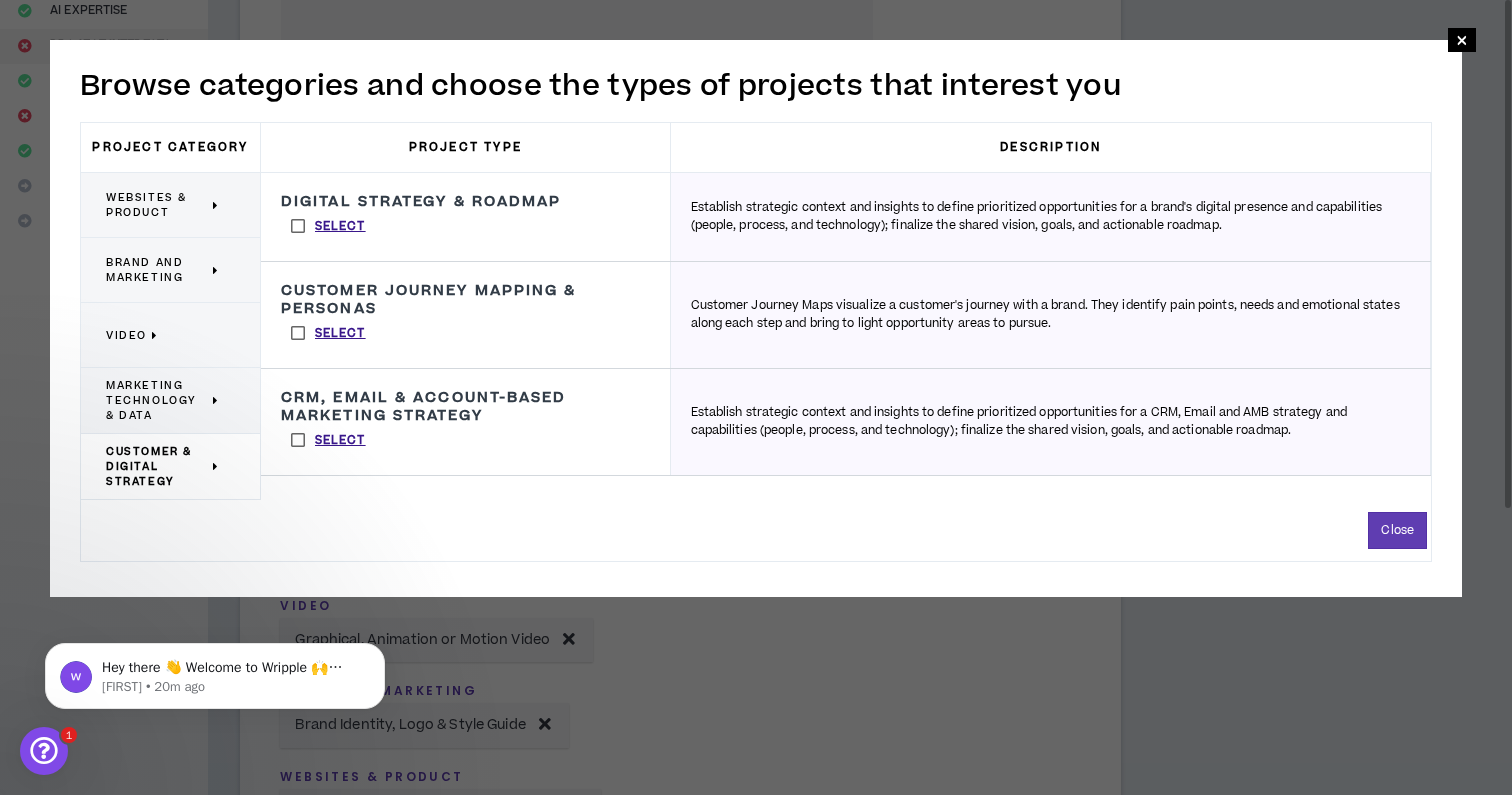 click on "Websites & Product" at bounding box center [157, 205] 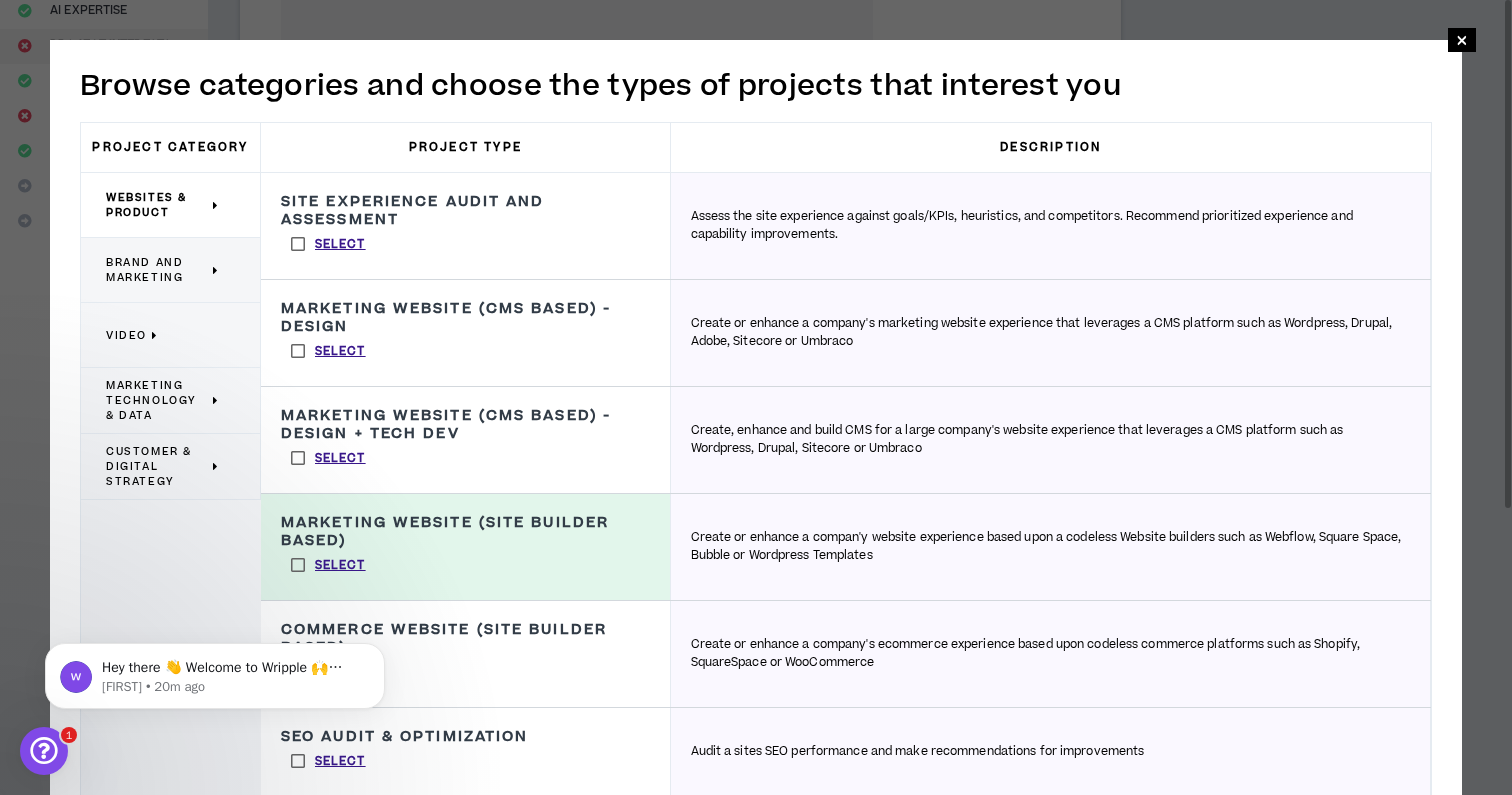 click on "Brand and Marketing" at bounding box center [157, 270] 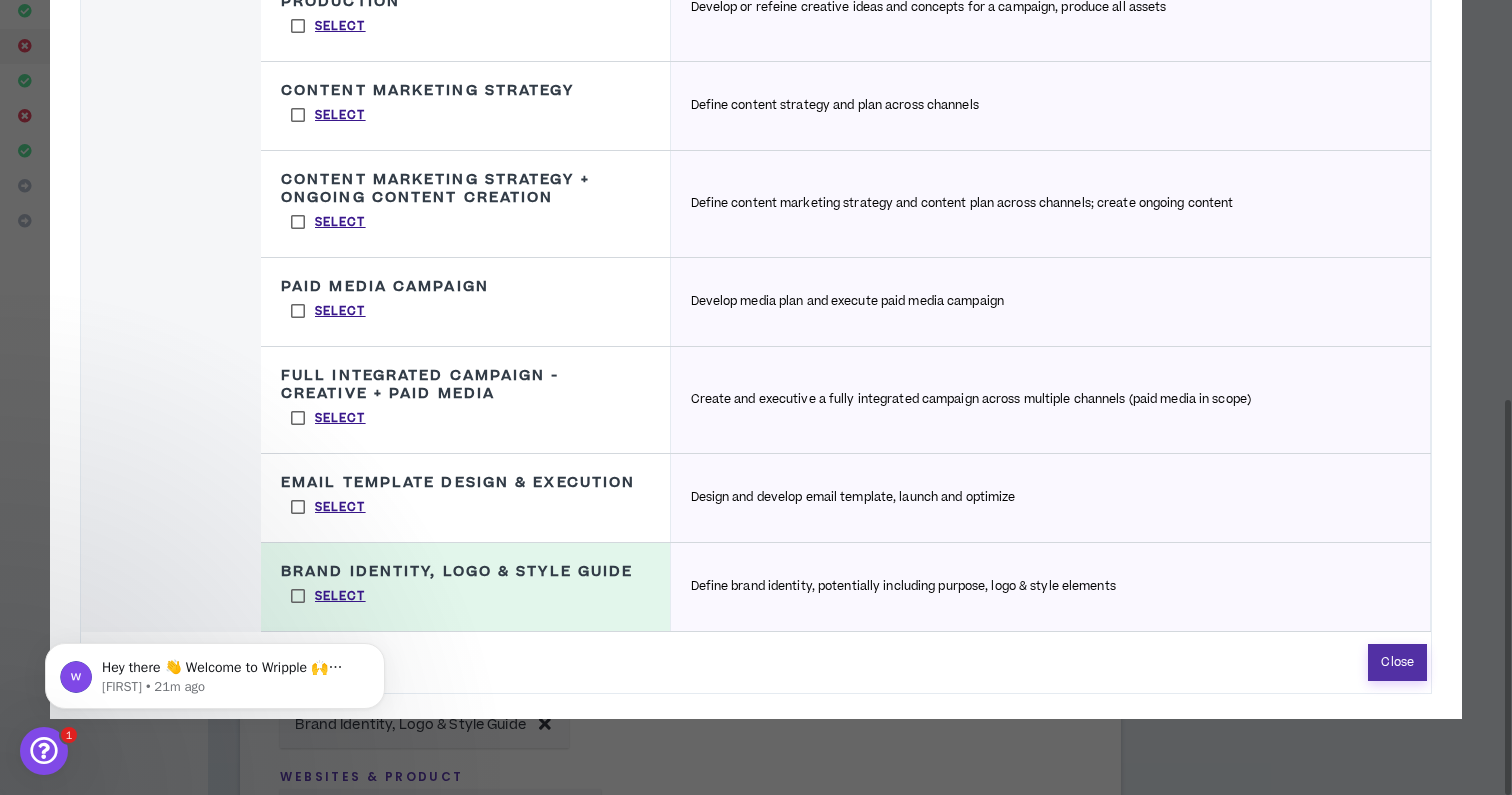 click on "Close" at bounding box center [1397, 662] 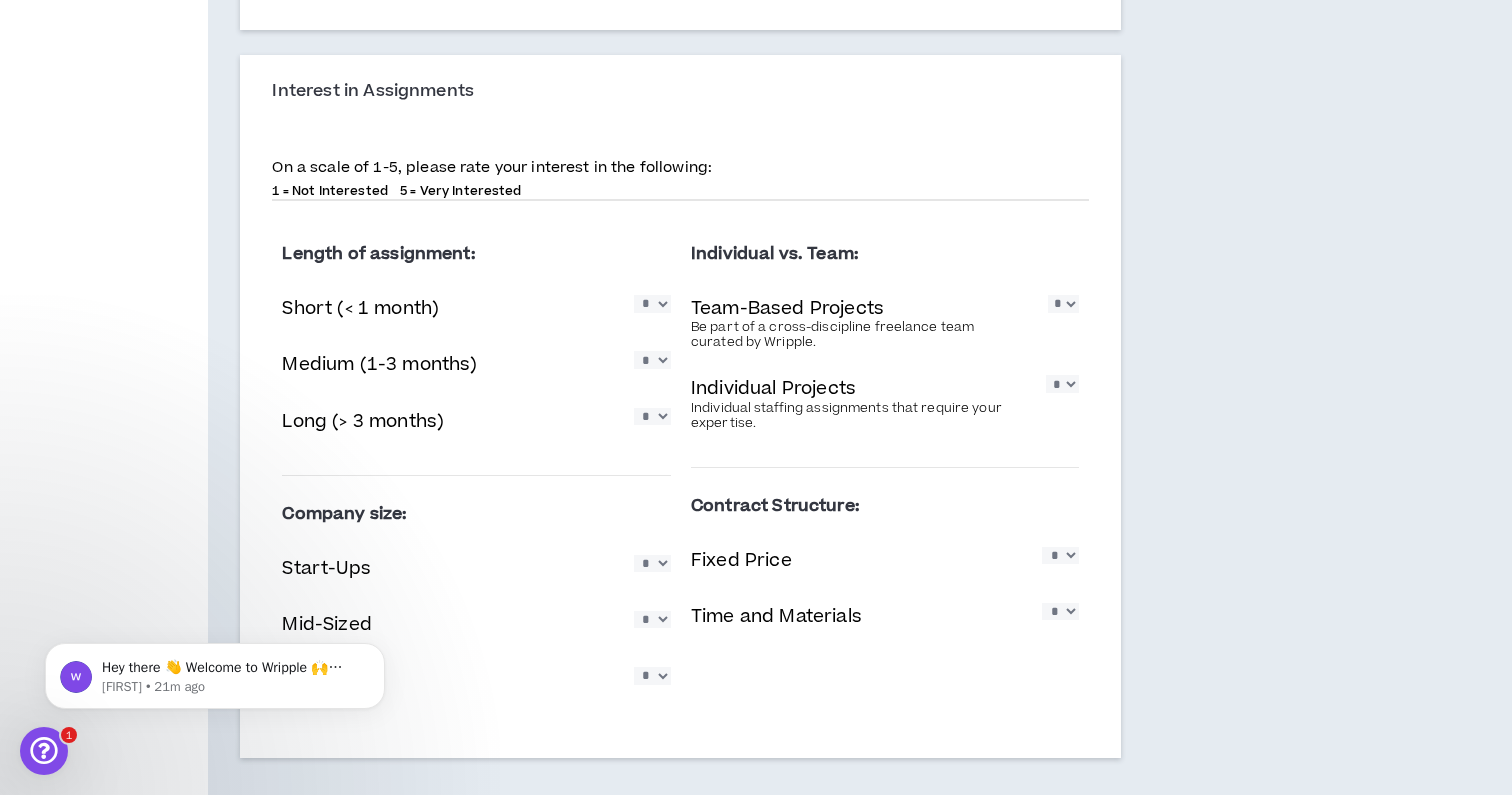scroll, scrollTop: 1193, scrollLeft: 0, axis: vertical 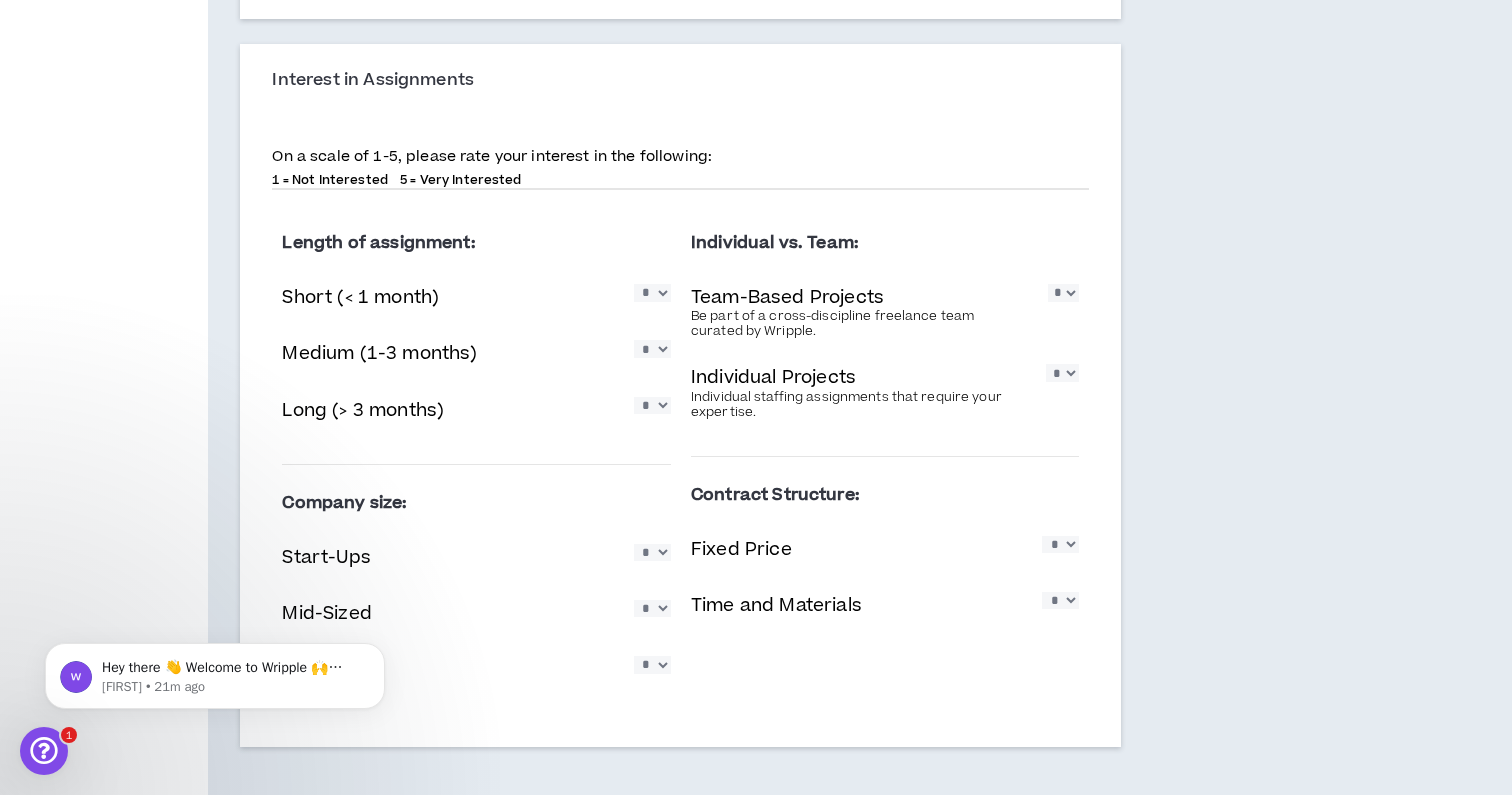 click on "* * * * *" at bounding box center (652, 292) 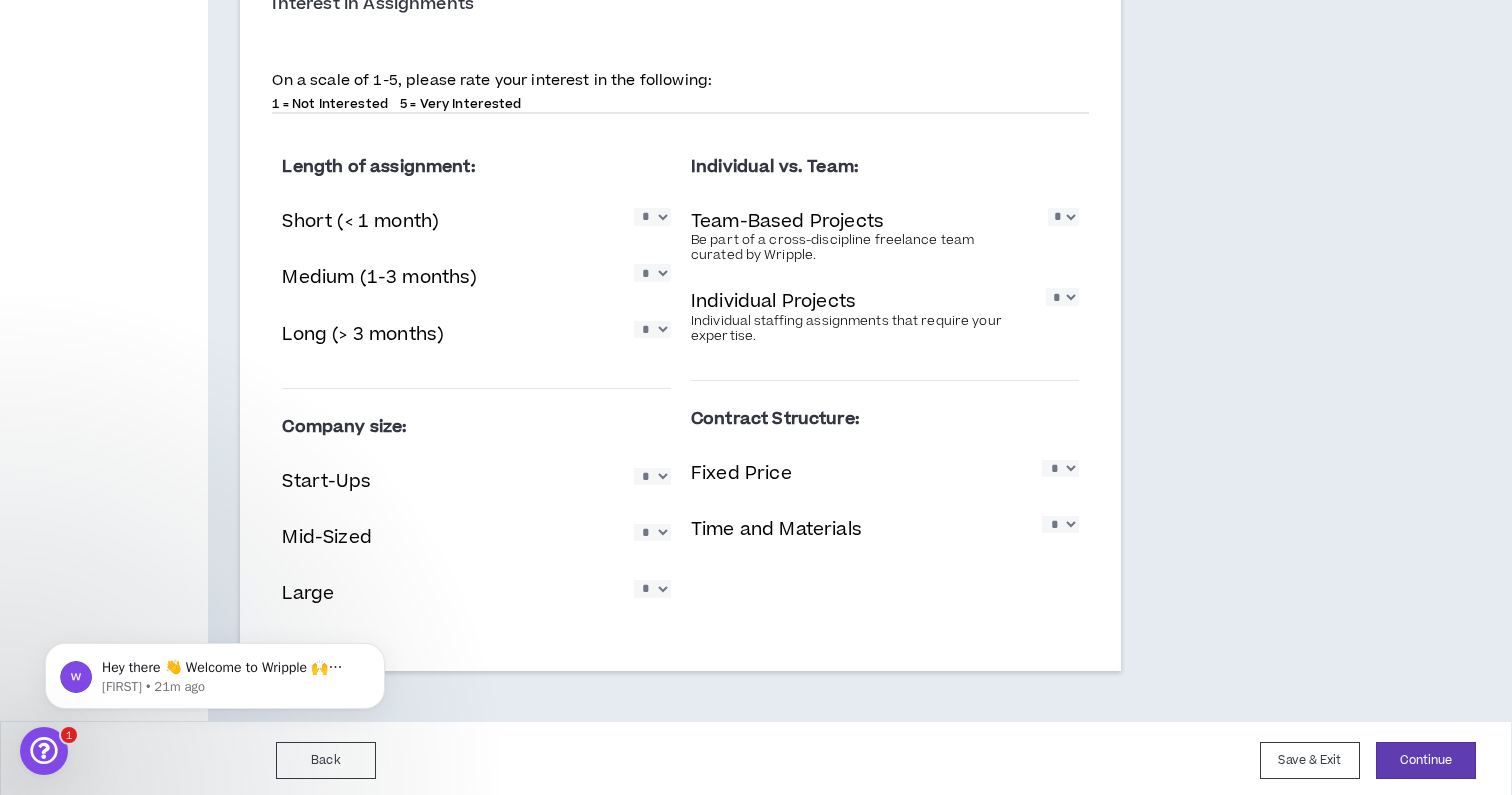scroll, scrollTop: 1268, scrollLeft: 0, axis: vertical 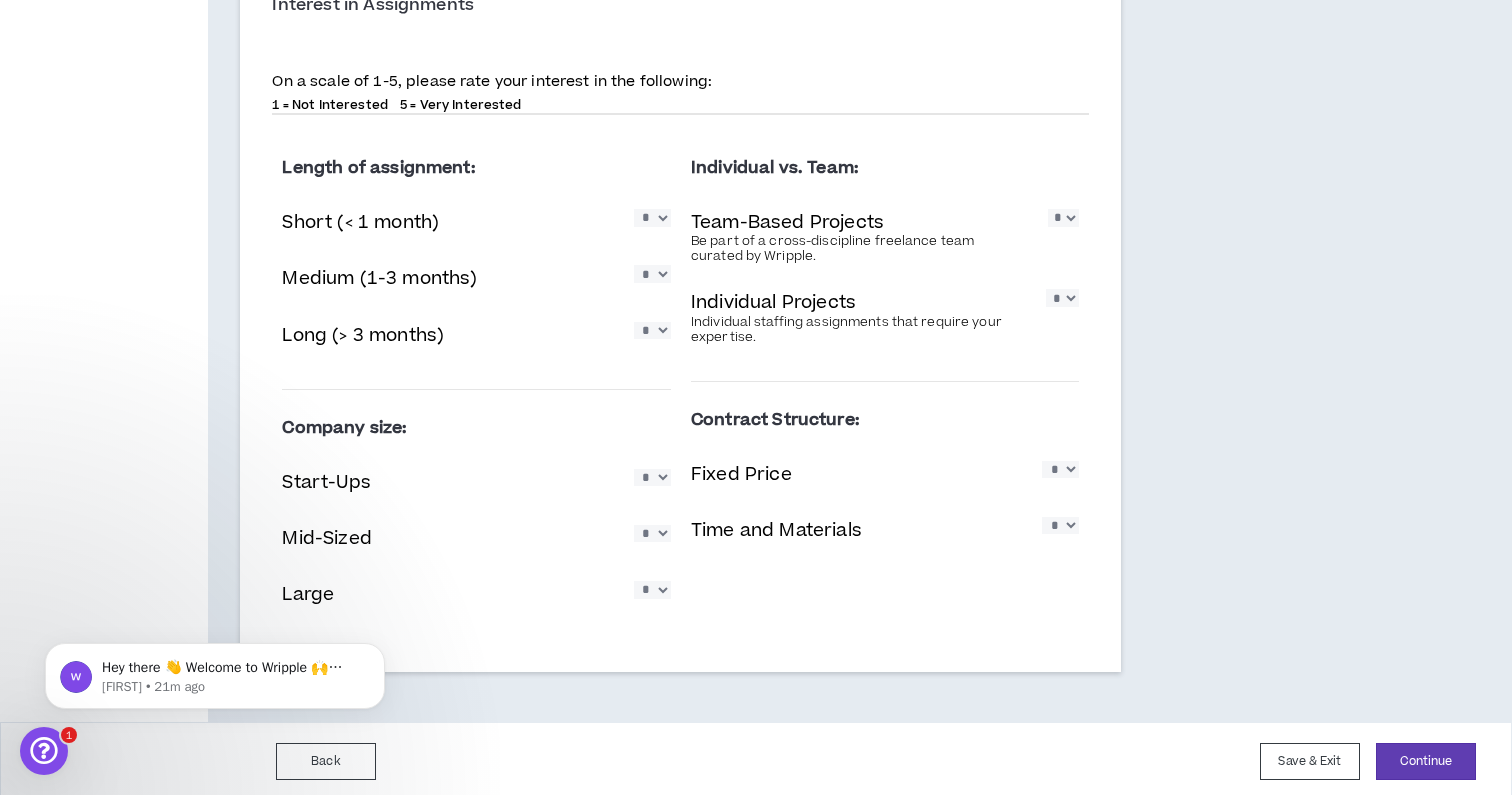 click on "* * * * *" at bounding box center [652, 477] 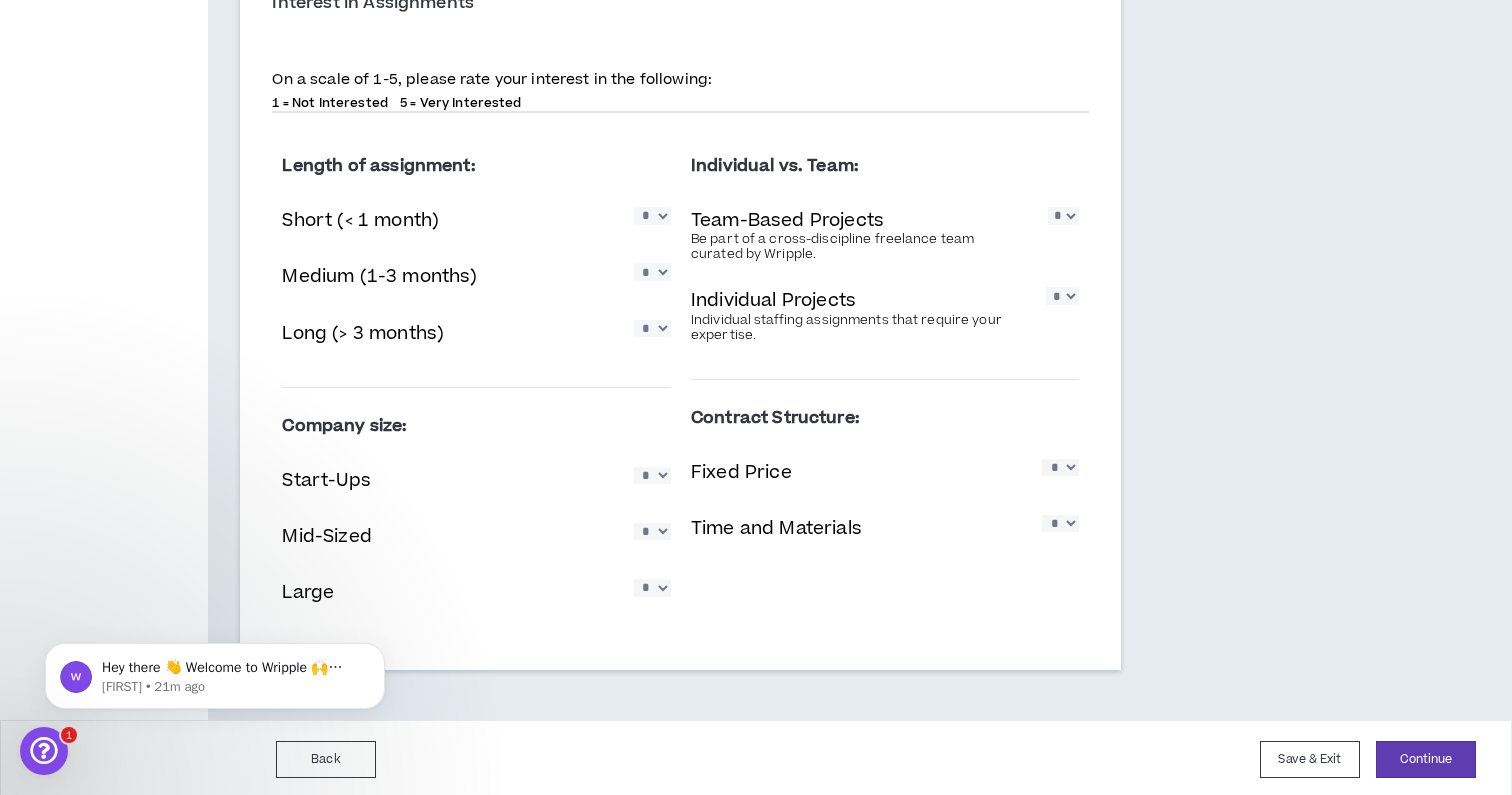 scroll, scrollTop: 1268, scrollLeft: 0, axis: vertical 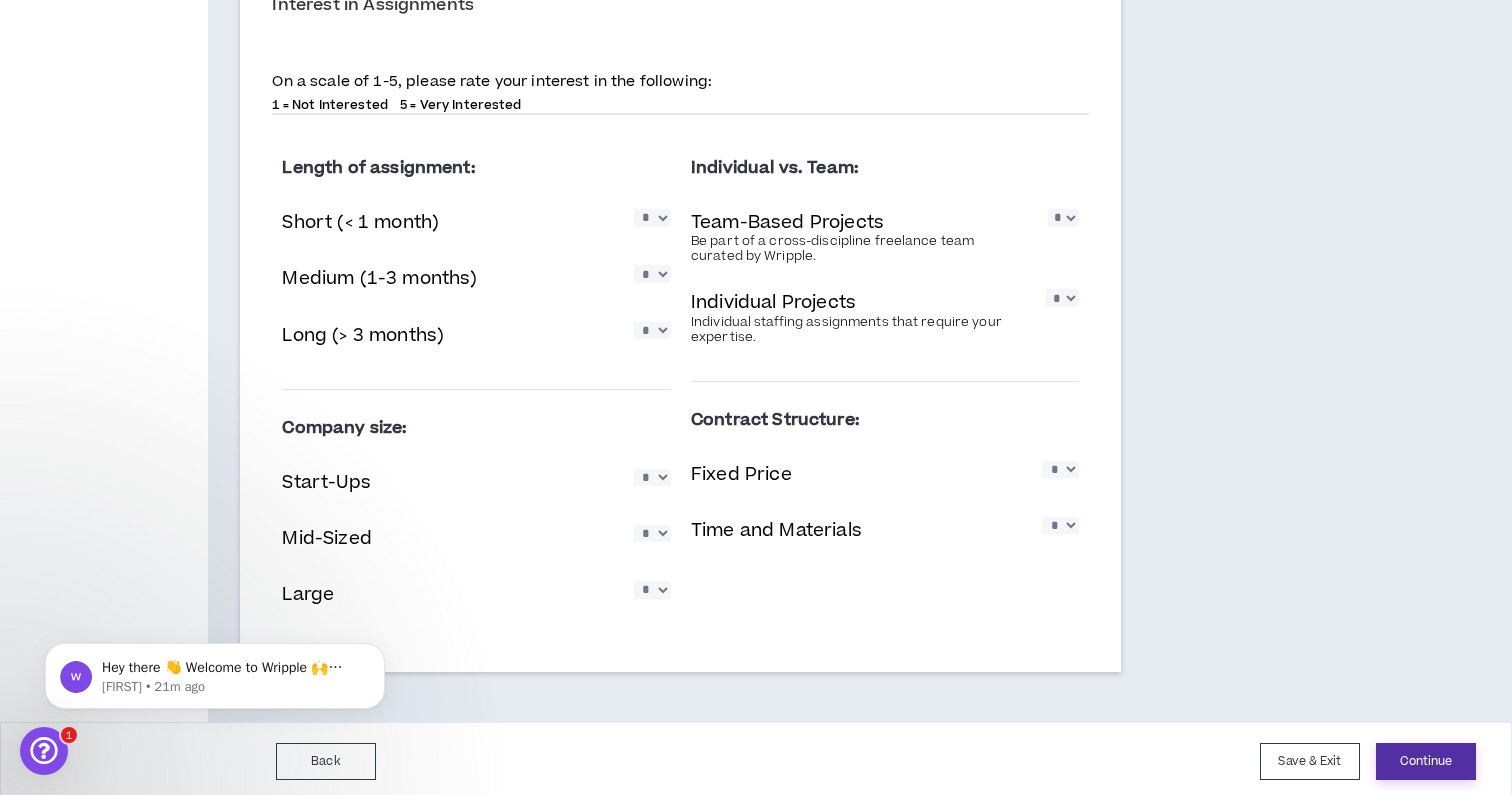 click on "Continue" at bounding box center [1426, 761] 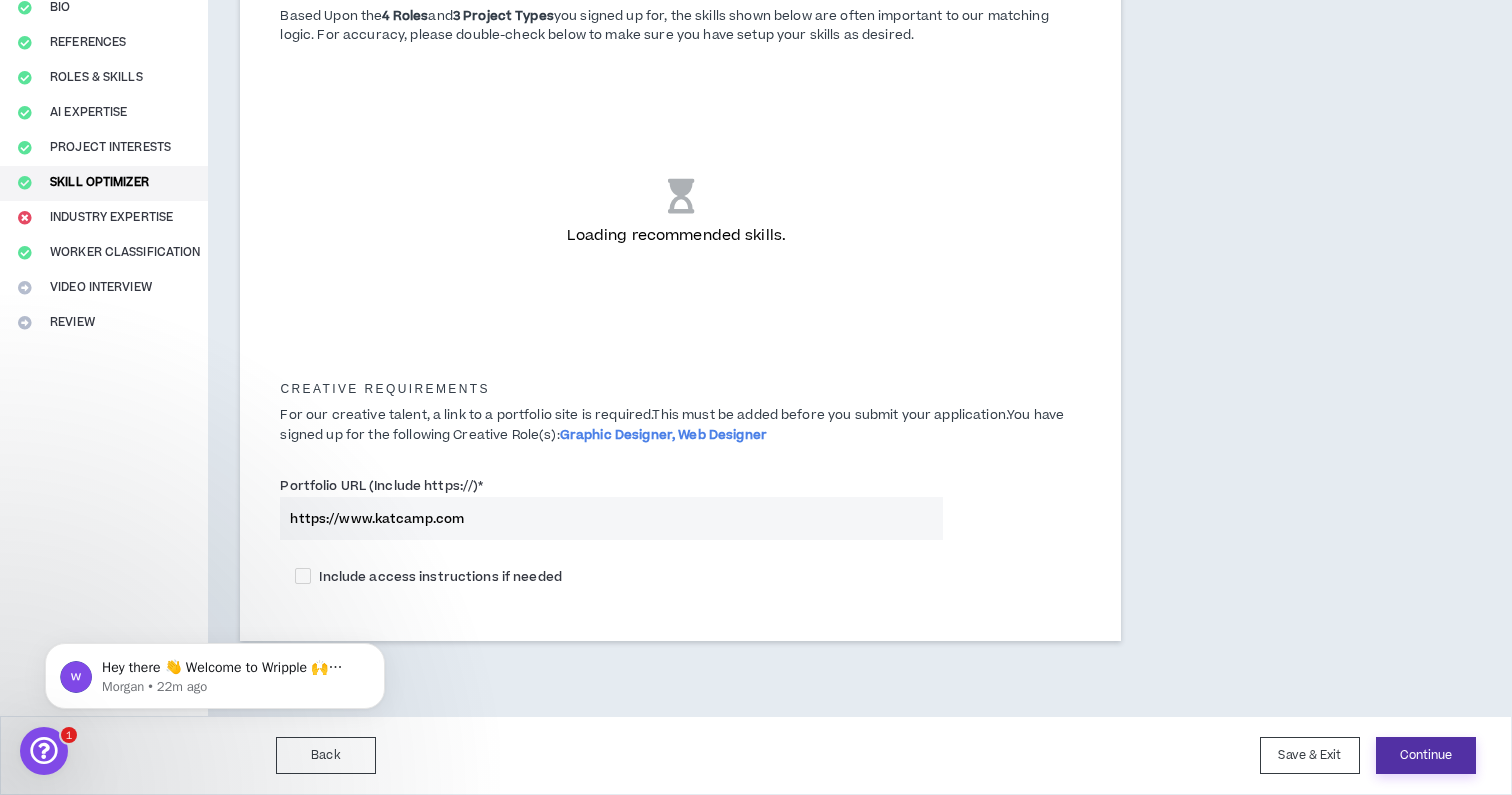 scroll, scrollTop: 0, scrollLeft: 0, axis: both 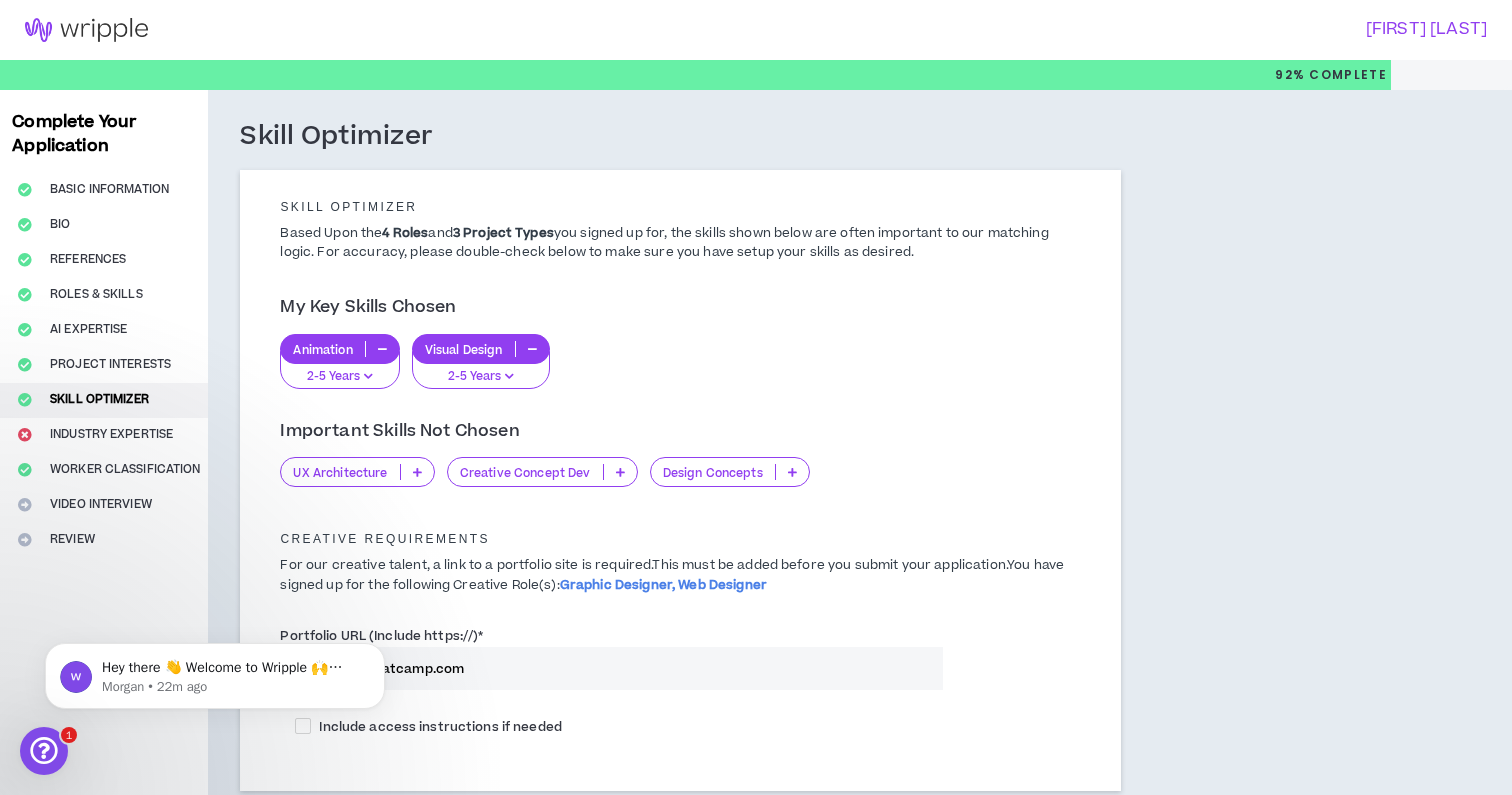 click on "Animation" at bounding box center (322, 349) 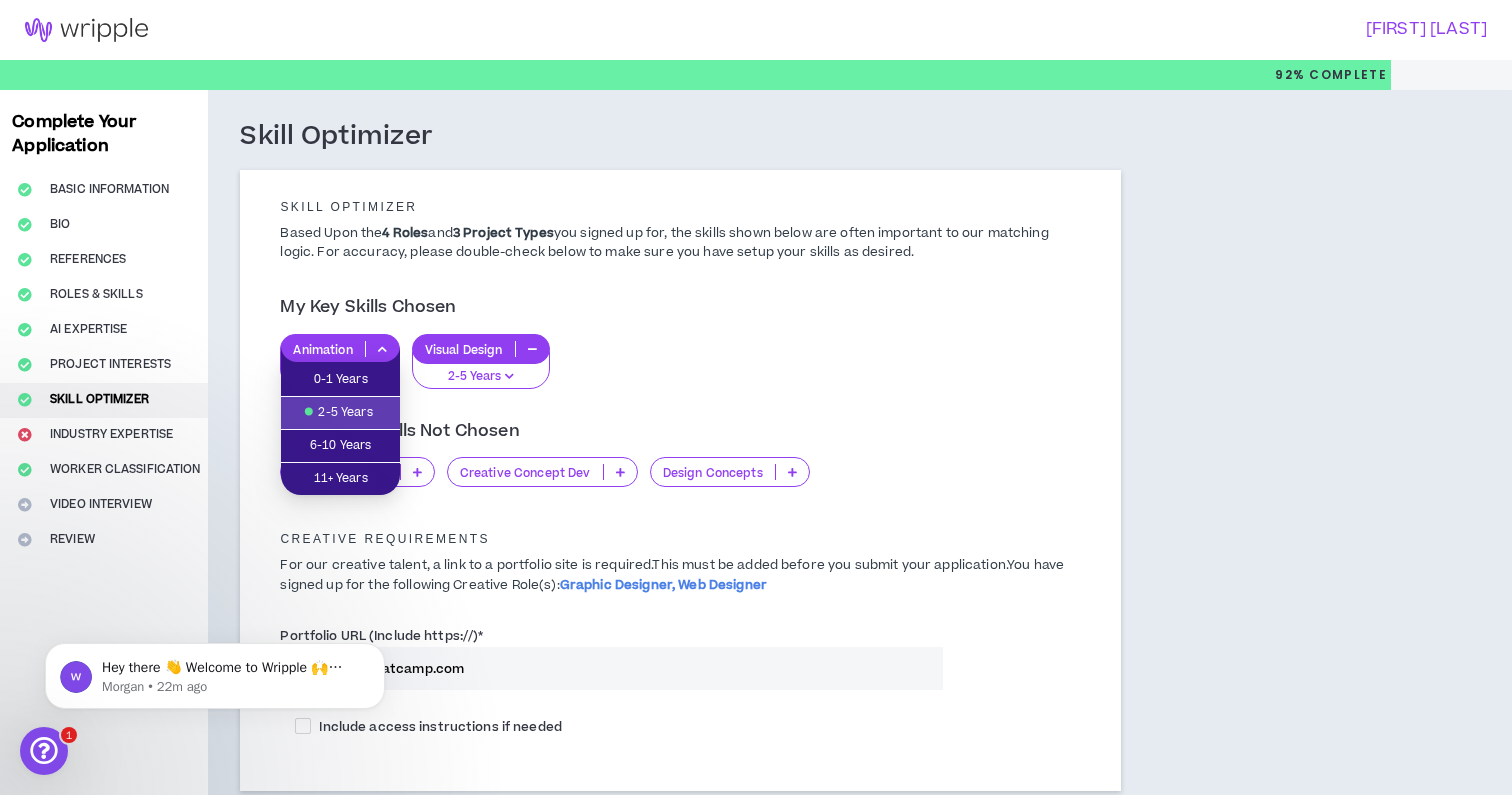 click on "Skill Optimizer Based Upon the  4 Roles  and  3 Project Types  you signed up for, the skills shown below are often important to our matching logic. For accuracy, please double-check below to make sure you have setup your skills as desired." at bounding box center (680, 238) 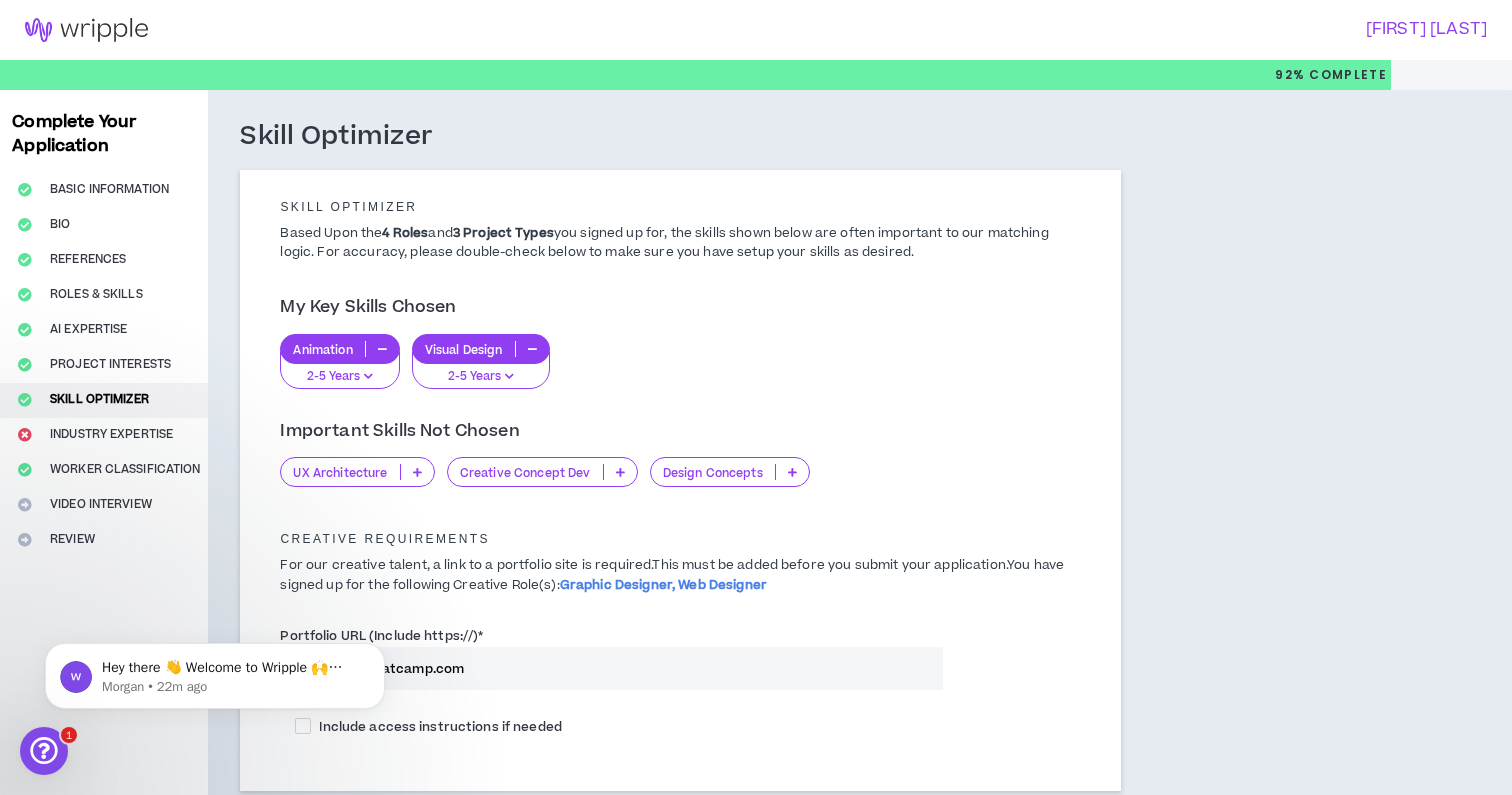 click on "Visual Design" at bounding box center (464, 349) 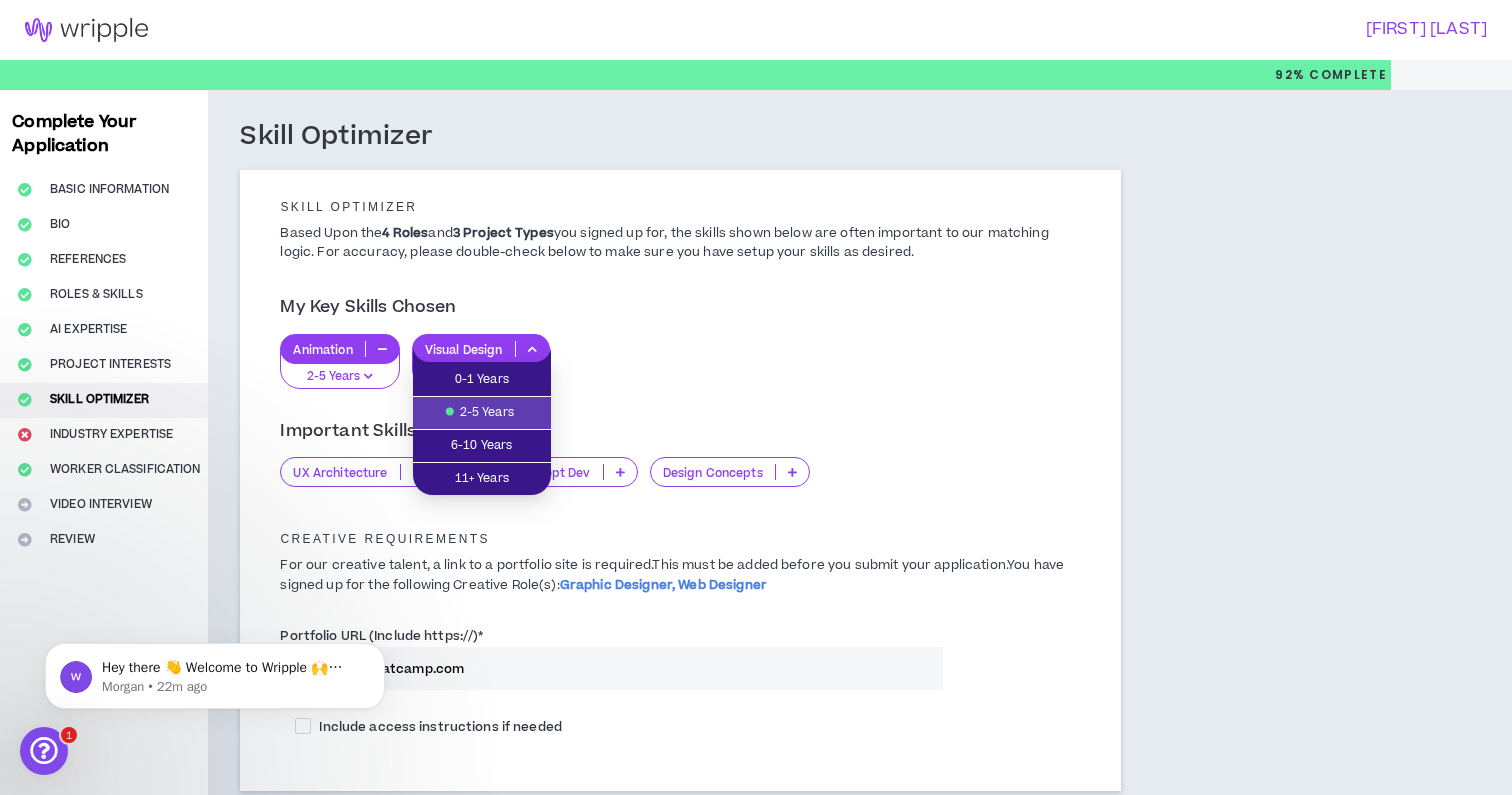 click at bounding box center (532, 349) 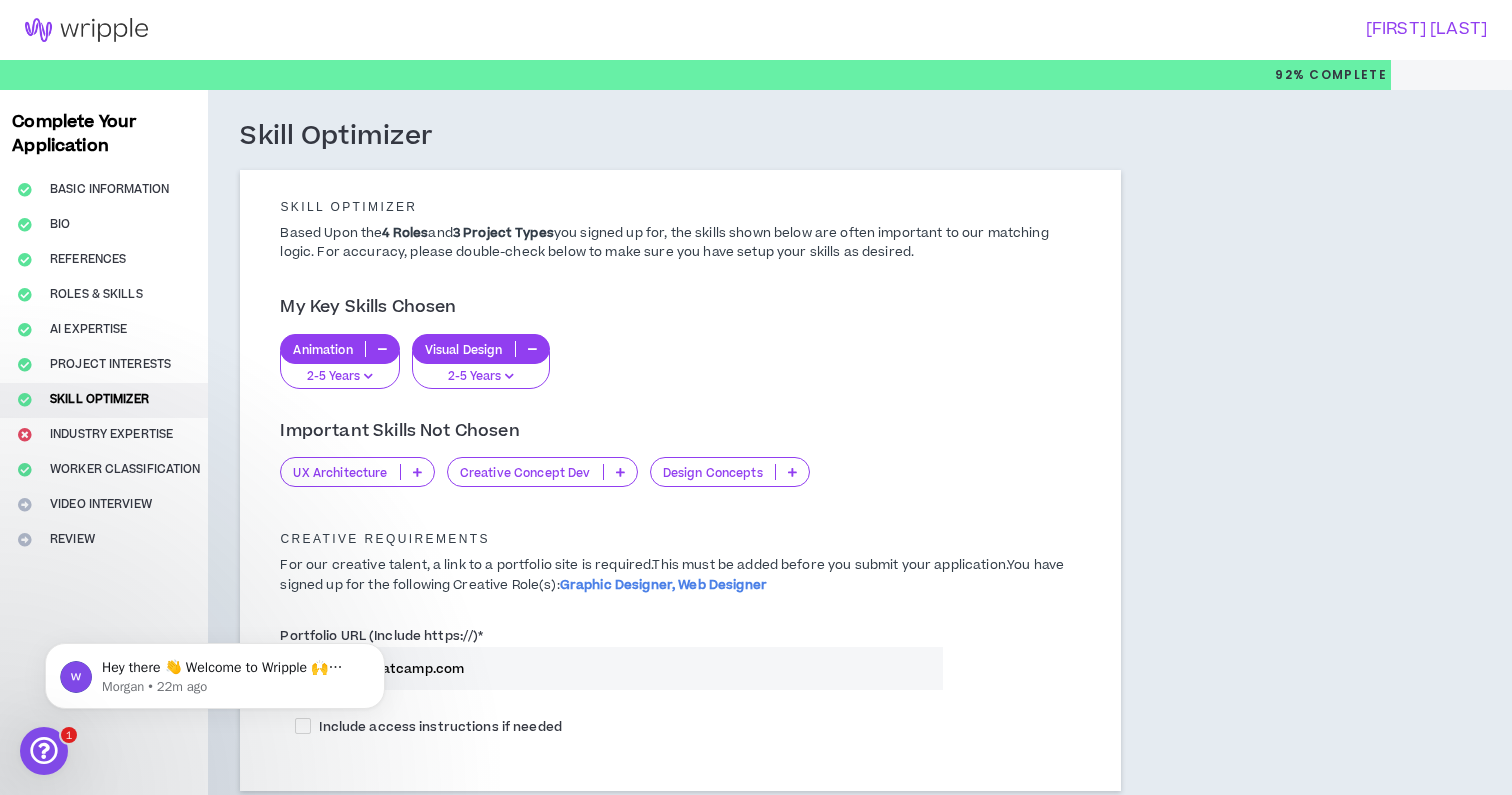 click at bounding box center [532, 349] 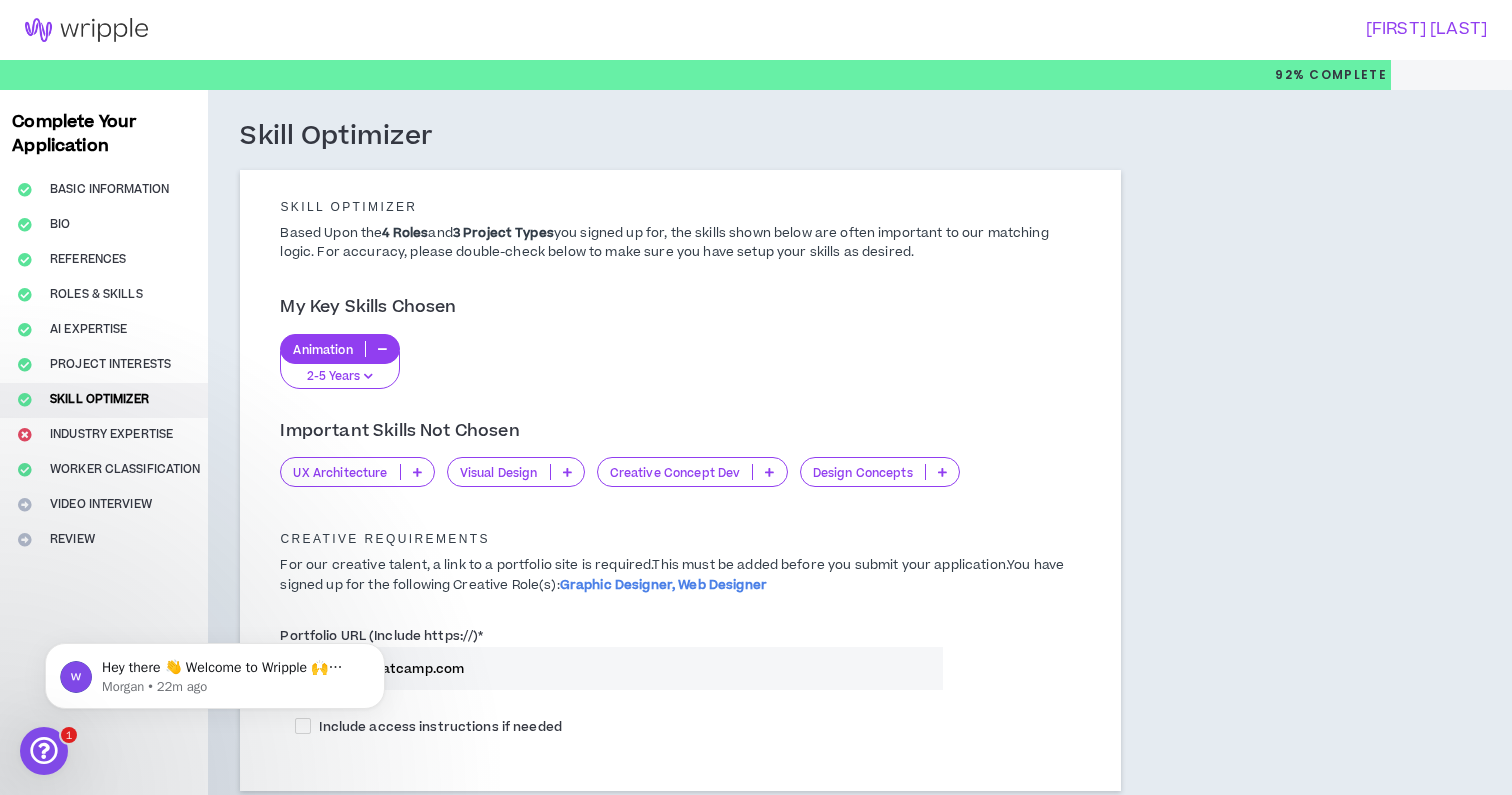click at bounding box center [382, 349] 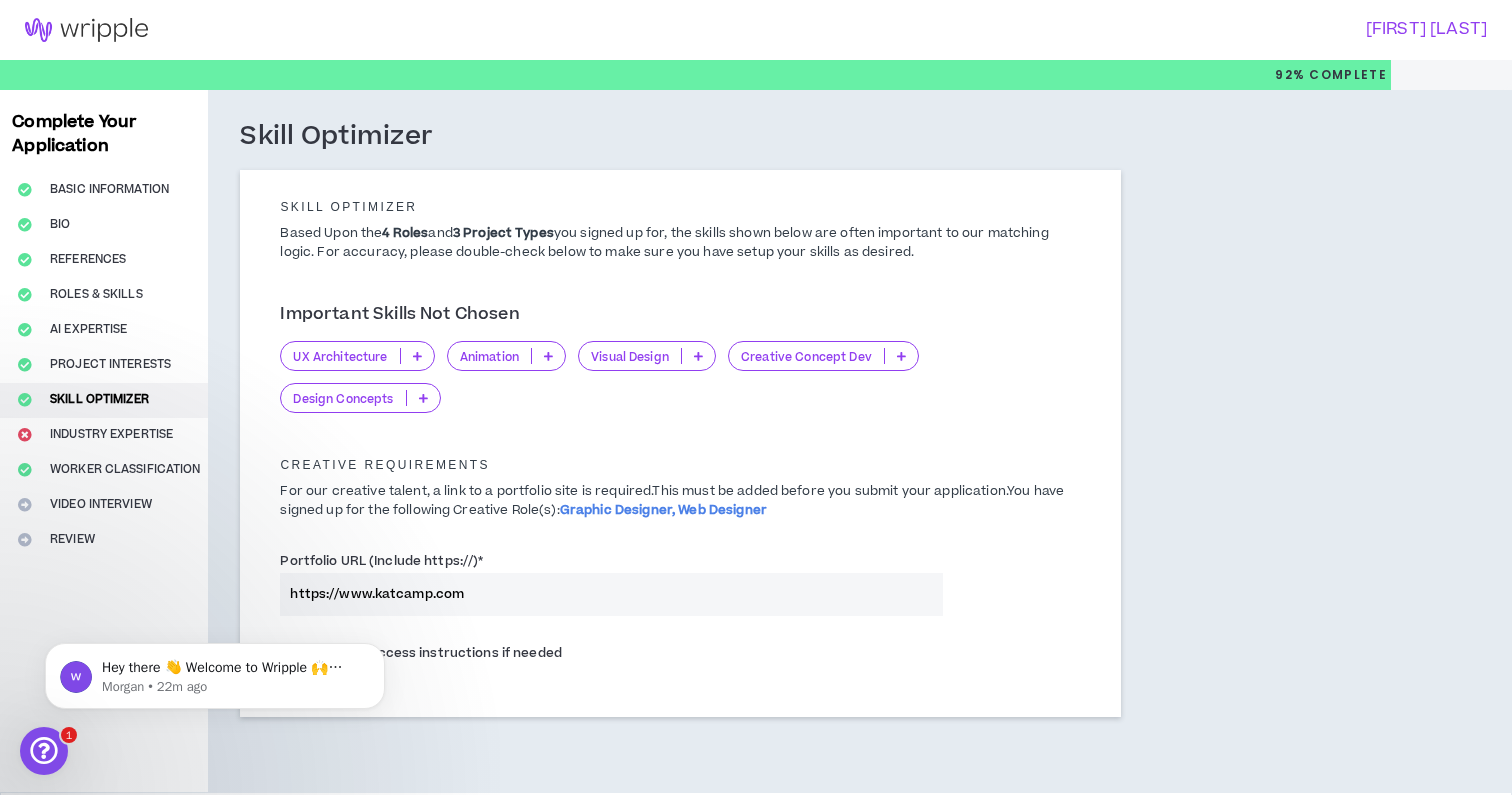 scroll, scrollTop: 0, scrollLeft: 0, axis: both 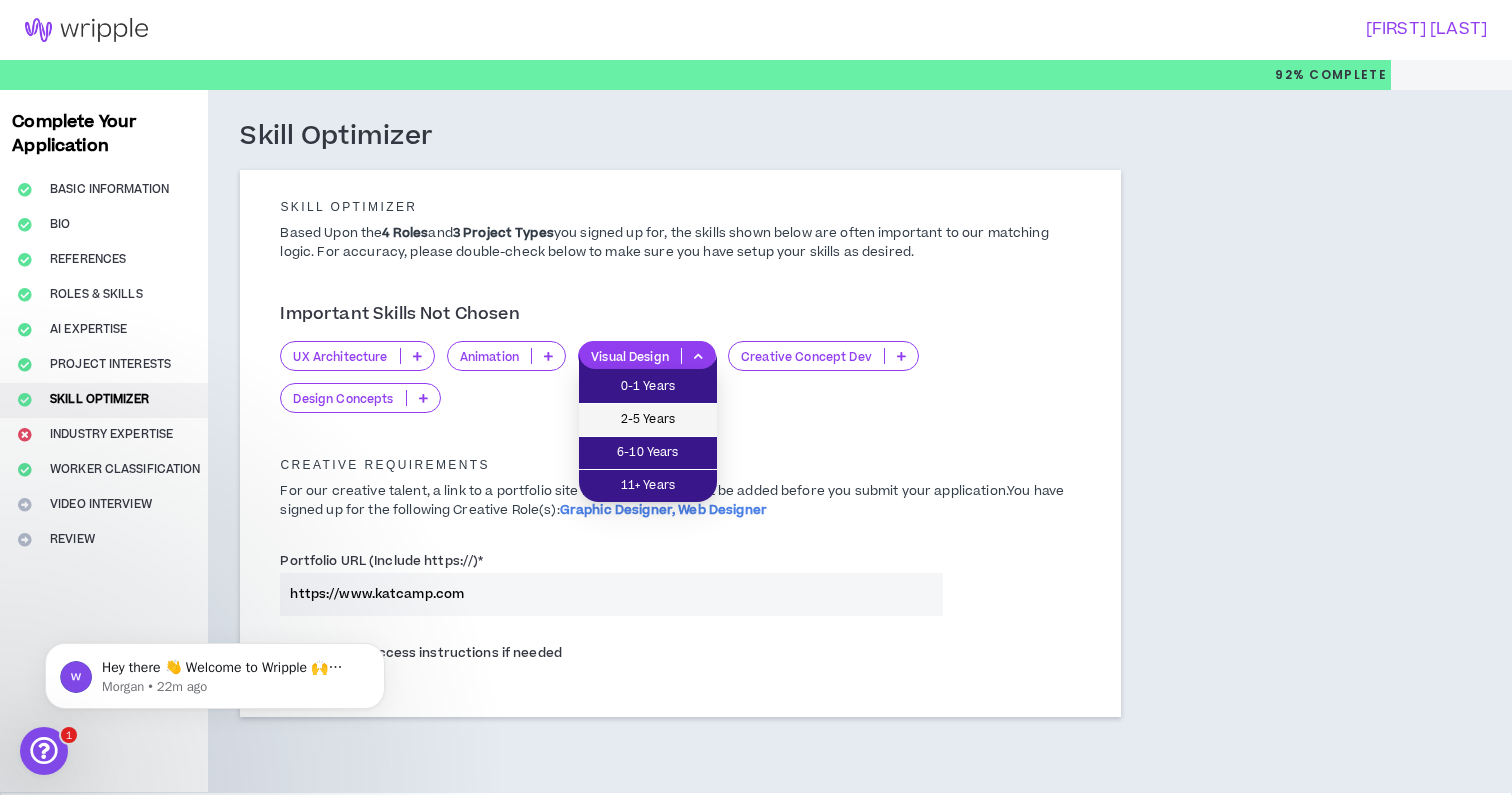 click on "2-5 Years" at bounding box center [648, 420] 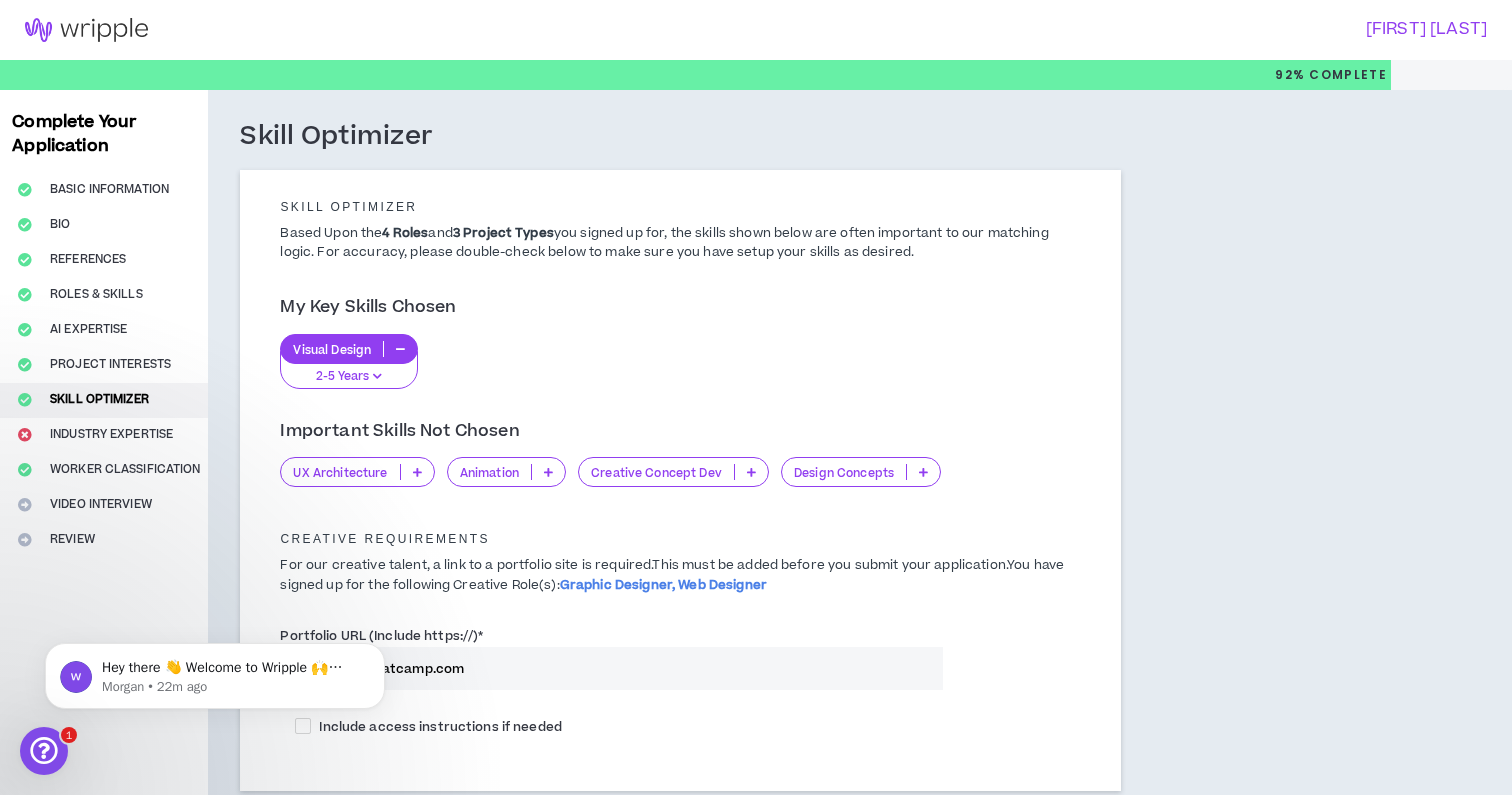 click at bounding box center (923, 472) 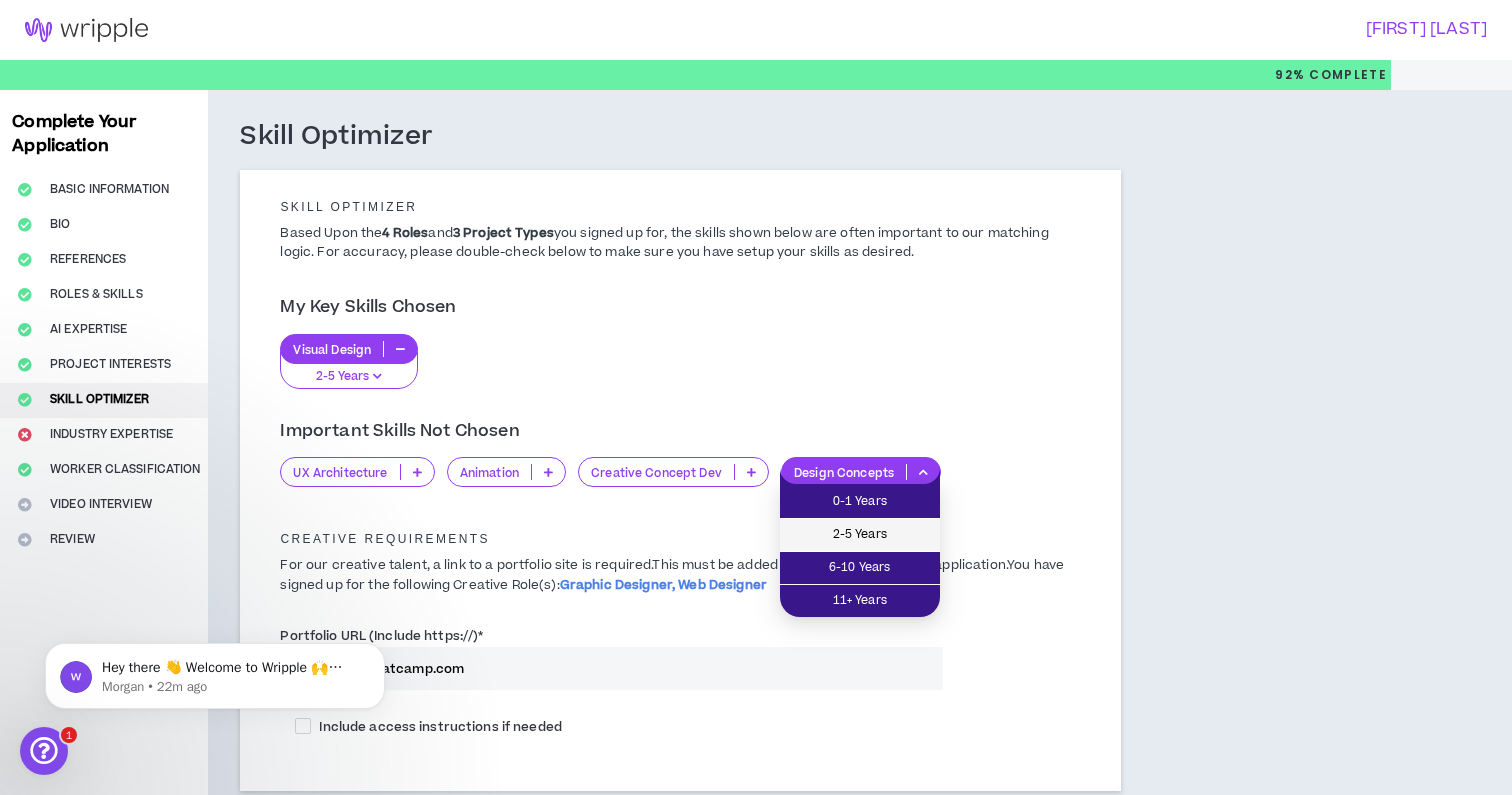click on "2-5 Years" at bounding box center (860, 535) 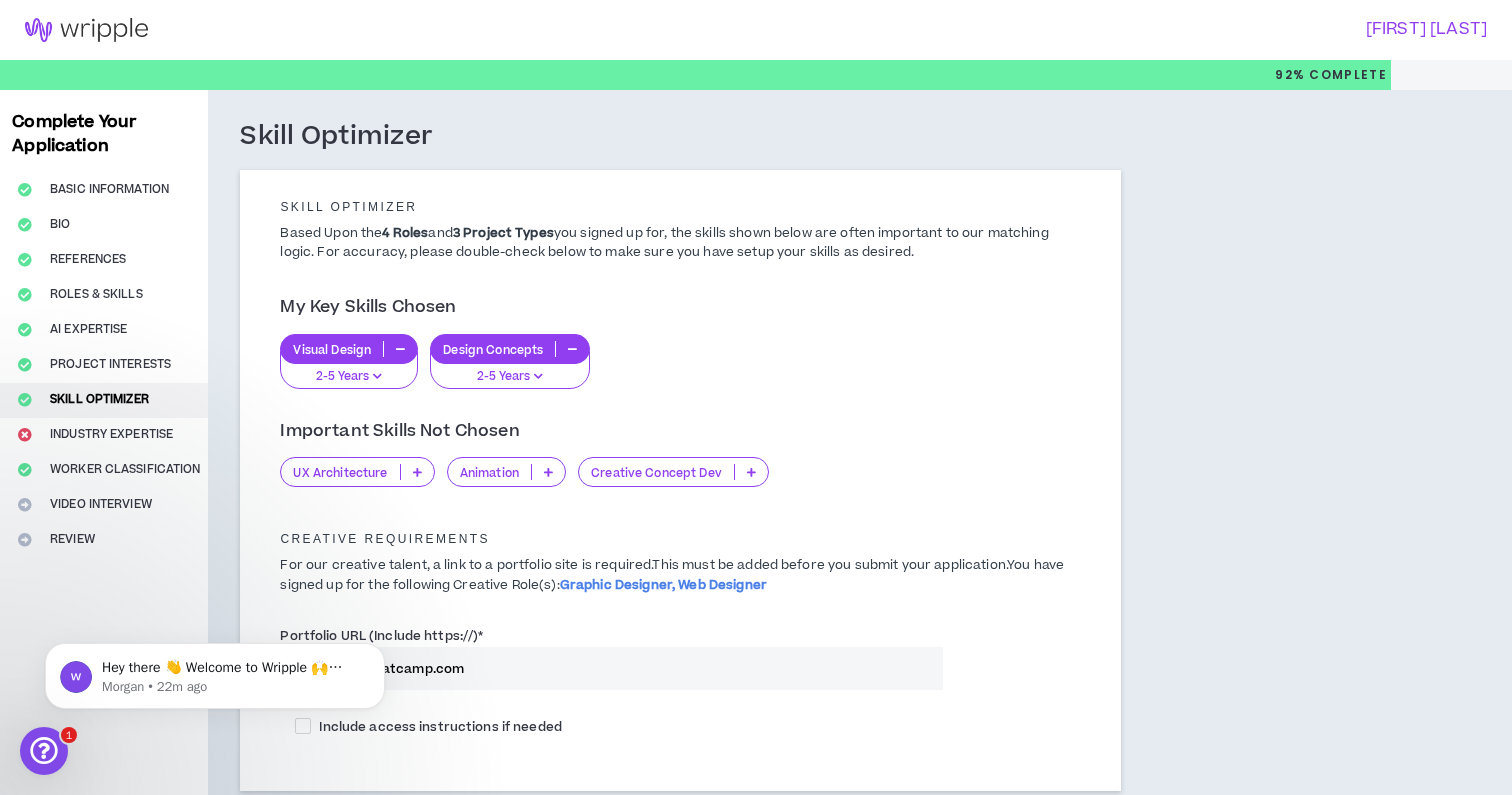 click at bounding box center [548, 472] 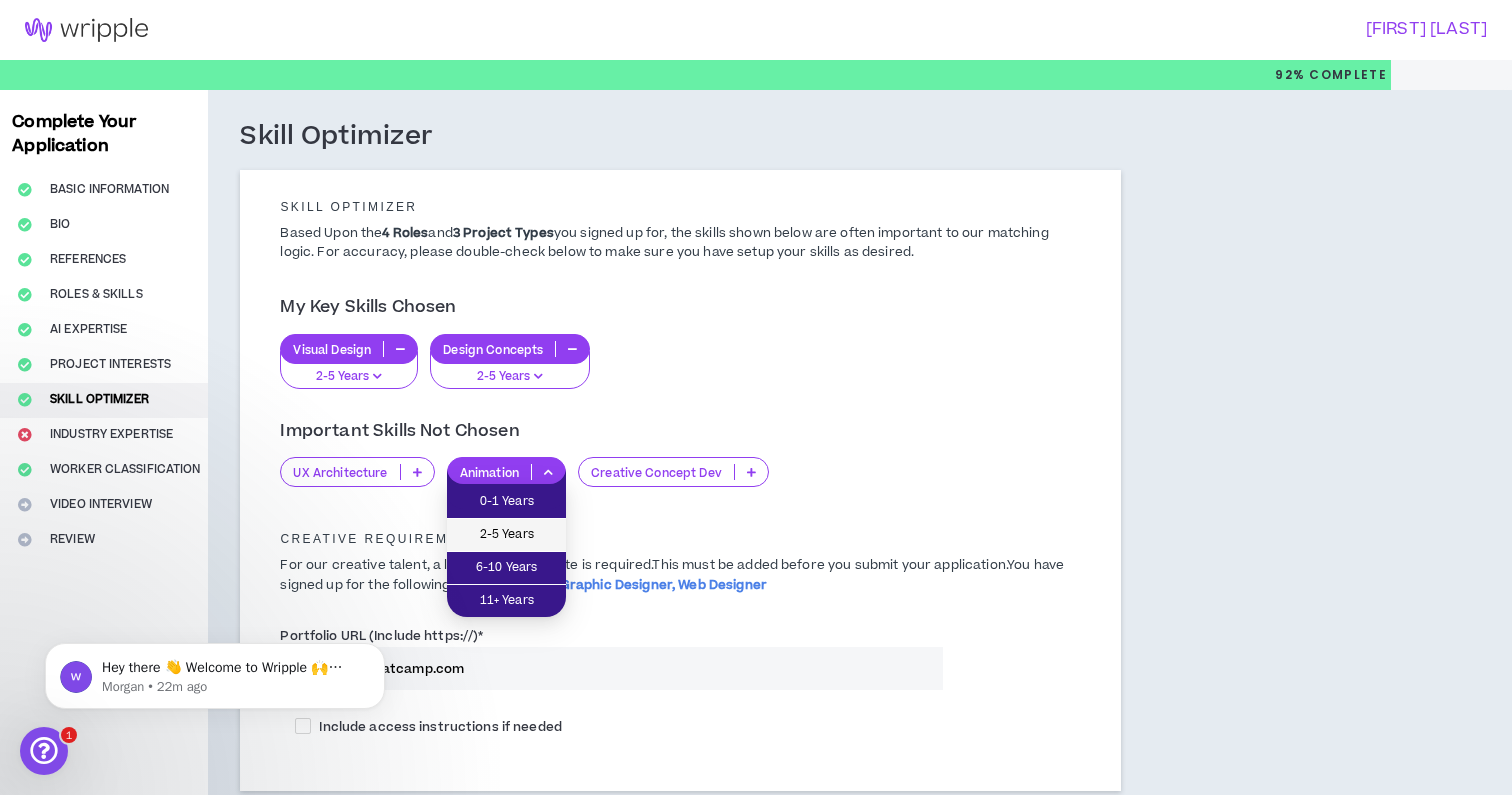 click on "2-5 Years" at bounding box center (506, 535) 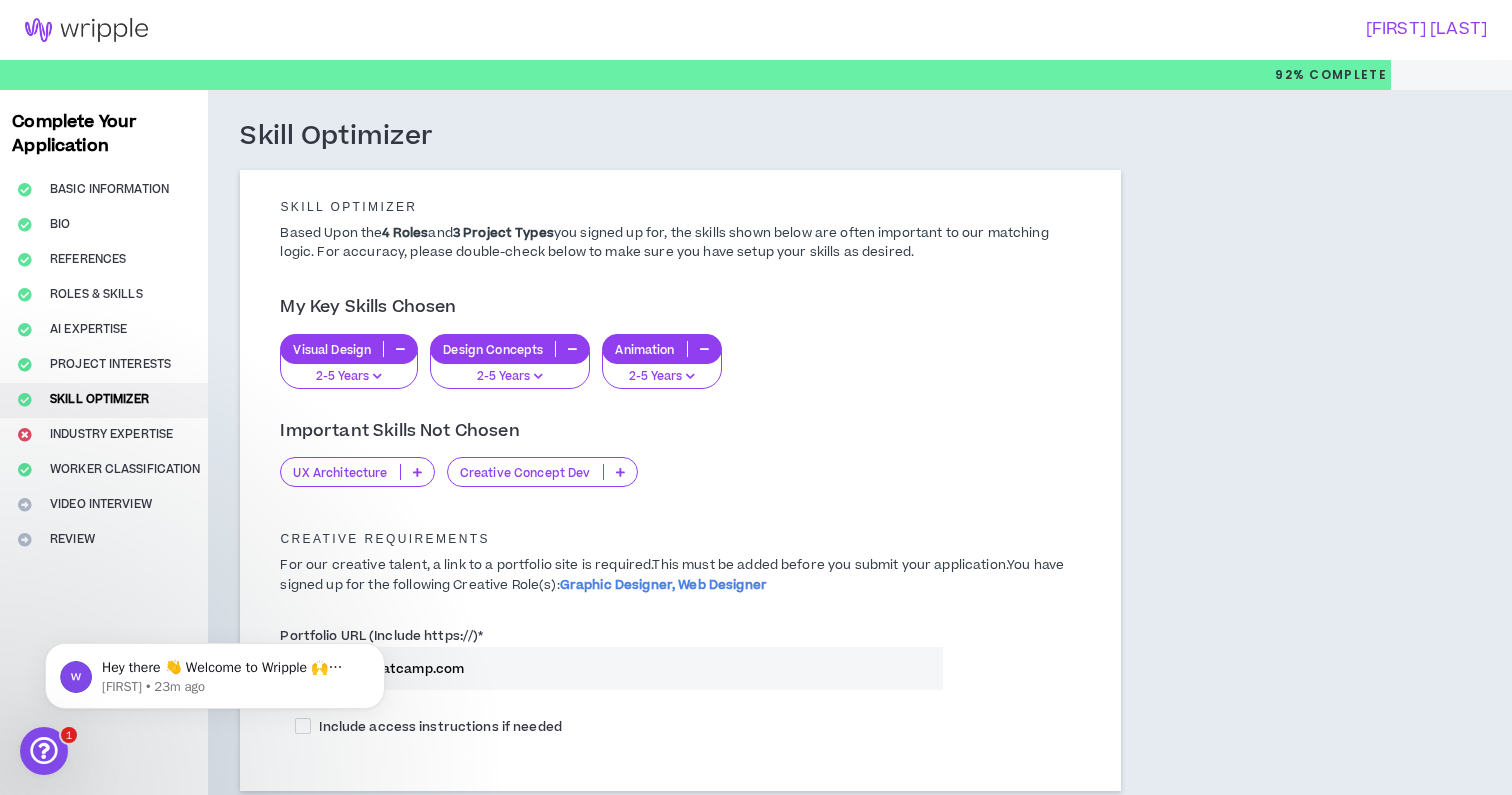 click on "My Key Skills Chosen Visual Design 2-5 Years Design Concepts 2-5 Years Animation 2-5 Years" at bounding box center (680, 345) 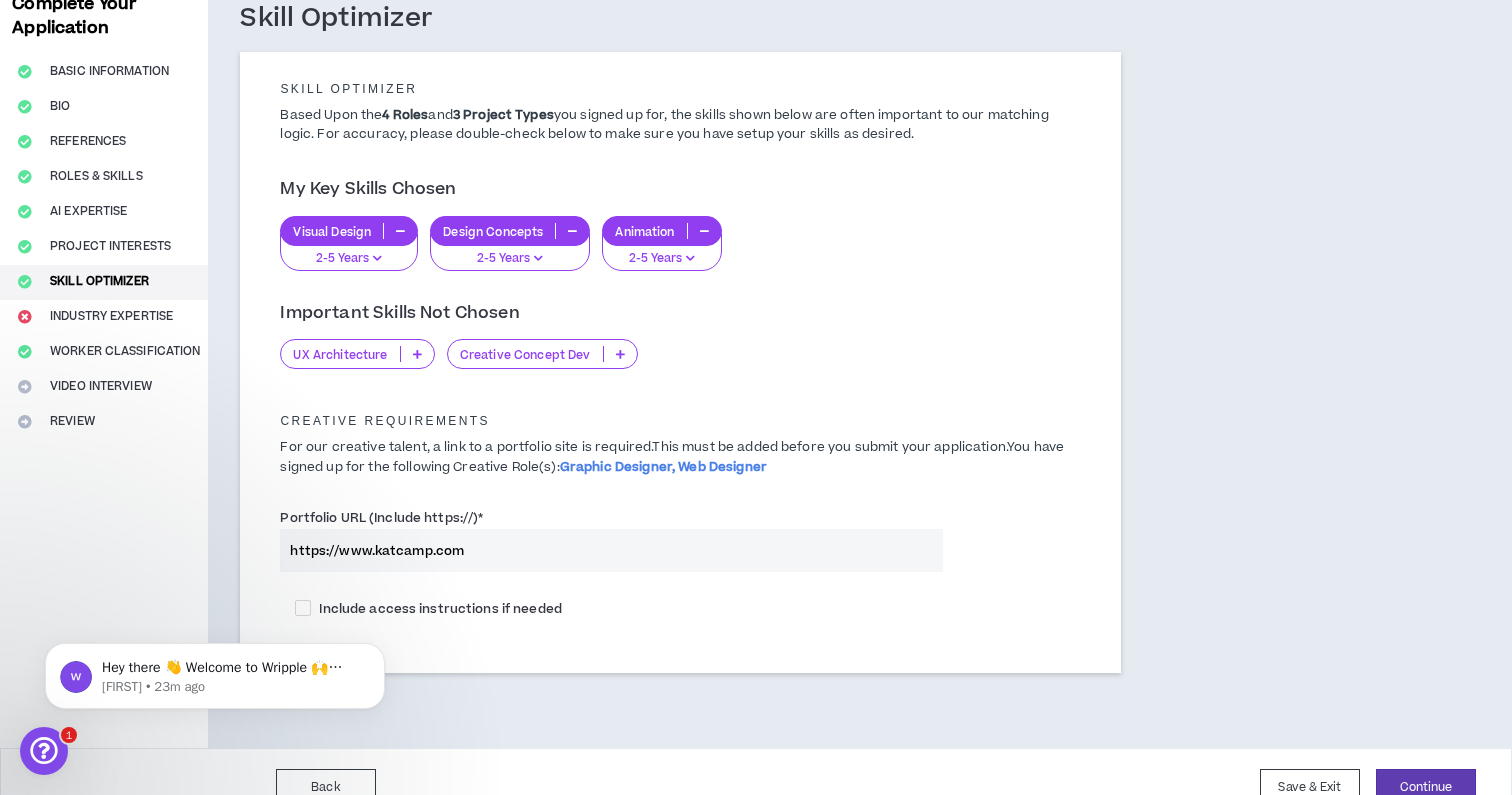 scroll, scrollTop: 123, scrollLeft: 0, axis: vertical 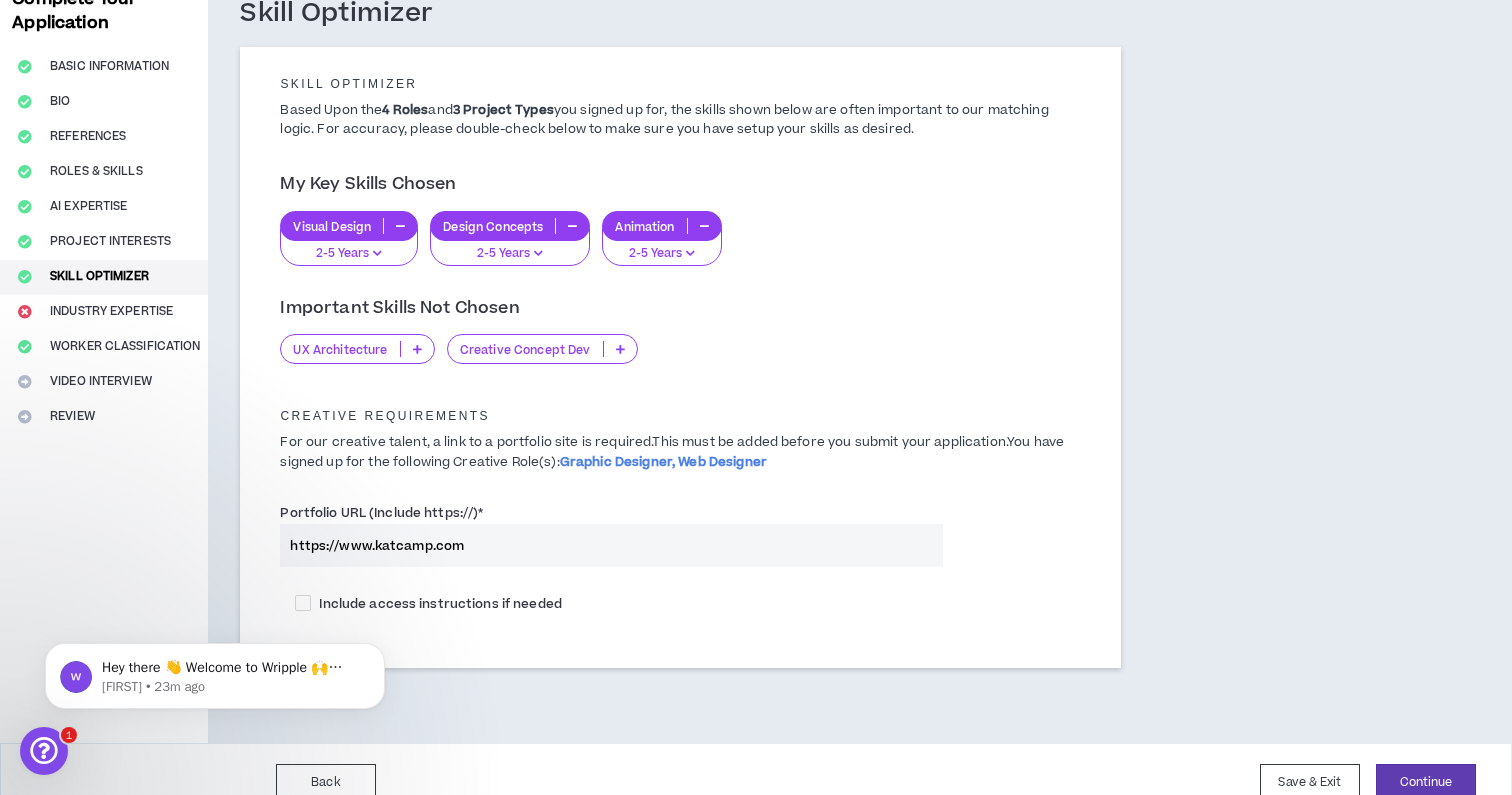 click at bounding box center [620, 349] 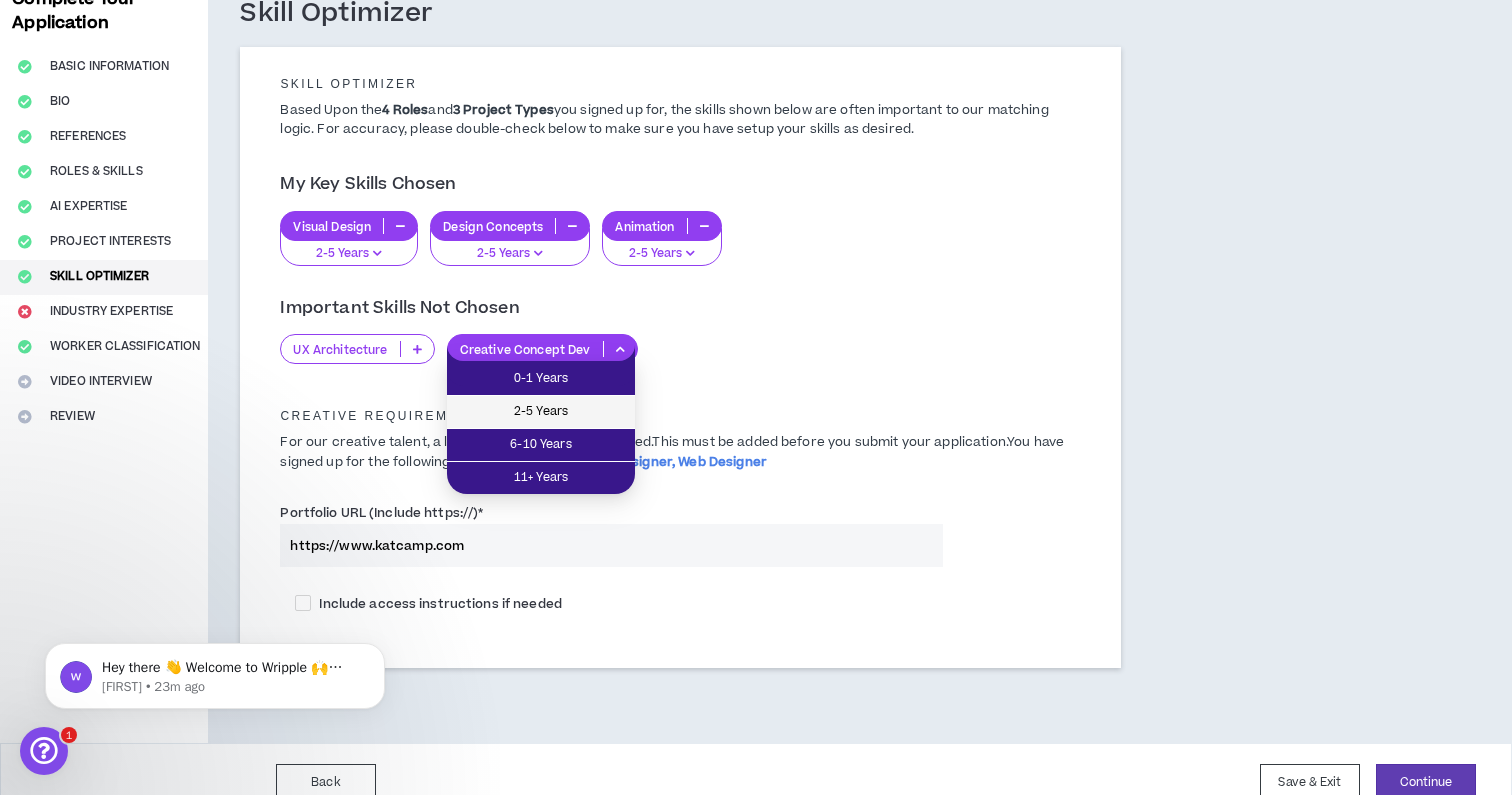 click on "2-5 Years" at bounding box center [541, 412] 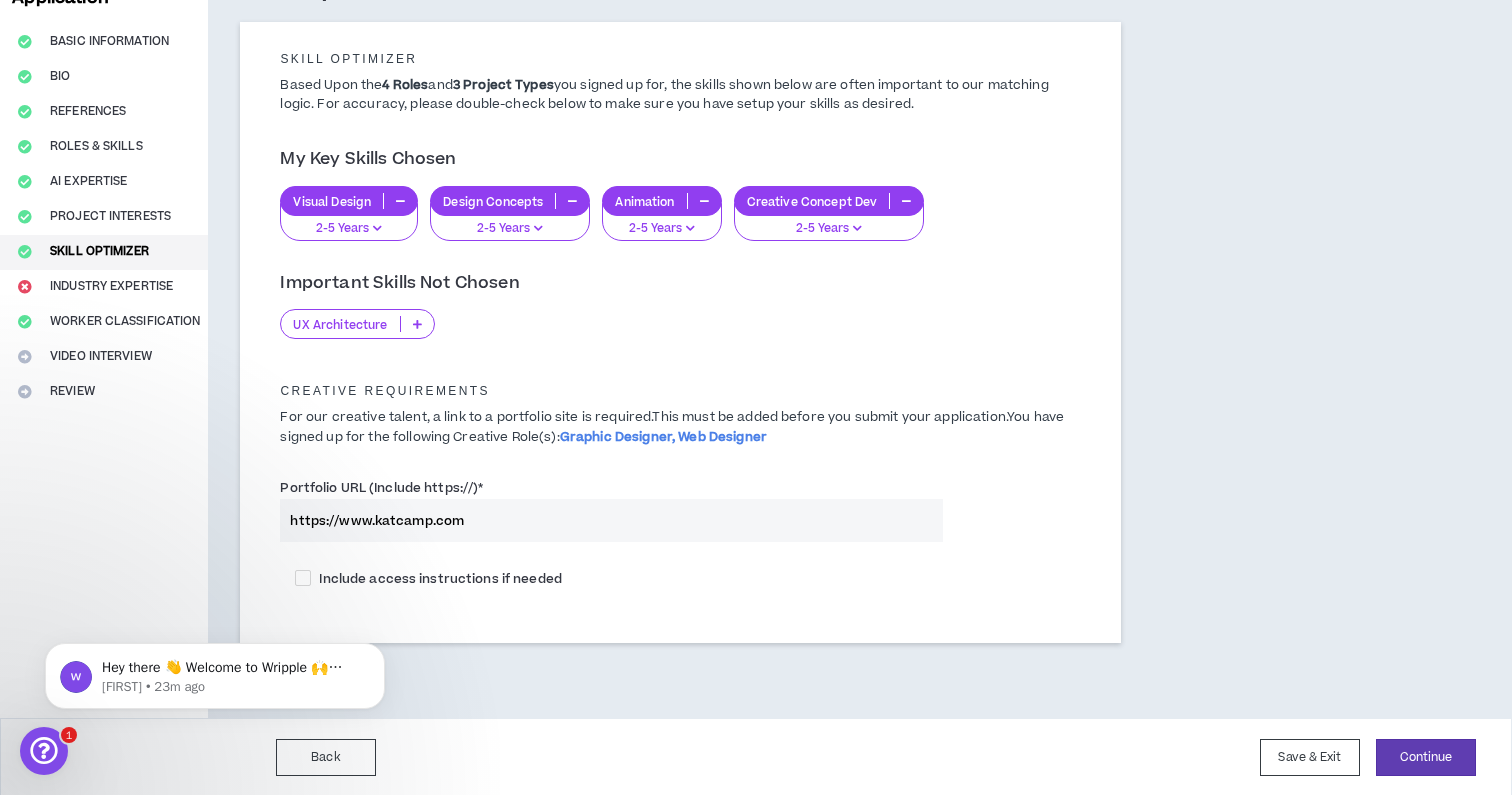 scroll, scrollTop: 147, scrollLeft: 0, axis: vertical 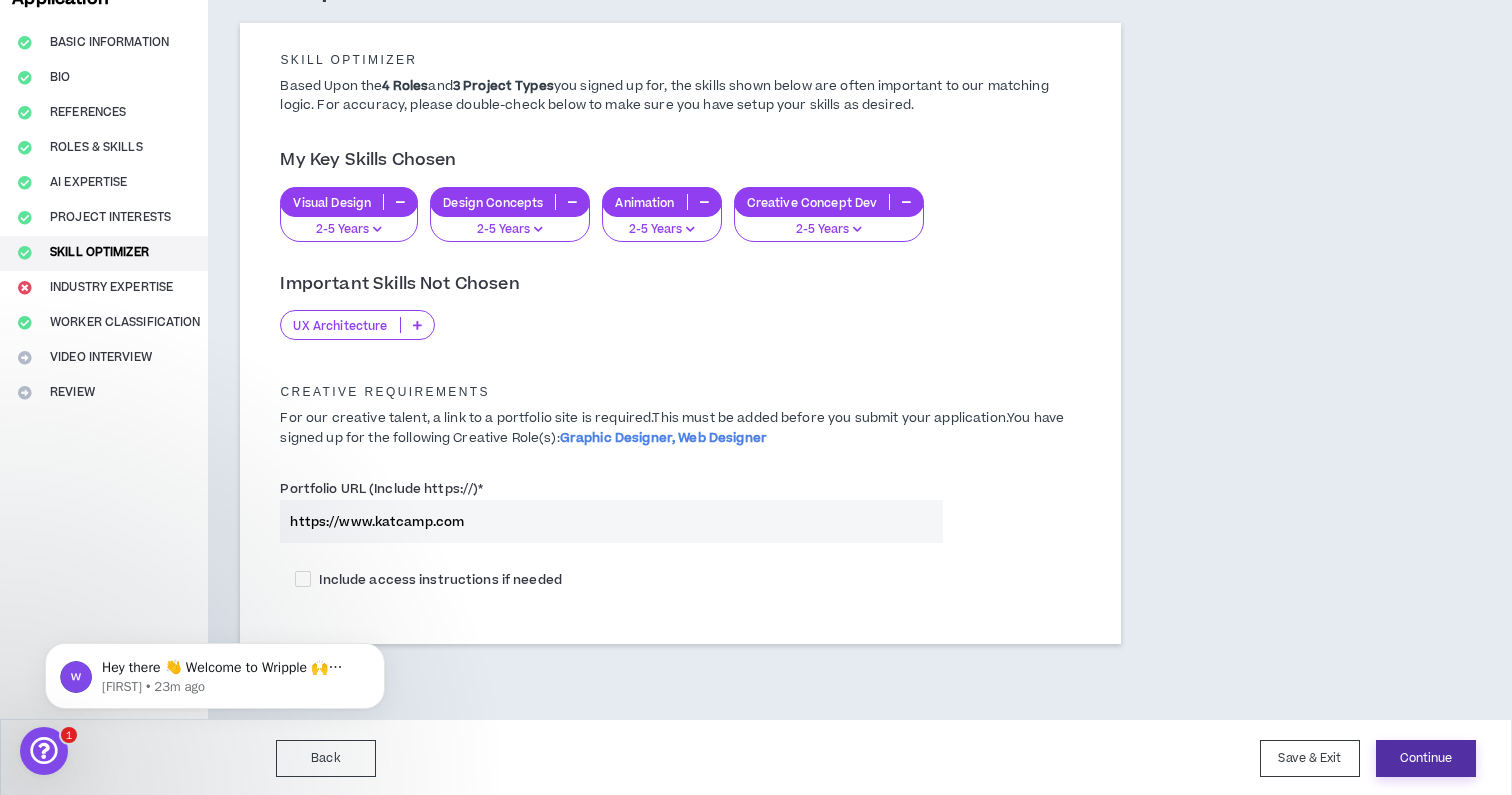 click on "Continue" at bounding box center [1426, 758] 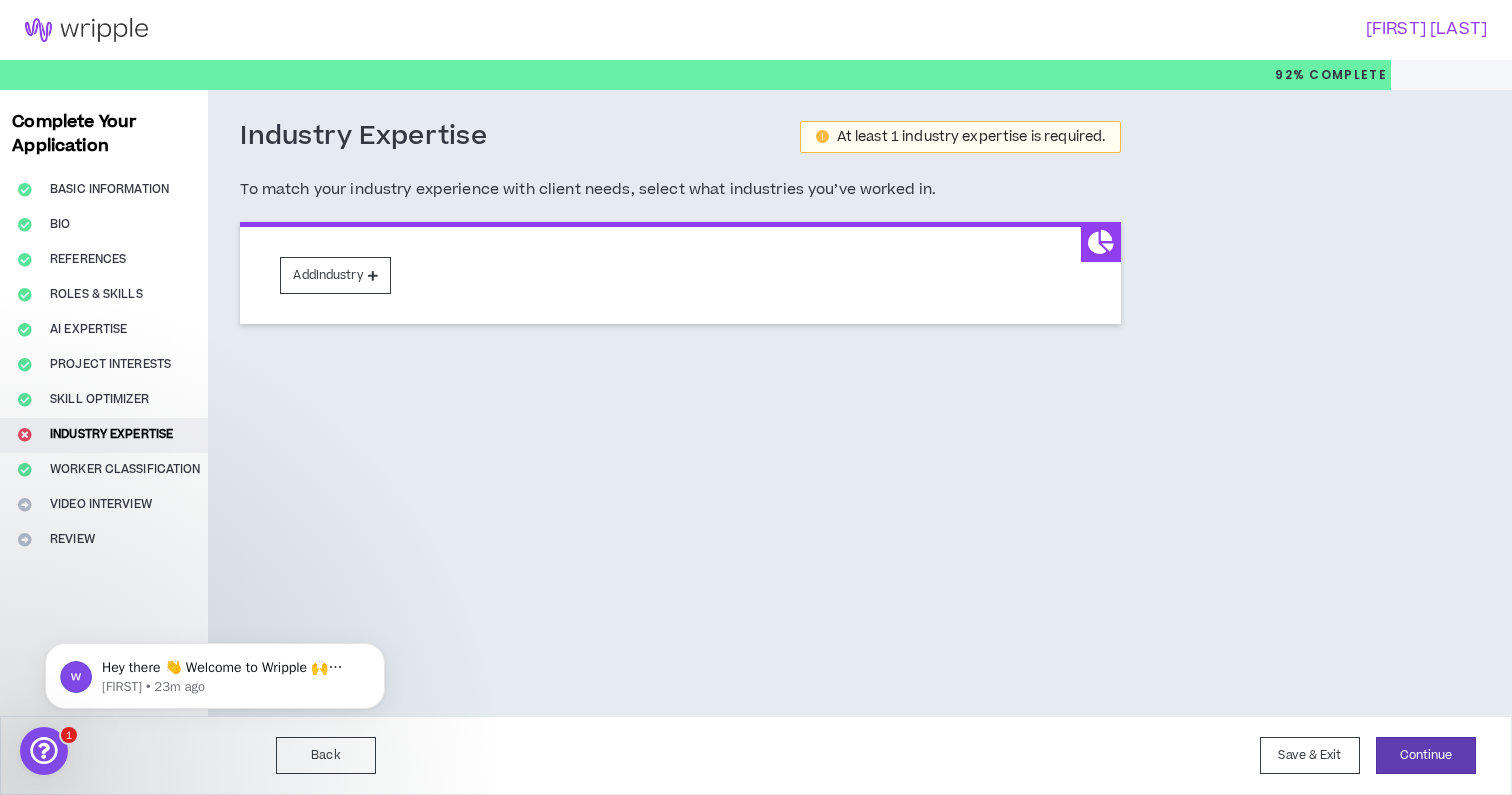 scroll, scrollTop: 0, scrollLeft: 0, axis: both 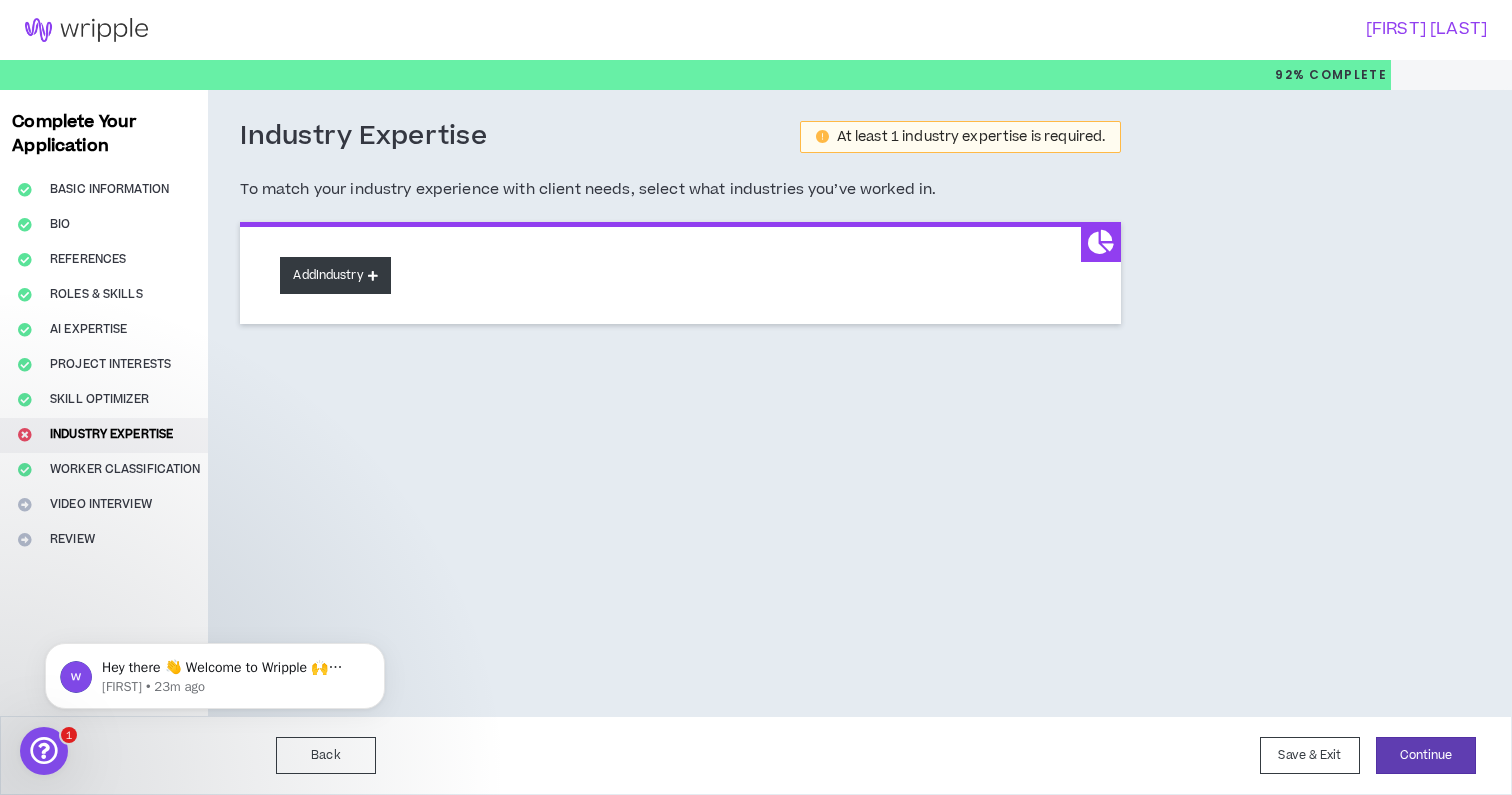 click at bounding box center [373, 275] 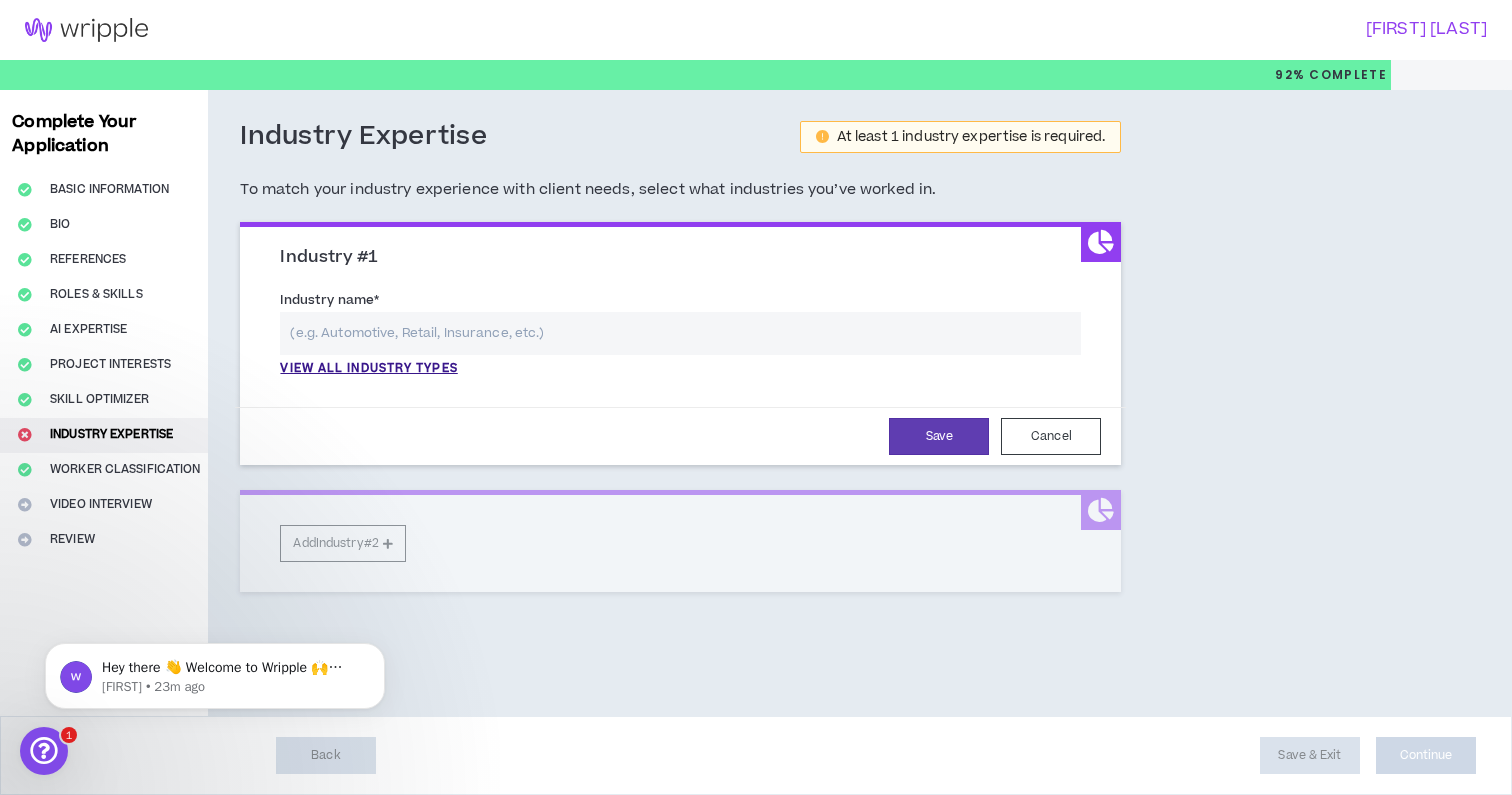 click at bounding box center [680, 333] 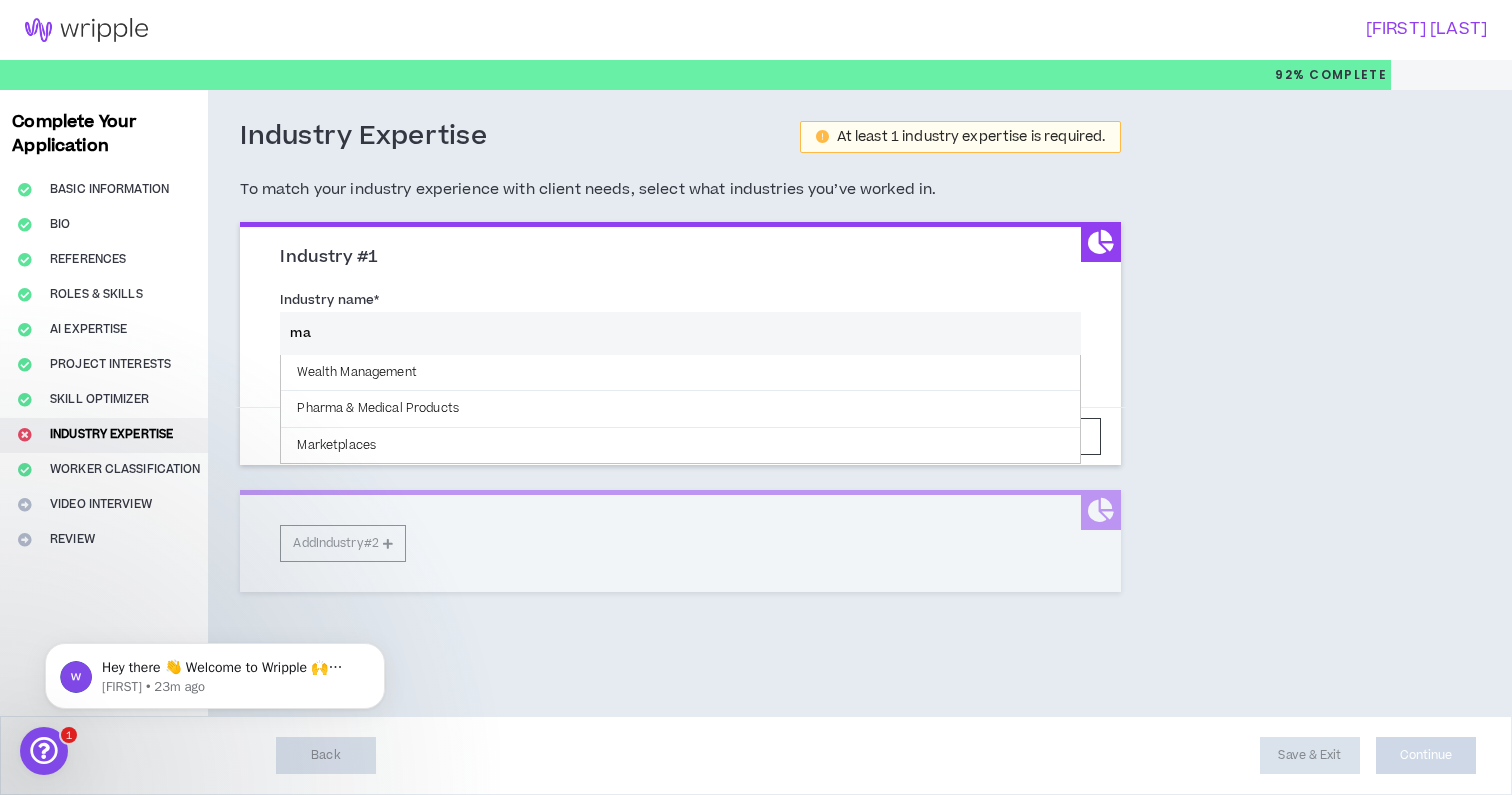 type on "m" 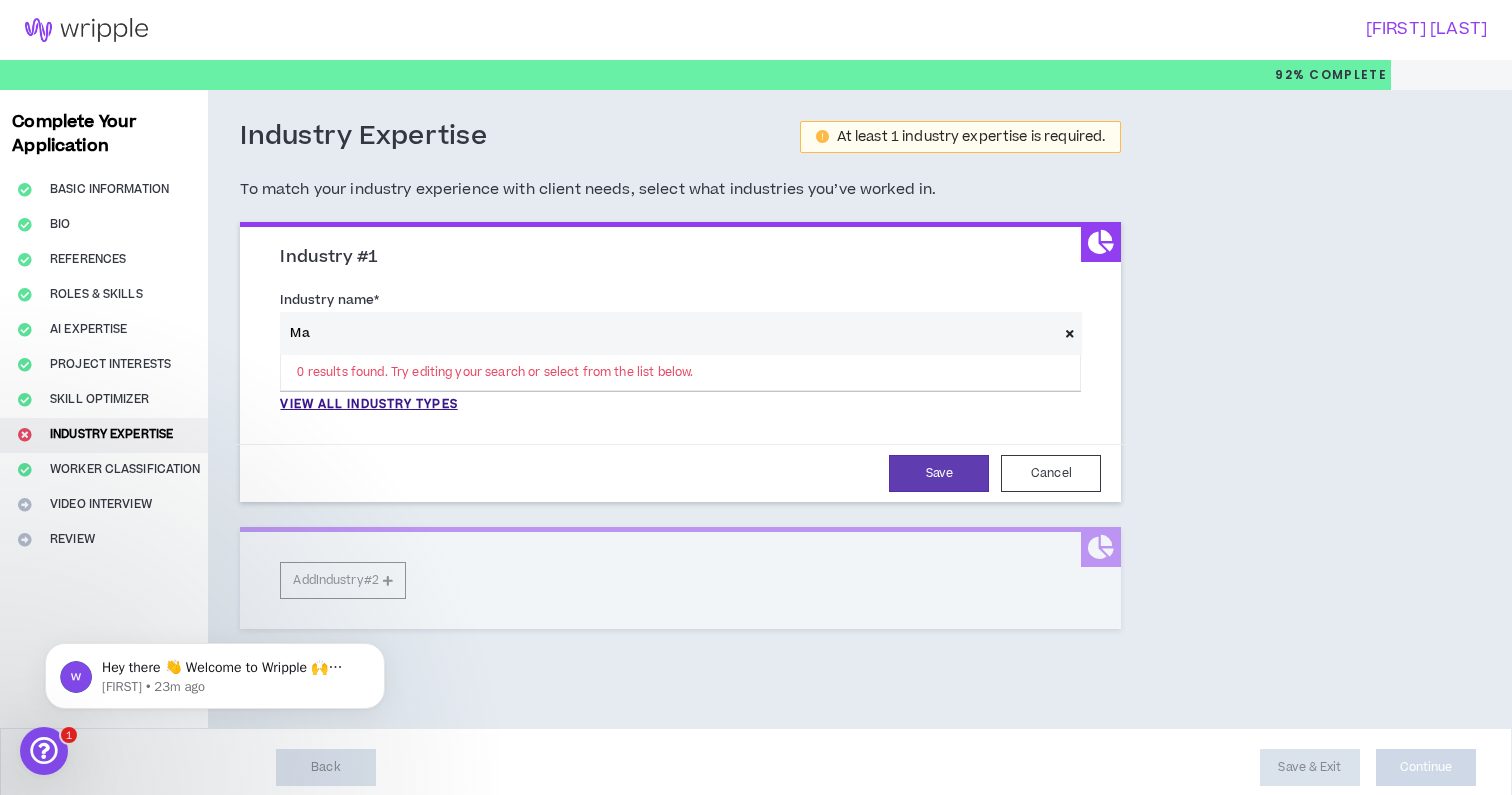 type on "M" 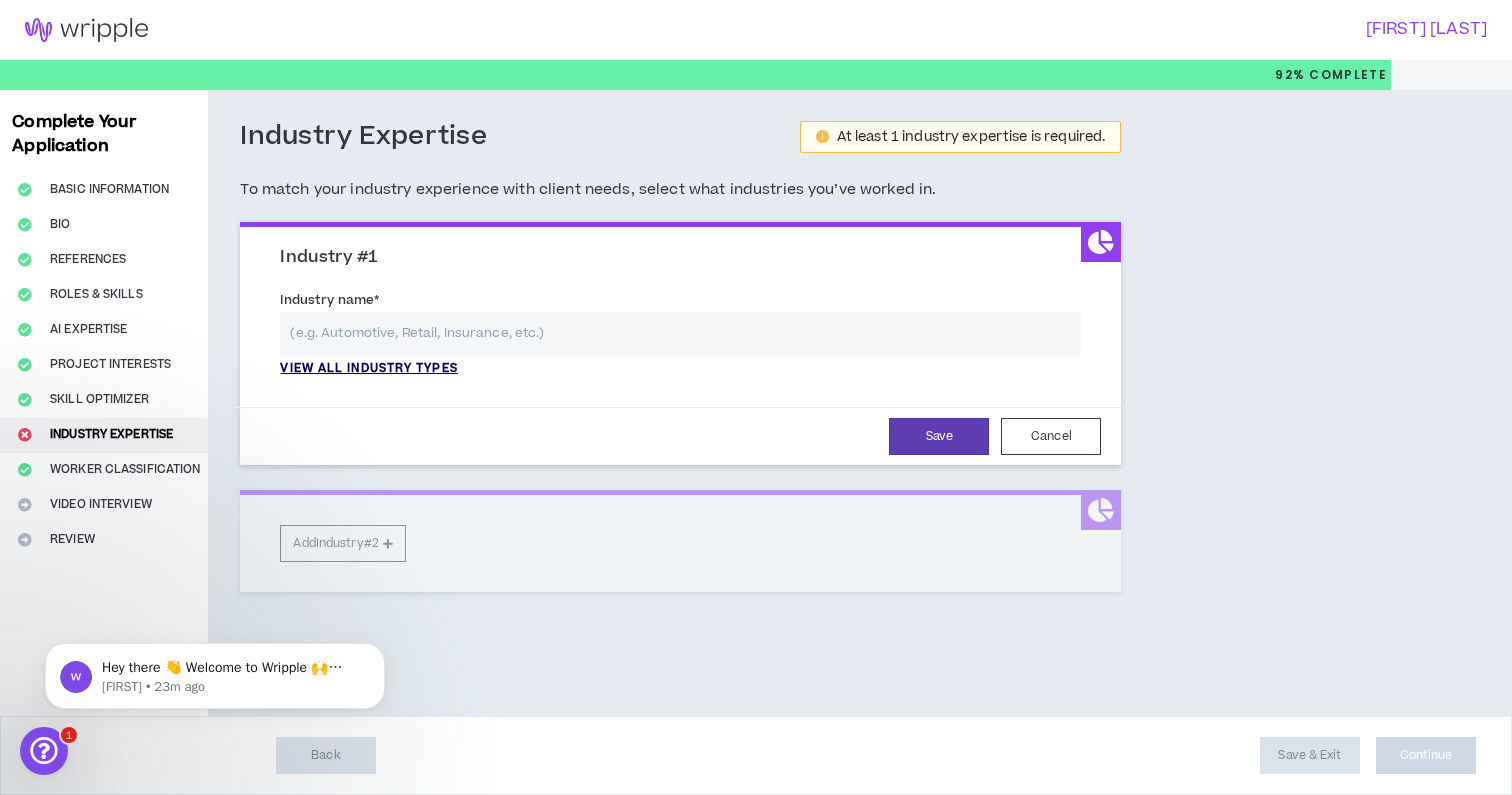 click on "View all industry types" at bounding box center [368, 369] 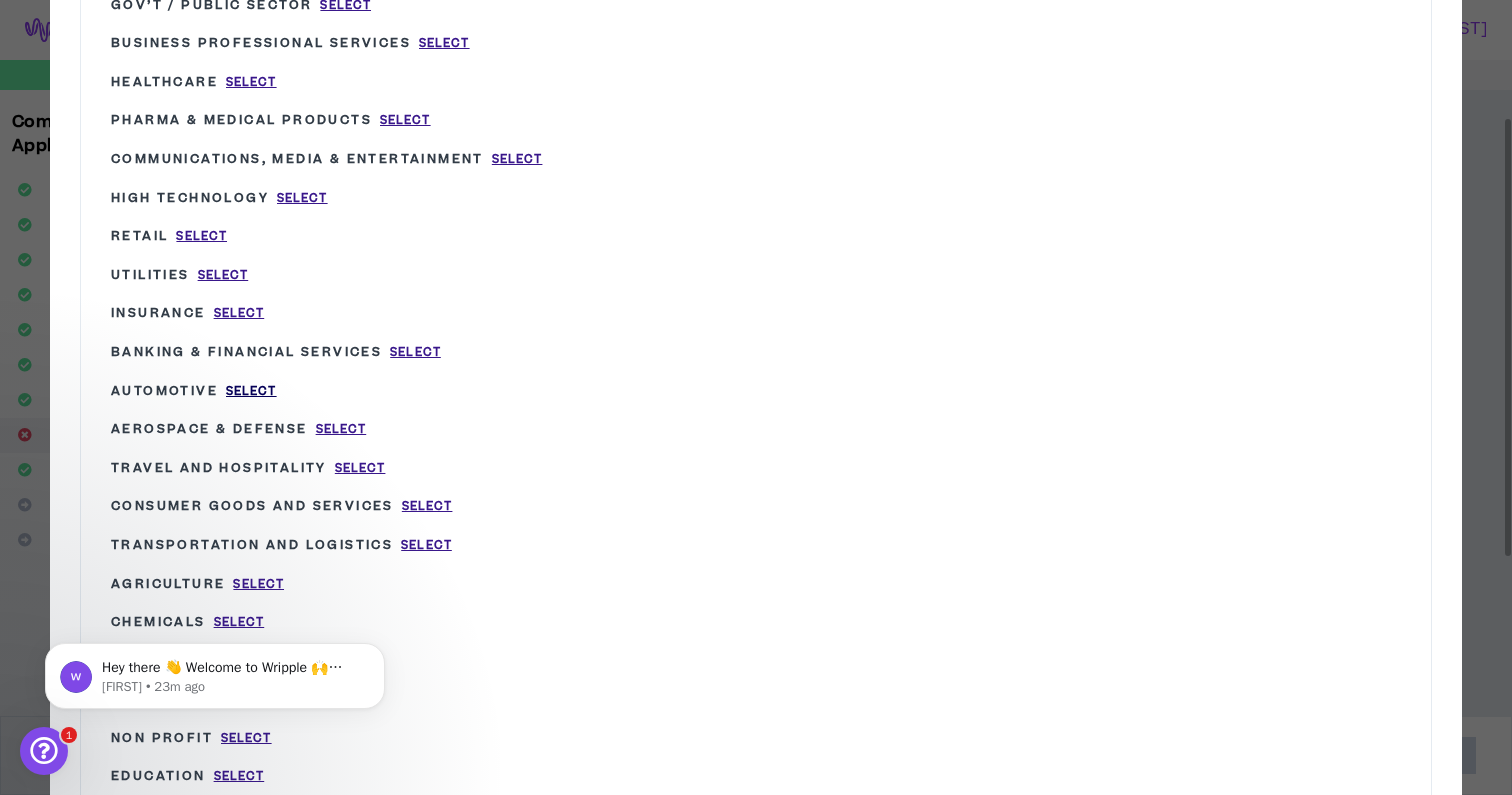 click on "Select" at bounding box center (251, 391) 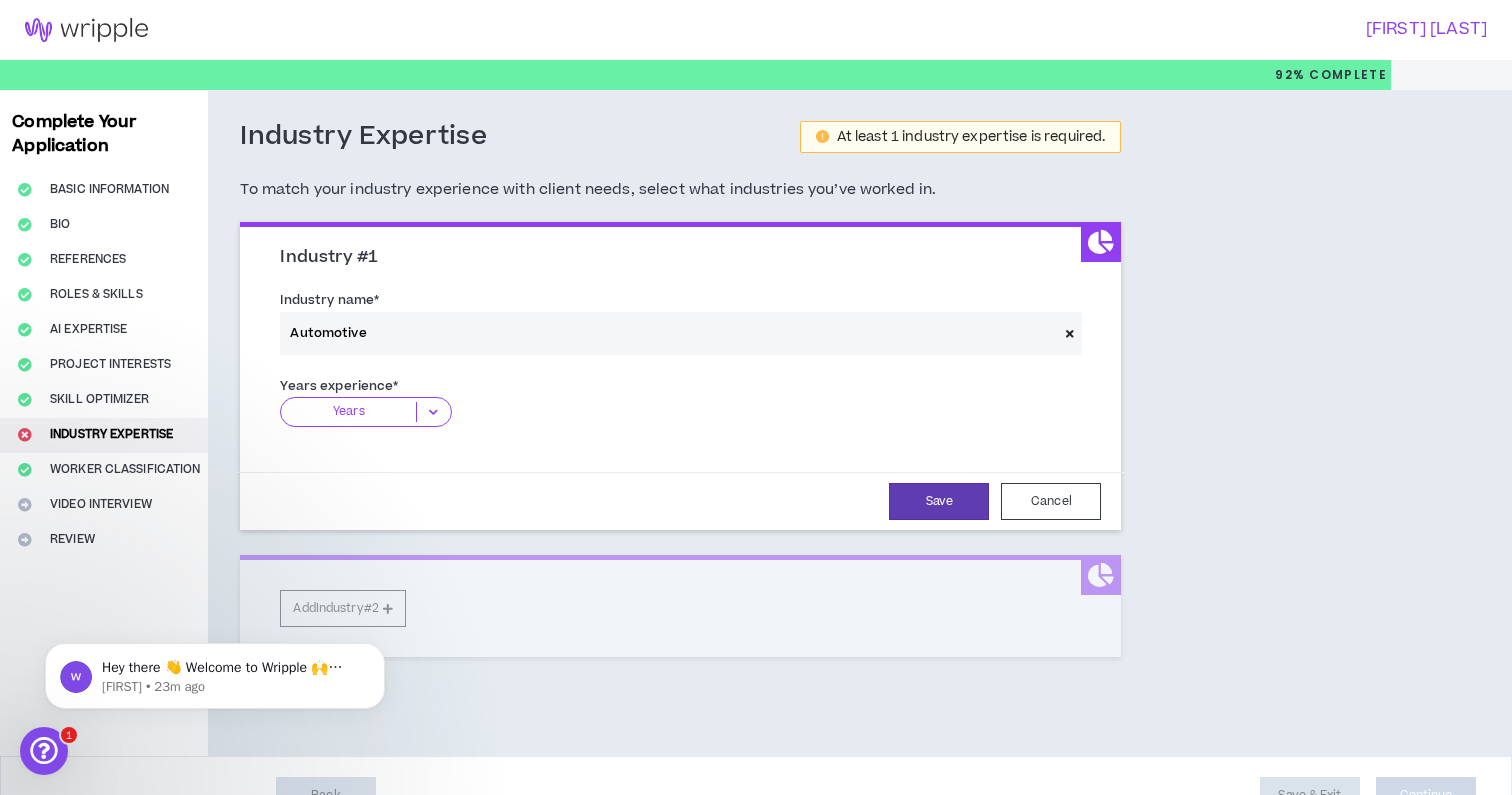 click at bounding box center (433, 412) 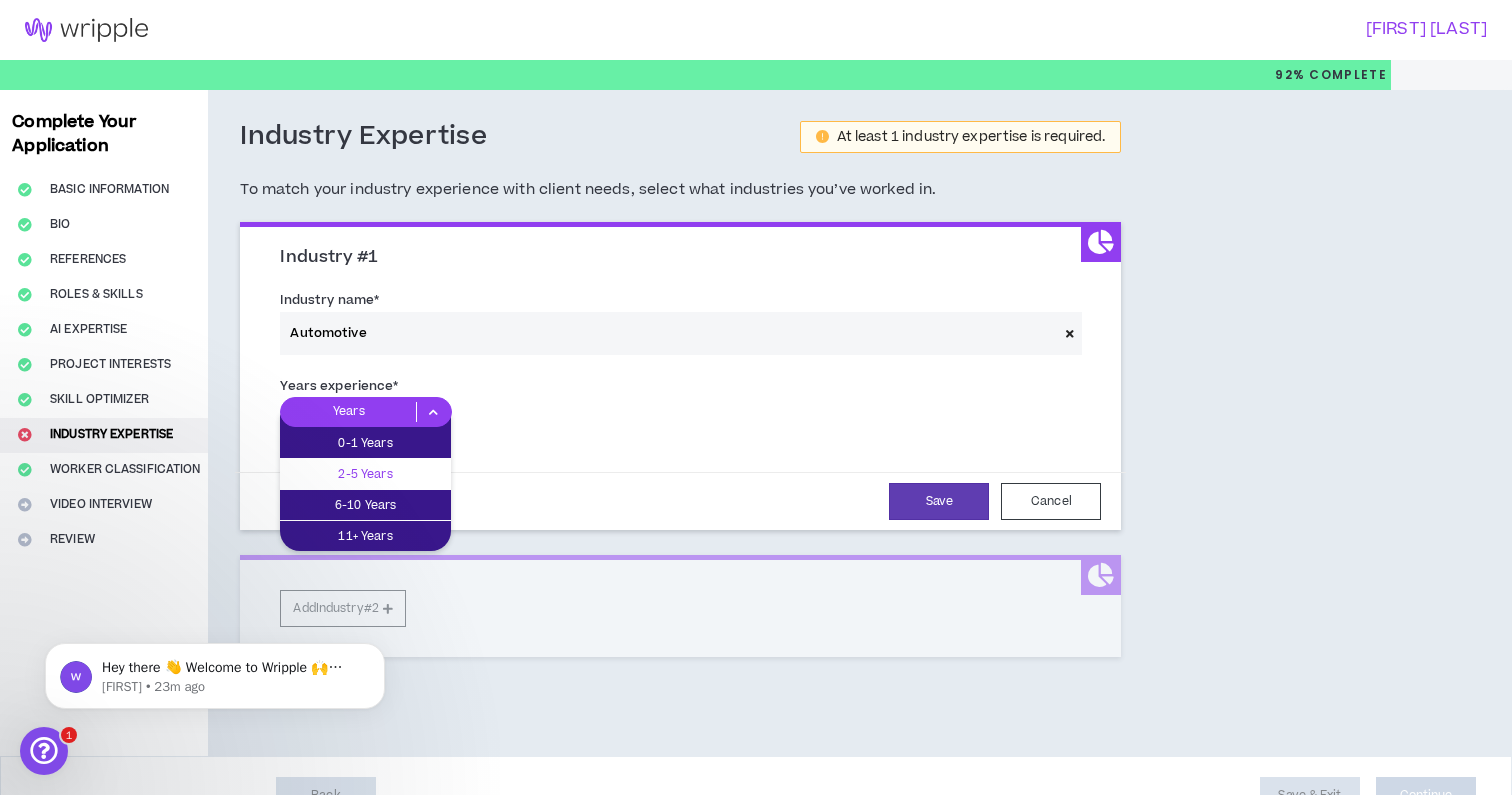 click on "2-5 Years" at bounding box center (365, 474) 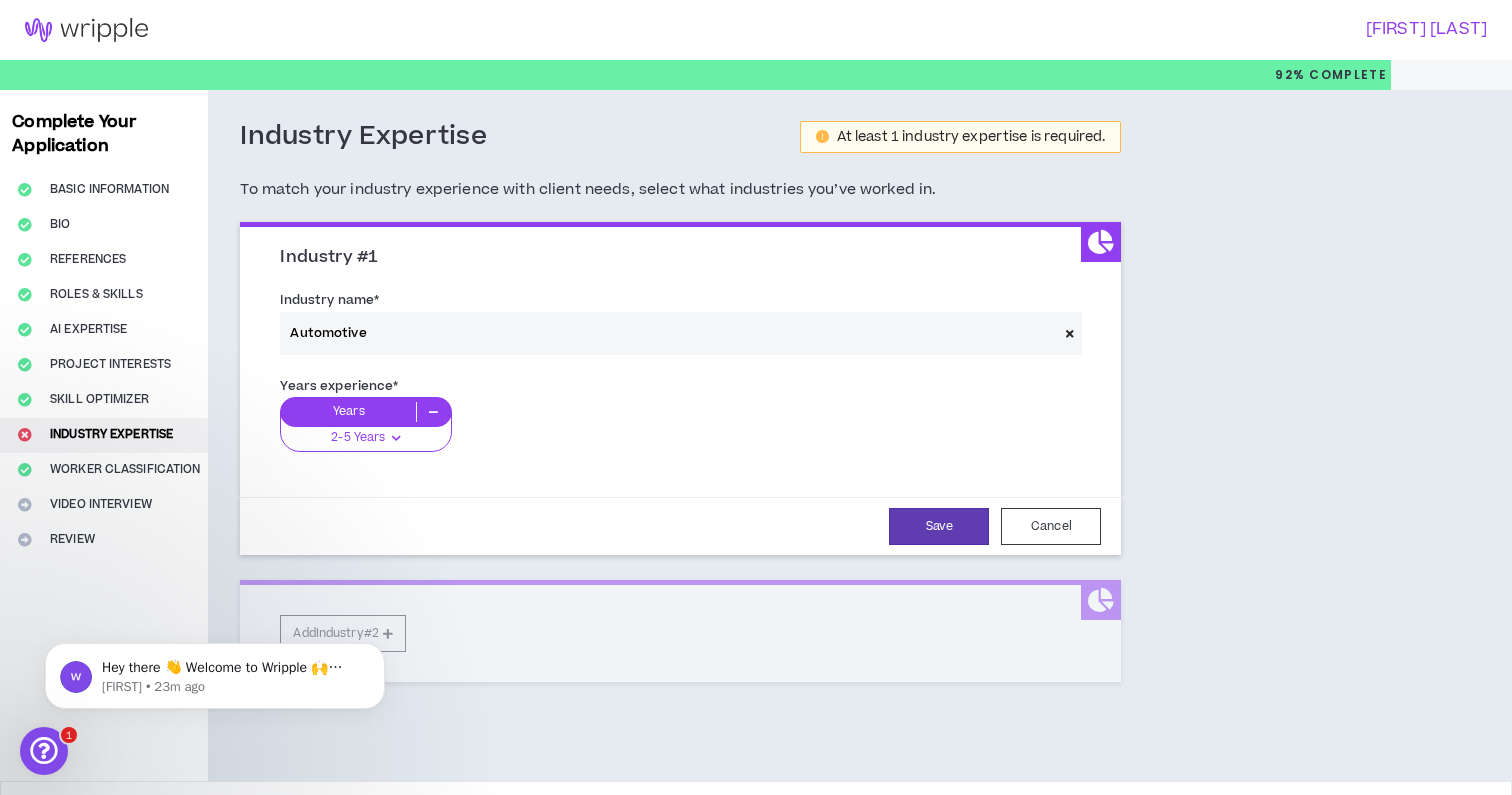 click at bounding box center (1070, 333) 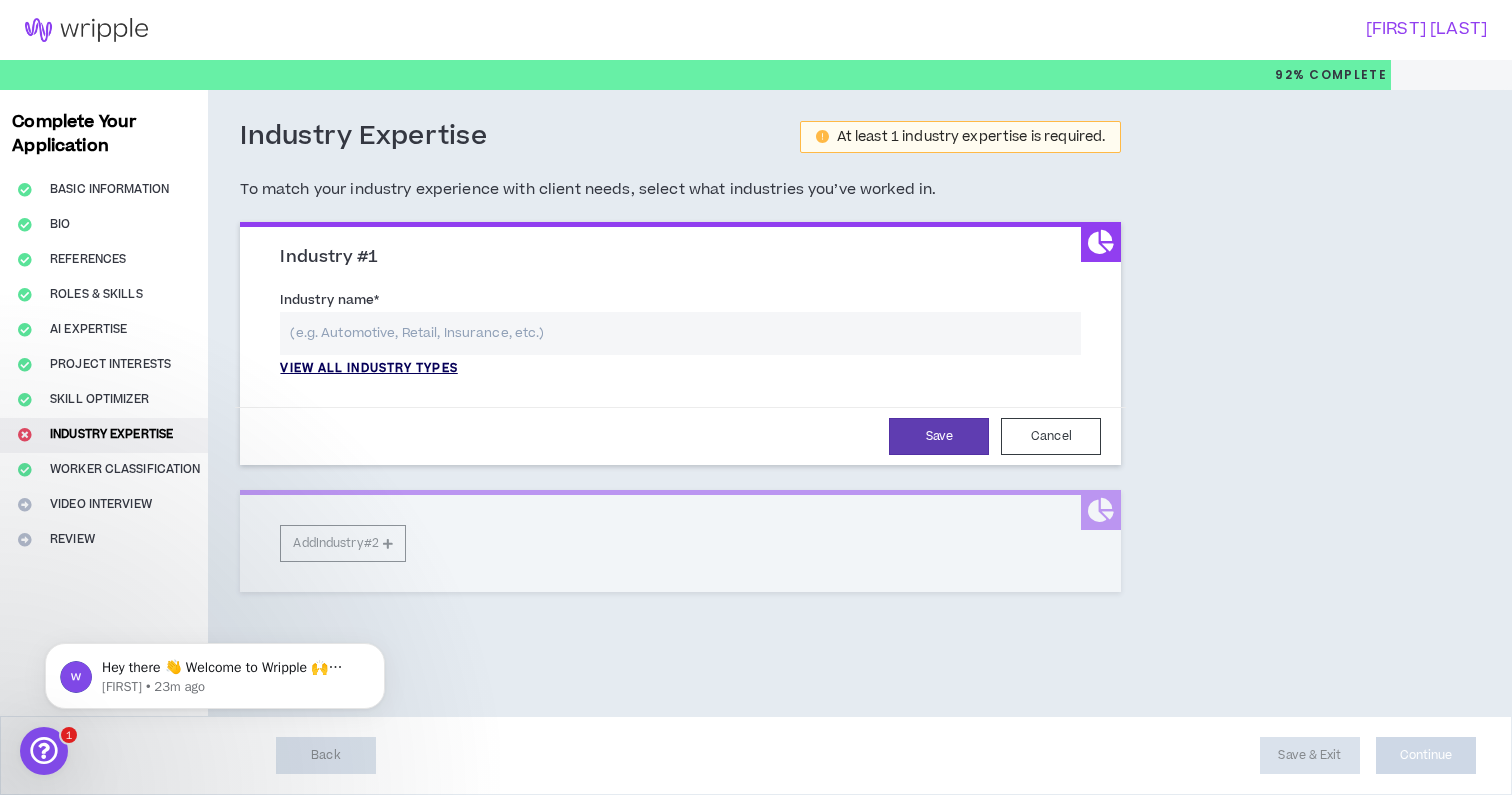 click on "View all industry types" at bounding box center (368, 369) 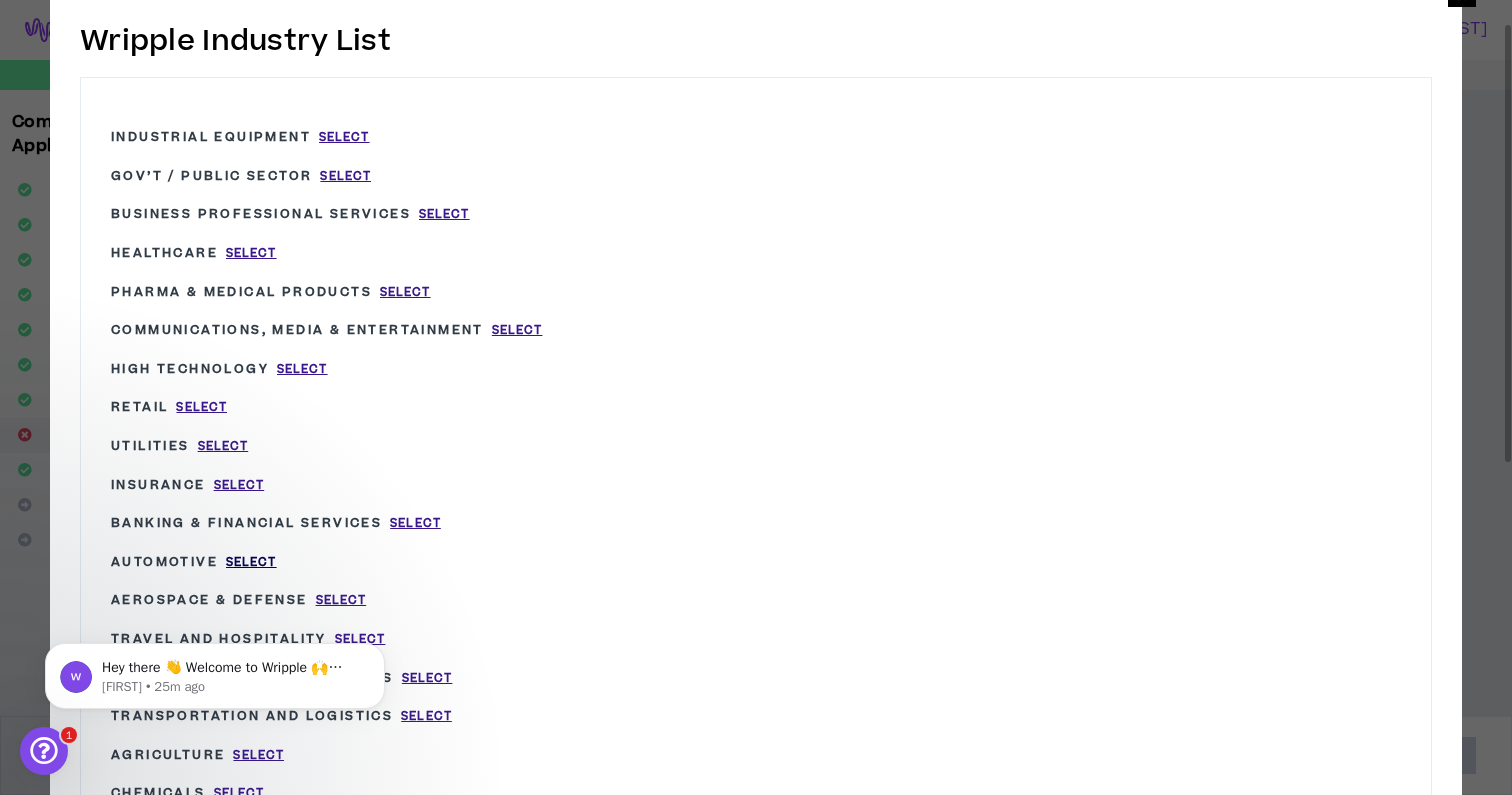 click on "Select" at bounding box center [251, 562] 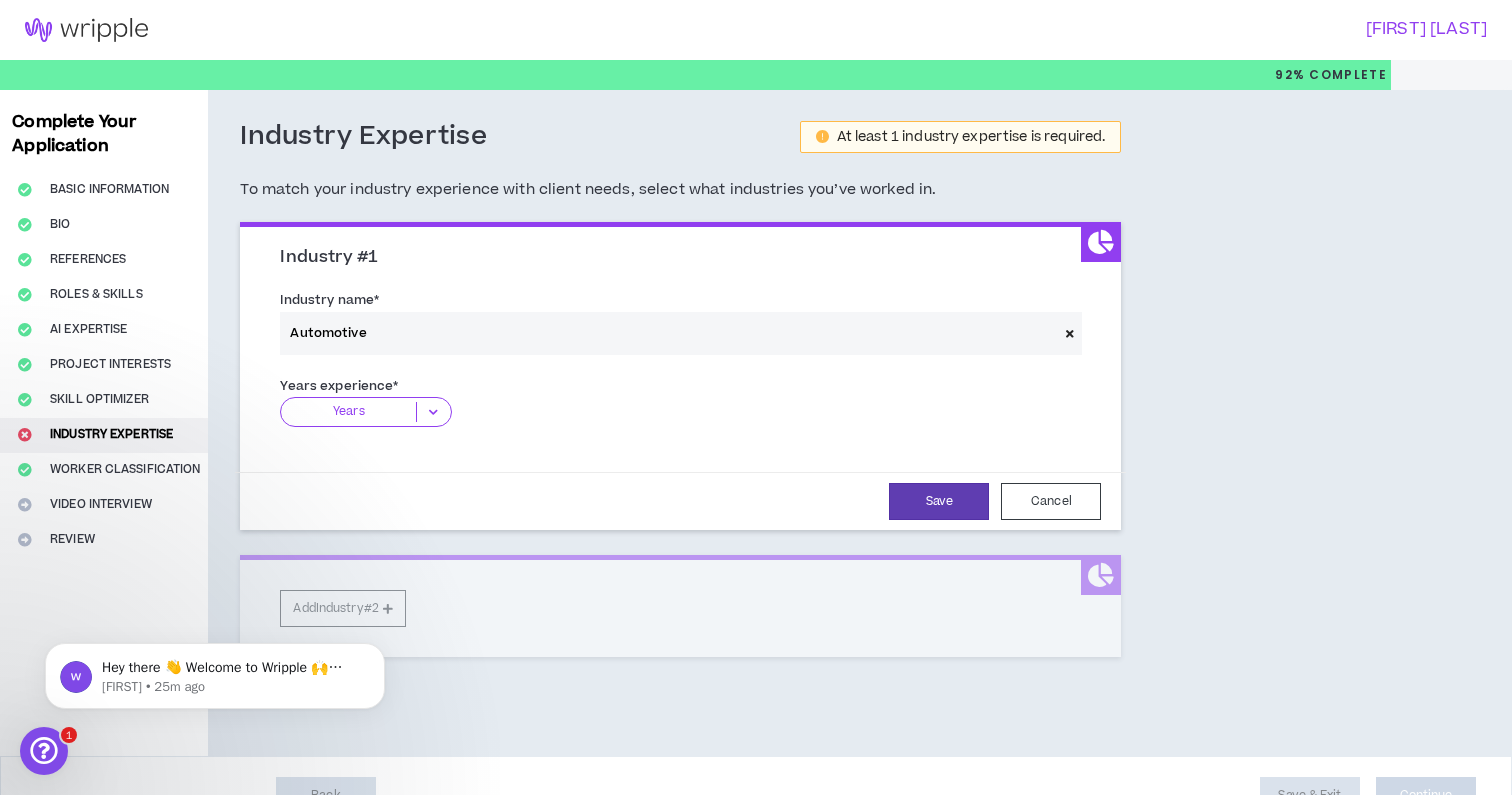 click on "Years" at bounding box center (348, 412) 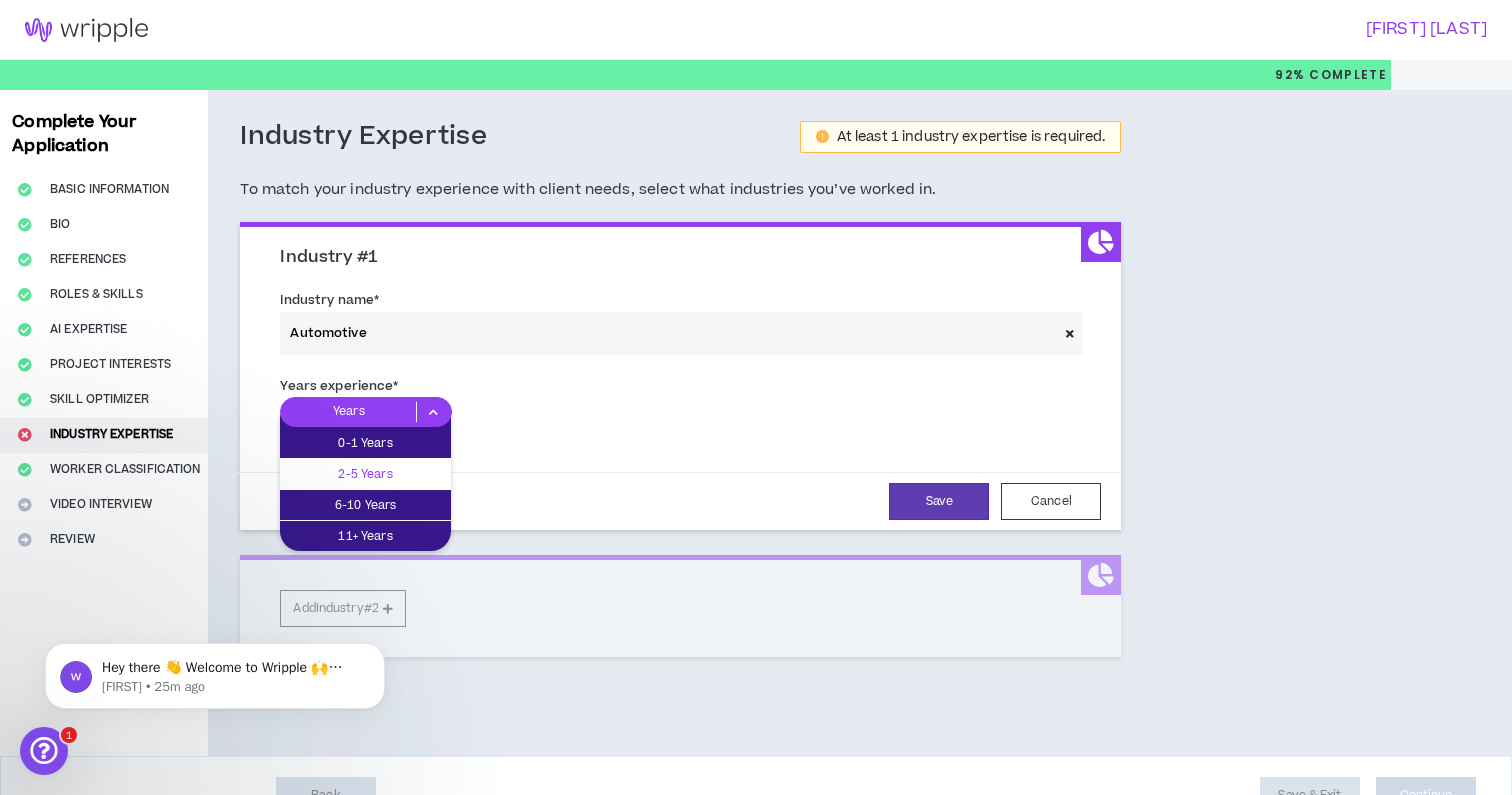 click on "2-5 Years" at bounding box center (365, 474) 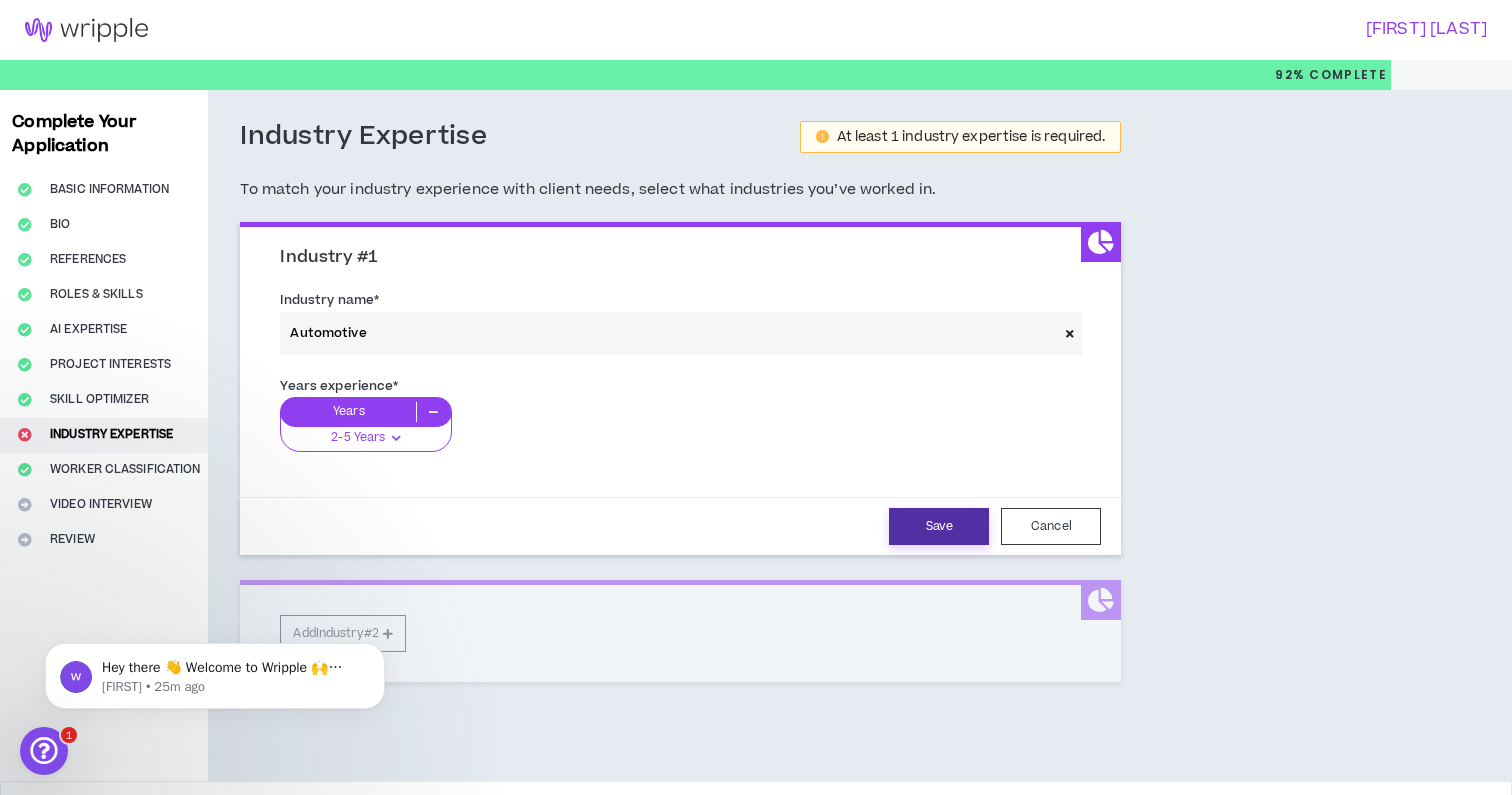 click on "Save" at bounding box center (939, 526) 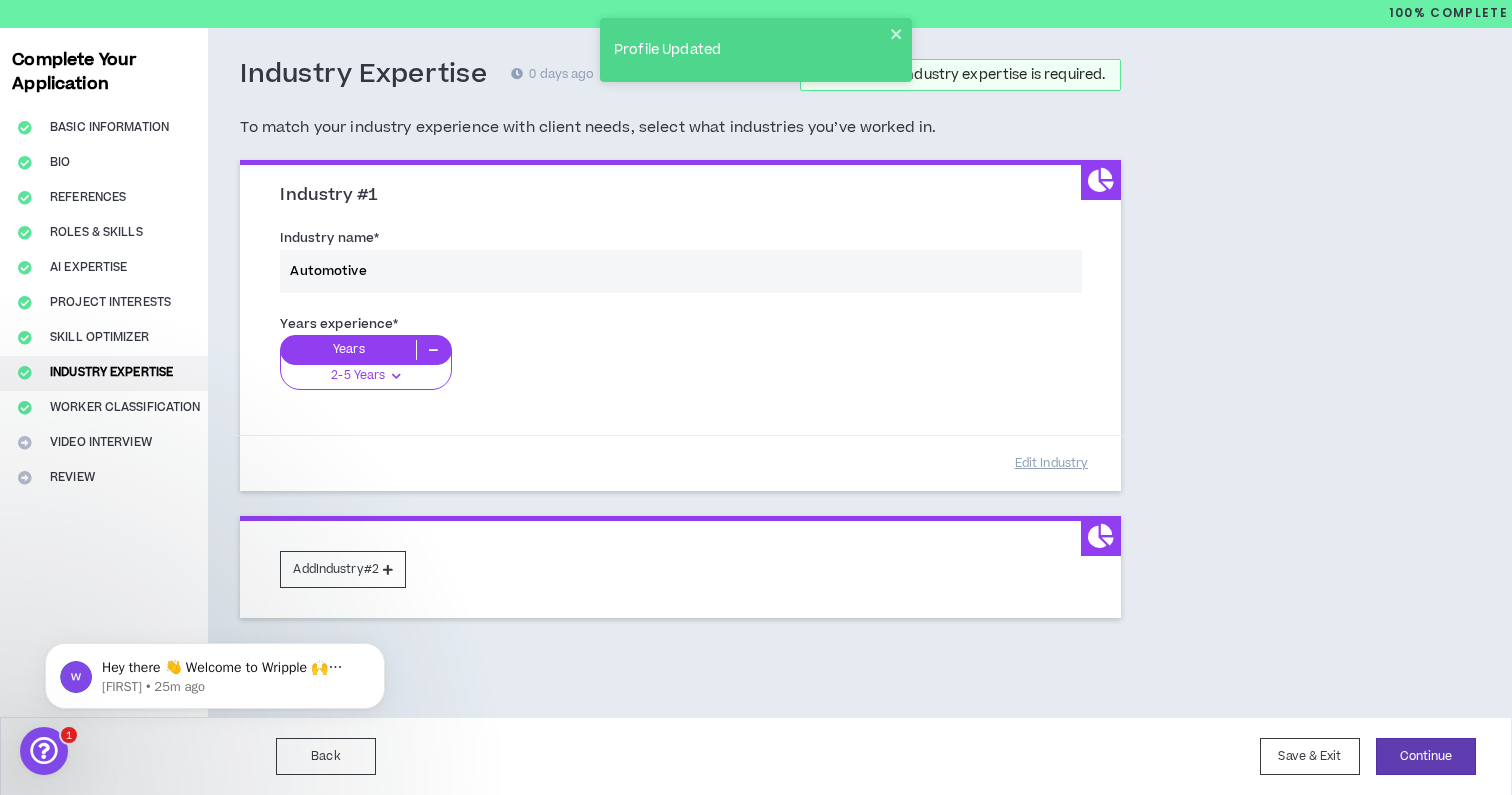 scroll, scrollTop: 60, scrollLeft: 0, axis: vertical 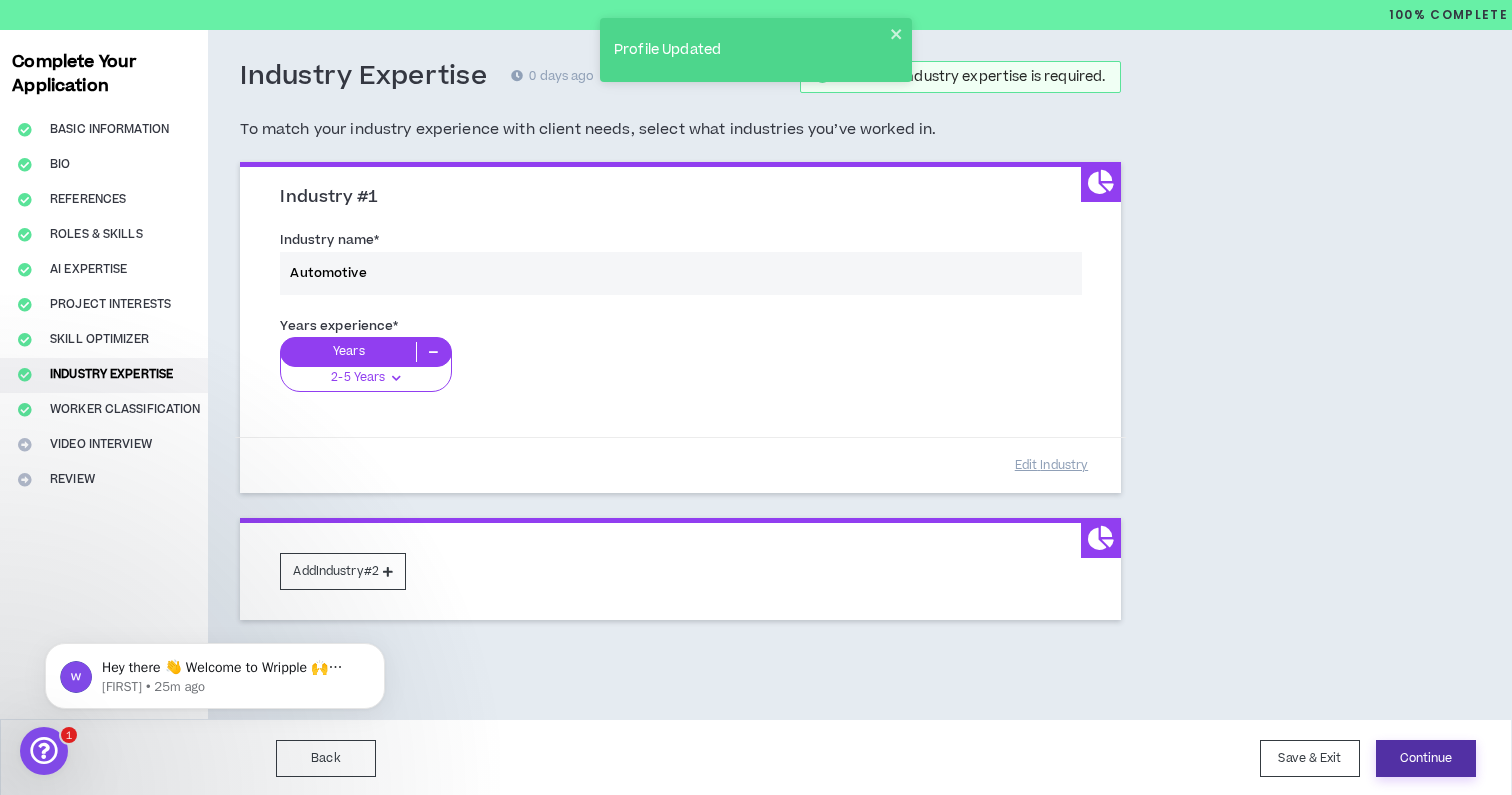 click on "Continue" at bounding box center (1426, 758) 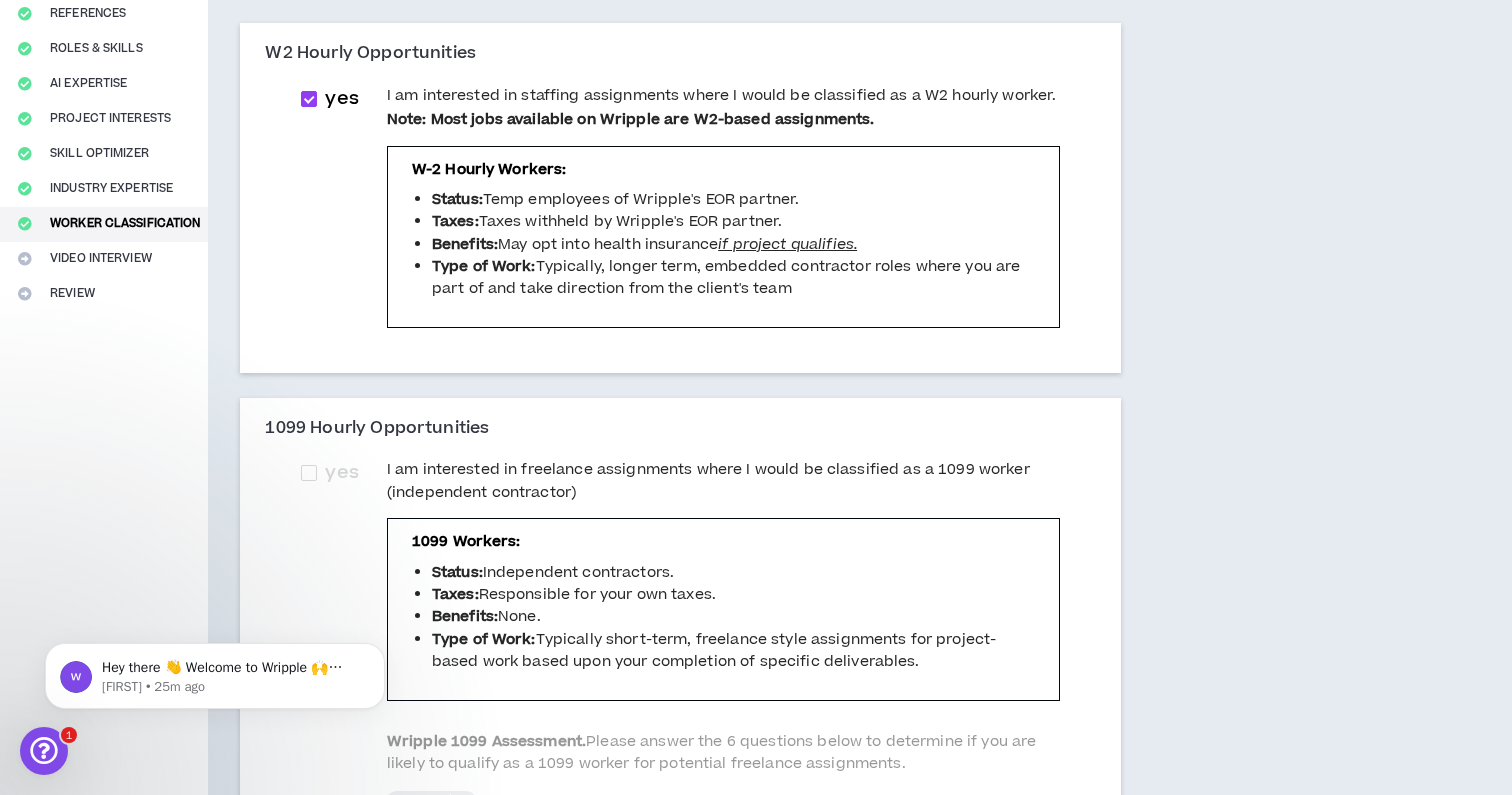 scroll, scrollTop: 248, scrollLeft: 0, axis: vertical 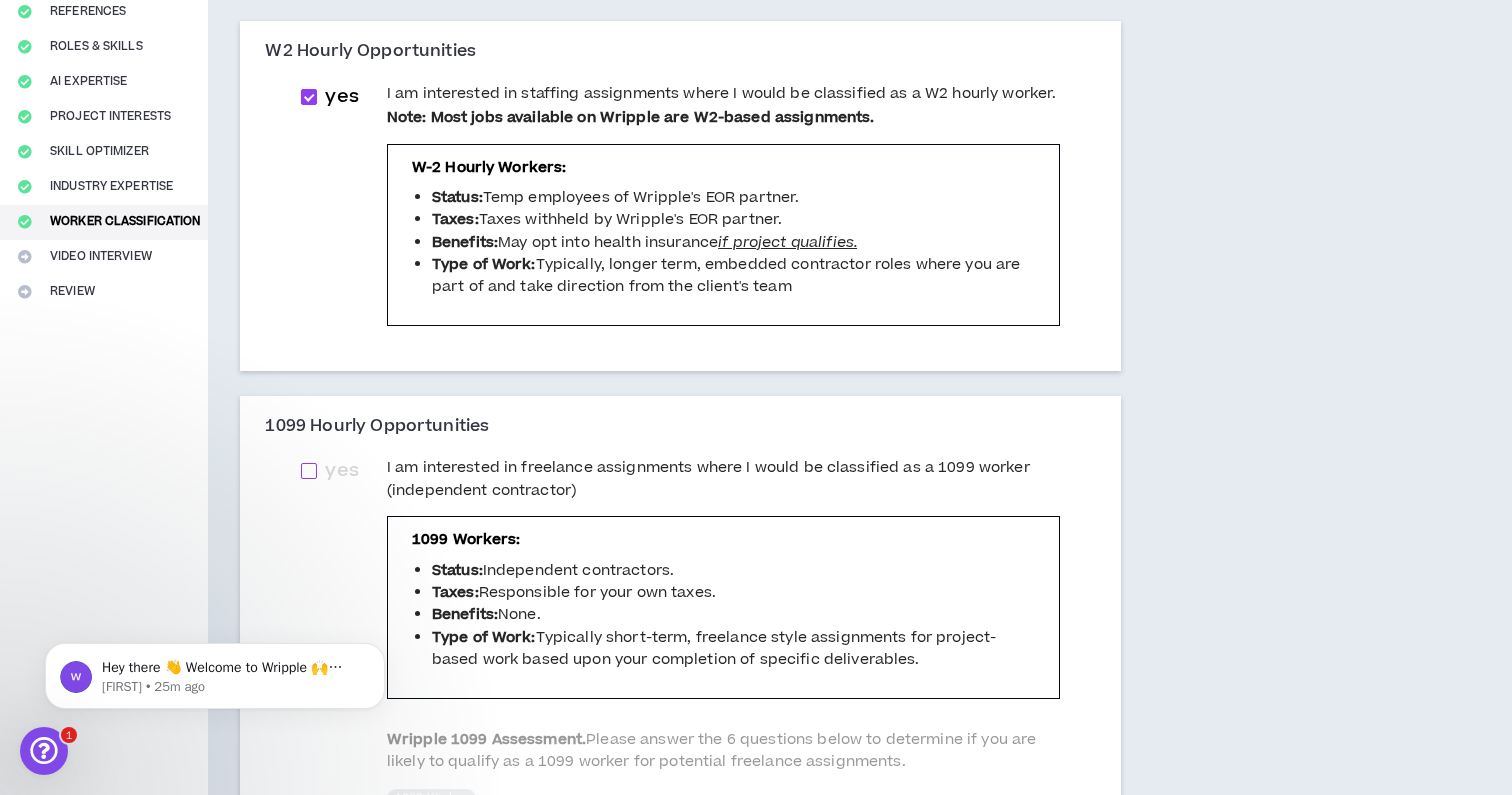 click at bounding box center (309, 471) 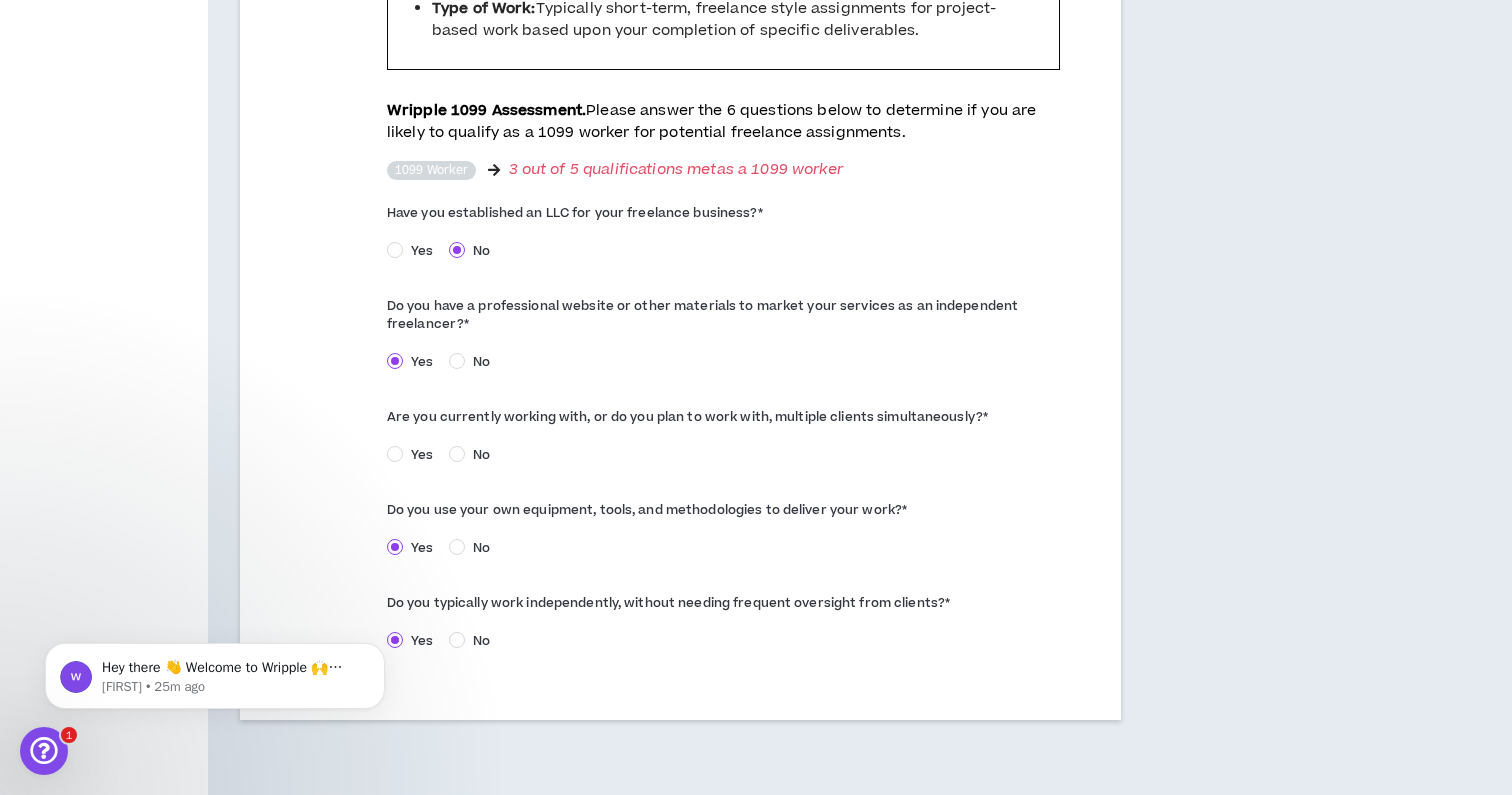 scroll, scrollTop: 871, scrollLeft: 0, axis: vertical 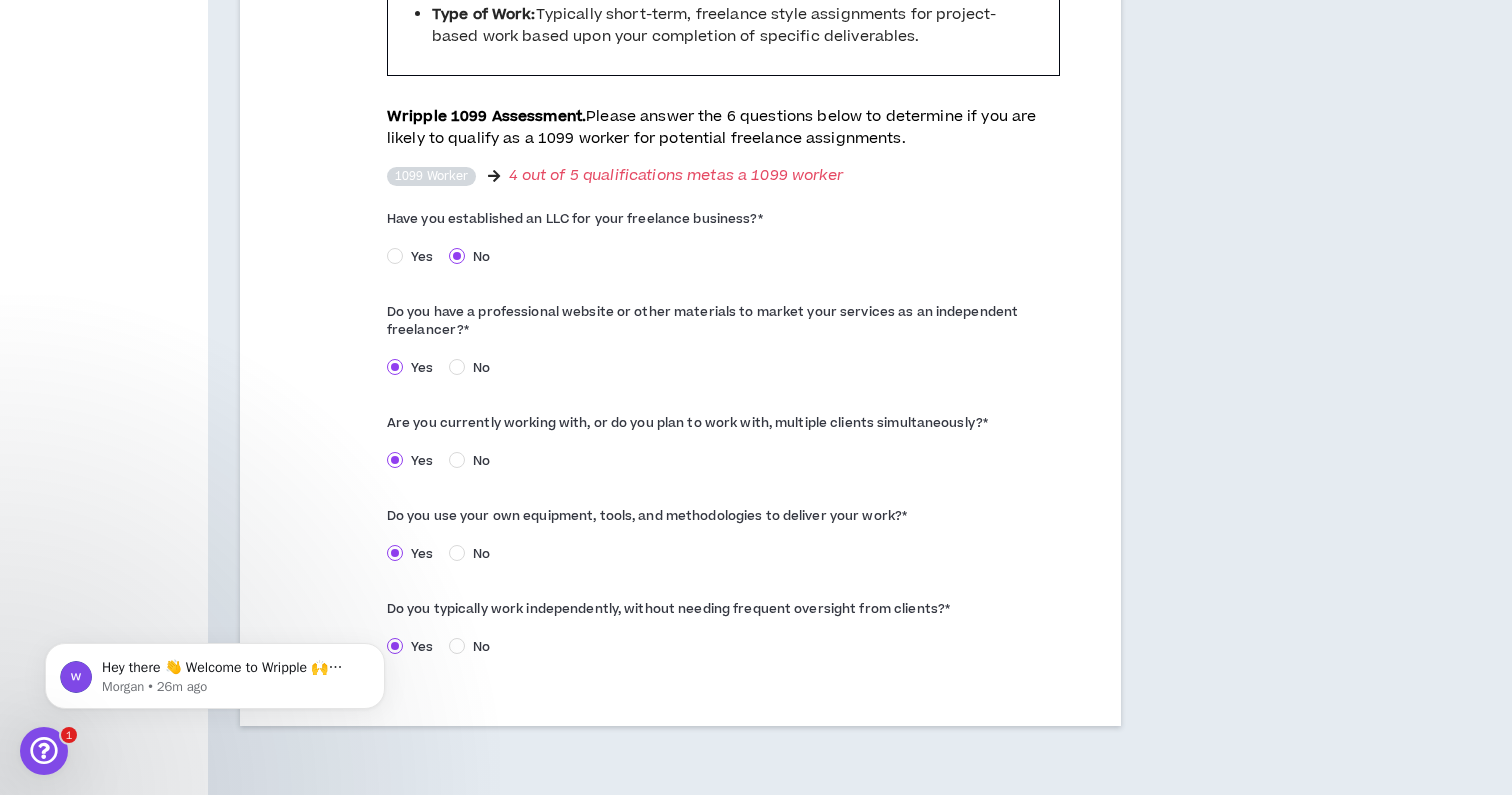 click on "yes I am interested in freelance assignments where I would be classified as a 1099 worker (independent contractor) 1099 Workers: Status:  Independent contractors. Taxes:  Responsible for your own taxes. Benefits:  None. Type of Work:  Typically short-term, freelance style assignments for project-based work based upon your completion of specific deliverables. Wripple 1099 Assessment.  Please answer the 6 questions below to determine if you are likely to qualify as a 1099 worker for potential freelance assignments. 1099 Worker 4 out of 5 qualifications met  as a 1099 worker Have you established an LLC for your freelance business?  * Yes No Do you have a professional website or other materials to market your services as an independent freelancer?  * Yes No Are you currently working with, or do you plan to work with, multiple clients simultaneously?  * Yes No Do you use your own equipment, tools, and methodologies to deliver your work?  * Yes No  * Yes No" at bounding box center (680, 257) 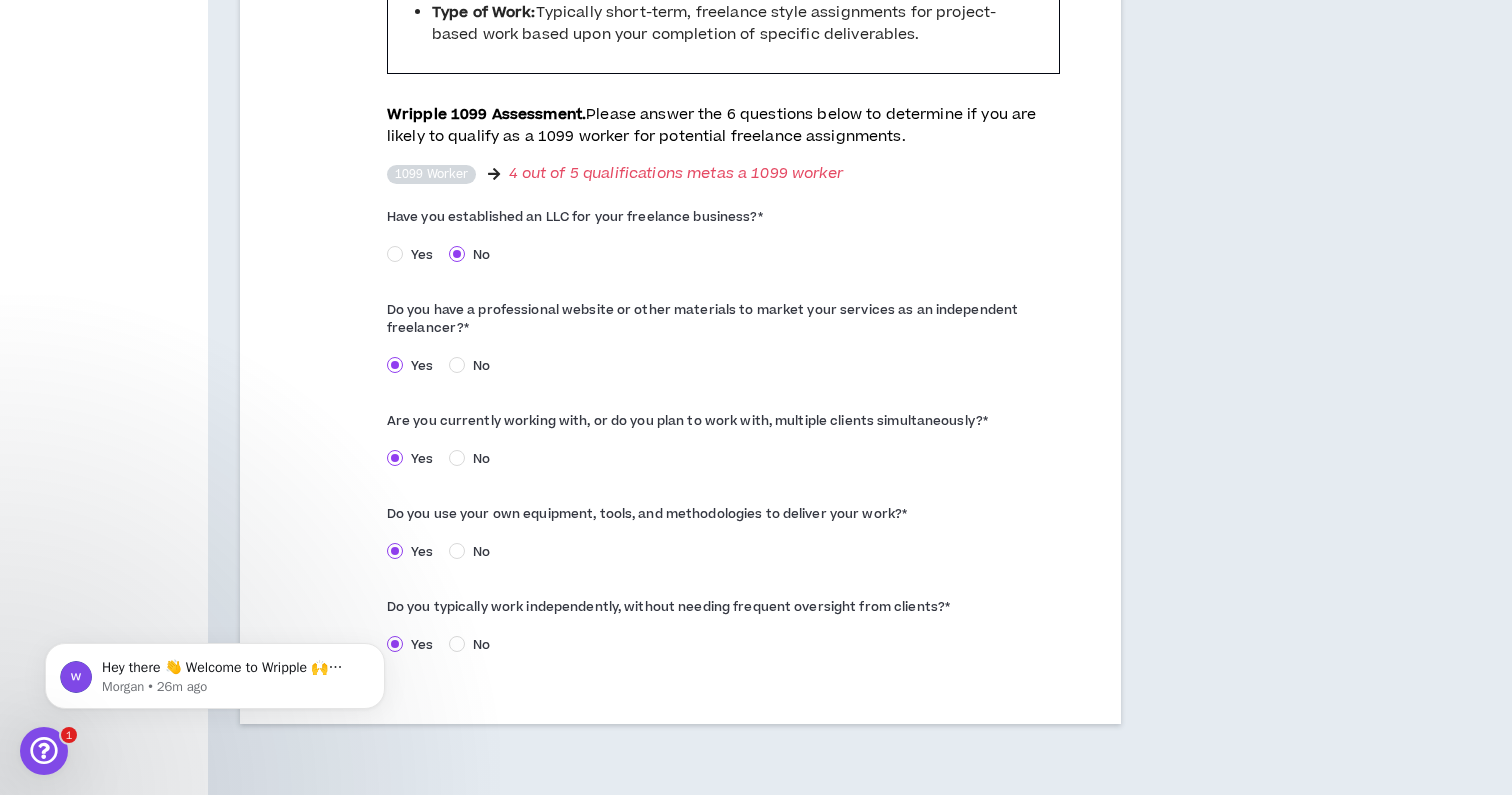 scroll, scrollTop: 864, scrollLeft: 0, axis: vertical 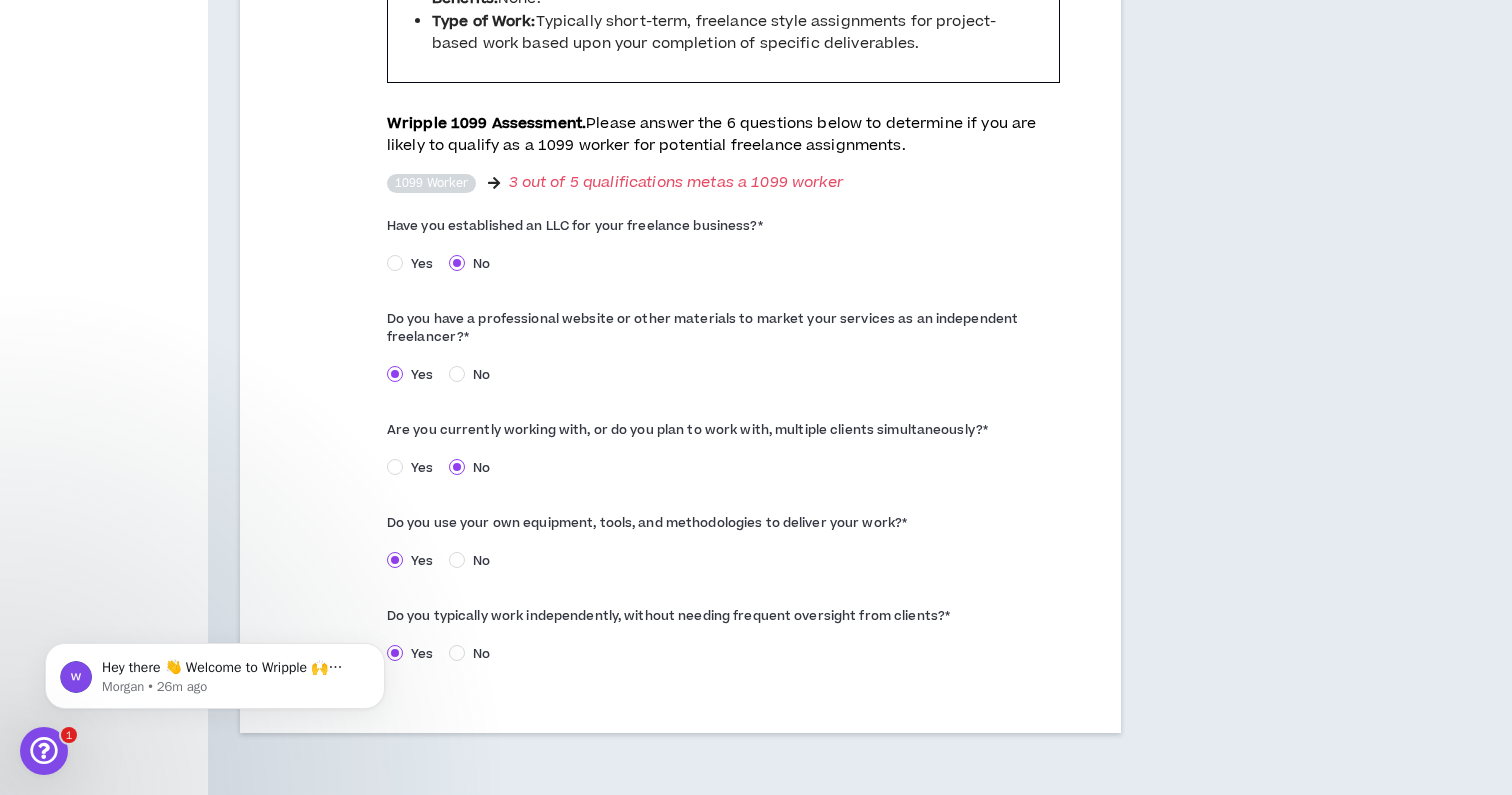 click on "1099 Hourly Opportunities yes I am interested in freelance assignments where I would be classified as a 1099 worker (independent contractor) 1099 Workers: Status:  Independent contractors. Taxes:  Responsible for your own taxes. Benefits:  None. Type of Work:  Typically short-term, freelance style assignments for project-based work based upon your completion of specific deliverables. Wripple 1099 Assessment.  Please answer the 6 questions below to determine if you are likely to qualify as a 1099 worker for potential freelance assignments. 1099 Worker 3 out of 5 qualifications met  as a 1099 worker Have you established an LLC for your freelance business?  * Yes No Do you have a professional website or other materials to market your services as an independent freelancer?  * Yes No Are you currently working with, or do you plan to work with, multiple clients simultaneously?  * Yes No Do you use your own equipment, tools, and methodologies to deliver your work?  * Yes No  * Yes No" at bounding box center [680, 257] 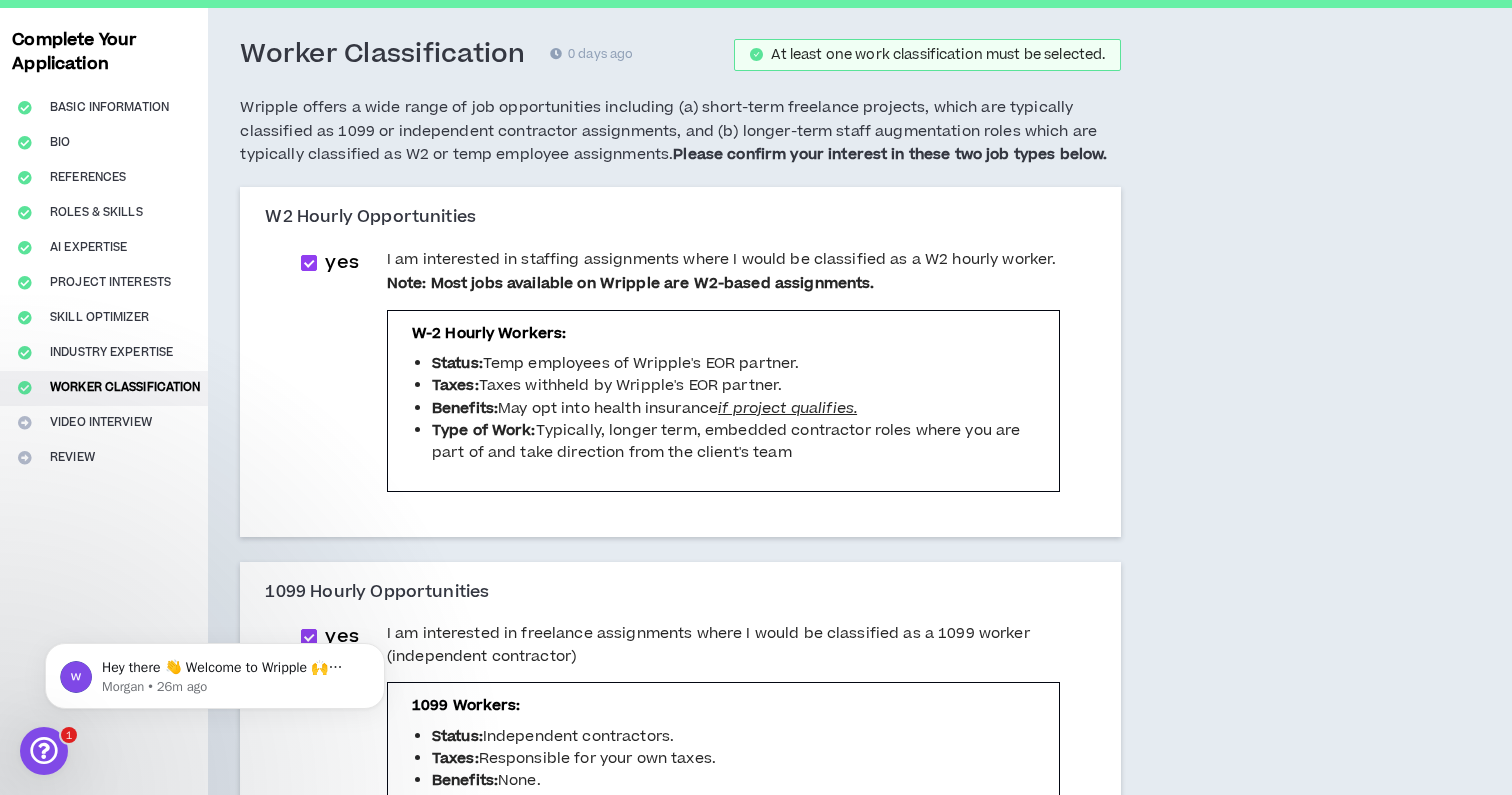 scroll, scrollTop: 75, scrollLeft: 0, axis: vertical 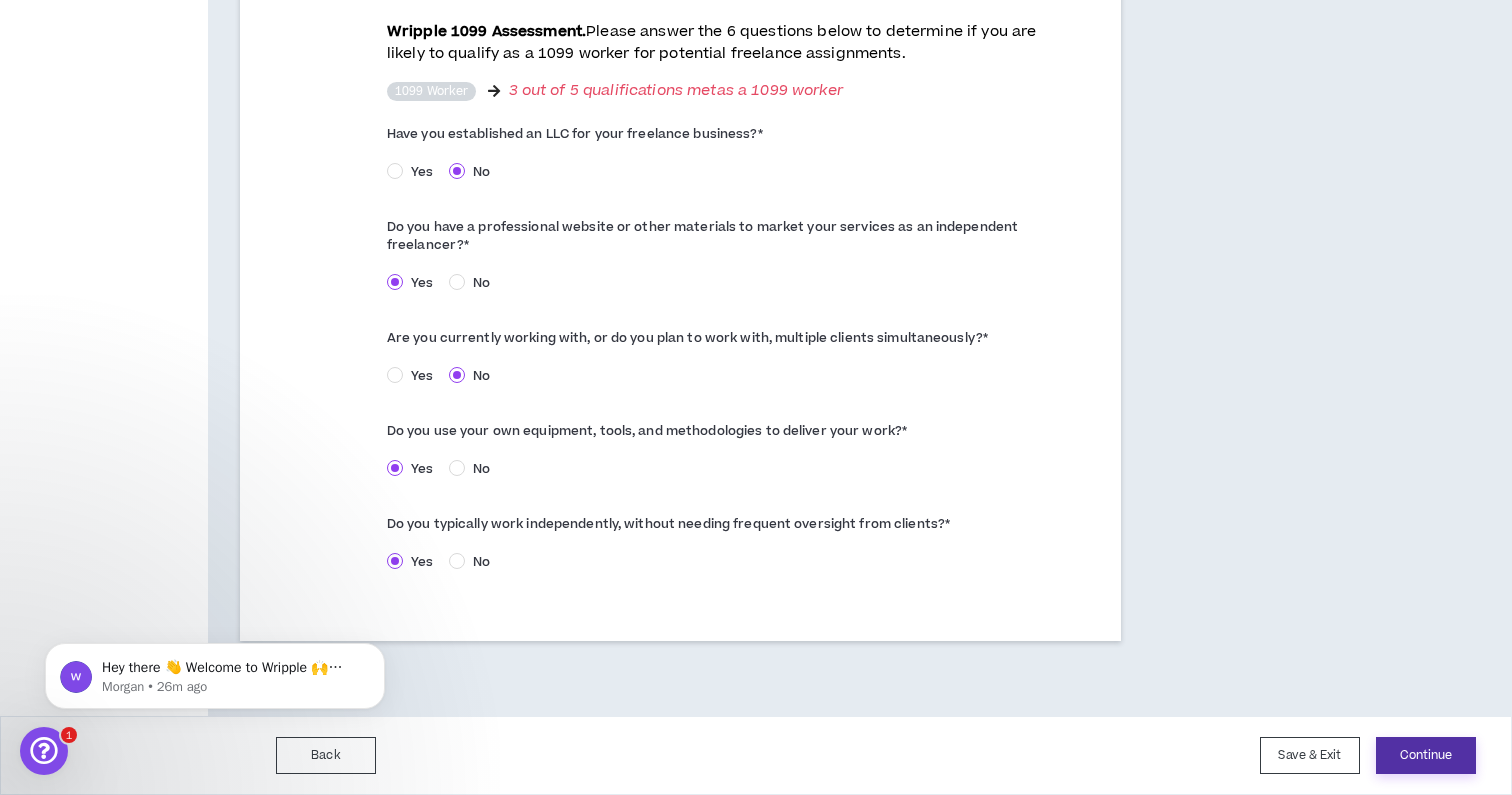 click on "Continue" at bounding box center (1426, 755) 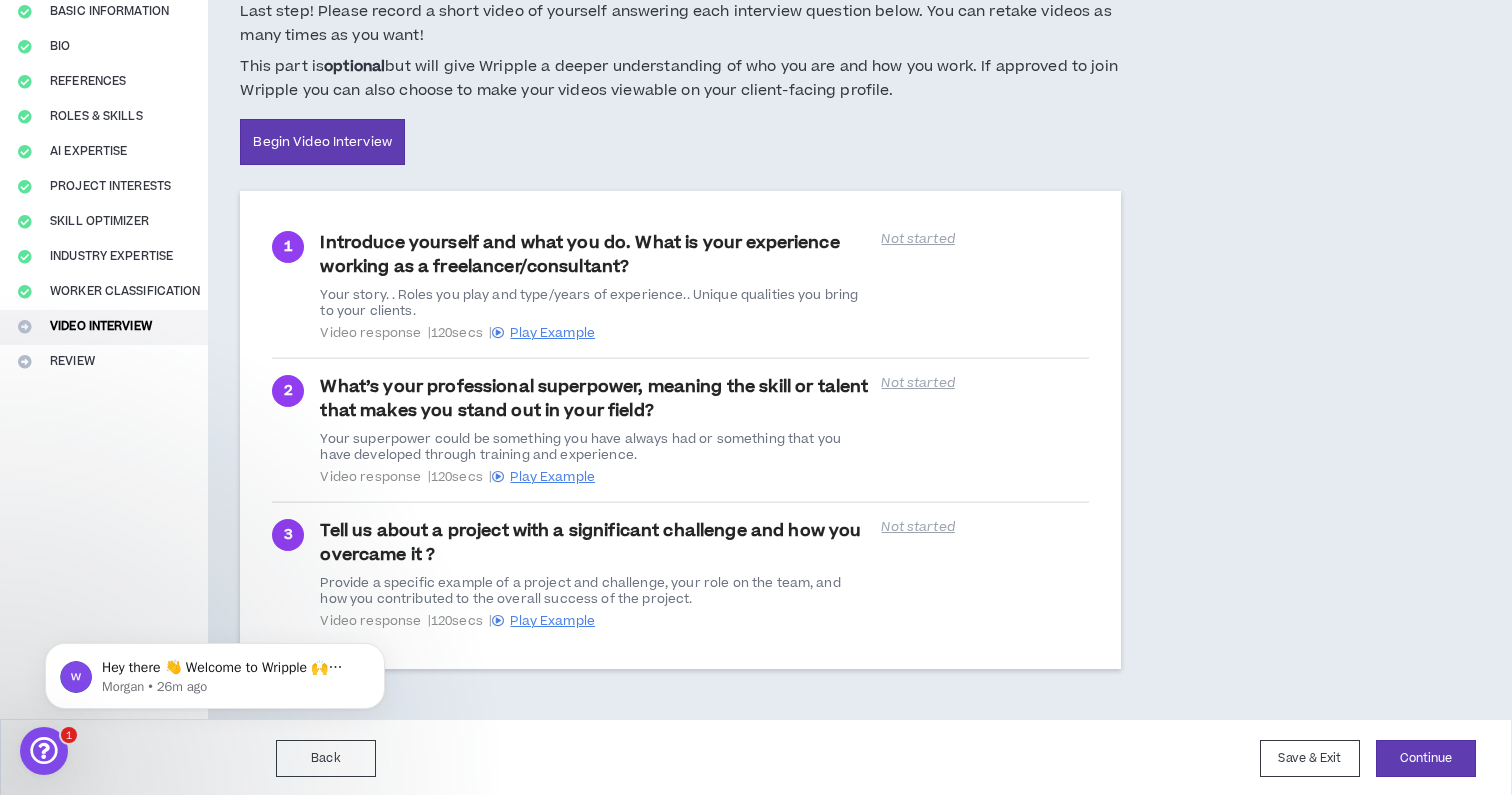 scroll, scrollTop: 177, scrollLeft: 0, axis: vertical 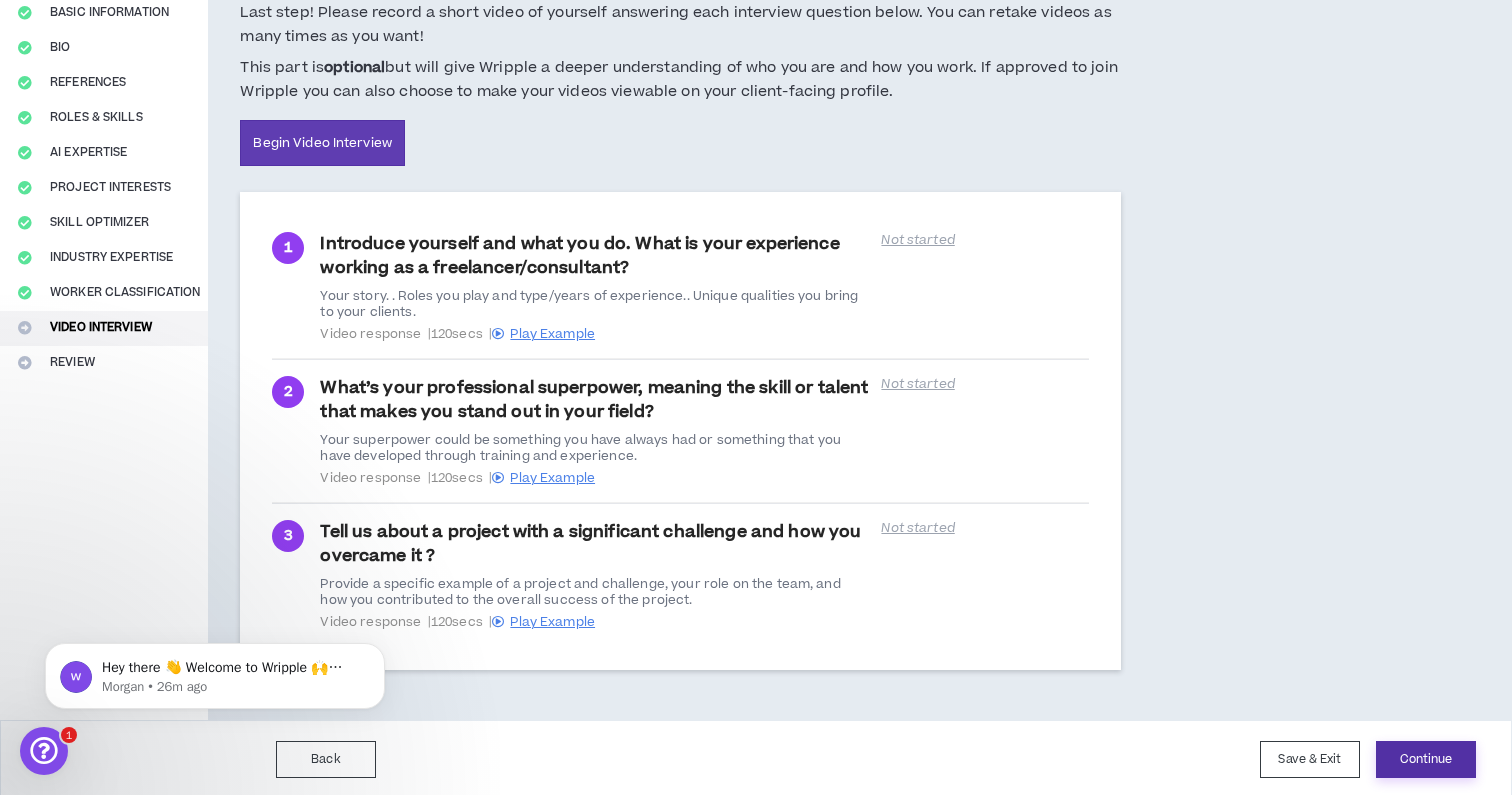 click on "Continue" at bounding box center [1426, 759] 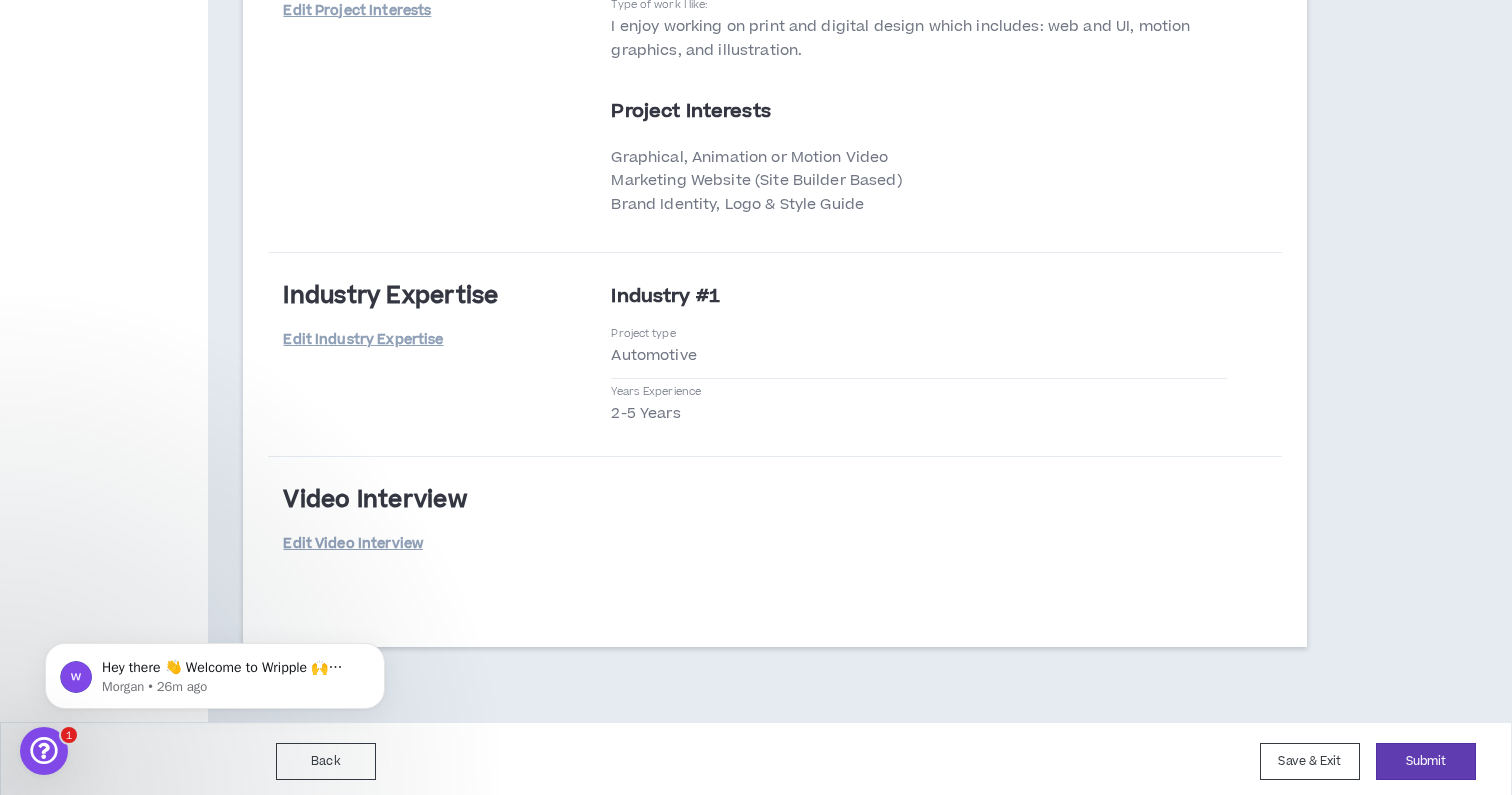 scroll, scrollTop: 4211, scrollLeft: 0, axis: vertical 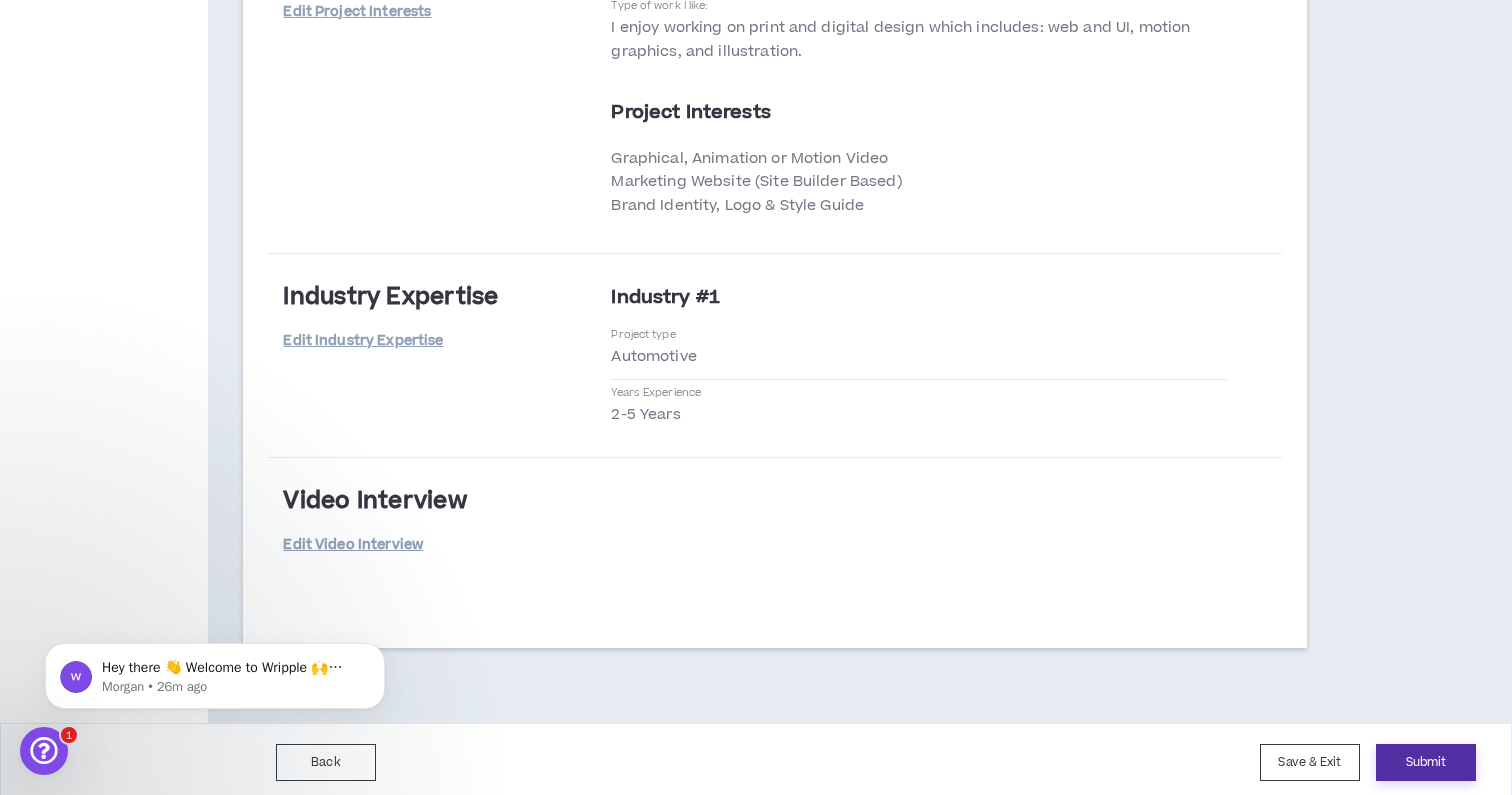click on "Submit" at bounding box center [1426, 762] 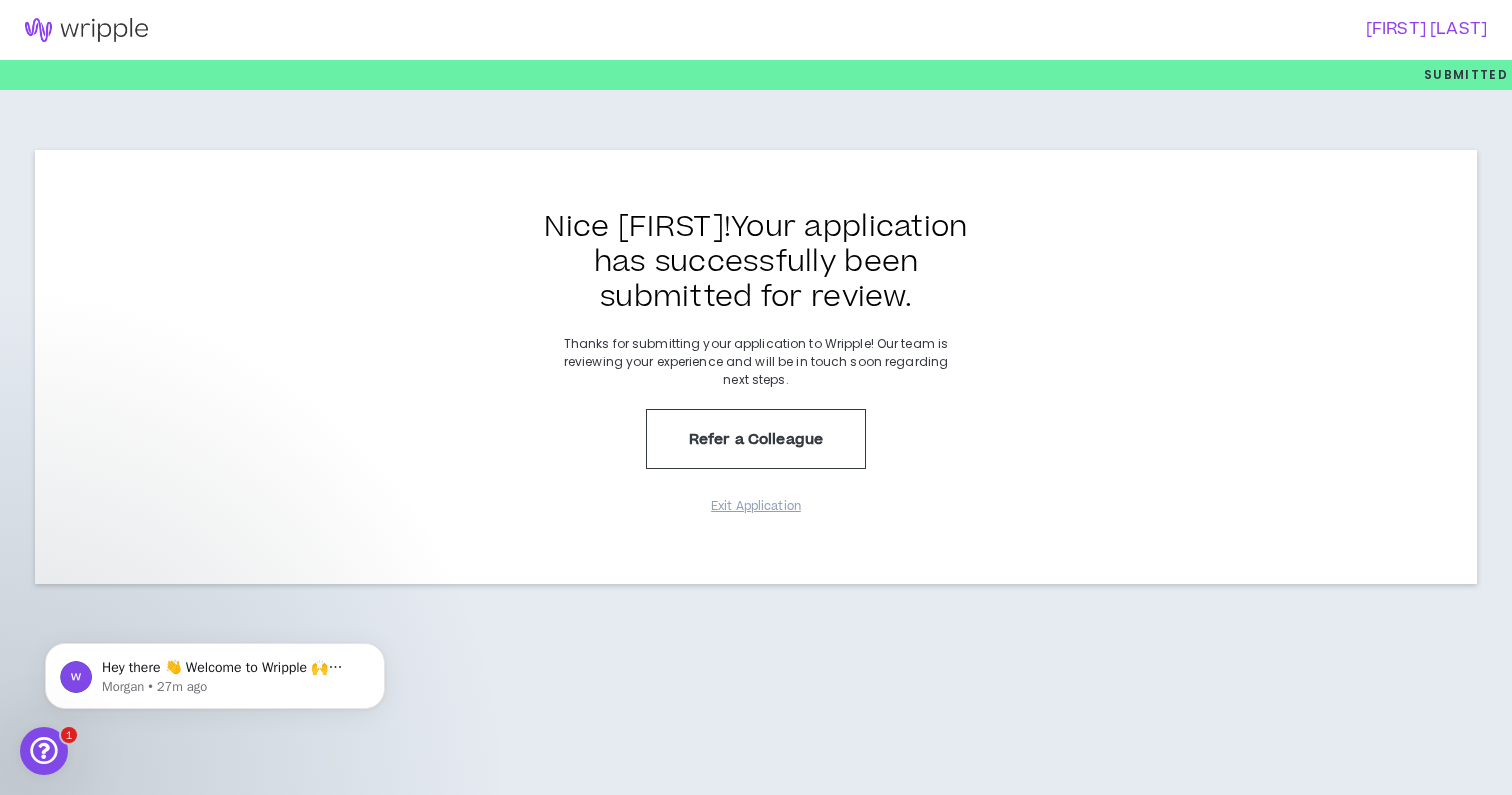 scroll, scrollTop: 0, scrollLeft: 0, axis: both 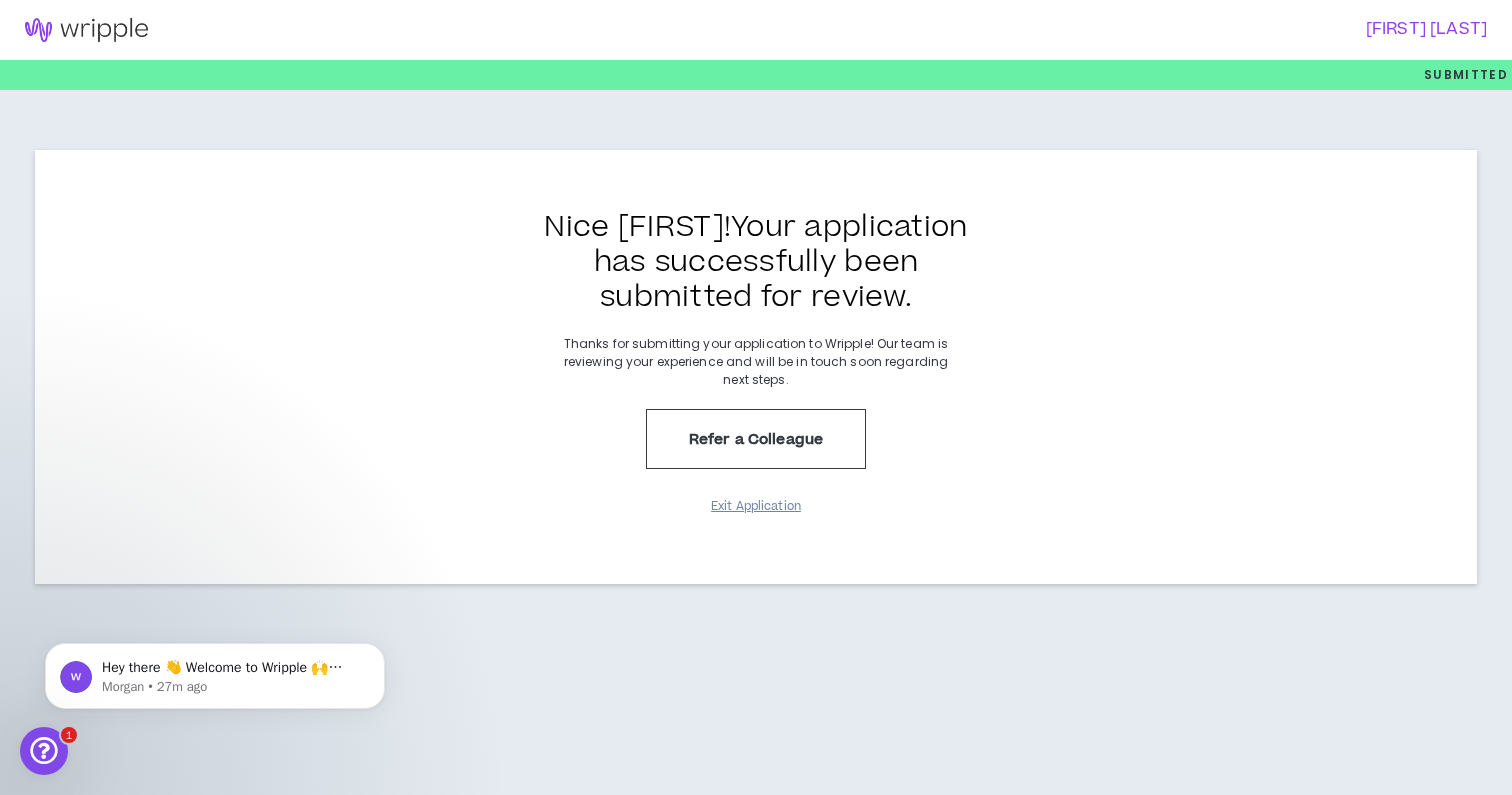 click on "Exit Application" at bounding box center (756, 506) 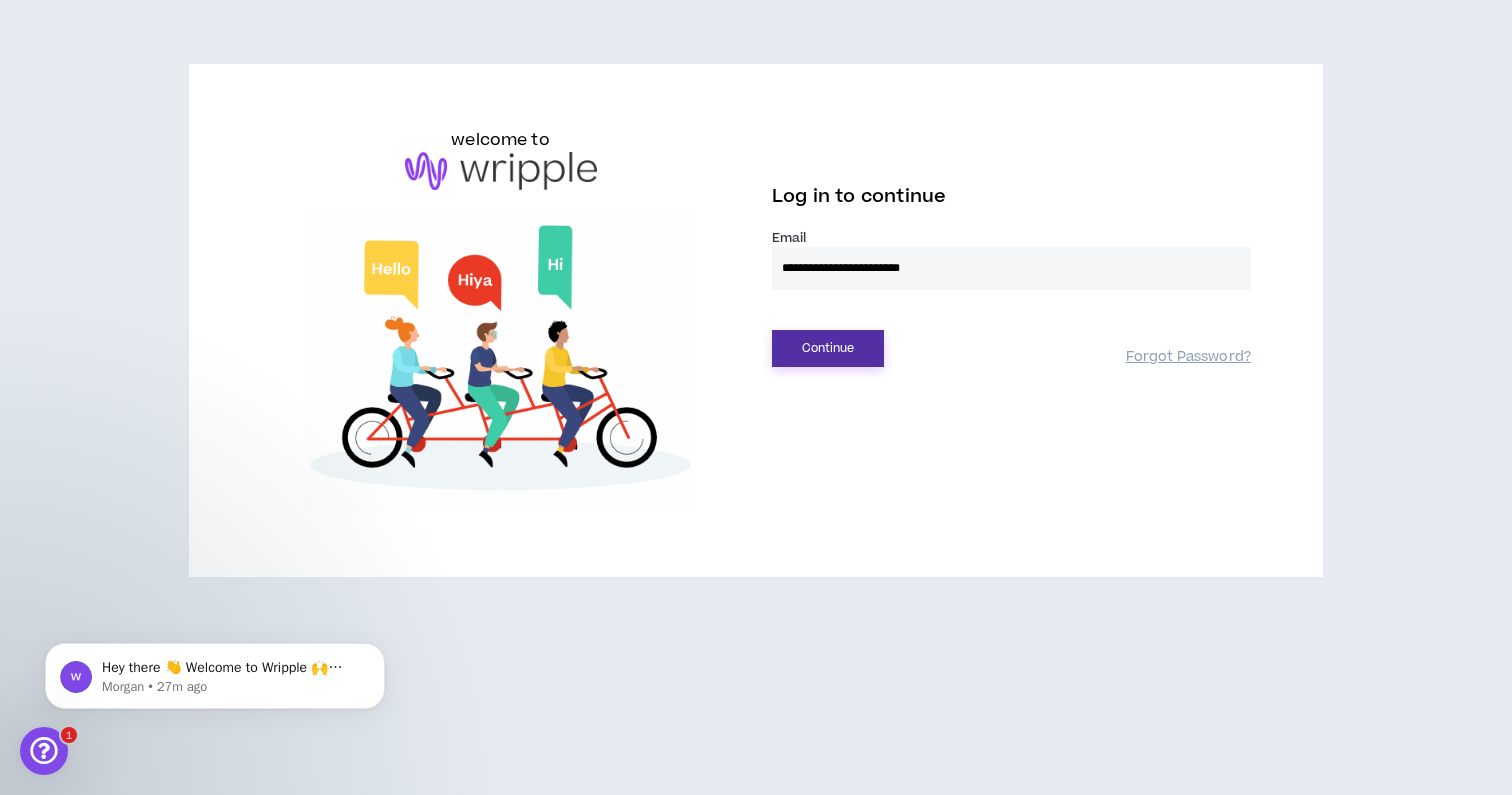 type on "**********" 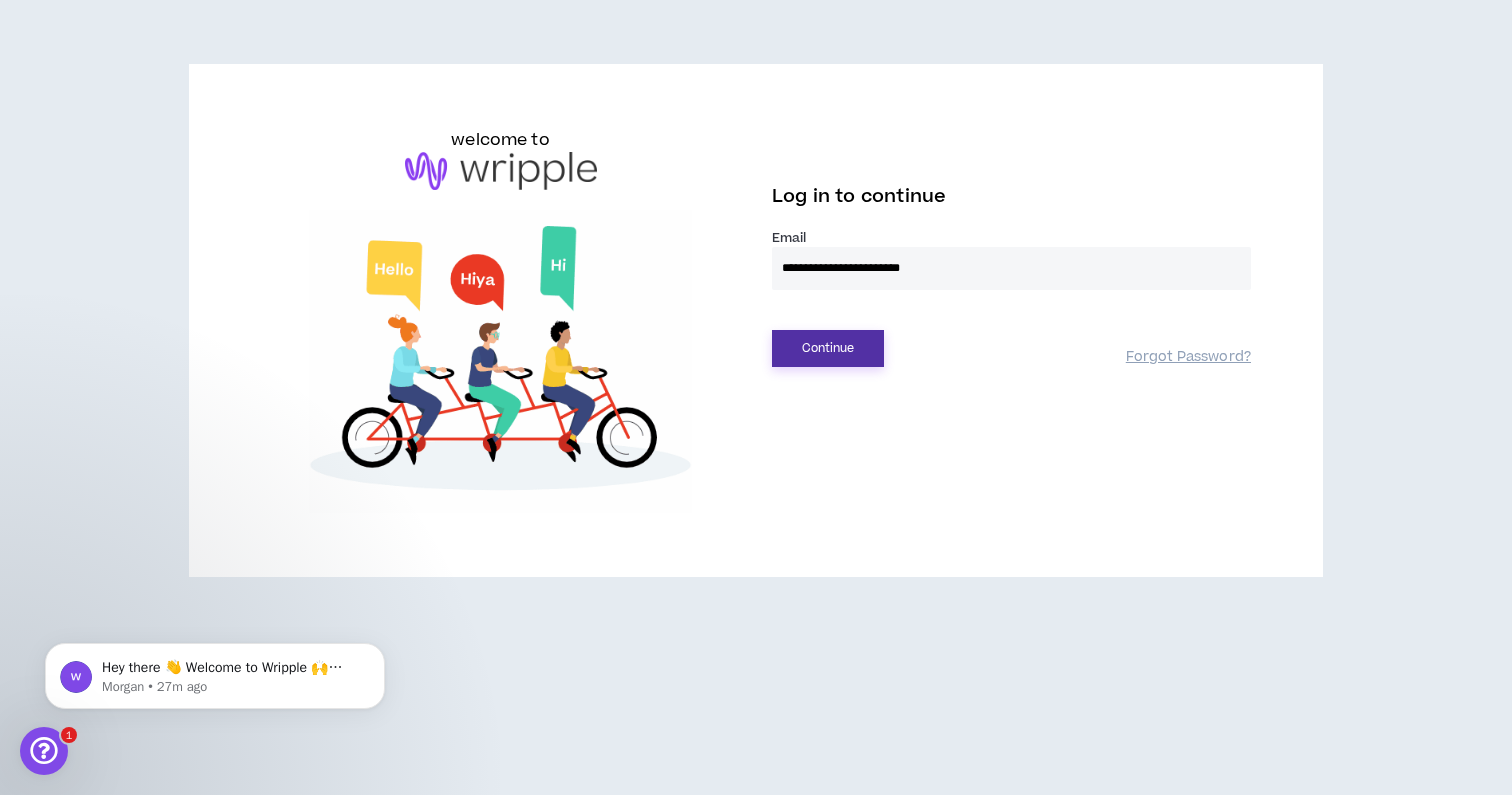 click on "Continue" at bounding box center [828, 348] 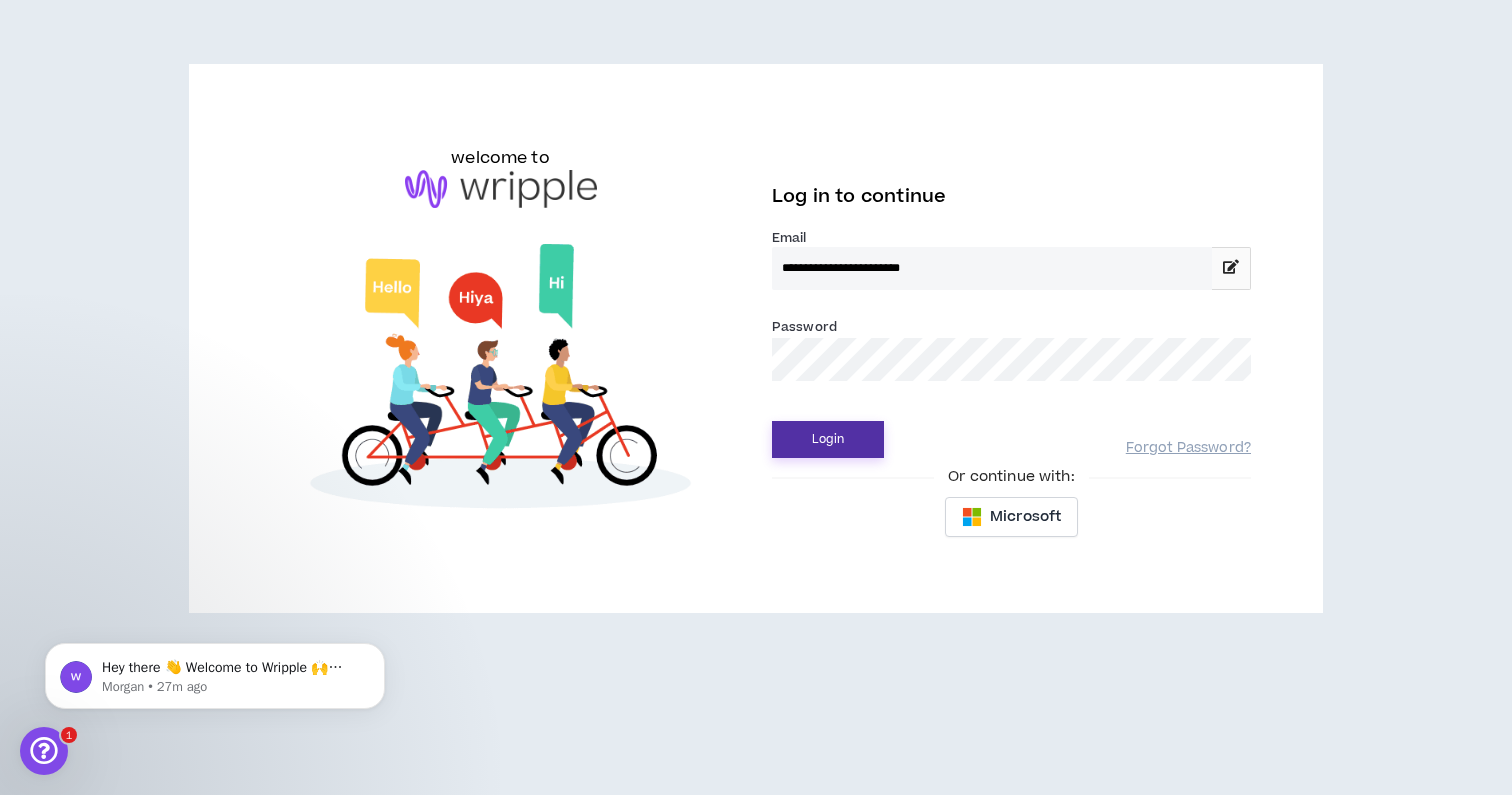 click on "Login" at bounding box center (828, 439) 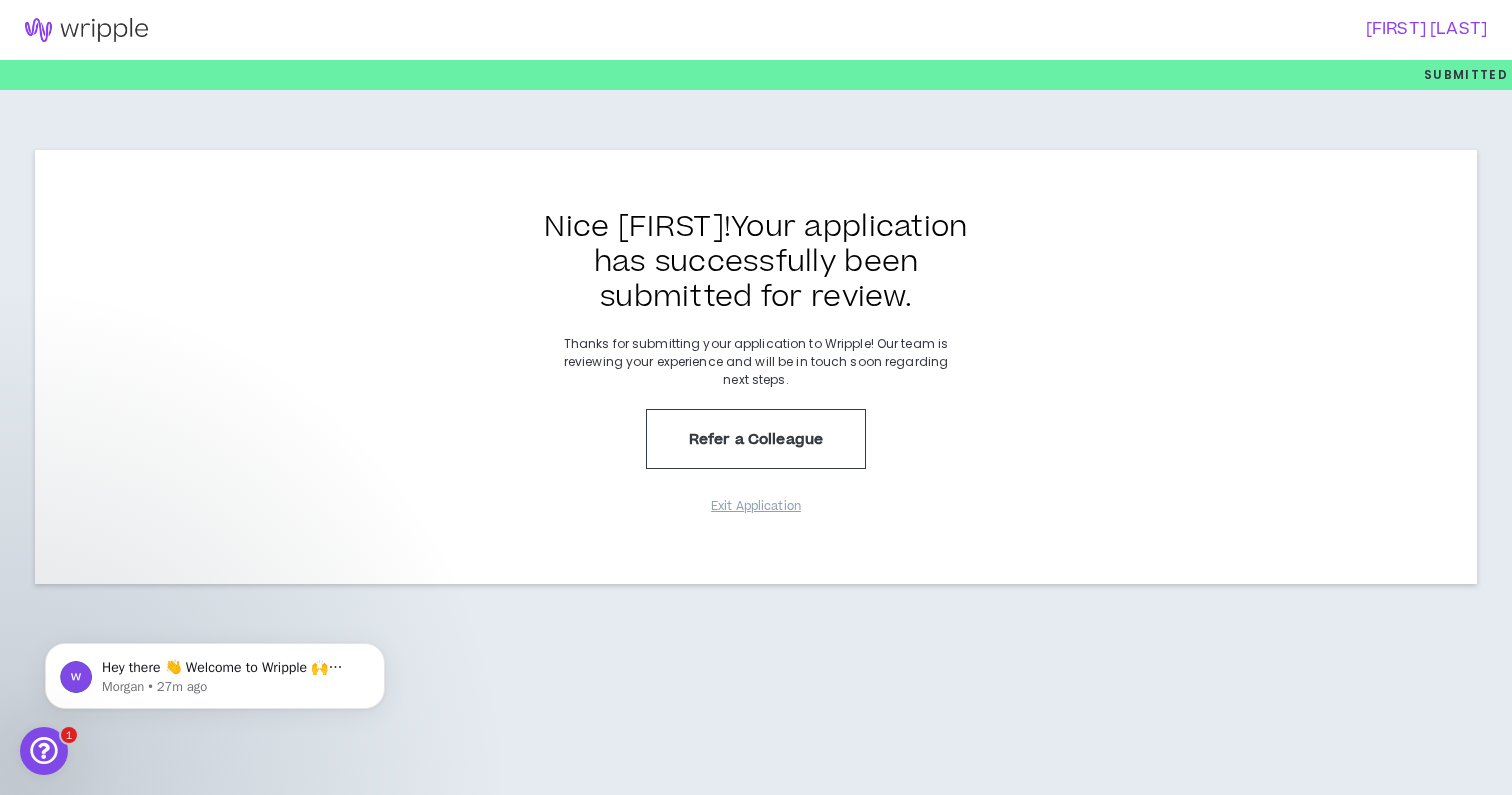 click on "[FIRST] [LAST]" at bounding box center (1116, 29) 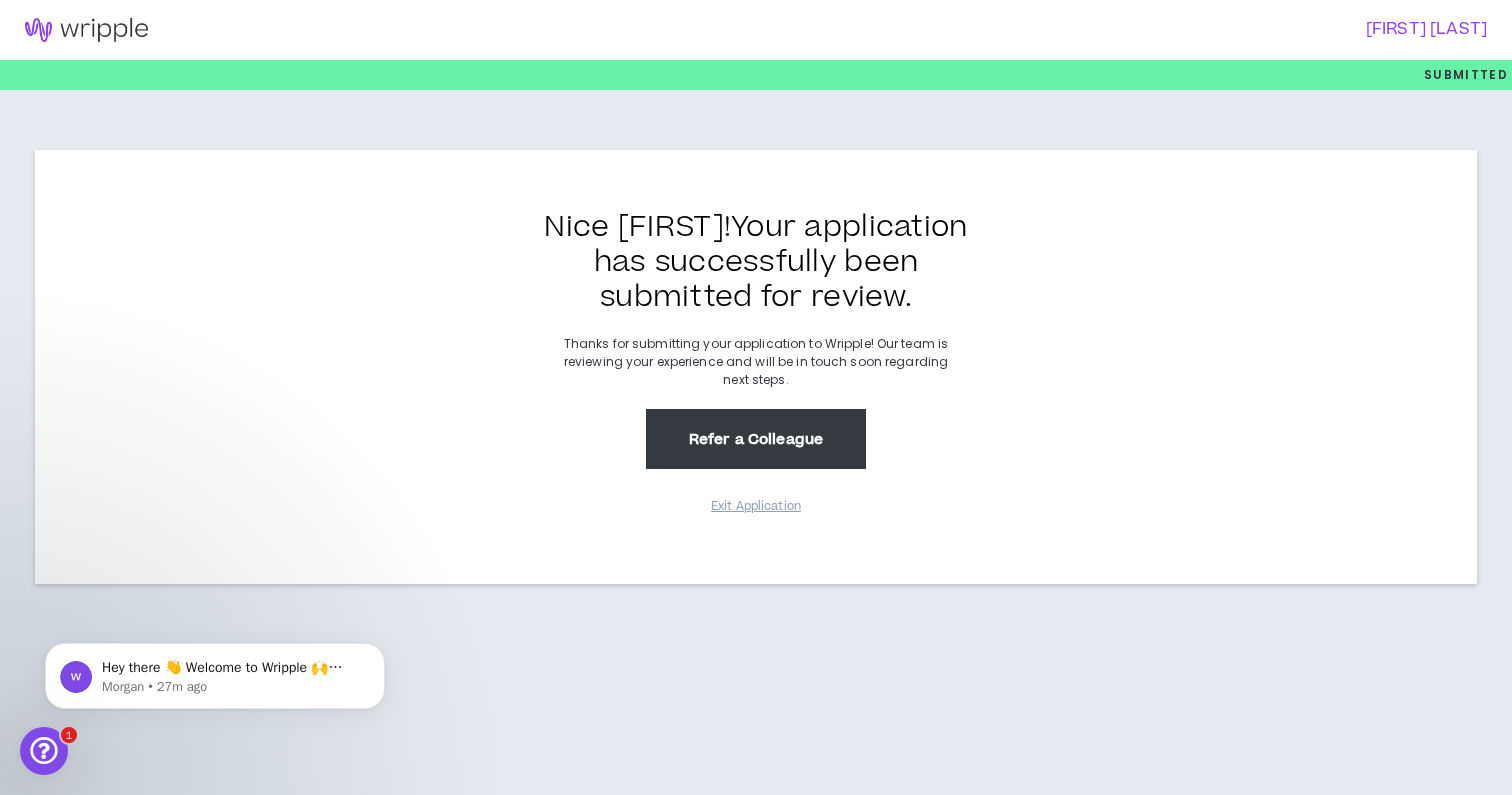 click on "Refer a Colleague" at bounding box center [756, 439] 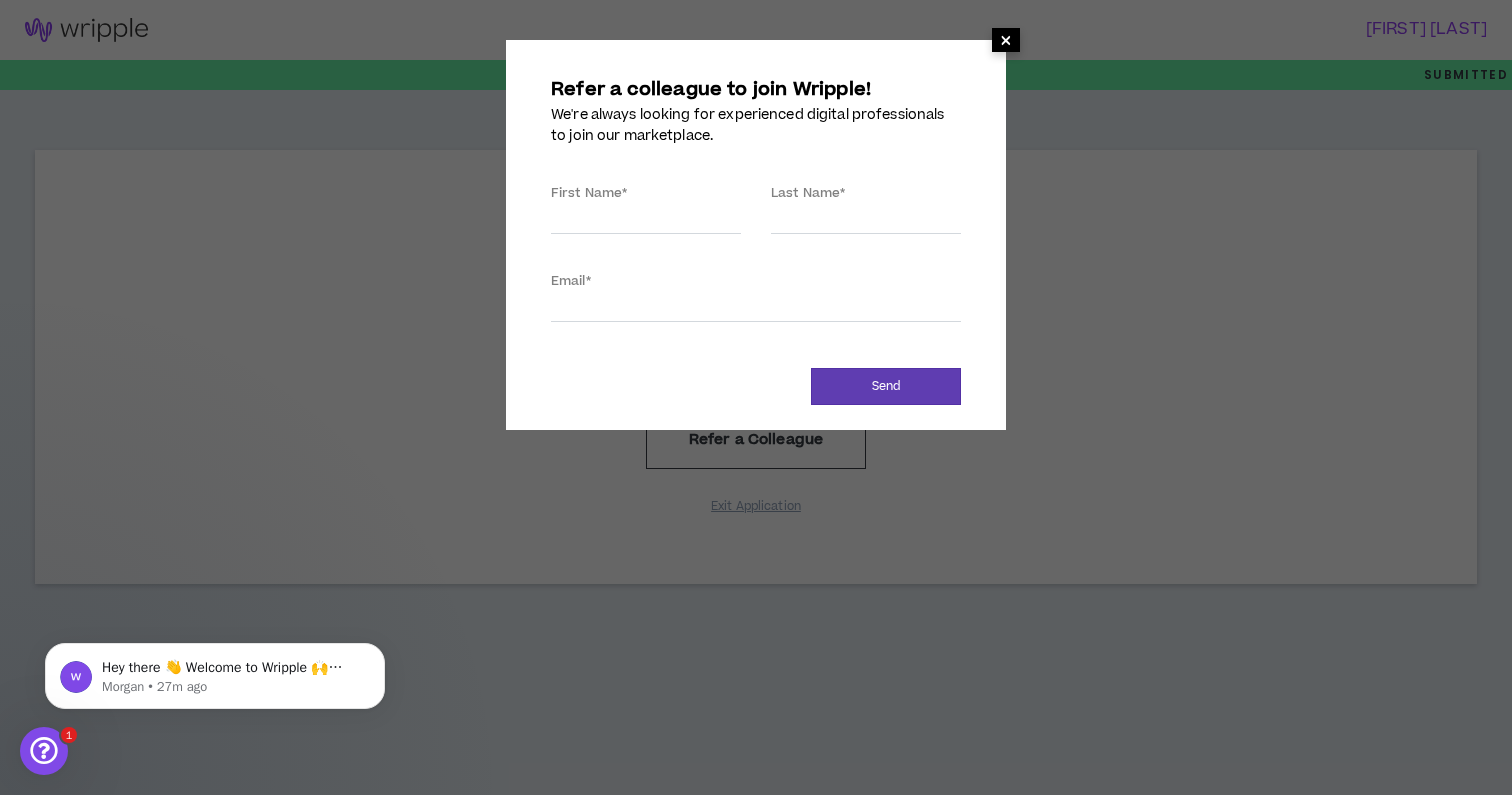 click on "×" at bounding box center (1006, 40) 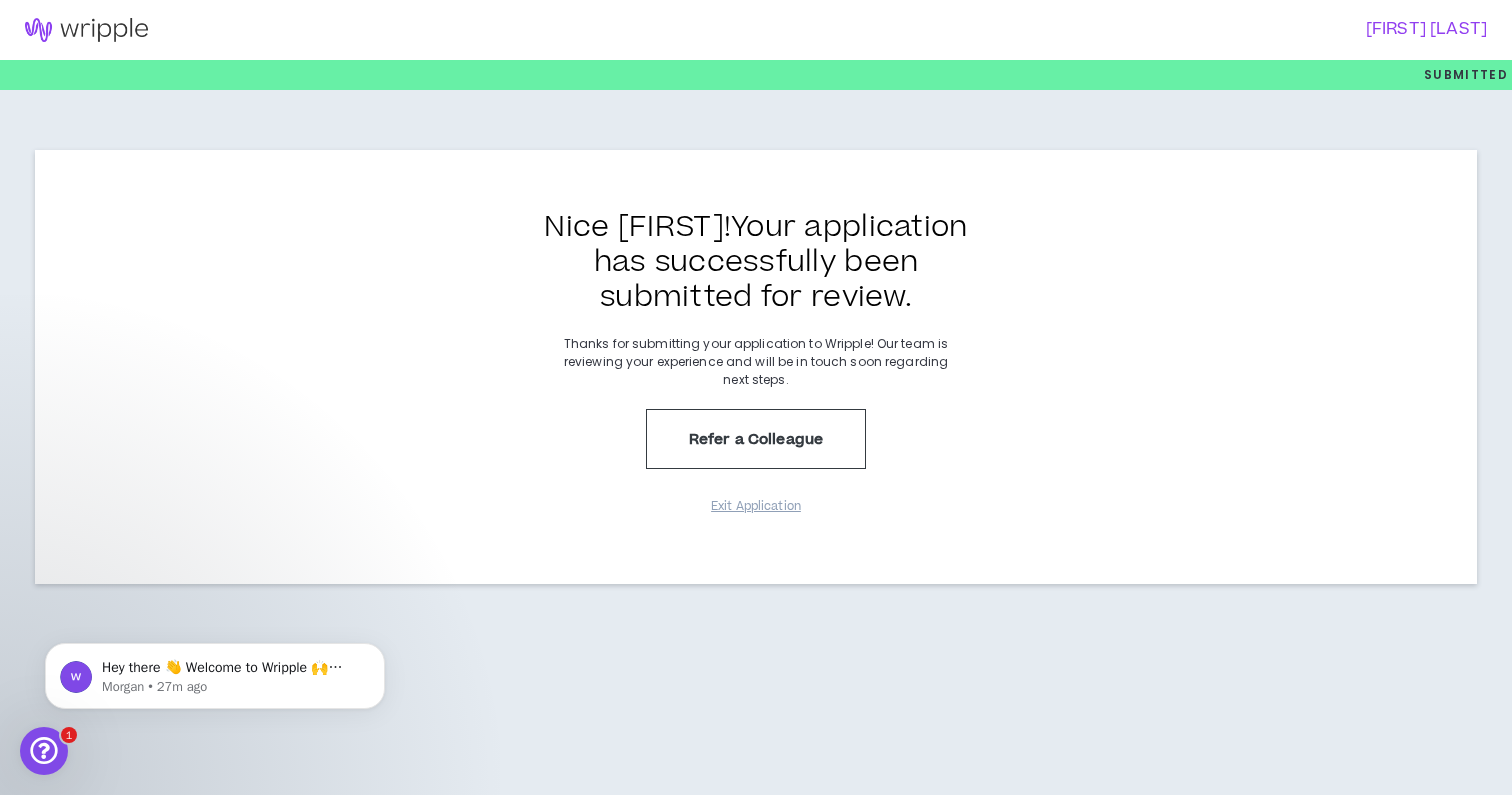 click at bounding box center (86, 30) 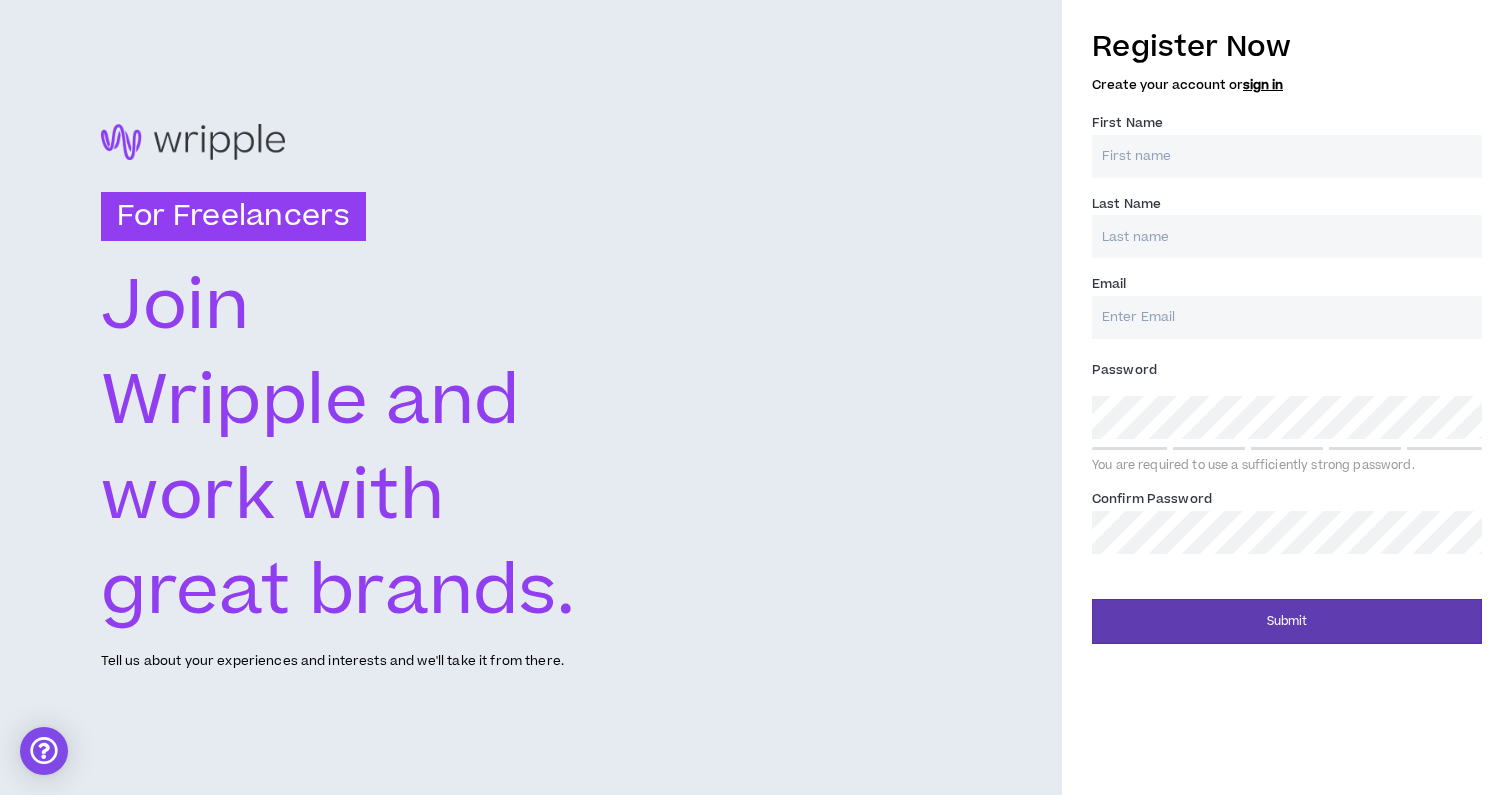scroll, scrollTop: 0, scrollLeft: 0, axis: both 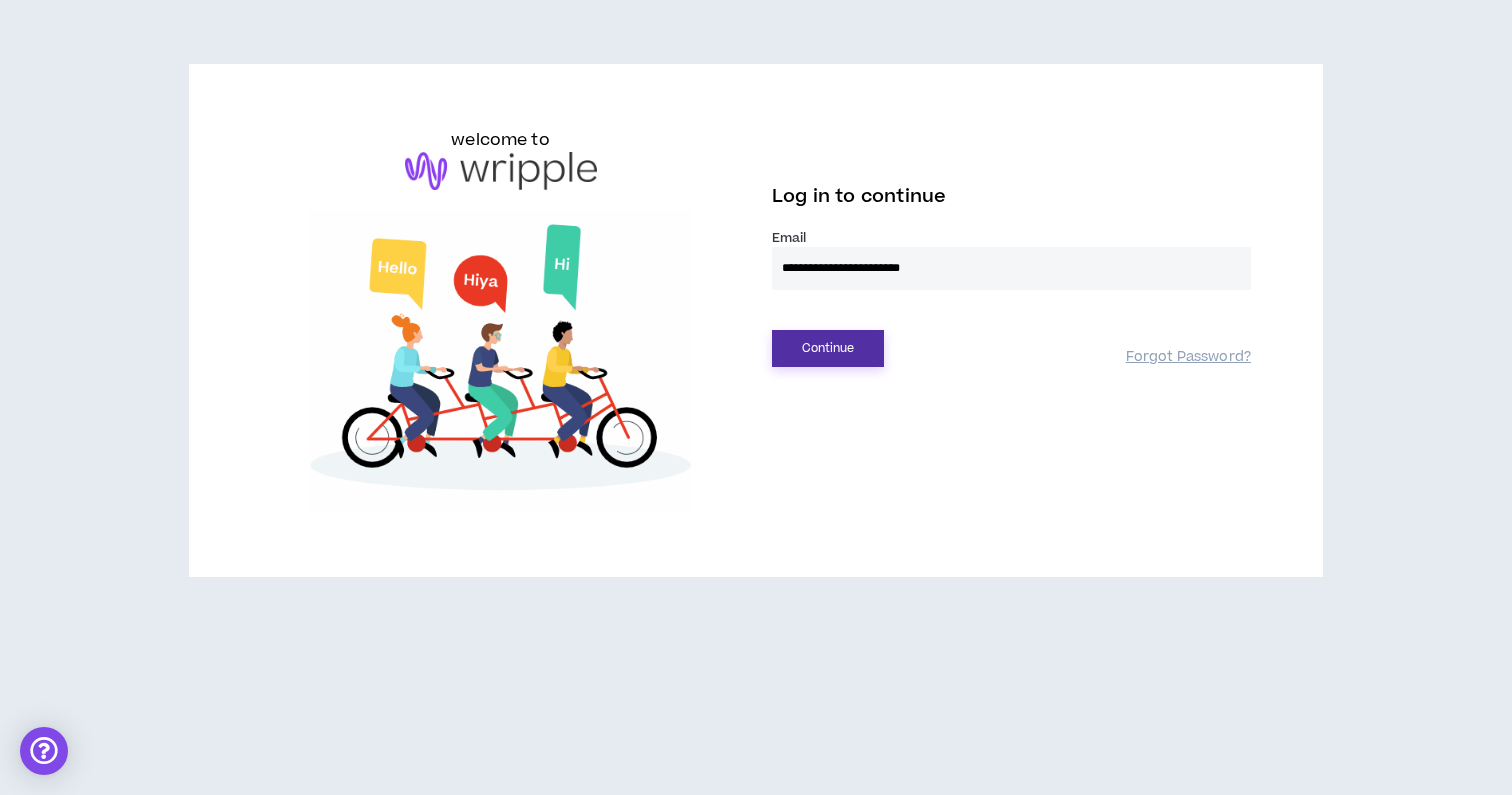 type on "**********" 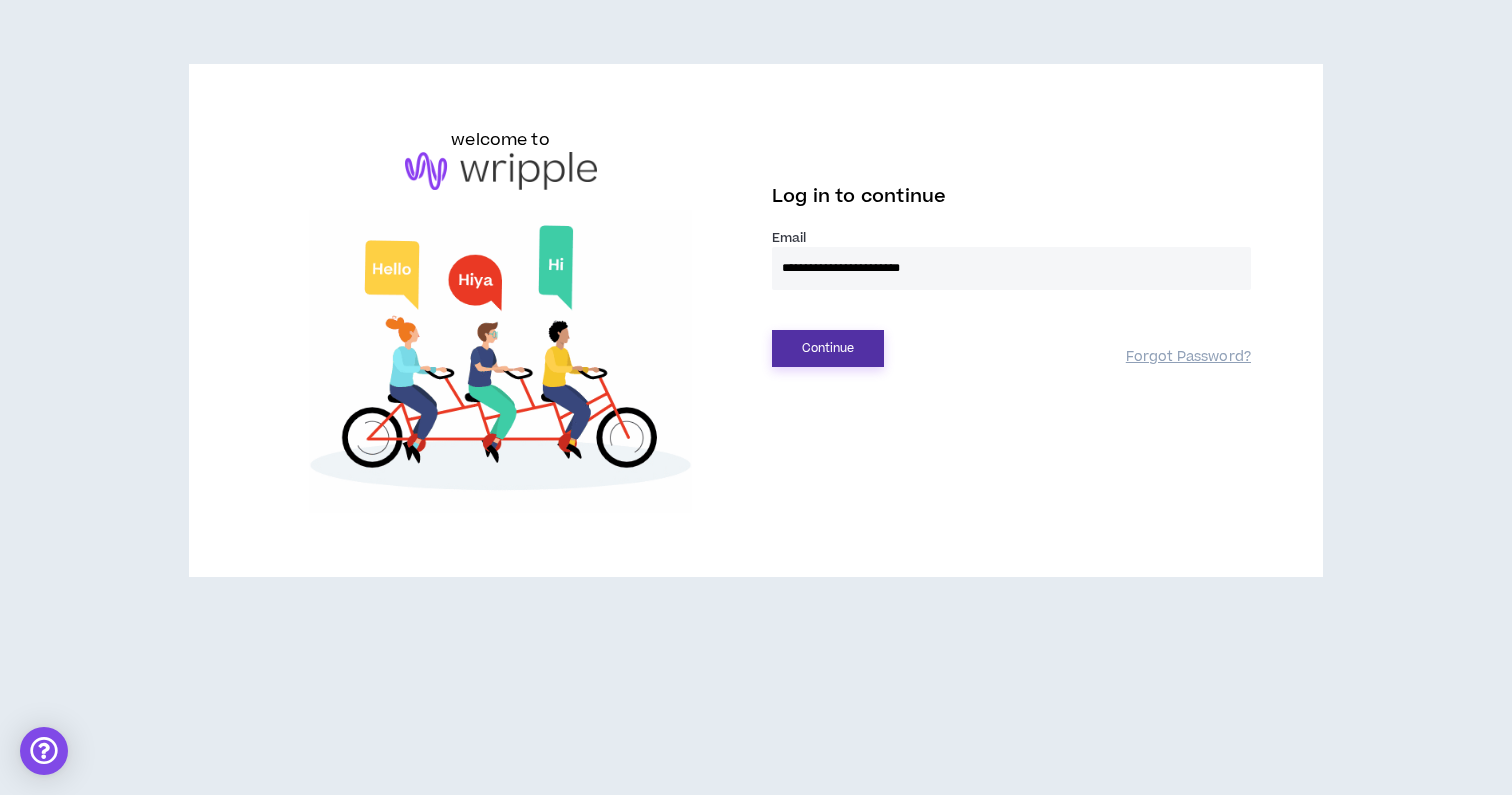 click on "Continue" at bounding box center (828, 348) 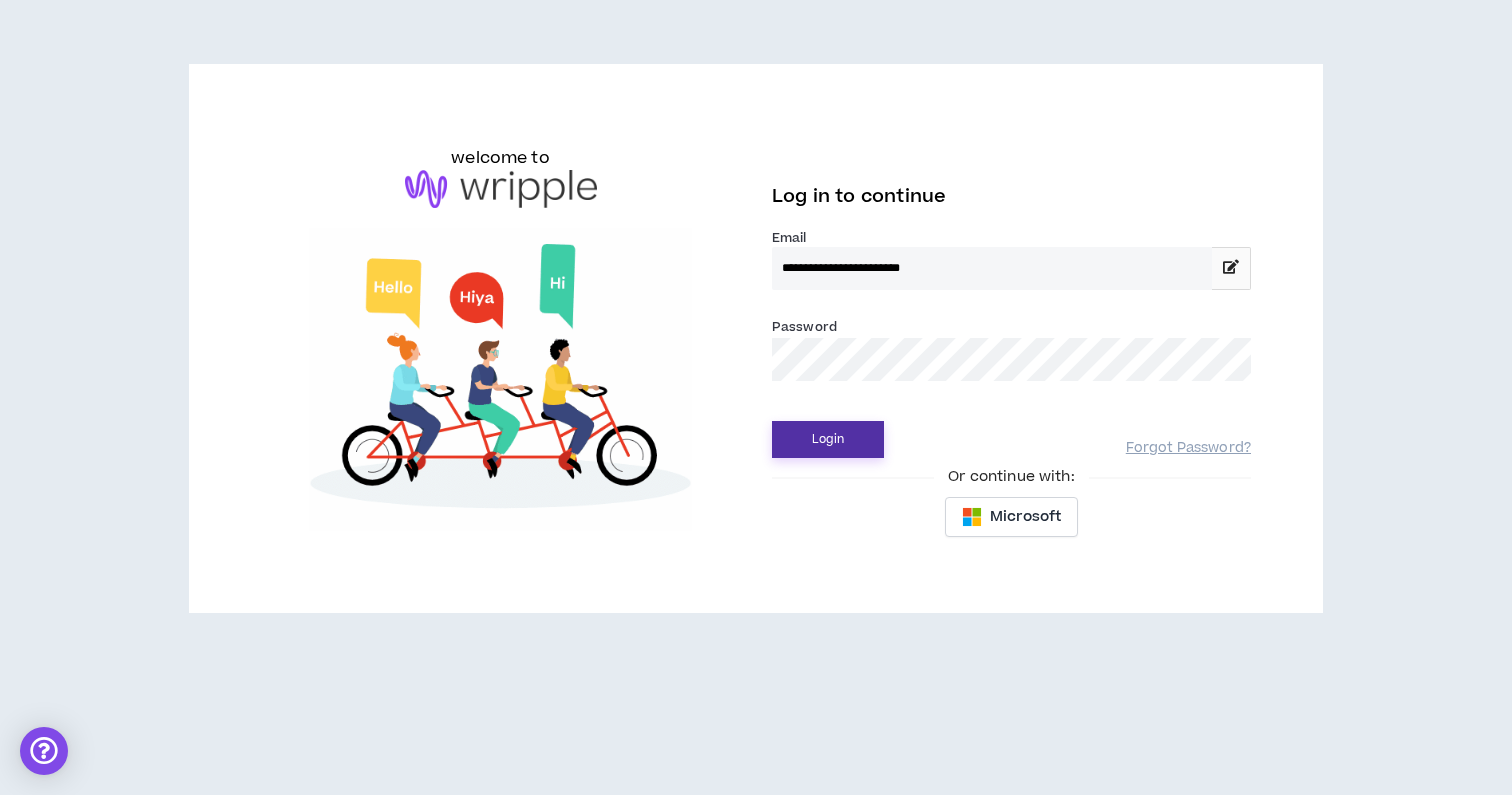click on "Login" at bounding box center (828, 439) 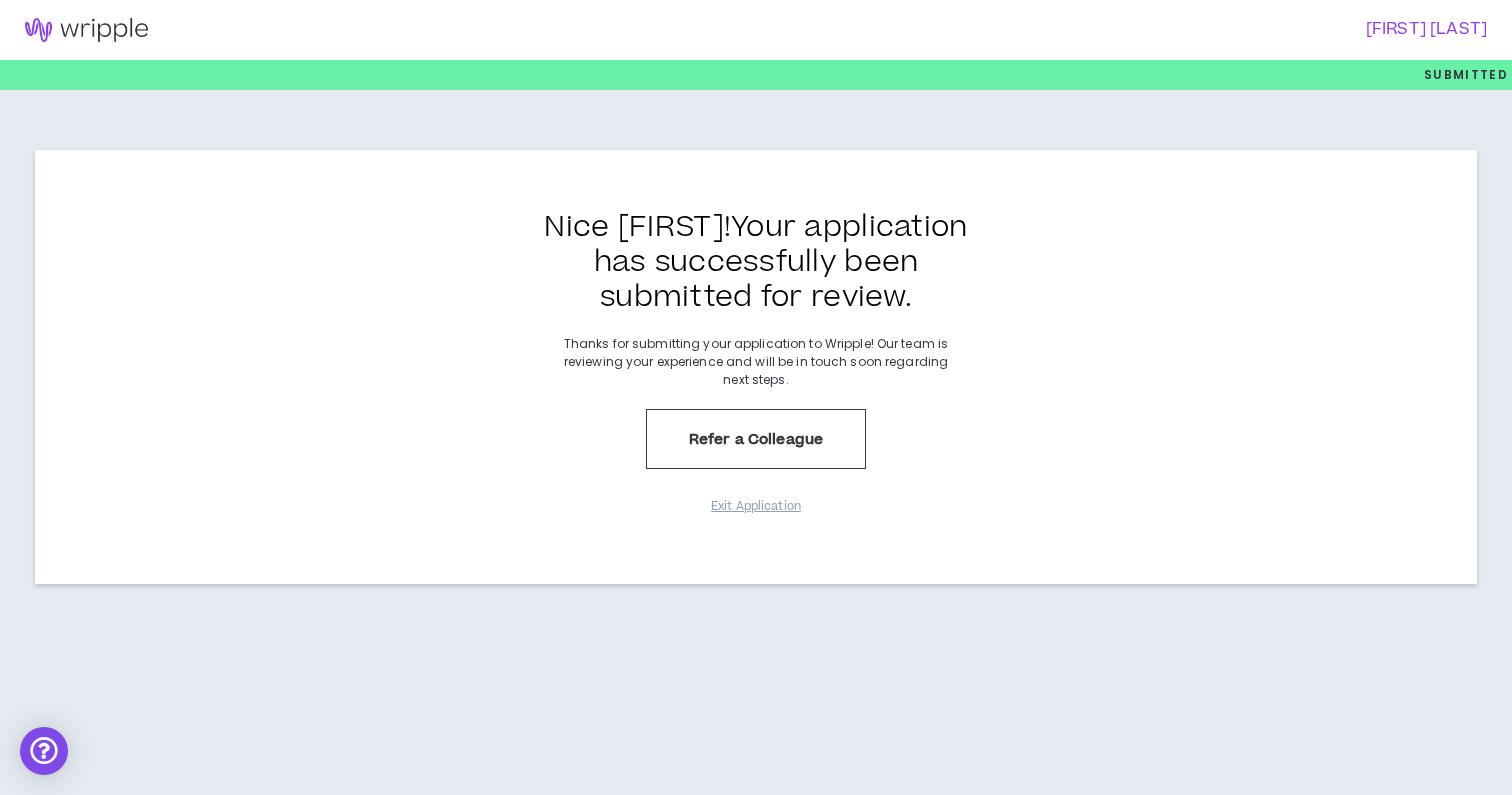 click on "[FIRST] [LAST]" at bounding box center [1116, 29] 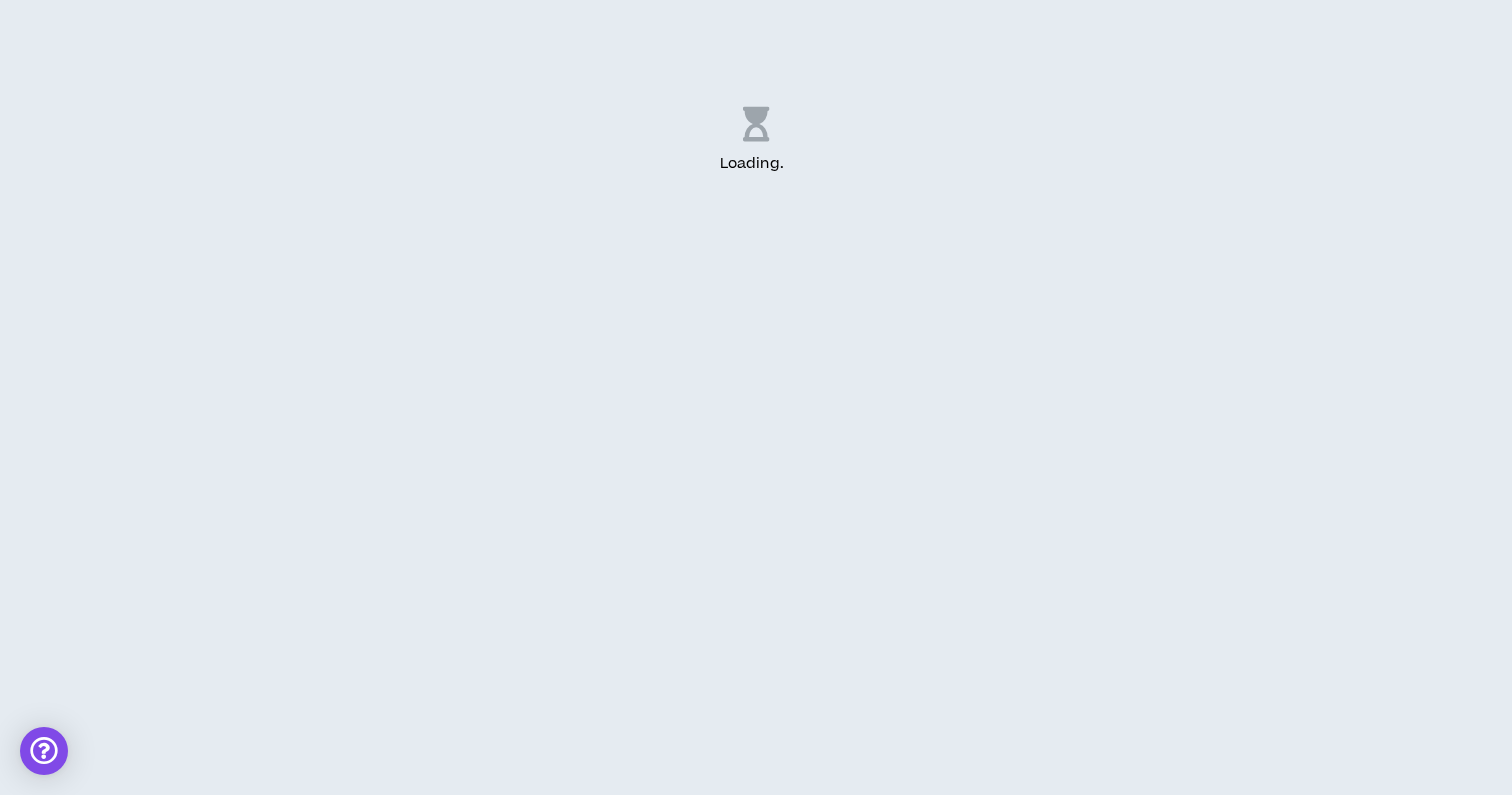 scroll, scrollTop: 0, scrollLeft: 0, axis: both 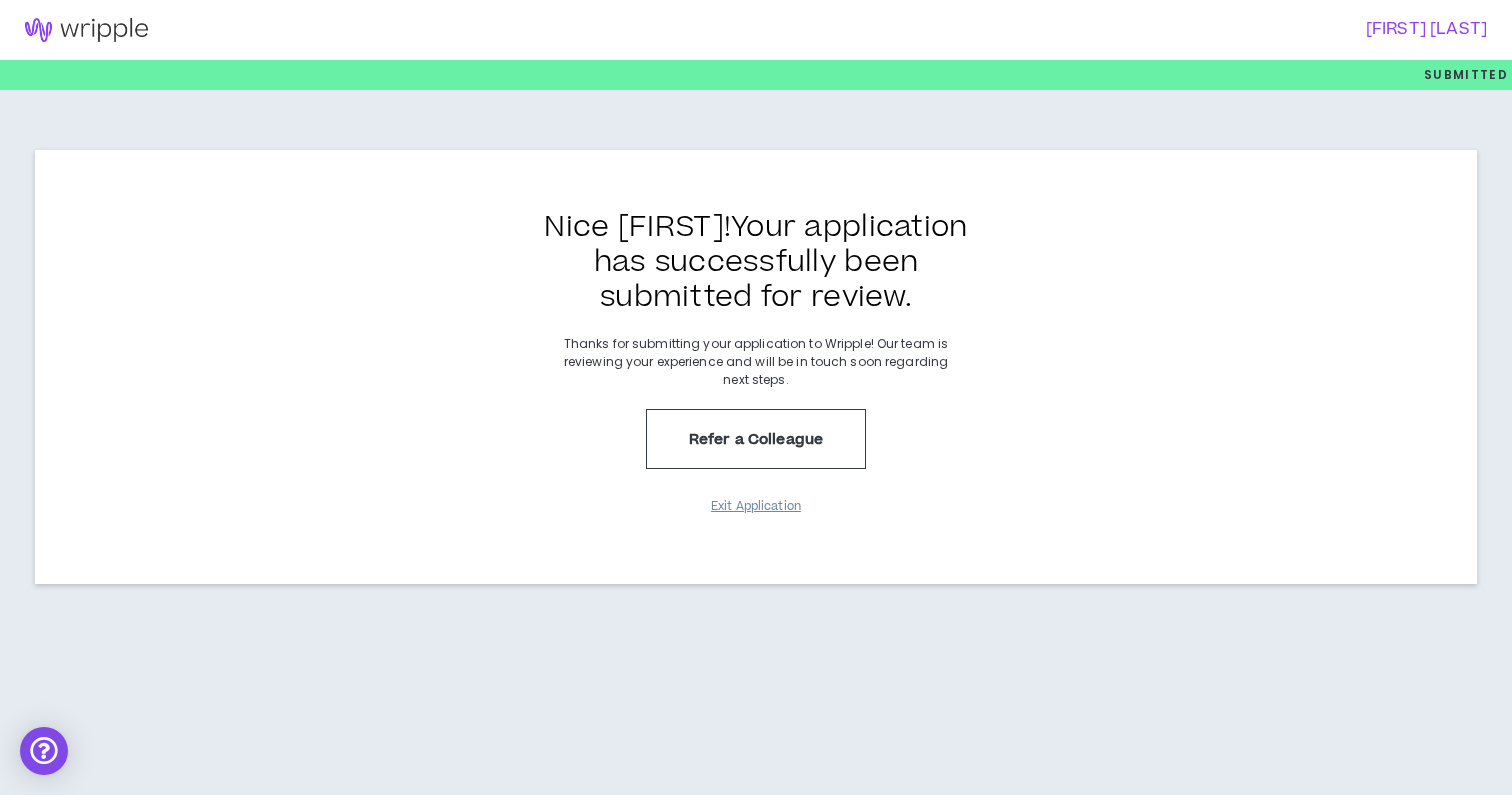 click on "Exit Application" at bounding box center (756, 506) 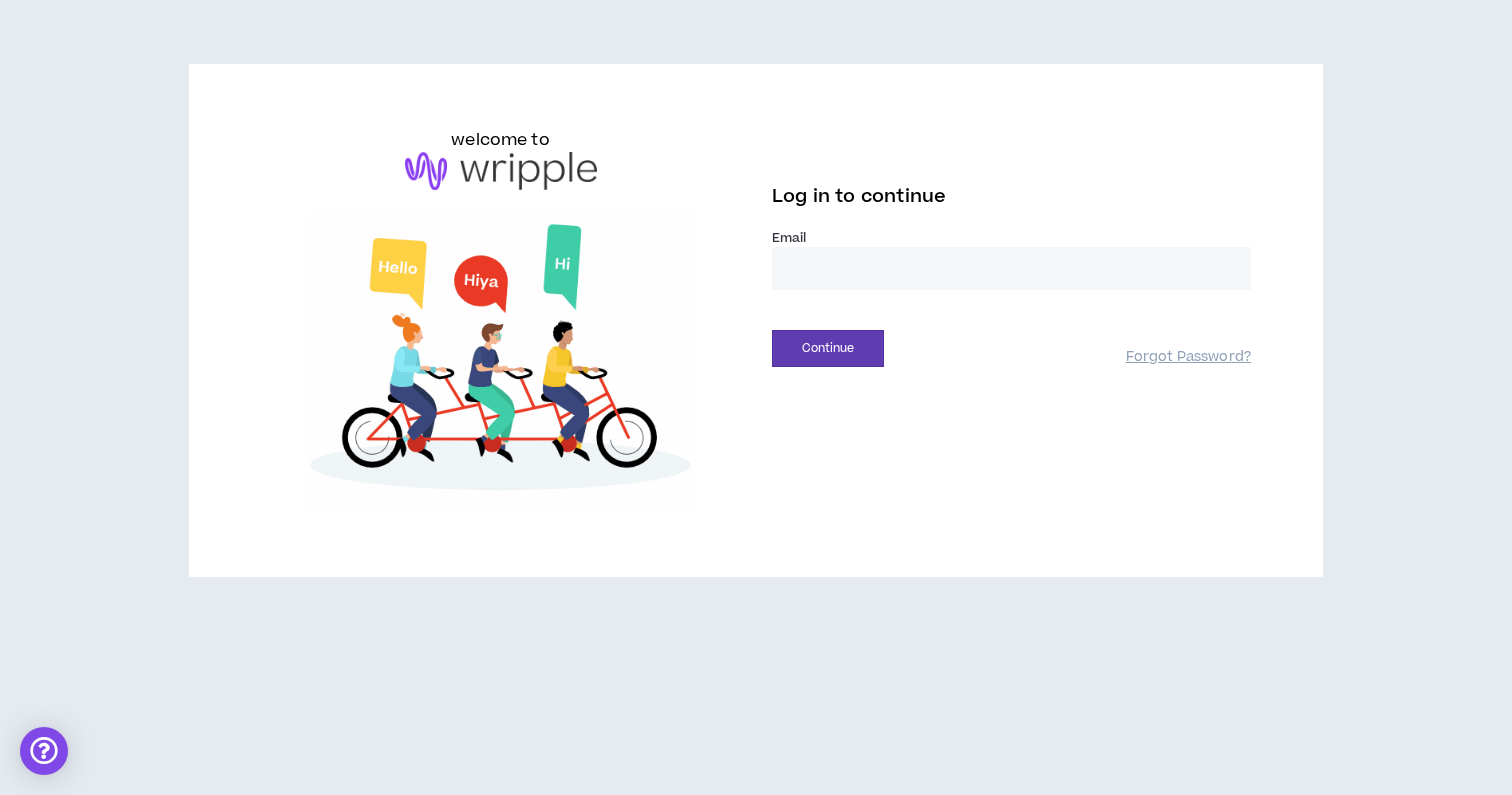 scroll, scrollTop: 0, scrollLeft: 0, axis: both 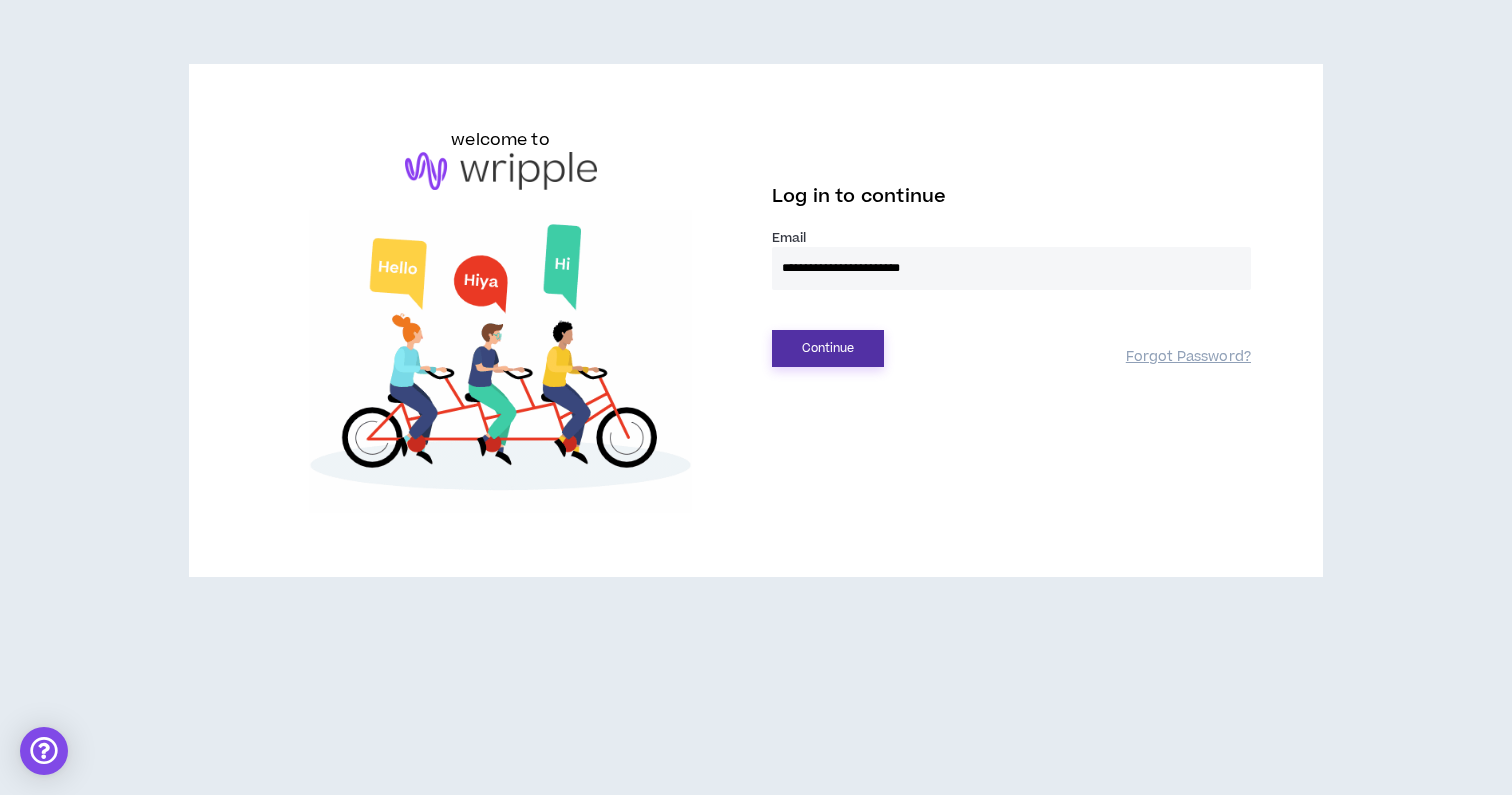 type on "**********" 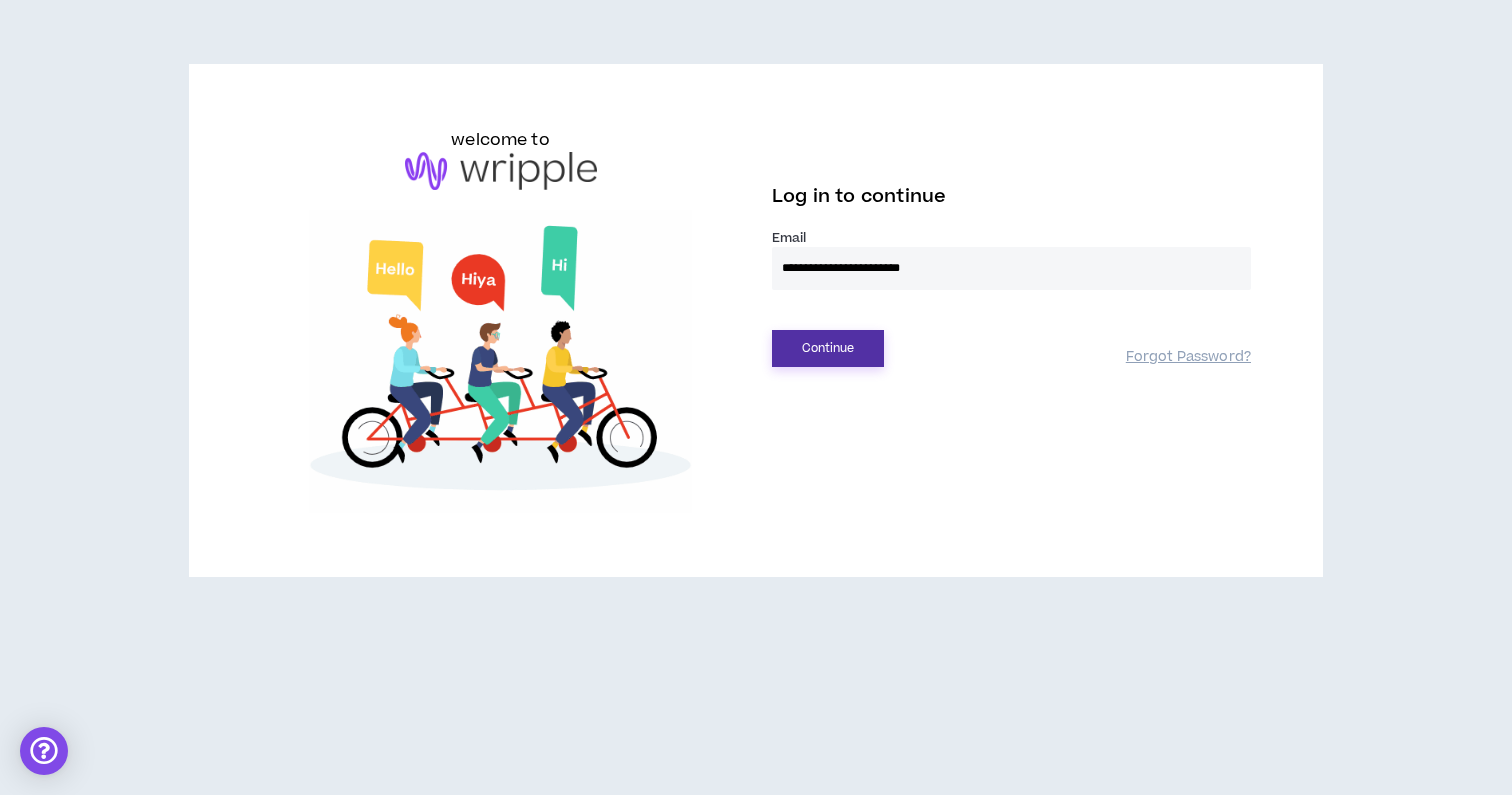 click on "Continue" at bounding box center (828, 348) 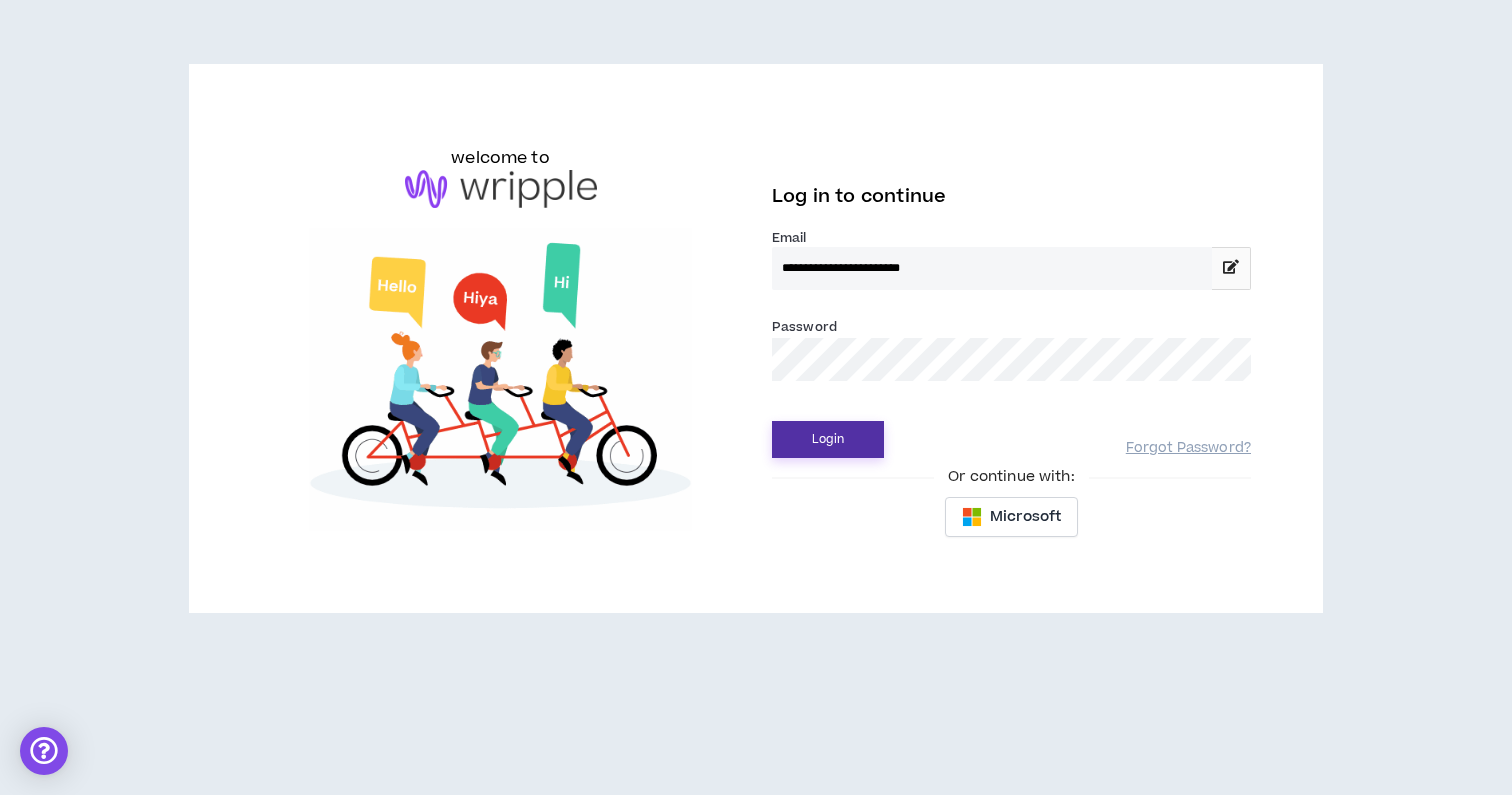 click on "Login" at bounding box center [828, 439] 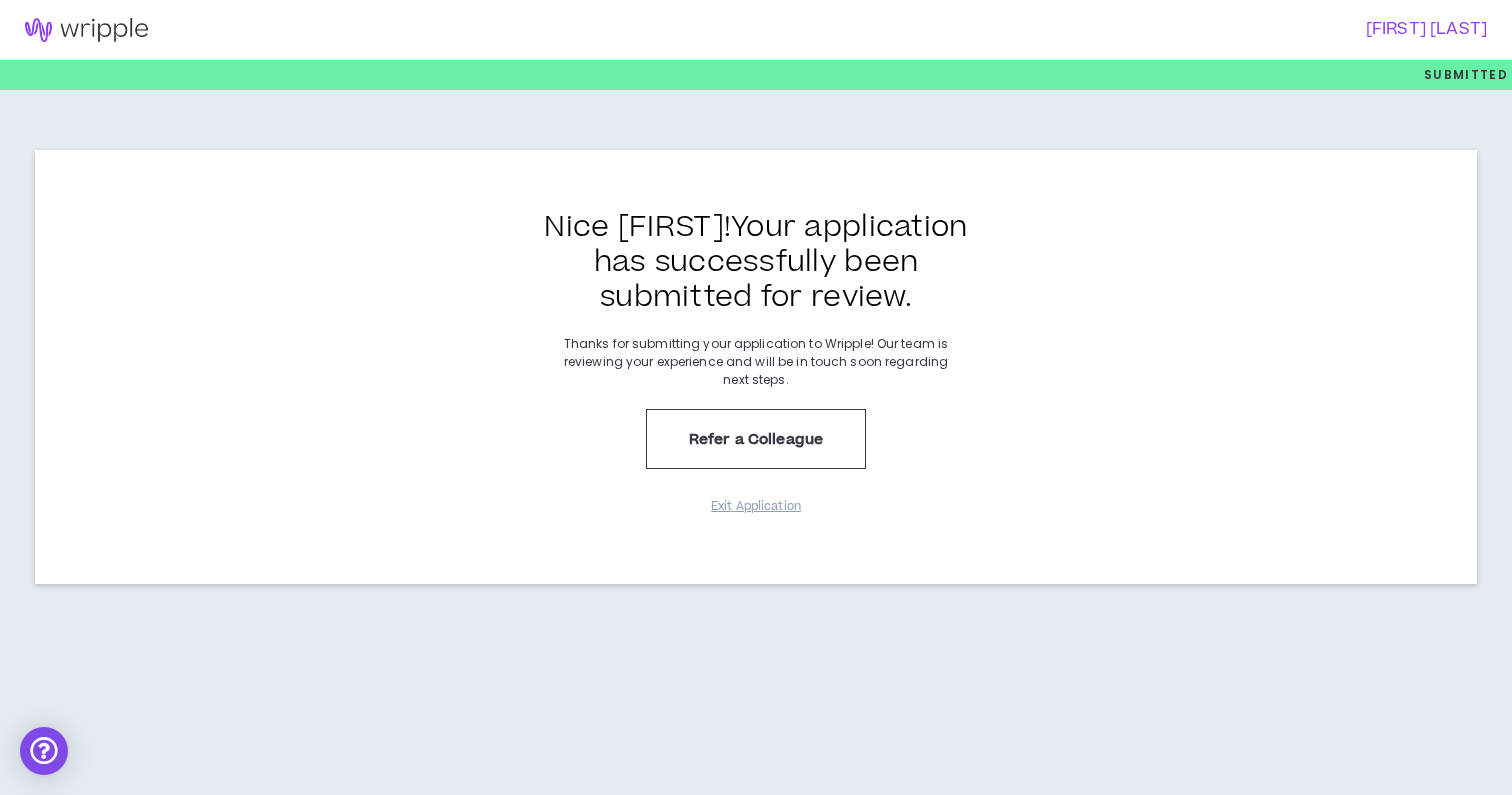 click at bounding box center (86, 30) 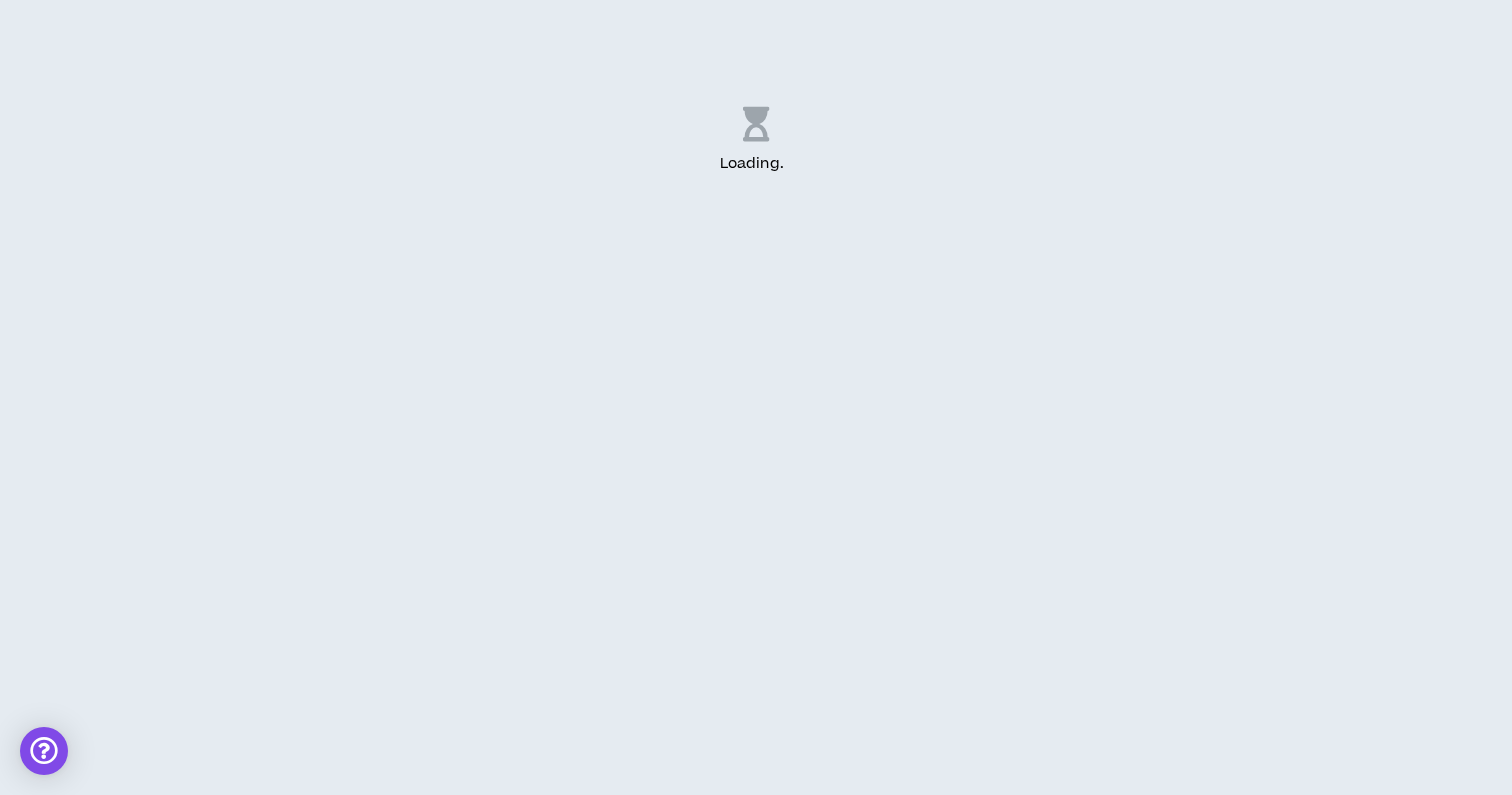 scroll, scrollTop: 0, scrollLeft: 0, axis: both 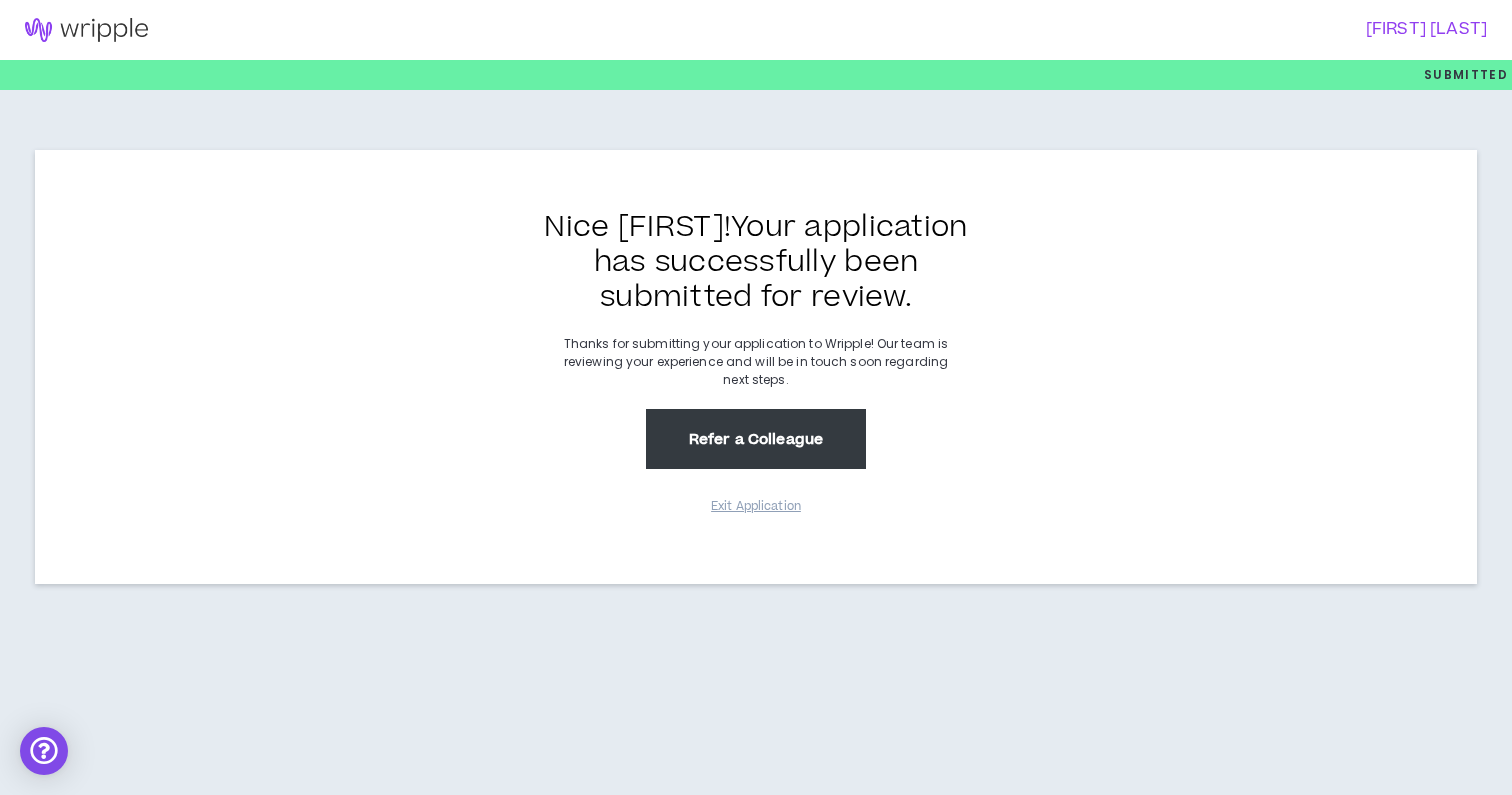 click on "Refer a Colleague" at bounding box center (756, 439) 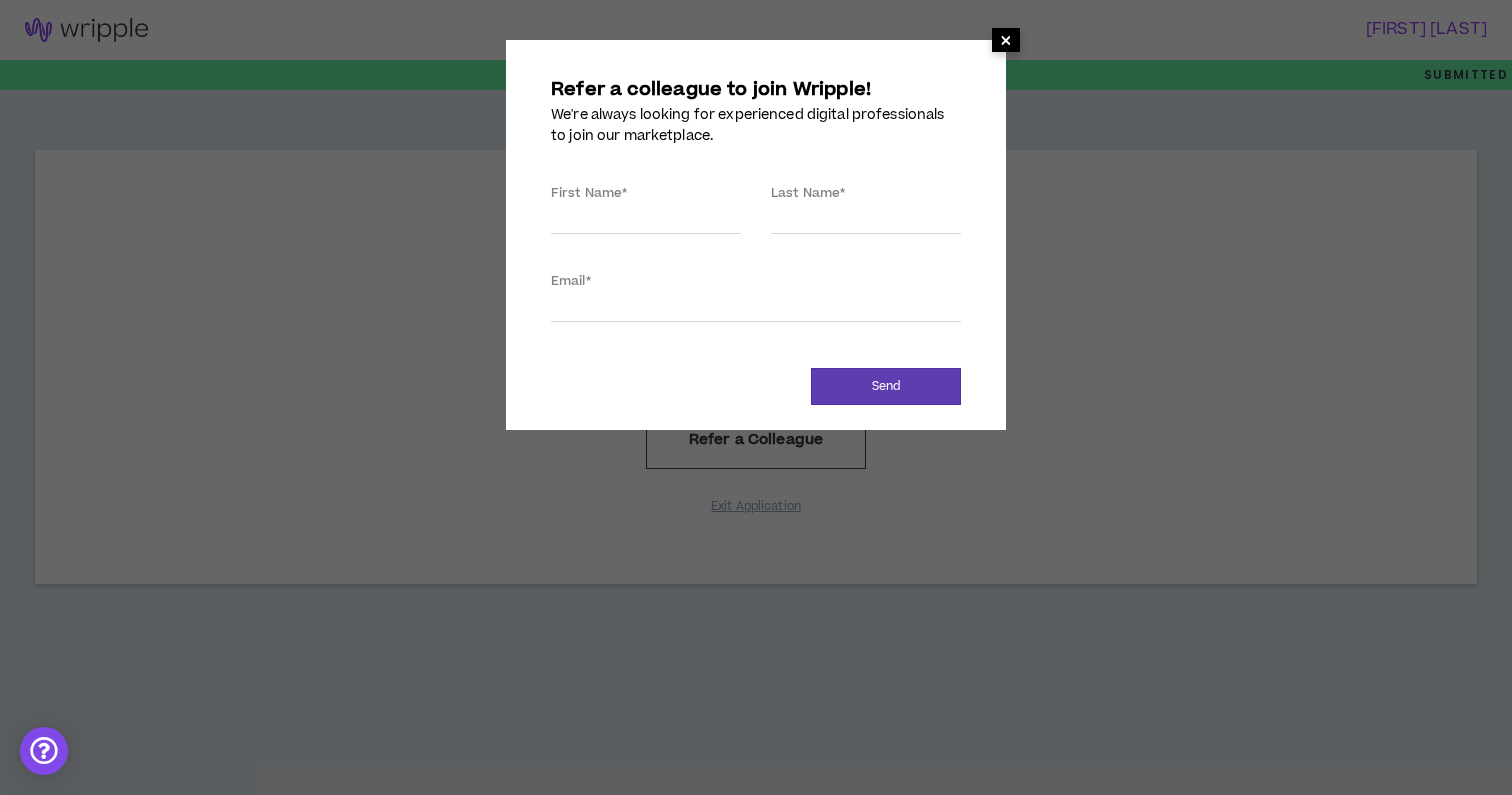 click on "×" at bounding box center (1006, 40) 